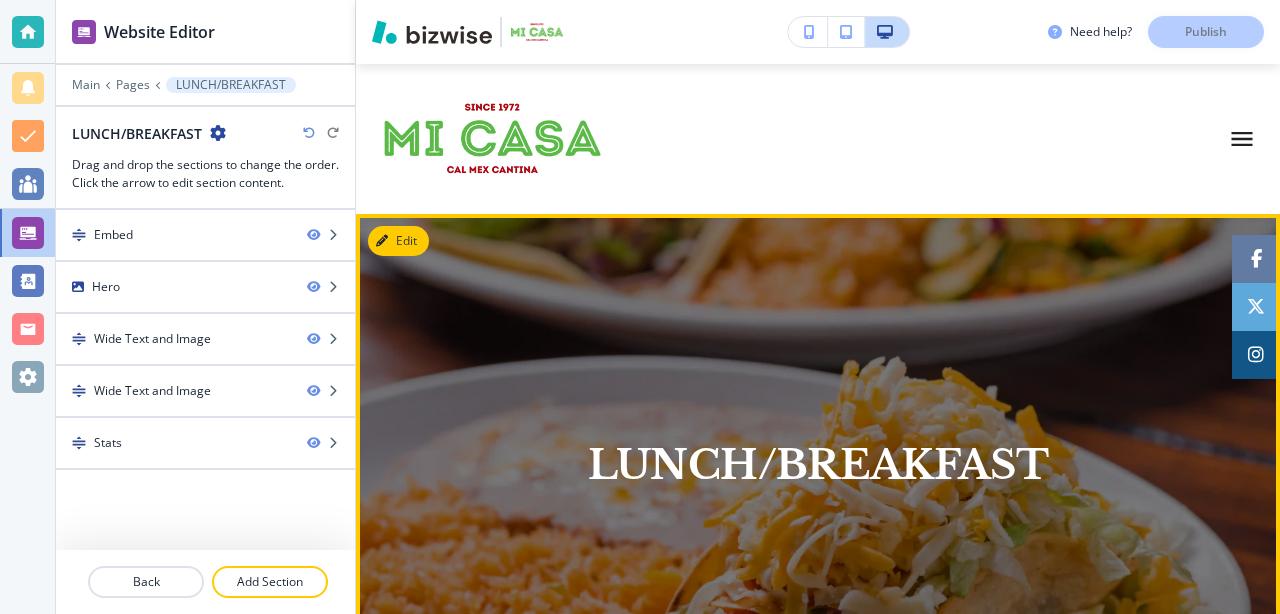 scroll, scrollTop: 0, scrollLeft: 0, axis: both 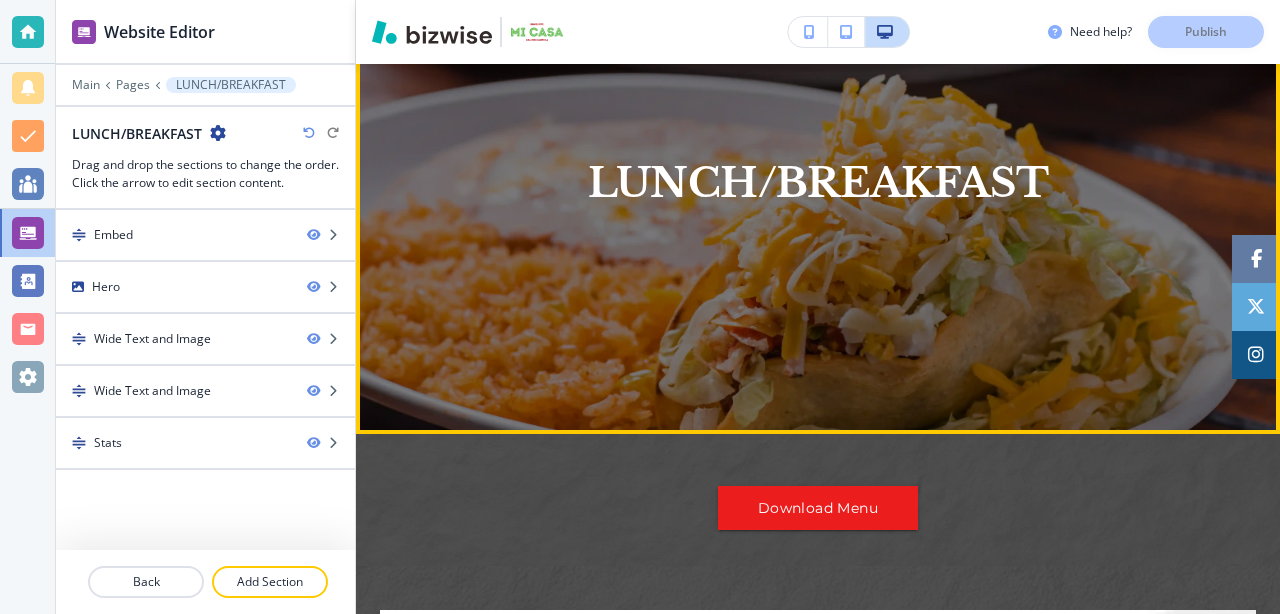 click on "LUNCH/BREAKFAST" at bounding box center [818, 183] 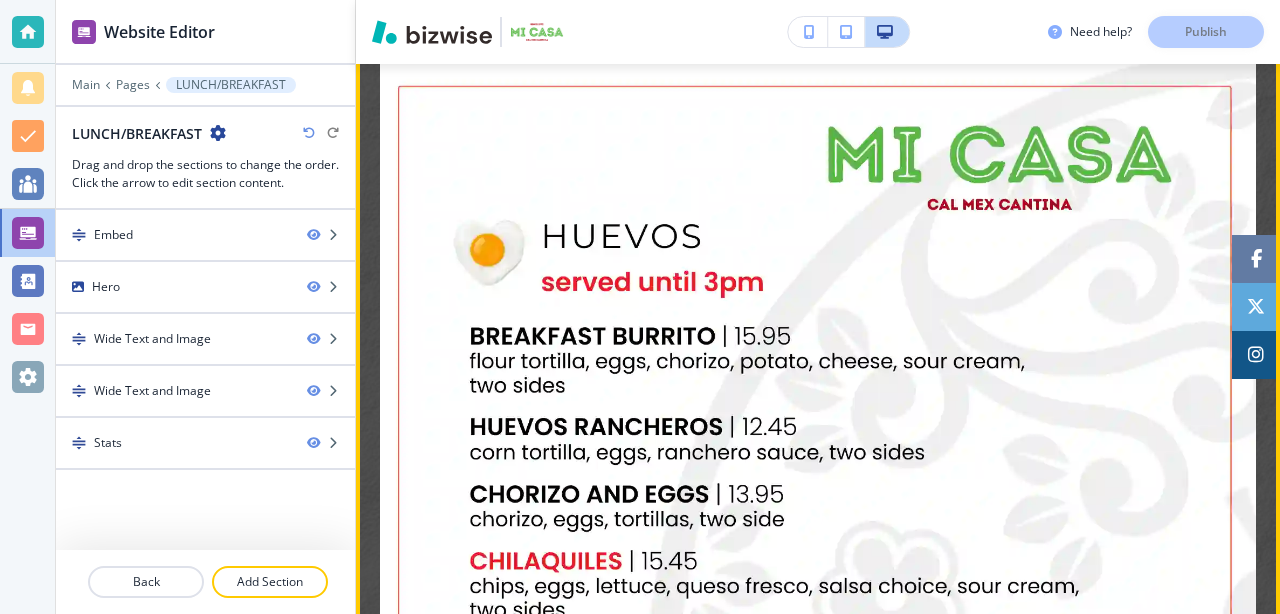 scroll, scrollTop: 831, scrollLeft: 0, axis: vertical 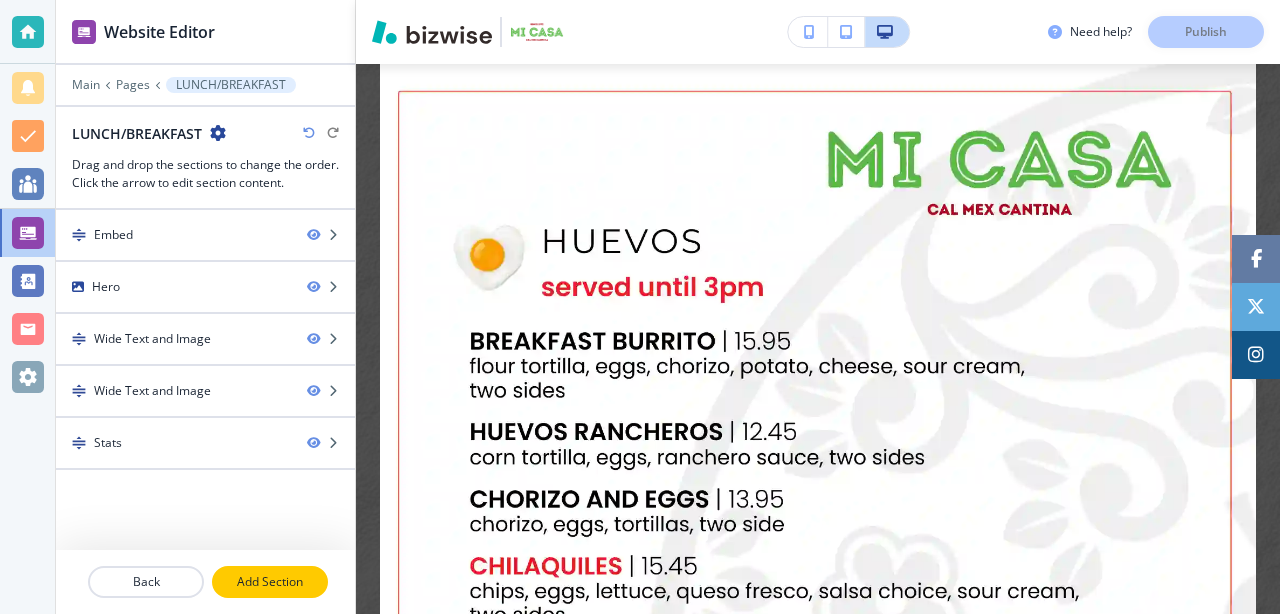 click on "Add Section" at bounding box center (270, 582) 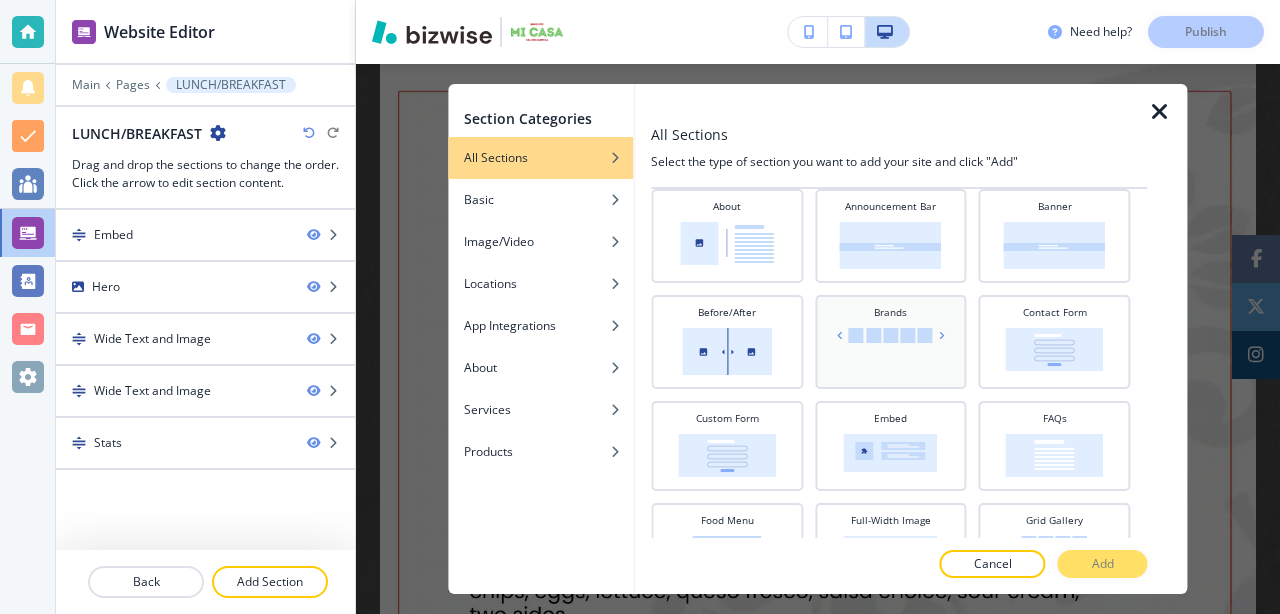 scroll, scrollTop: 64, scrollLeft: 0, axis: vertical 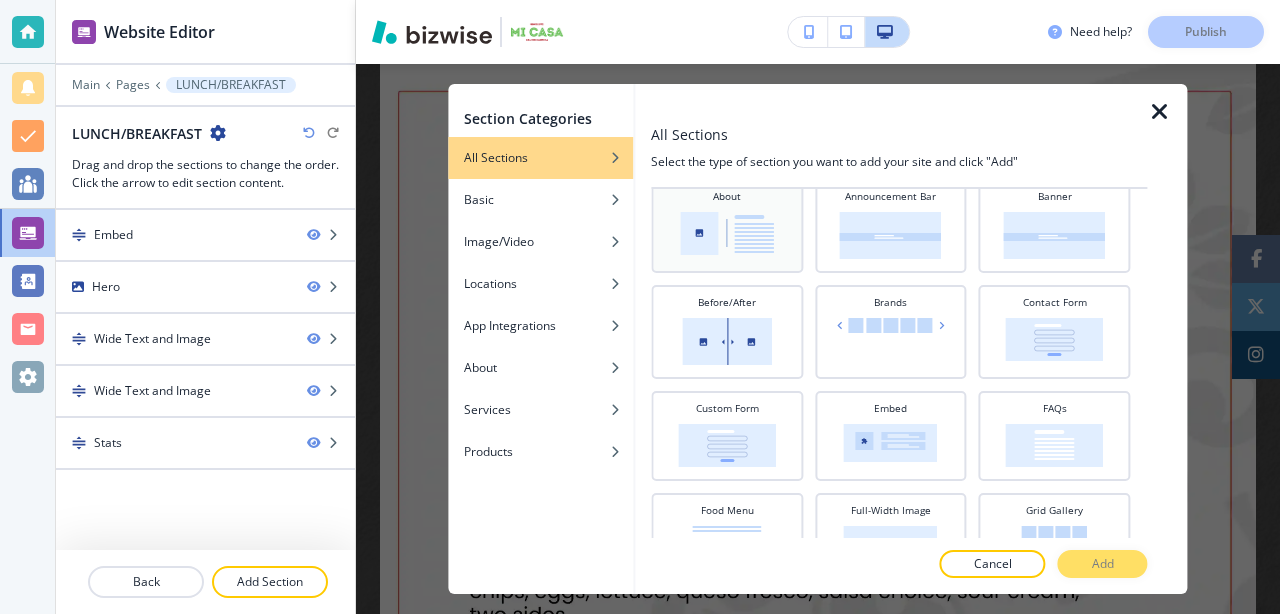 click at bounding box center (727, 233) 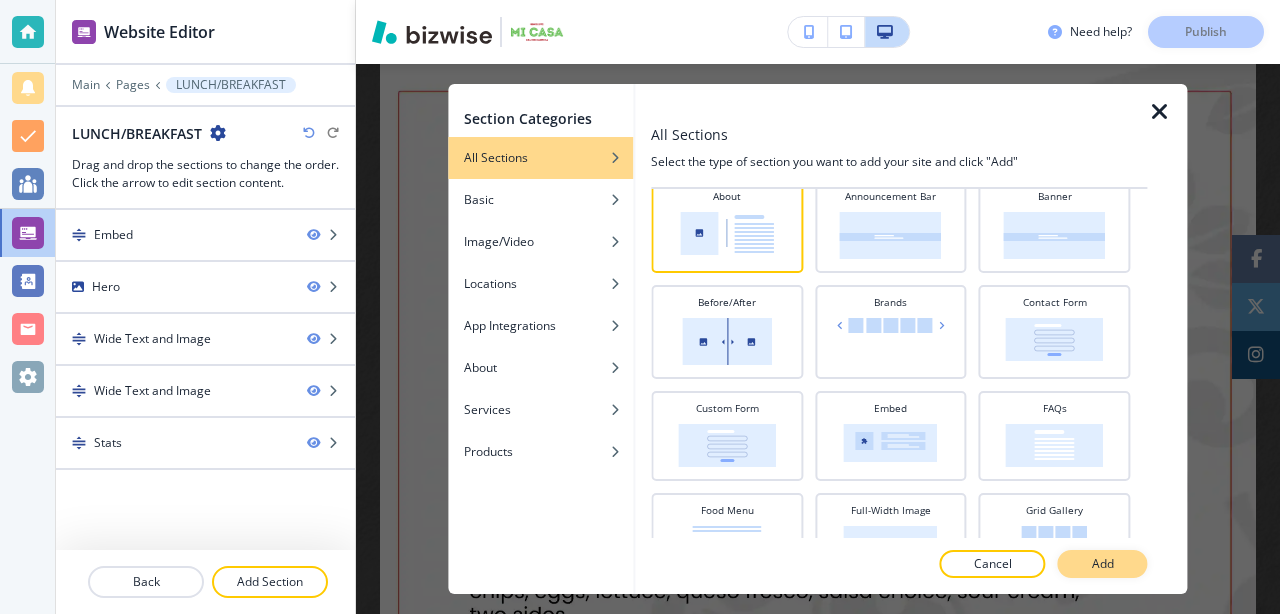 click on "Add" at bounding box center (1103, 564) 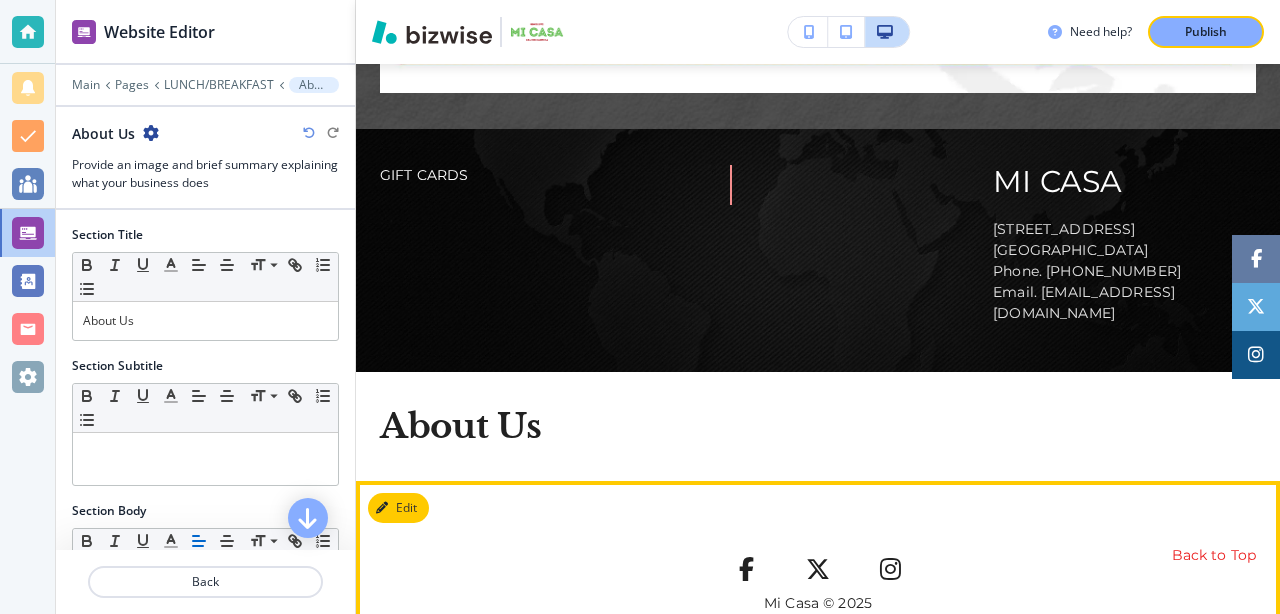 scroll, scrollTop: 2424, scrollLeft: 0, axis: vertical 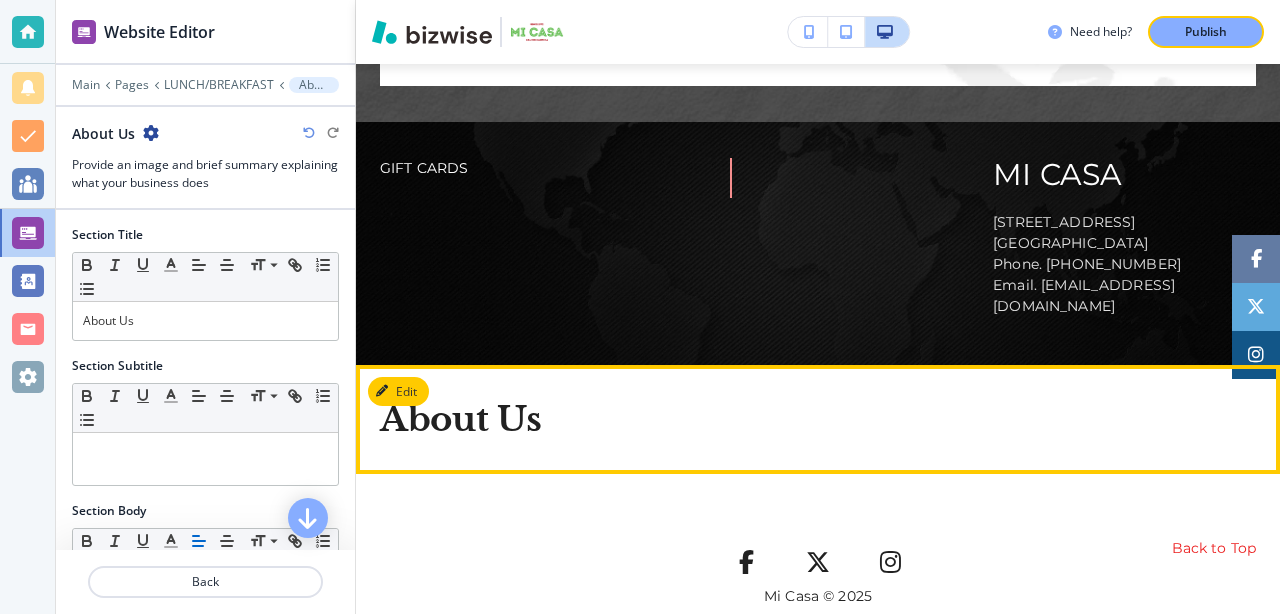 click on "About Us" at bounding box center (461, 419) 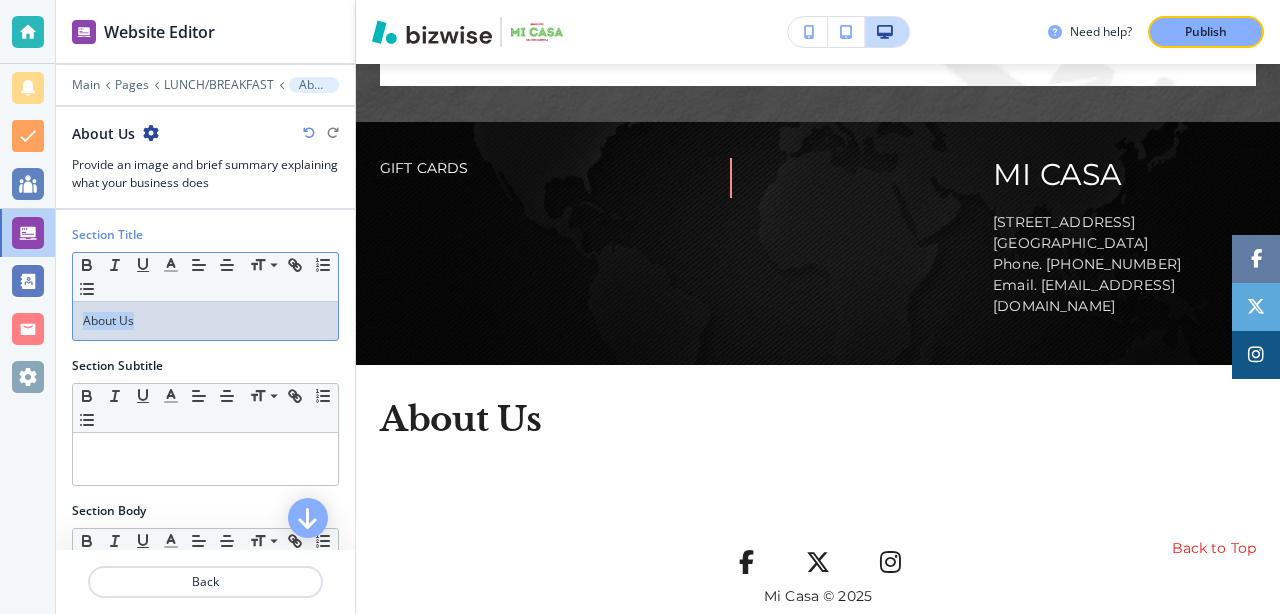 drag, startPoint x: 171, startPoint y: 320, endPoint x: 81, endPoint y: 316, distance: 90.088844 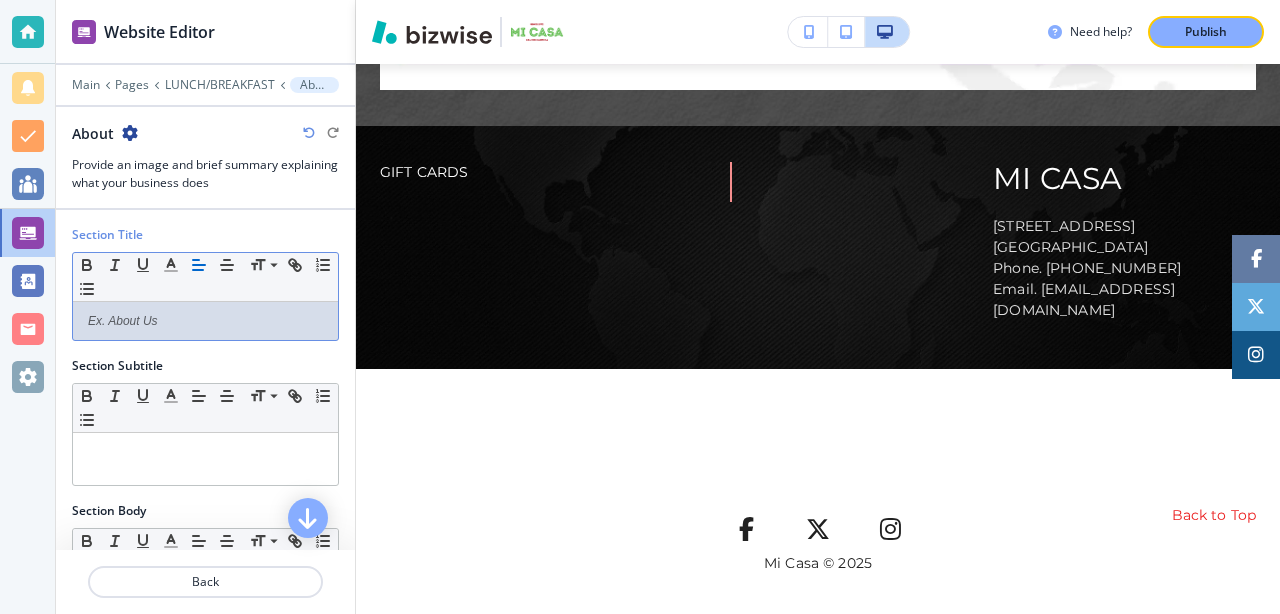scroll, scrollTop: 2386, scrollLeft: 0, axis: vertical 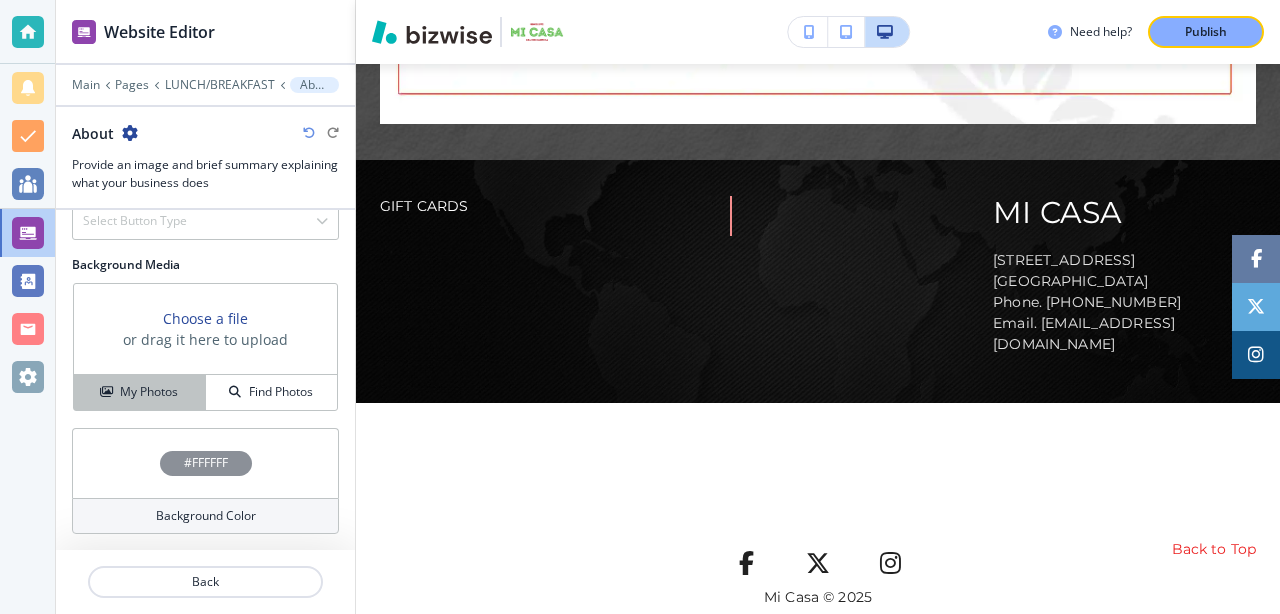 click on "My Photos" at bounding box center (149, 392) 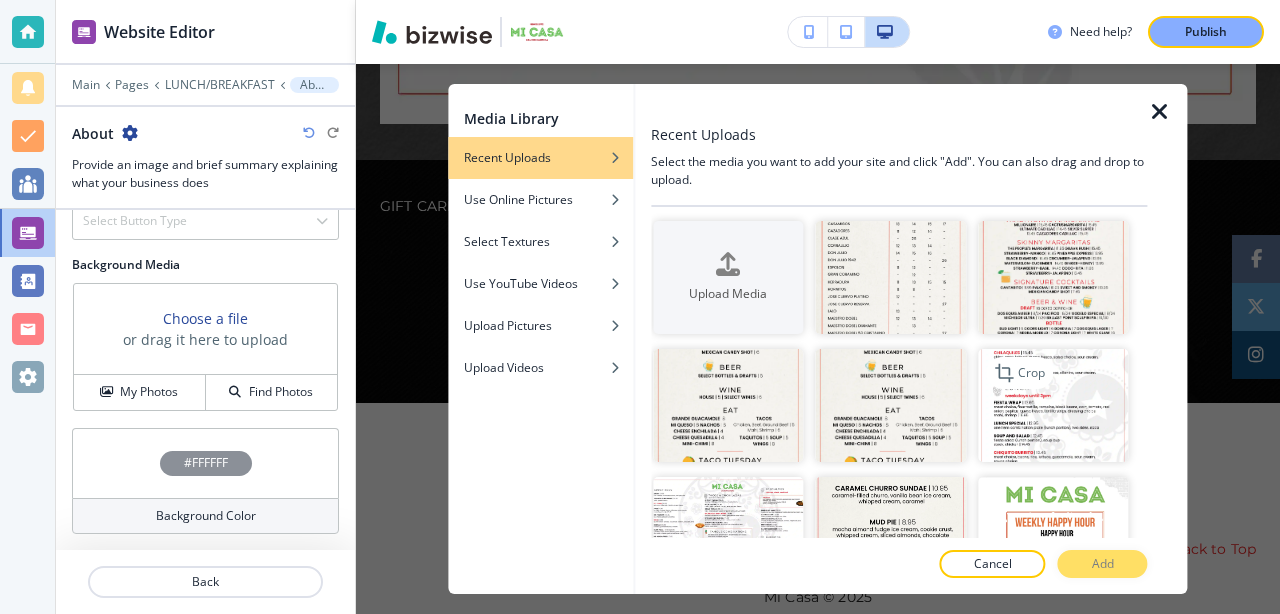 click at bounding box center [1053, 405] 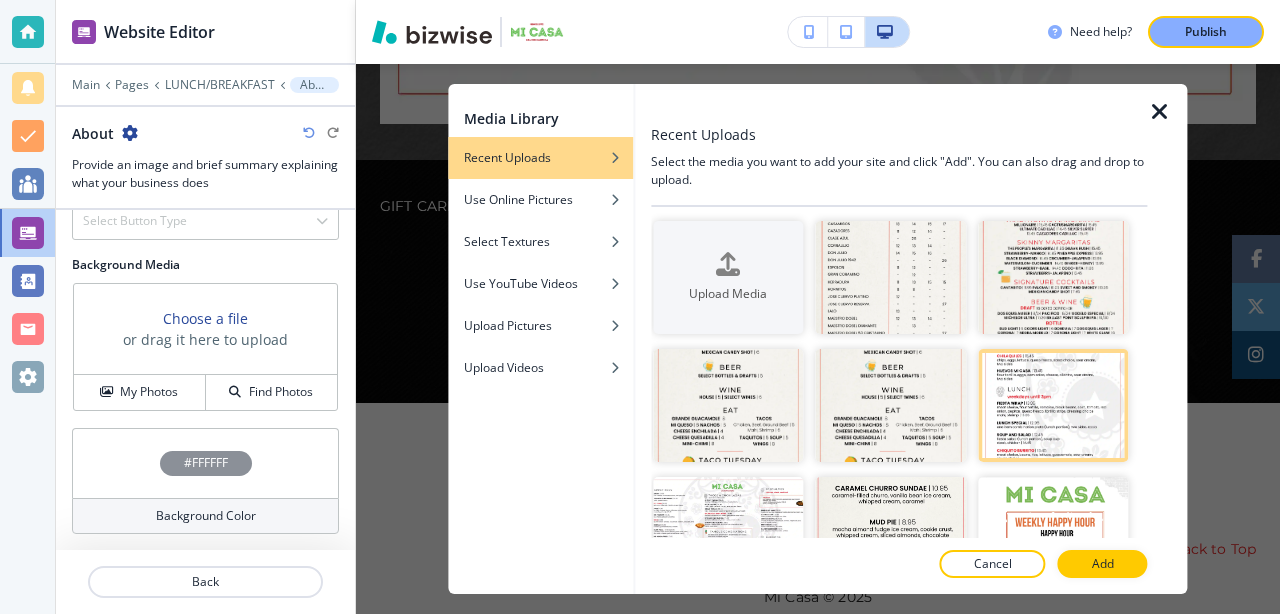 click at bounding box center [899, 544] 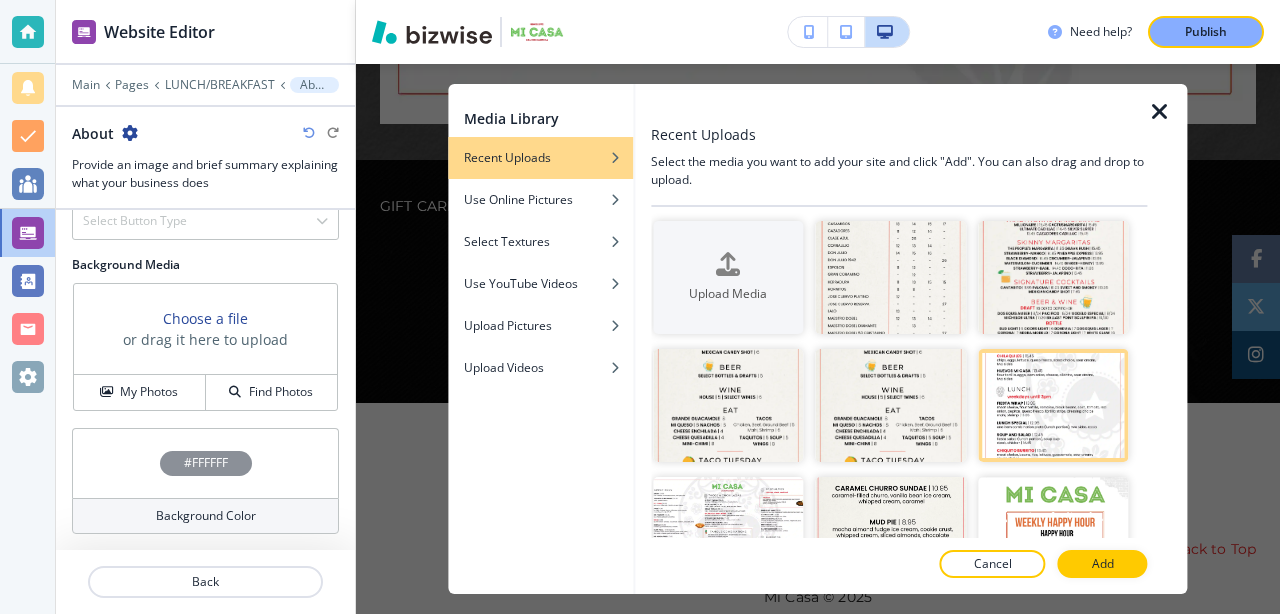 click at bounding box center [899, 586] 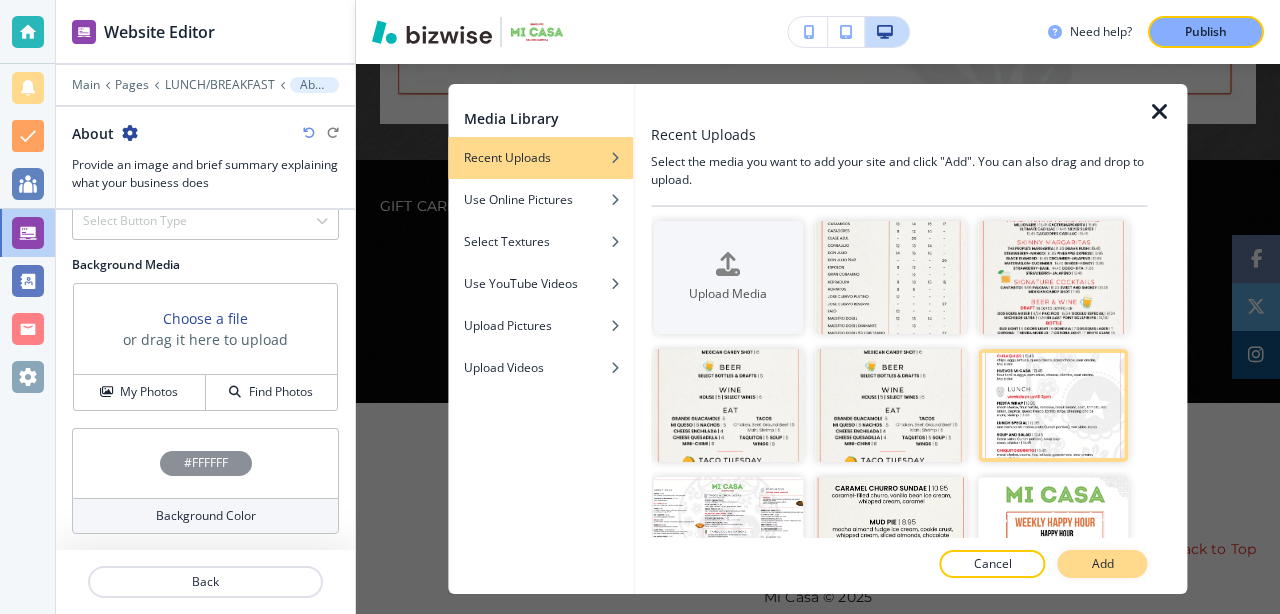 click on "Add" at bounding box center (1103, 564) 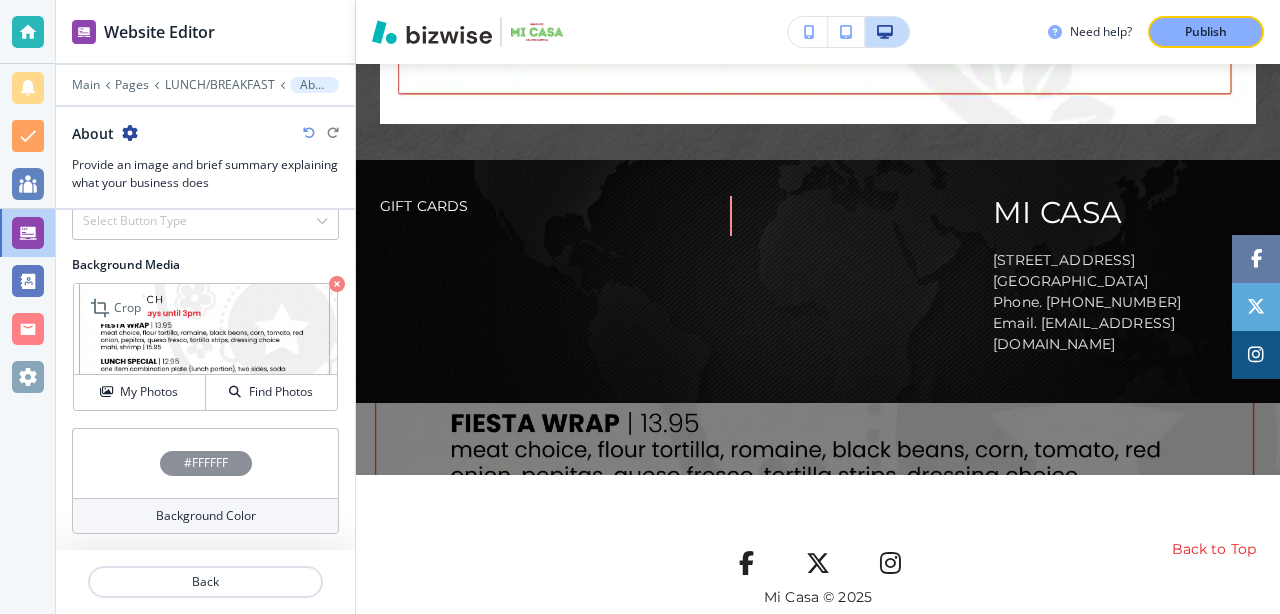 click at bounding box center [337, 284] 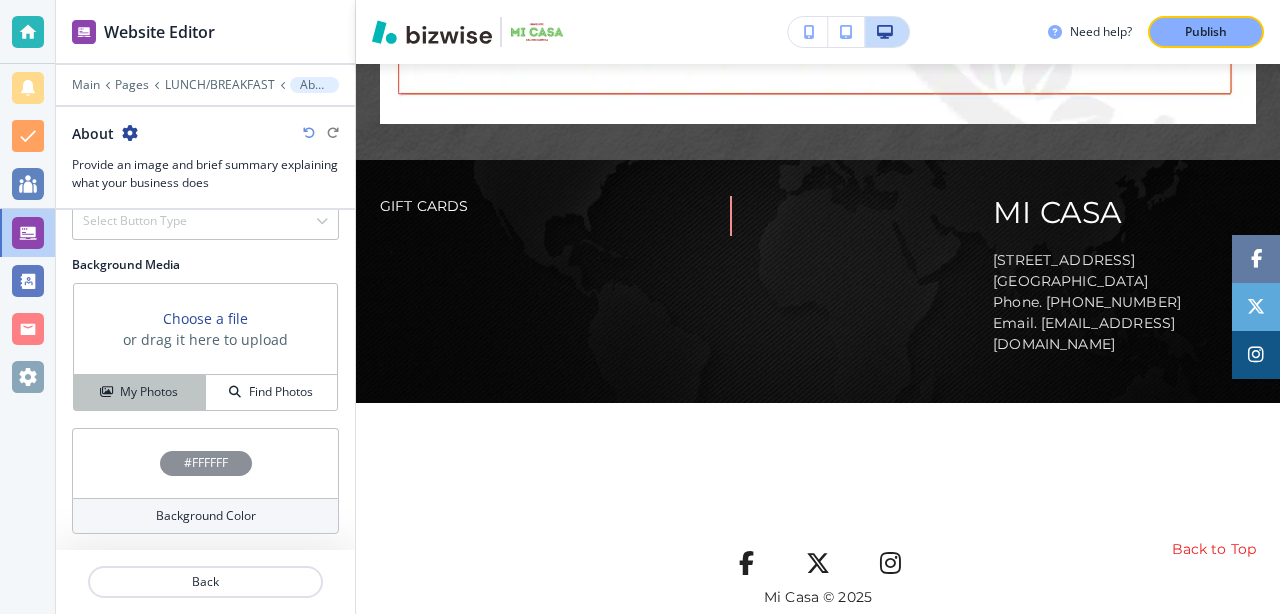 click on "My Photos" at bounding box center (149, 392) 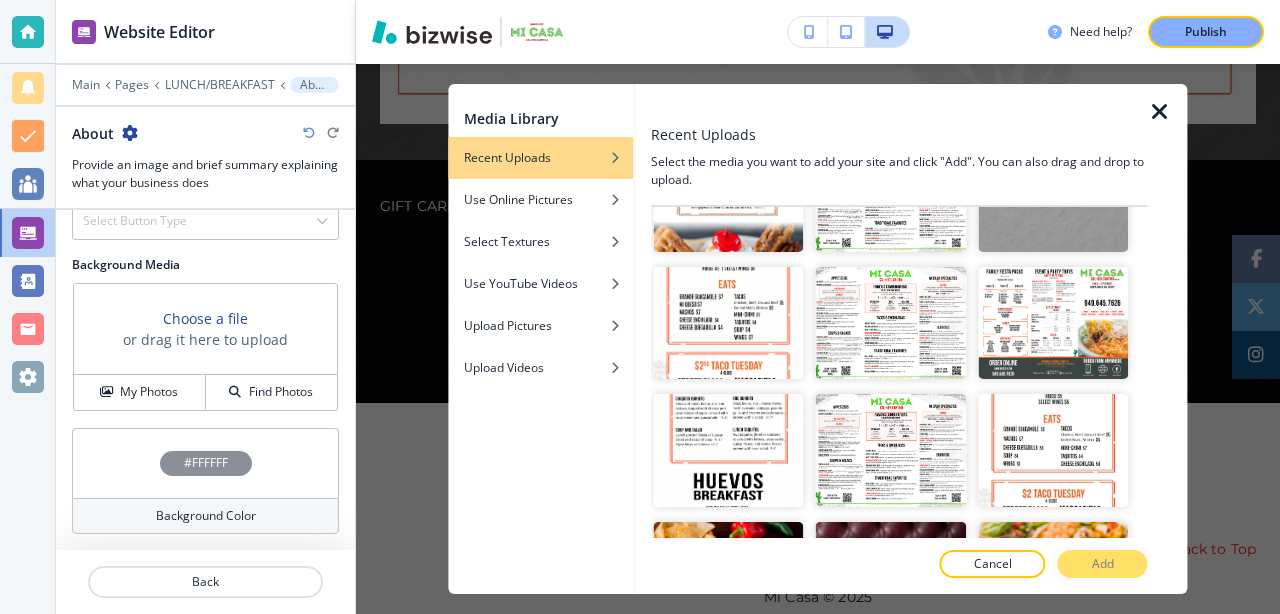scroll, scrollTop: 1134, scrollLeft: 0, axis: vertical 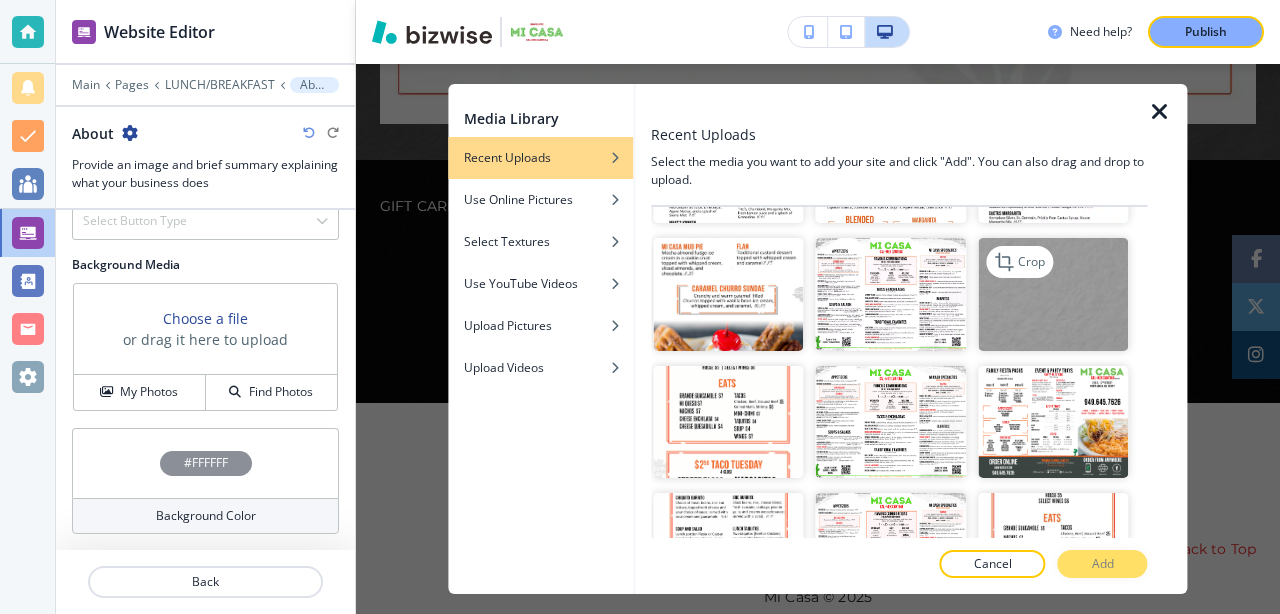 click at bounding box center (1053, 294) 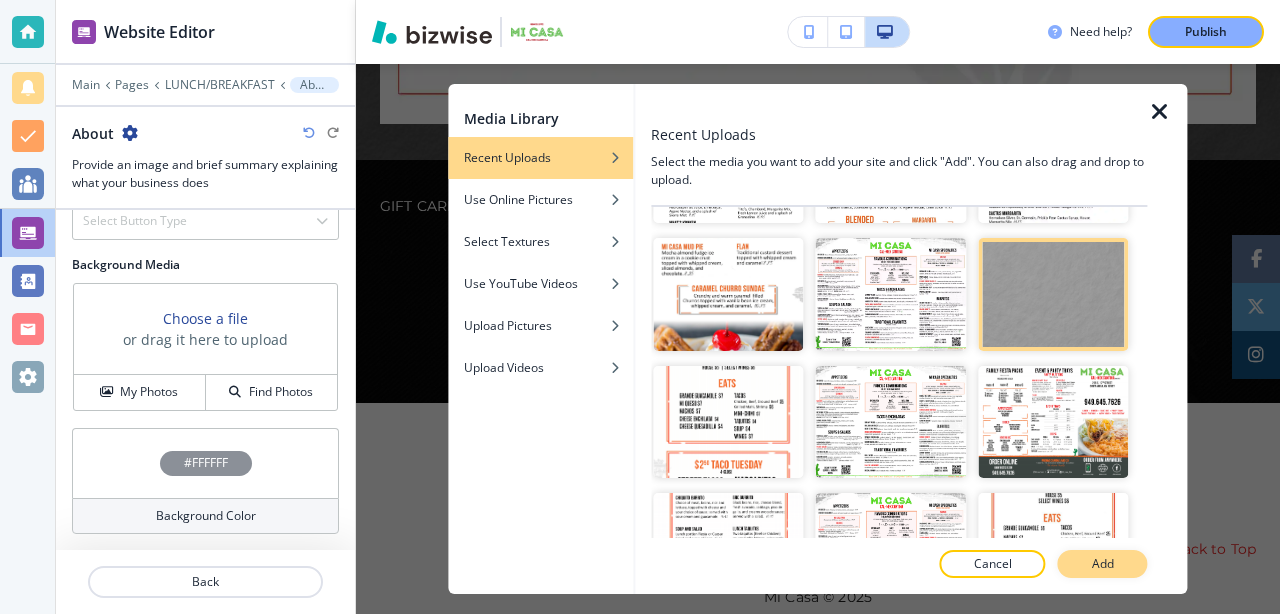 click on "Add" at bounding box center (1103, 564) 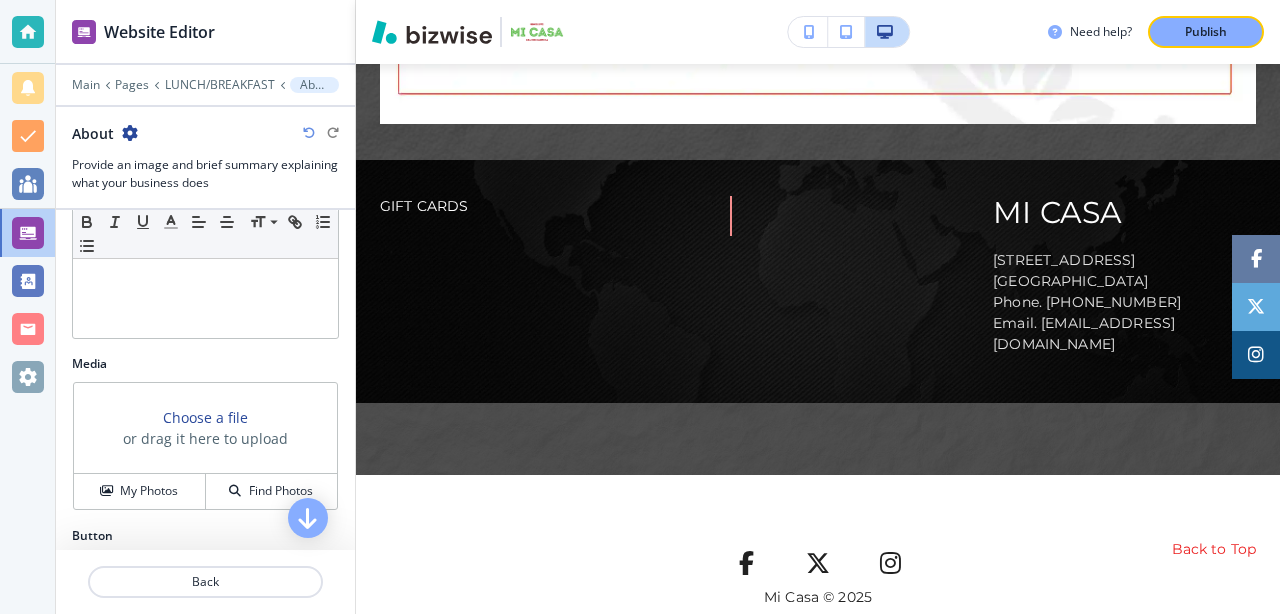 scroll, scrollTop: 502, scrollLeft: 0, axis: vertical 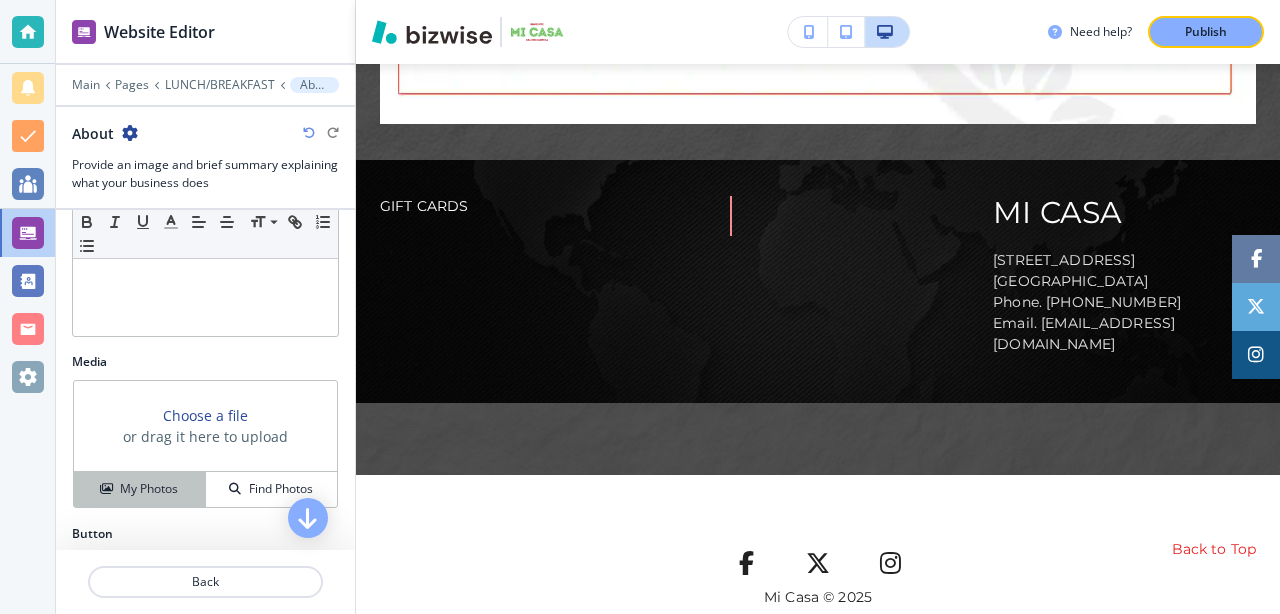 click on "My Photos" at bounding box center (149, 489) 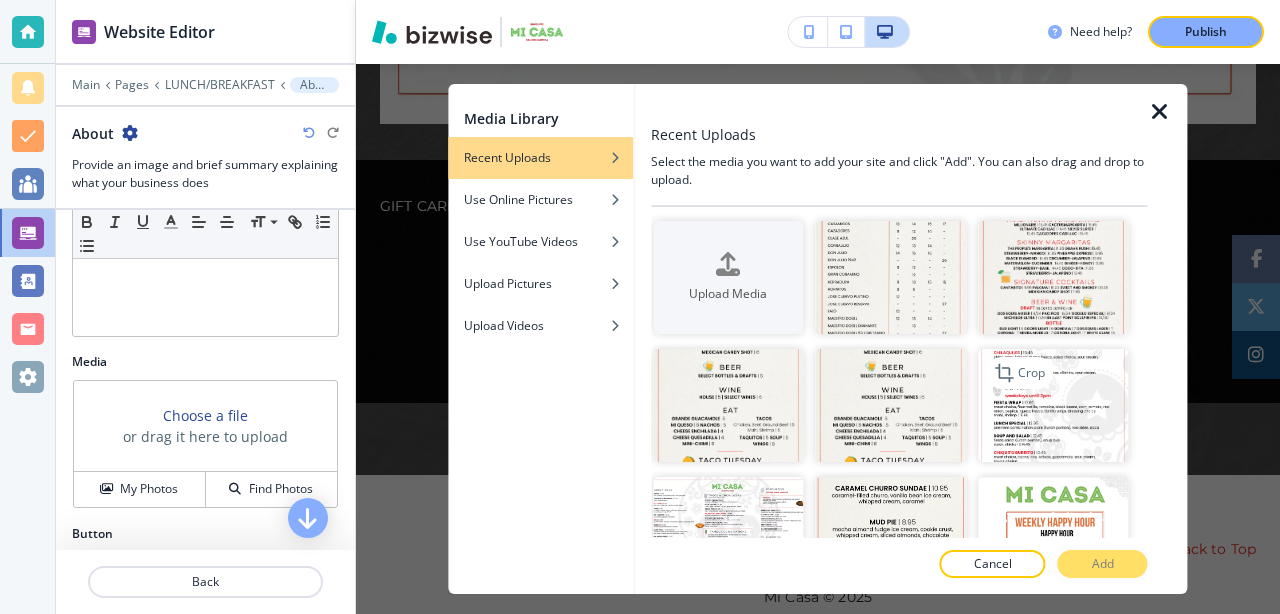 click at bounding box center [1053, 405] 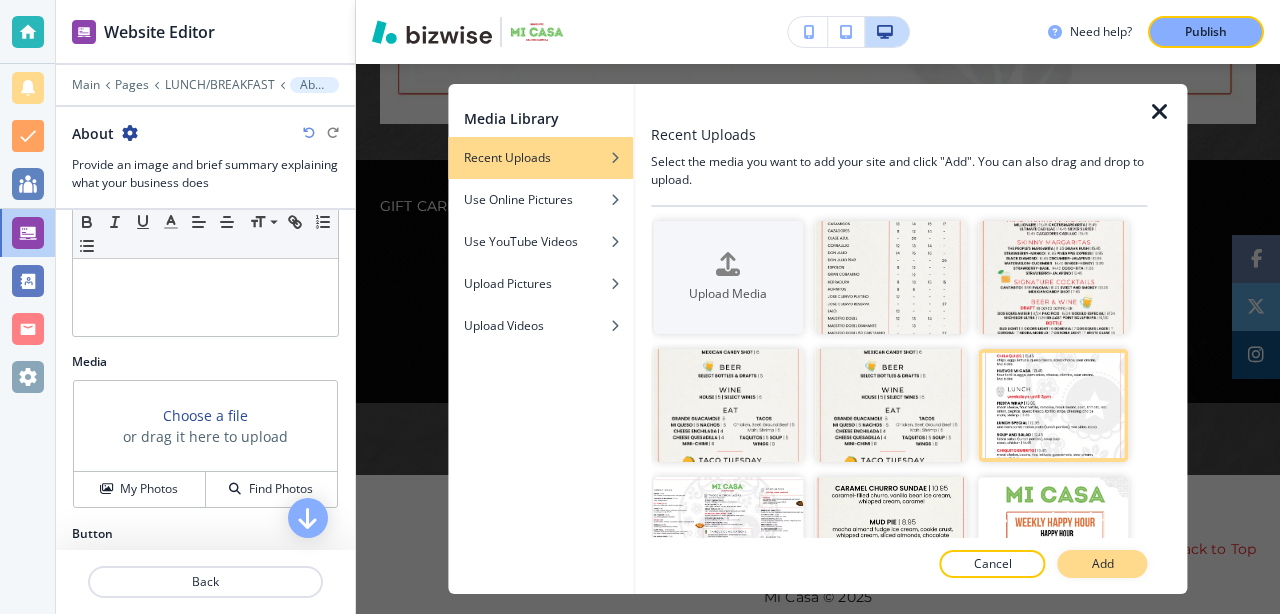 click on "Add" at bounding box center (1103, 564) 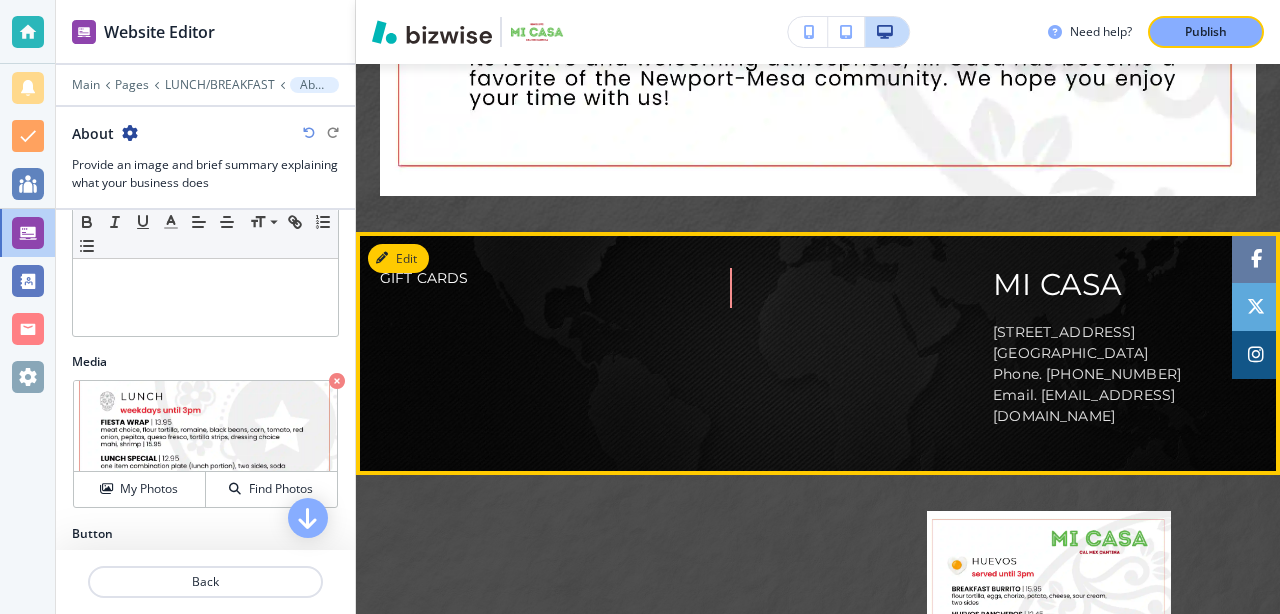 scroll, scrollTop: 2341, scrollLeft: 0, axis: vertical 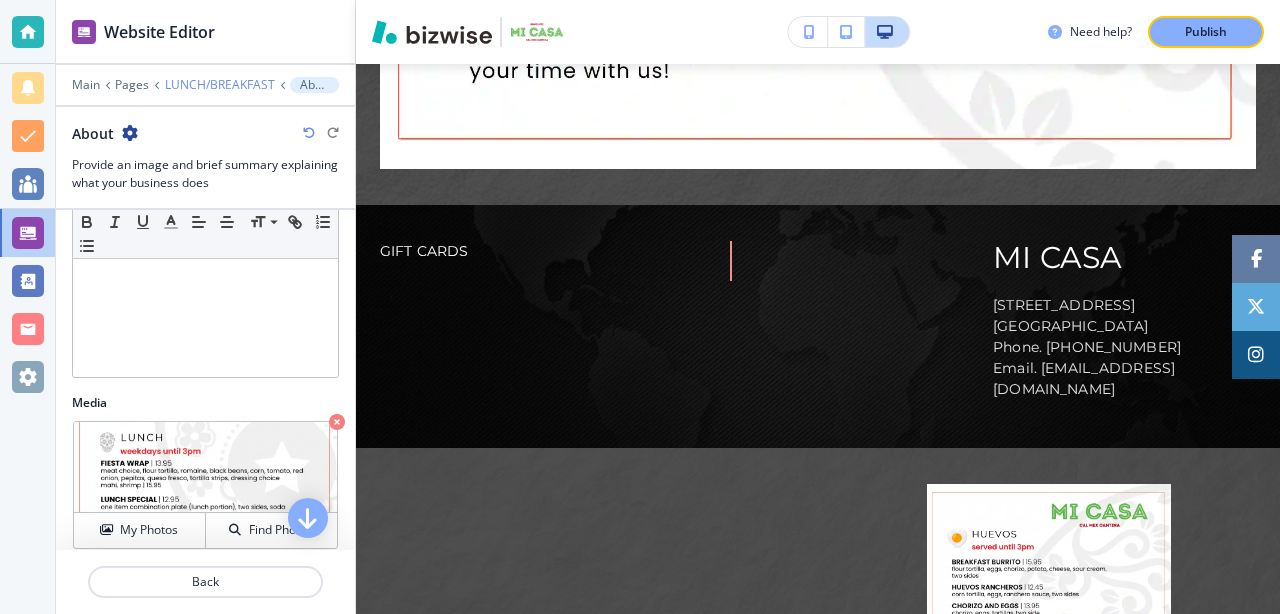 click on "LUNCH/BREAKFAST" at bounding box center (220, 85) 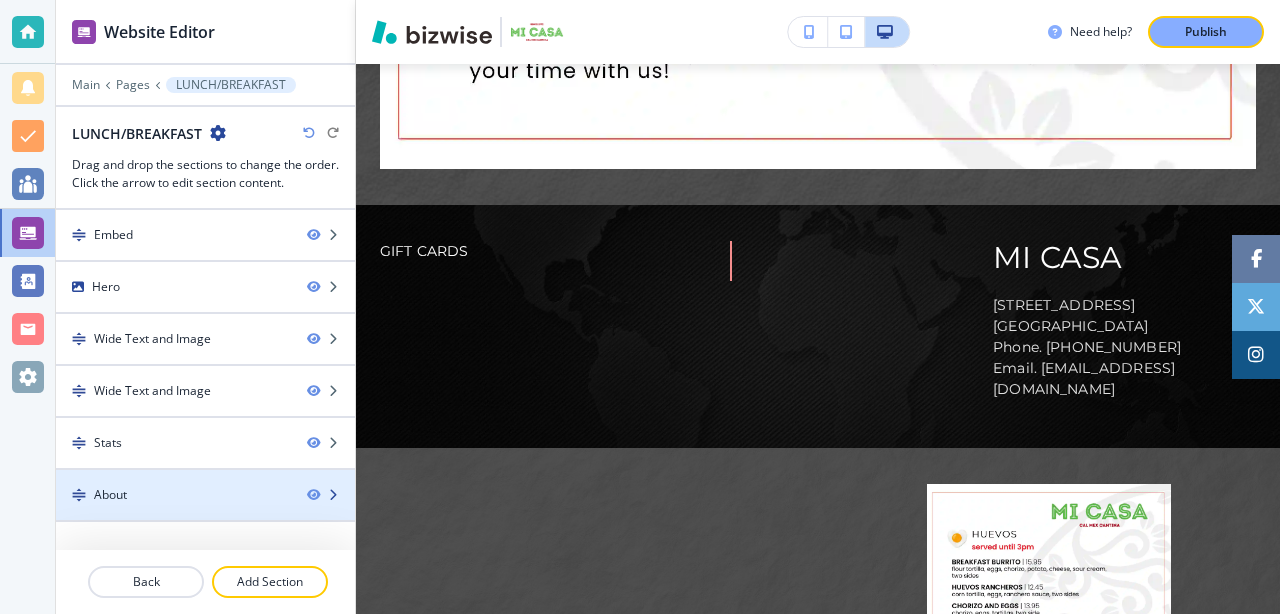 type 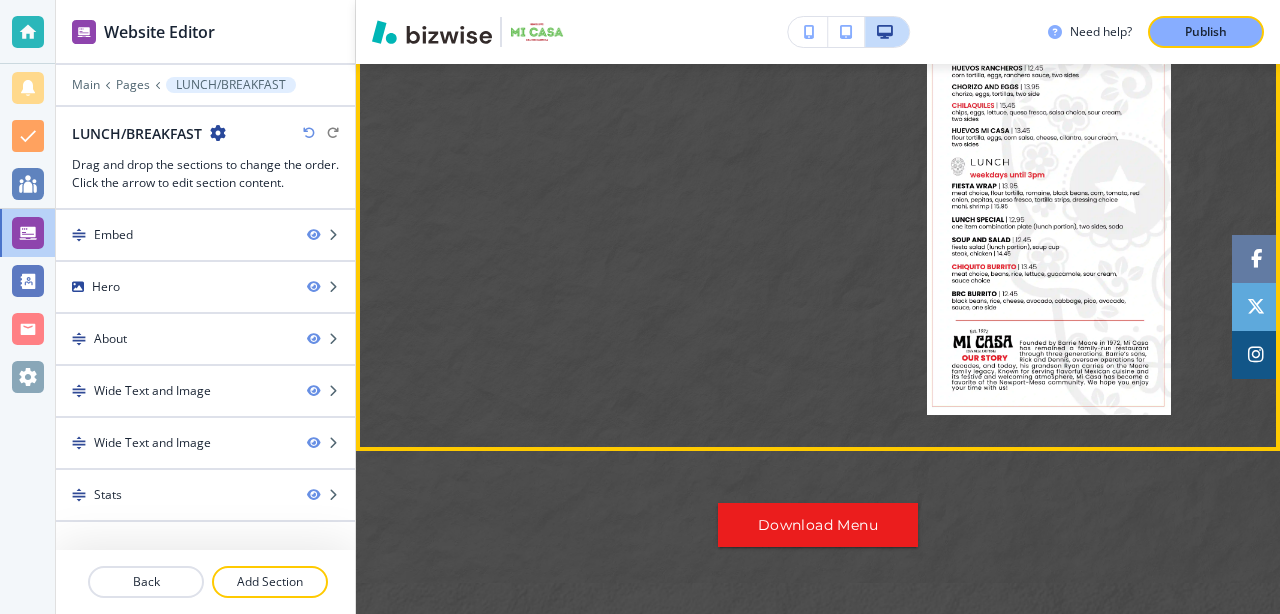 scroll, scrollTop: 803, scrollLeft: 0, axis: vertical 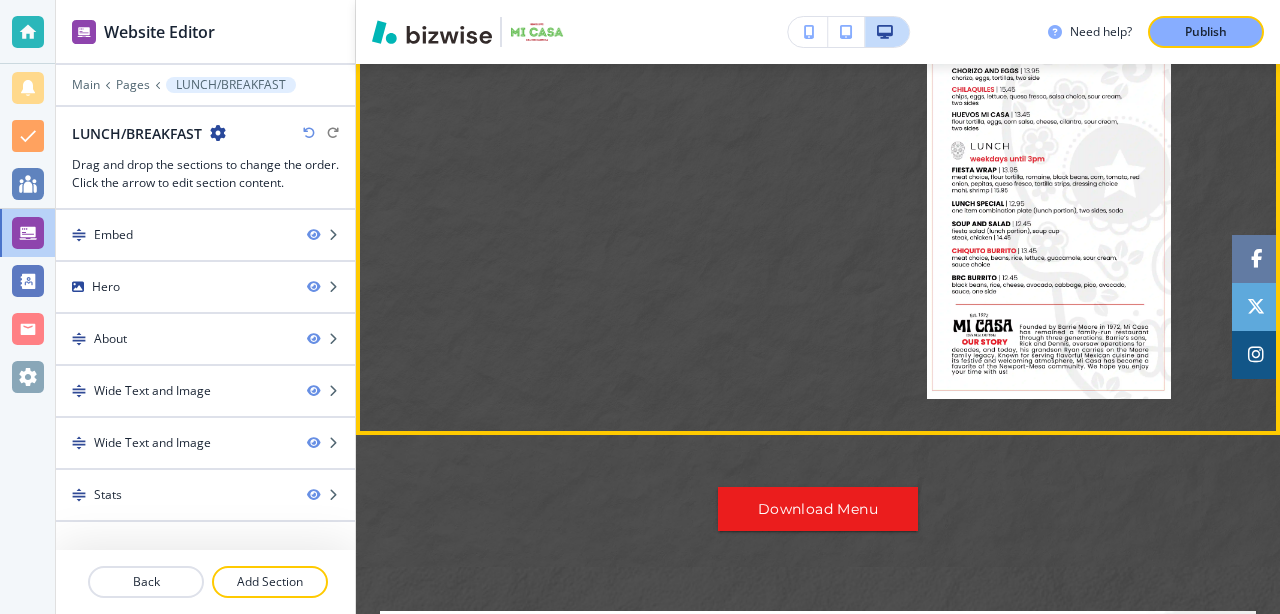 click at bounding box center [1049, 174] 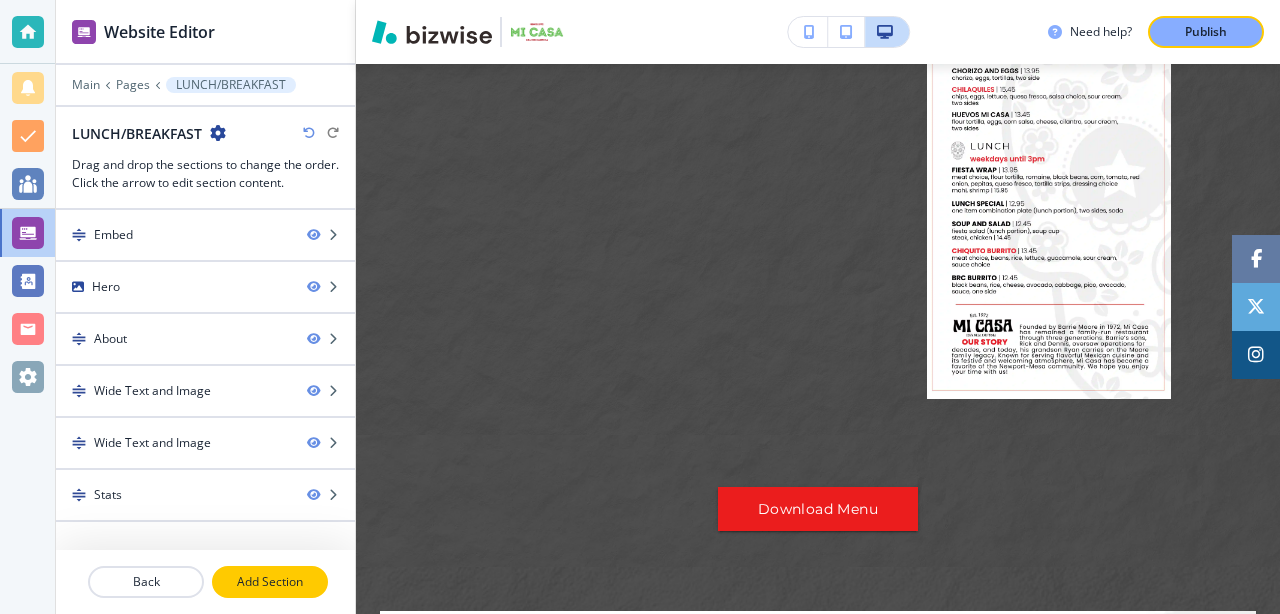 click on "Add Section" at bounding box center [270, 582] 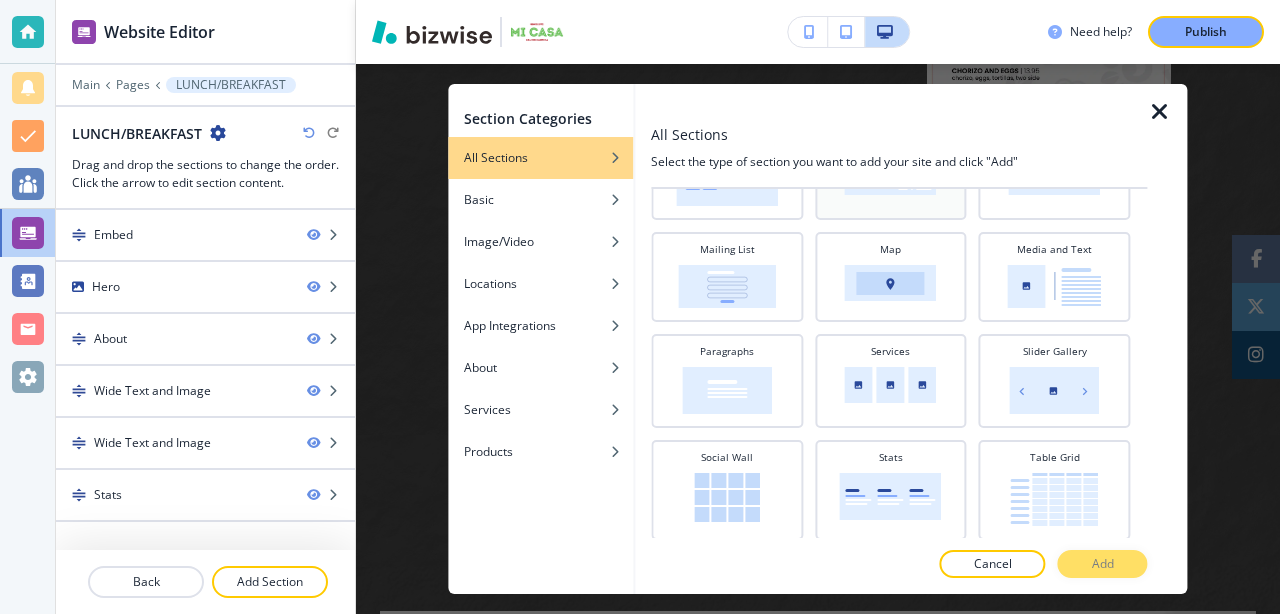scroll, scrollTop: 540, scrollLeft: 0, axis: vertical 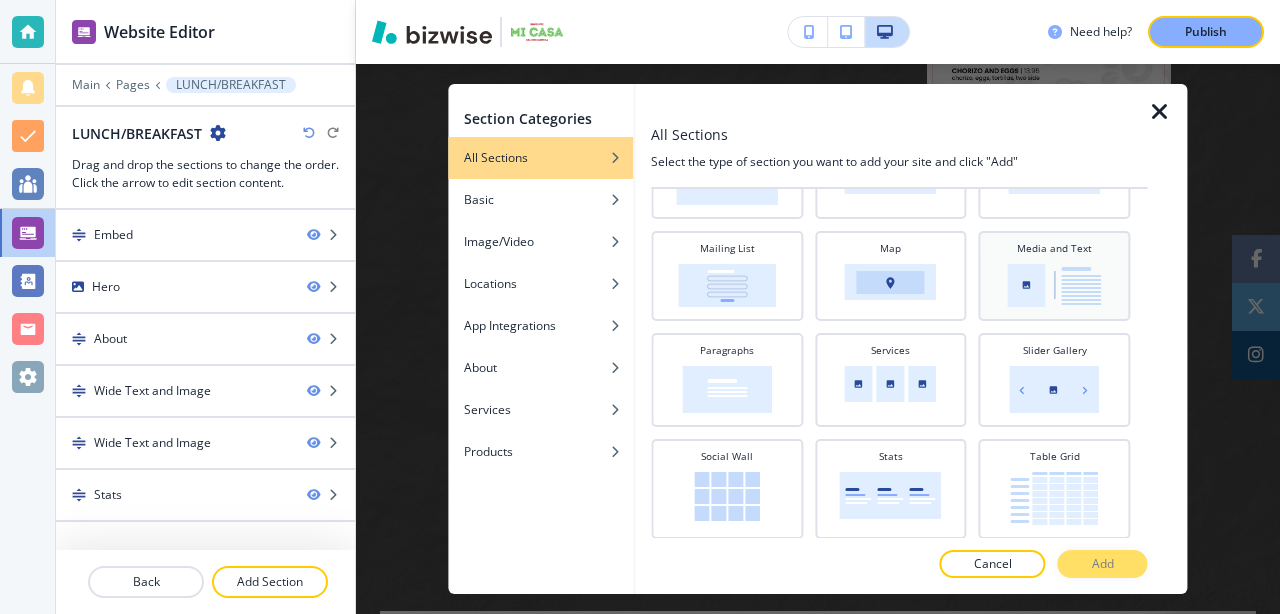 click at bounding box center [1055, 285] 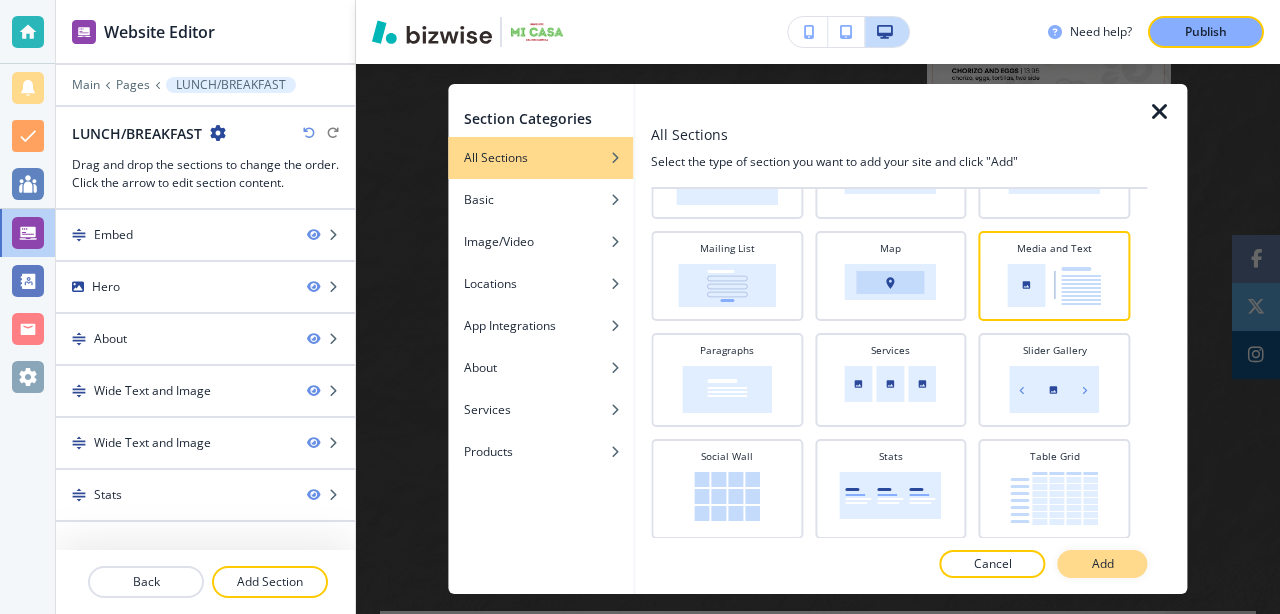click on "Add" at bounding box center (1103, 564) 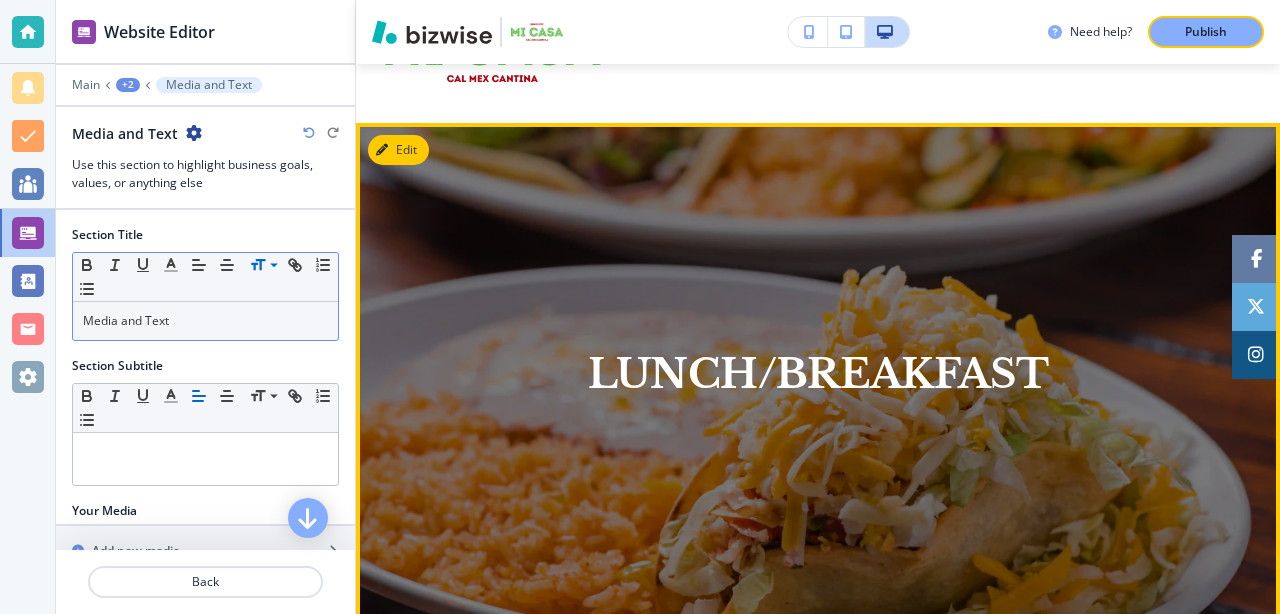 scroll, scrollTop: 94, scrollLeft: 0, axis: vertical 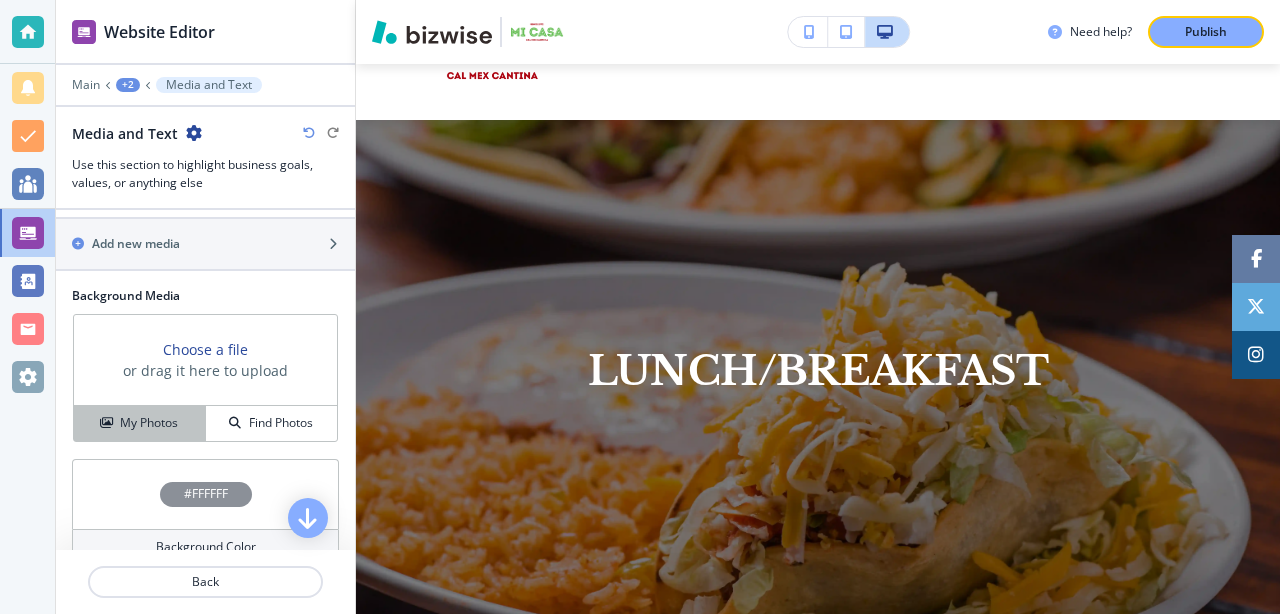 click on "My Photos" at bounding box center [149, 423] 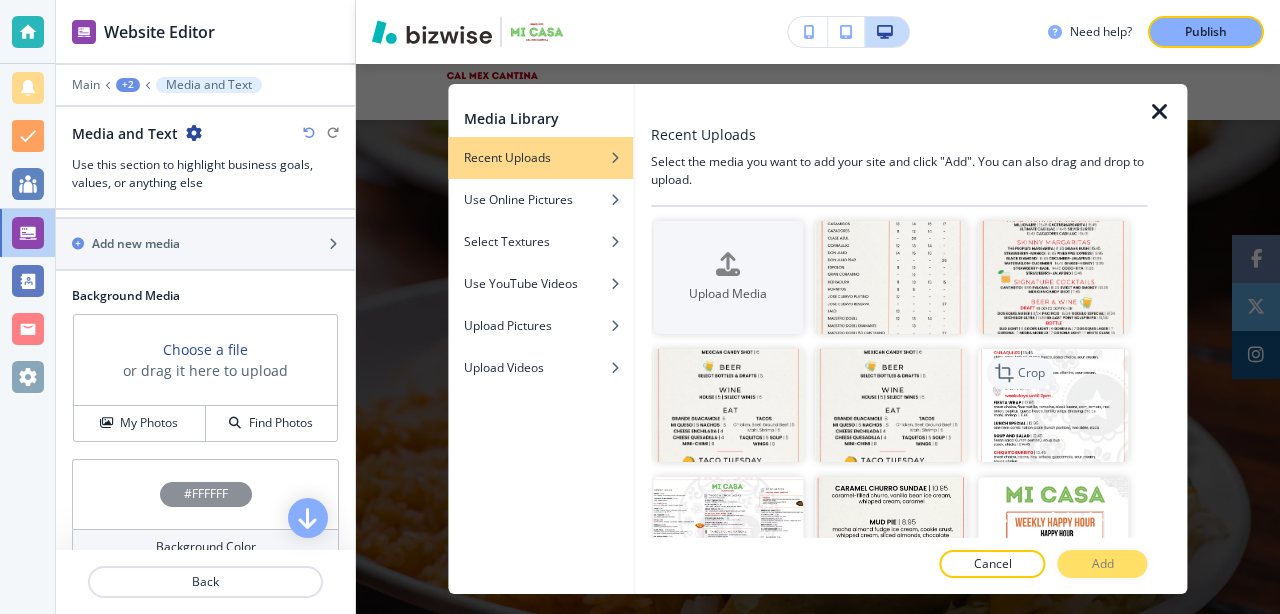 click on "Crop" at bounding box center [1019, 373] 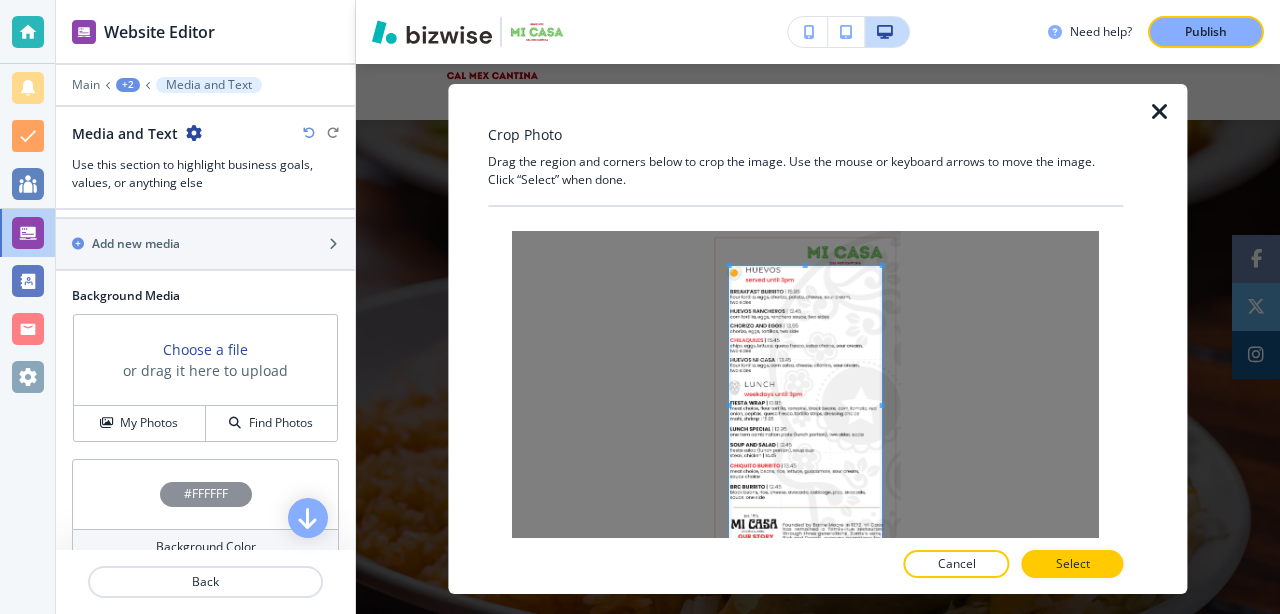 click at bounding box center (1160, 112) 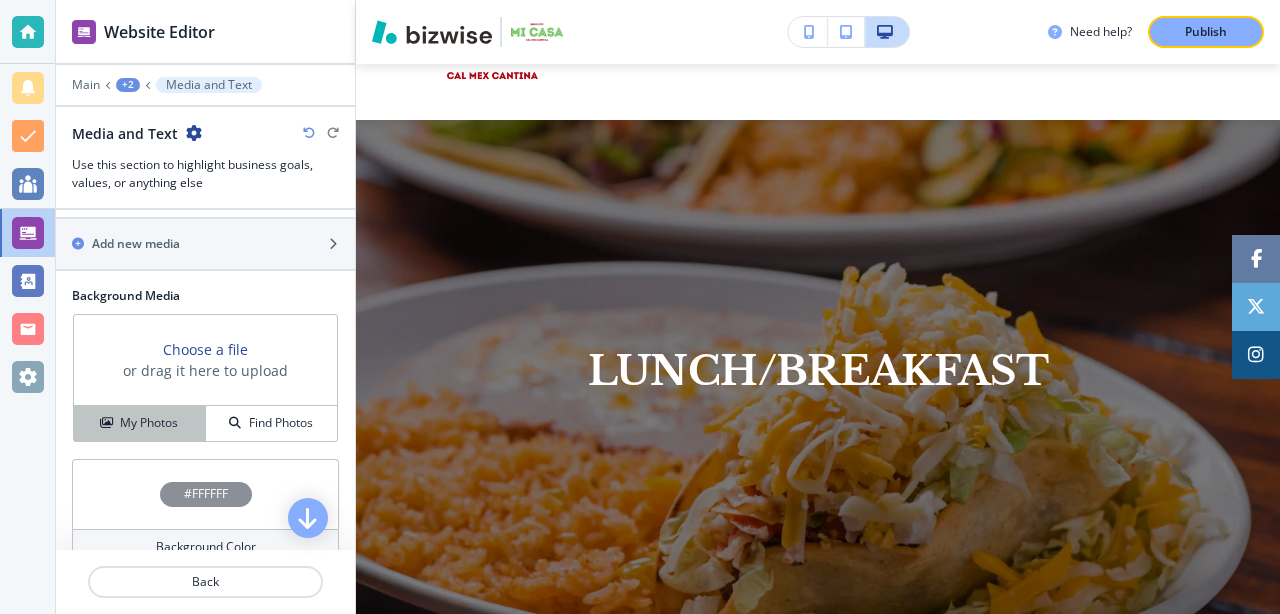 click on "My Photos" at bounding box center (149, 423) 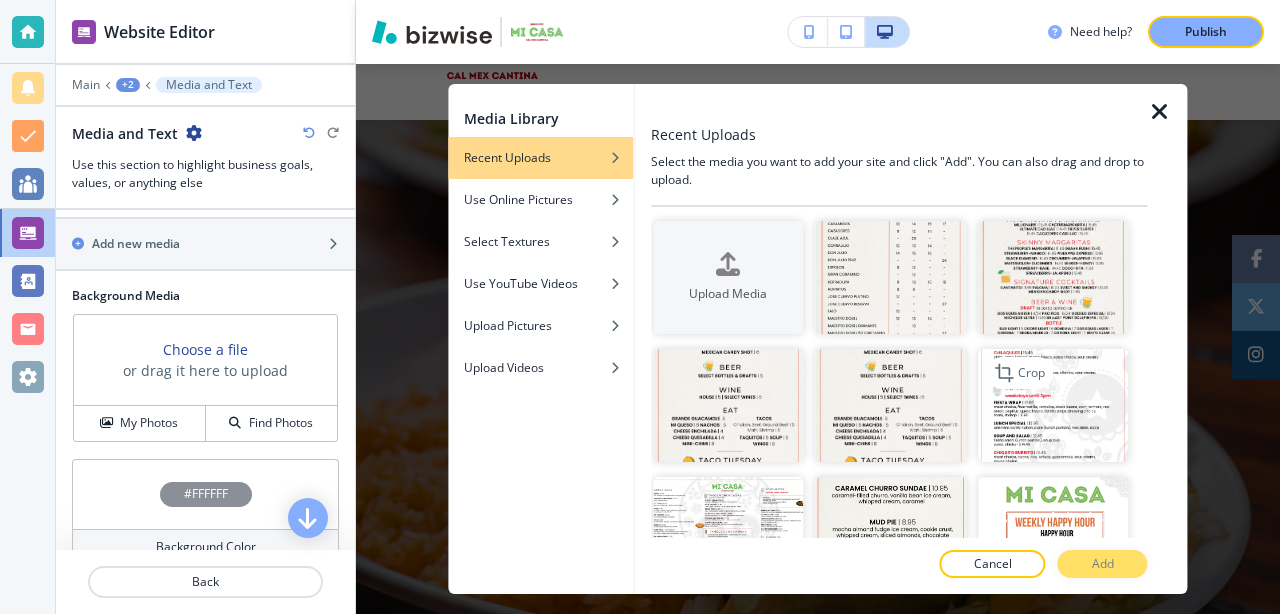 click at bounding box center [1053, 405] 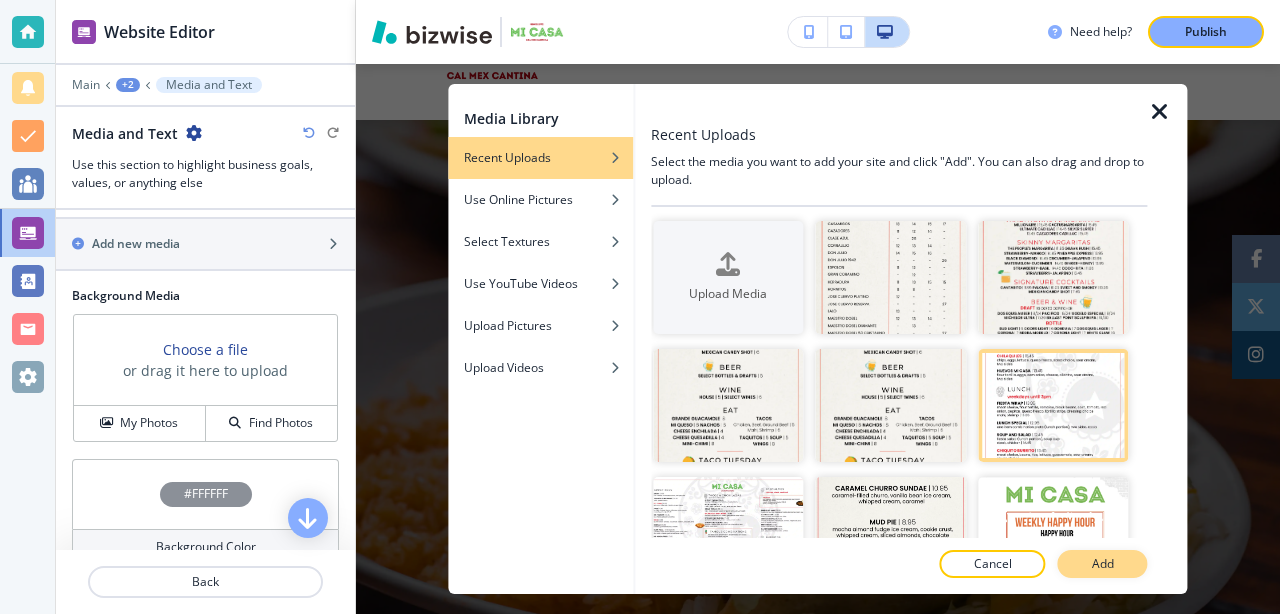 click on "Add" at bounding box center [1103, 564] 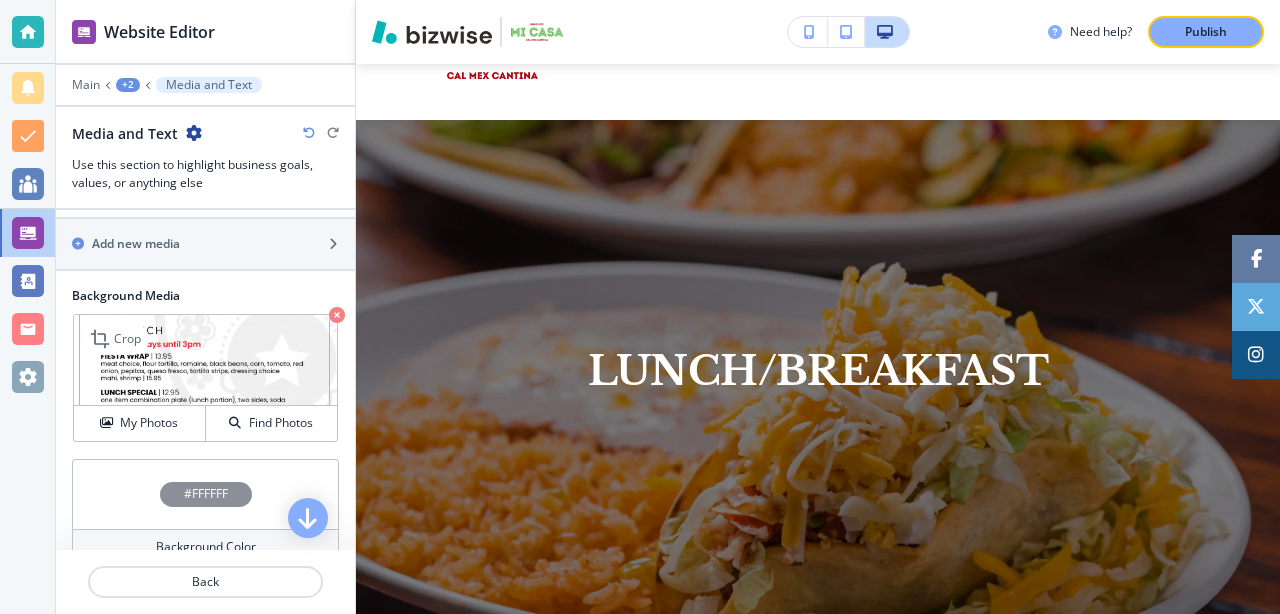 click at bounding box center (337, 315) 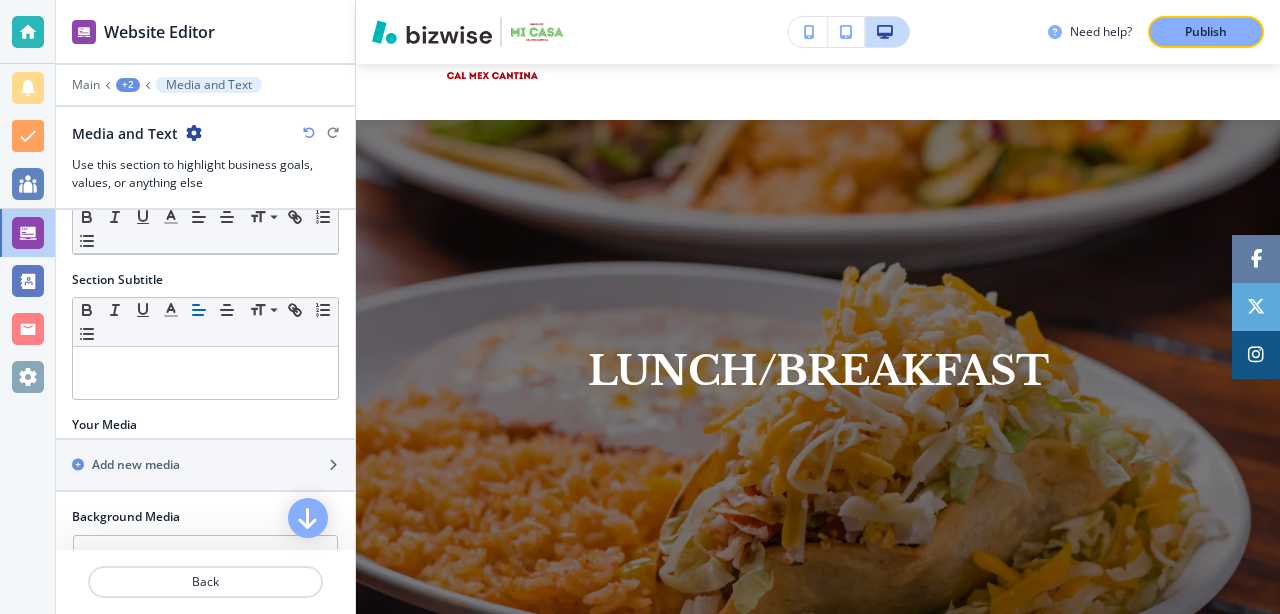 scroll, scrollTop: 112, scrollLeft: 0, axis: vertical 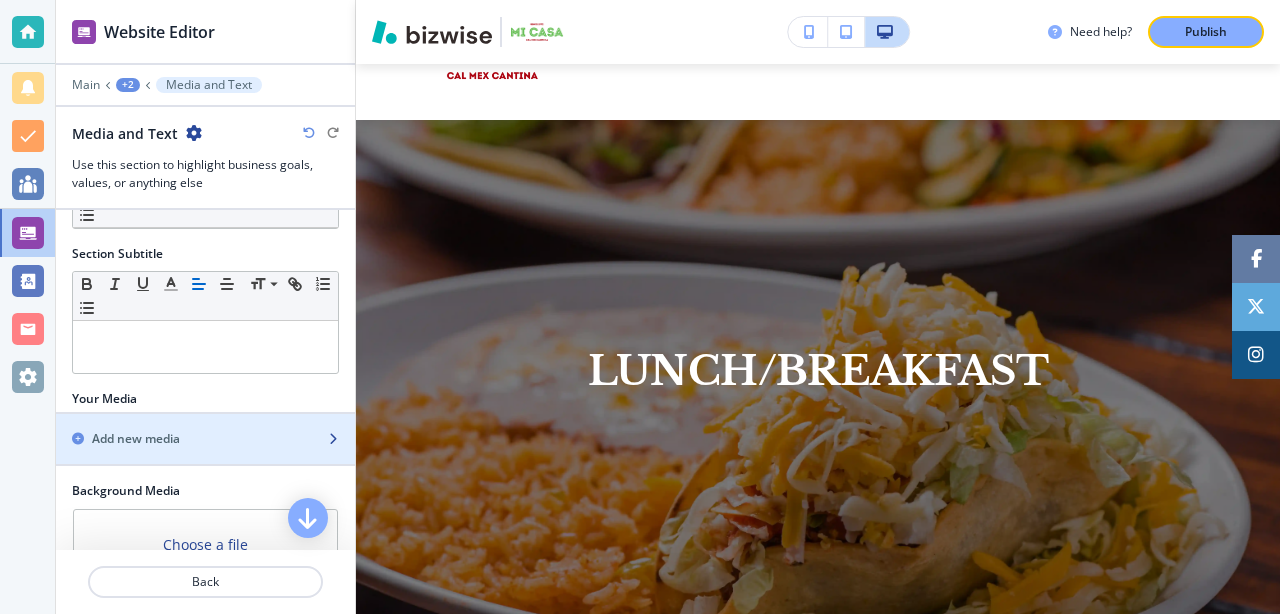 click at bounding box center [205, 456] 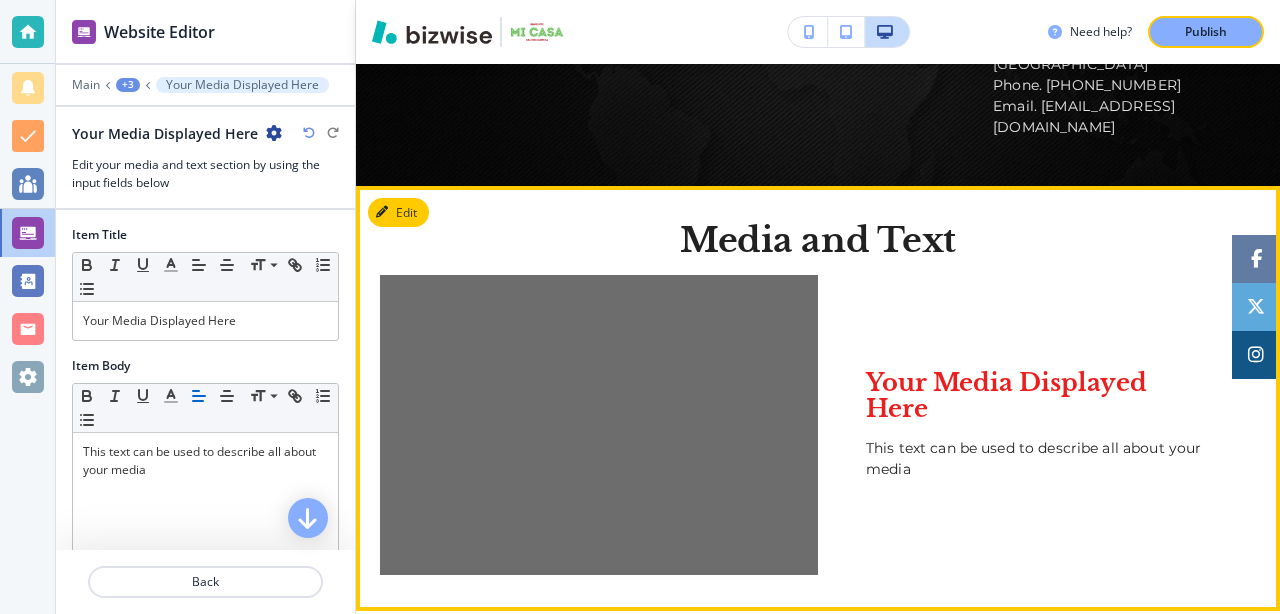 scroll, scrollTop: 3130, scrollLeft: 0, axis: vertical 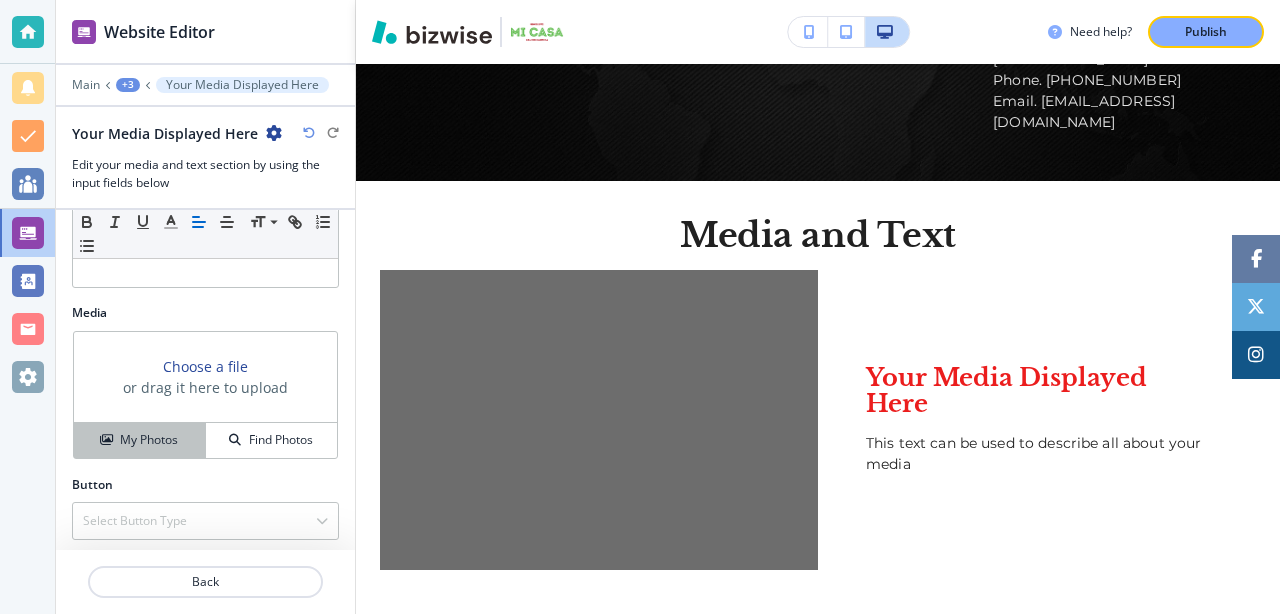 click on "My Photos" at bounding box center (149, 440) 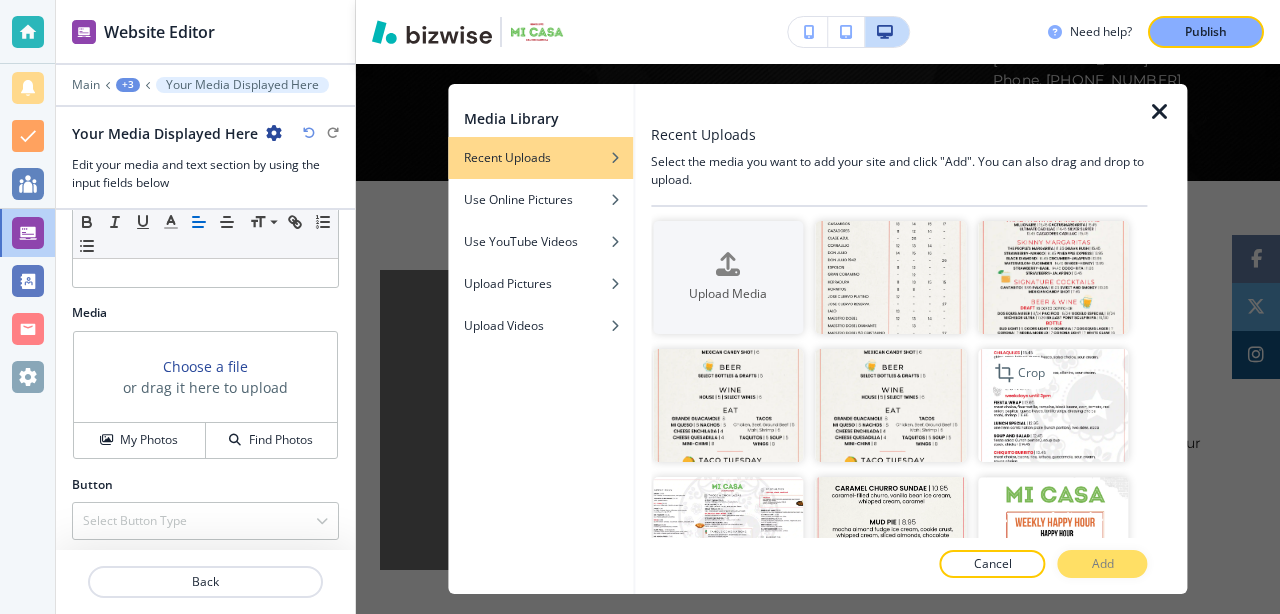 click at bounding box center (1053, 405) 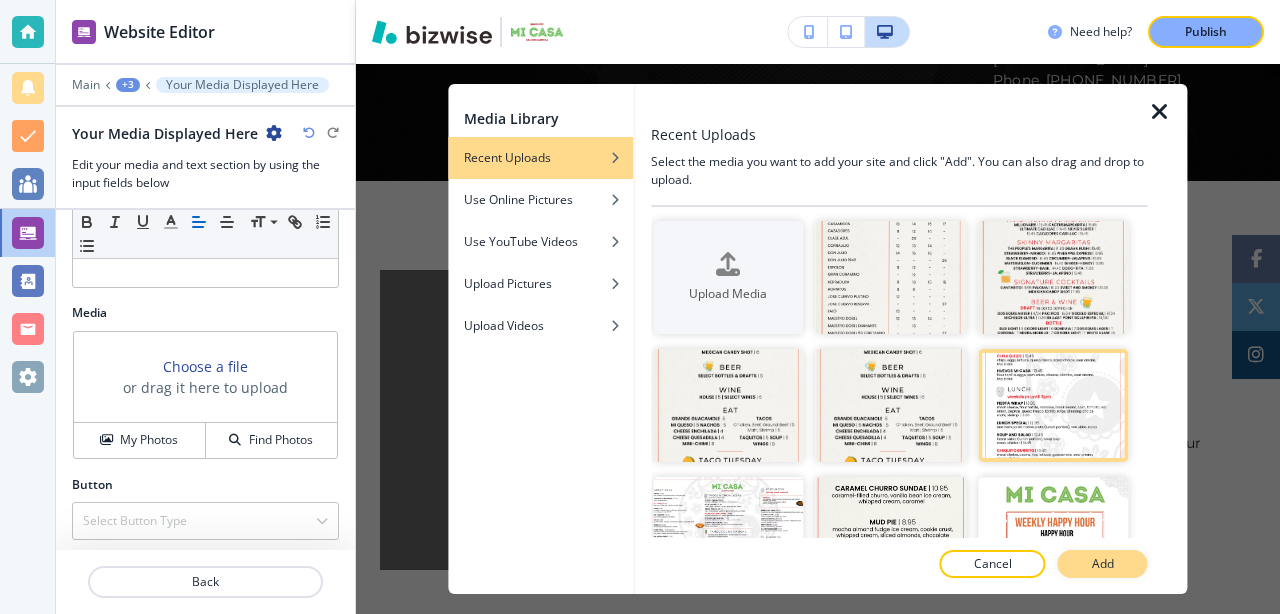 click on "Add" at bounding box center (1103, 564) 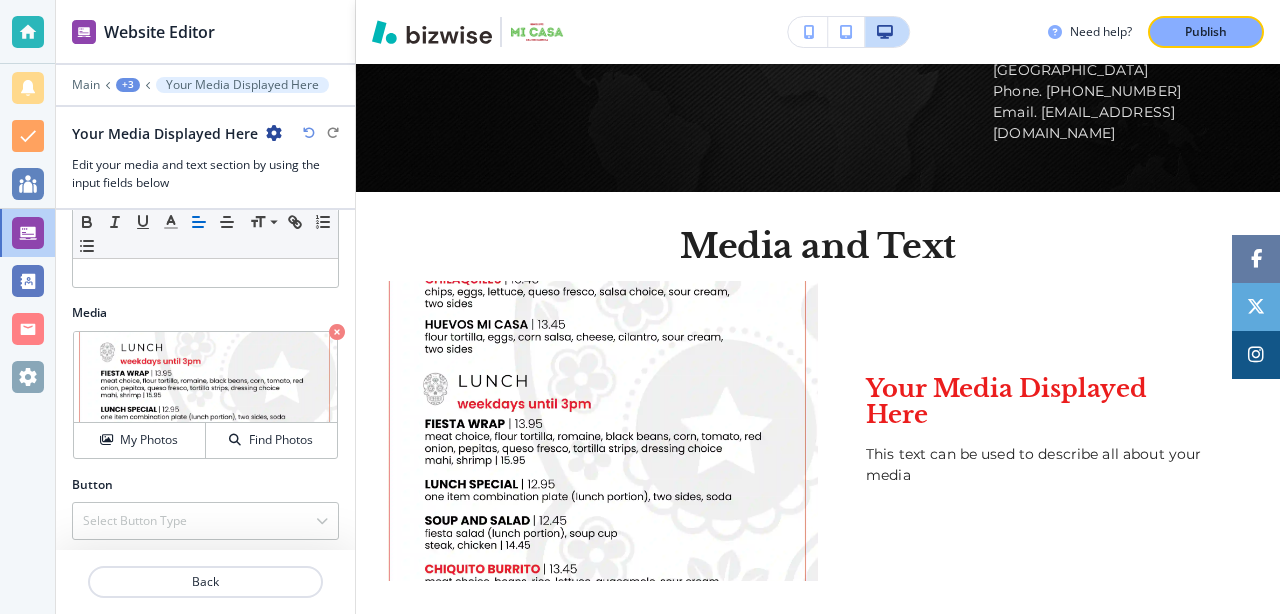 scroll, scrollTop: 3121, scrollLeft: 0, axis: vertical 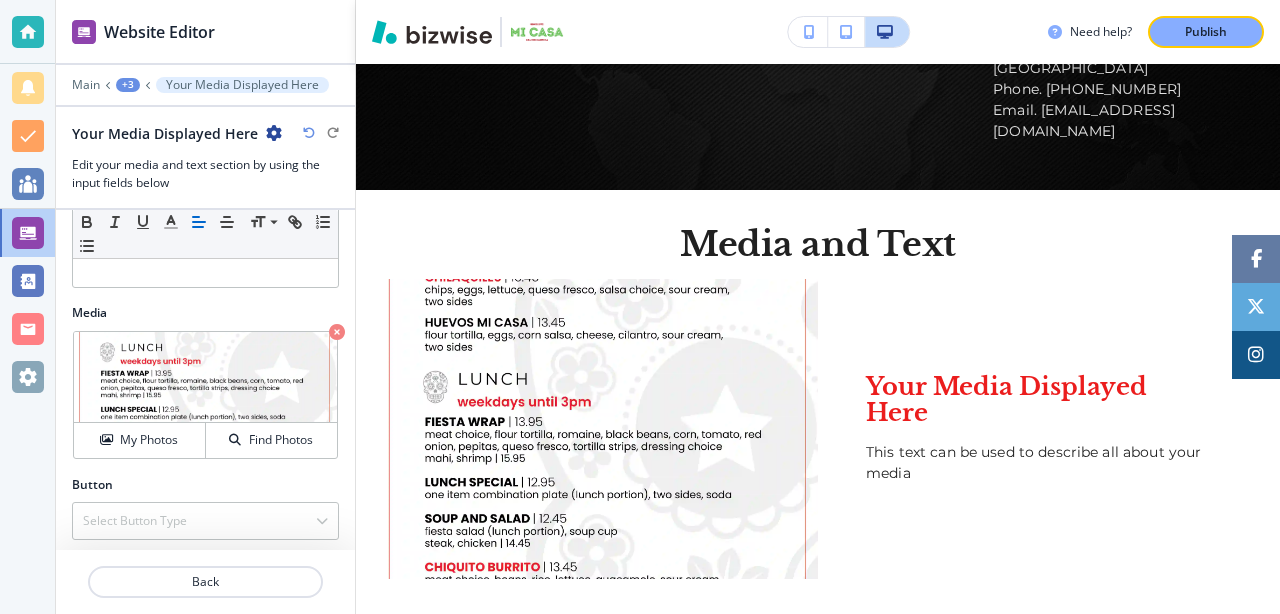 click on "Media and Text" at bounding box center (818, 252) 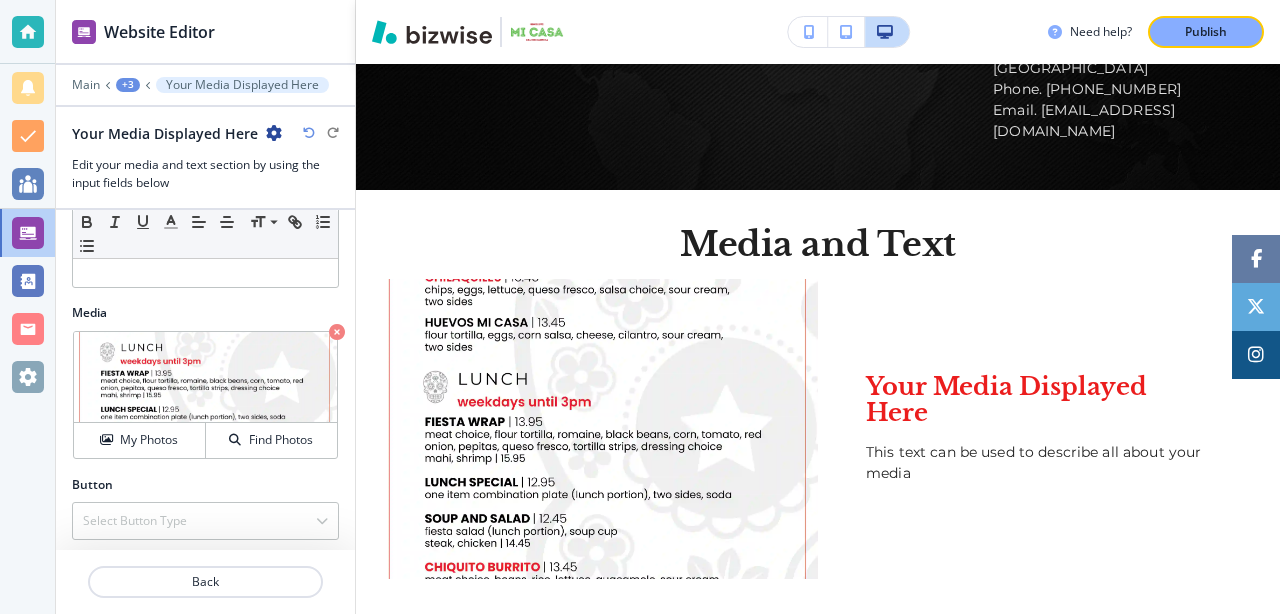 click on "Your Media Displayed Here" at bounding box center (1037, 400) 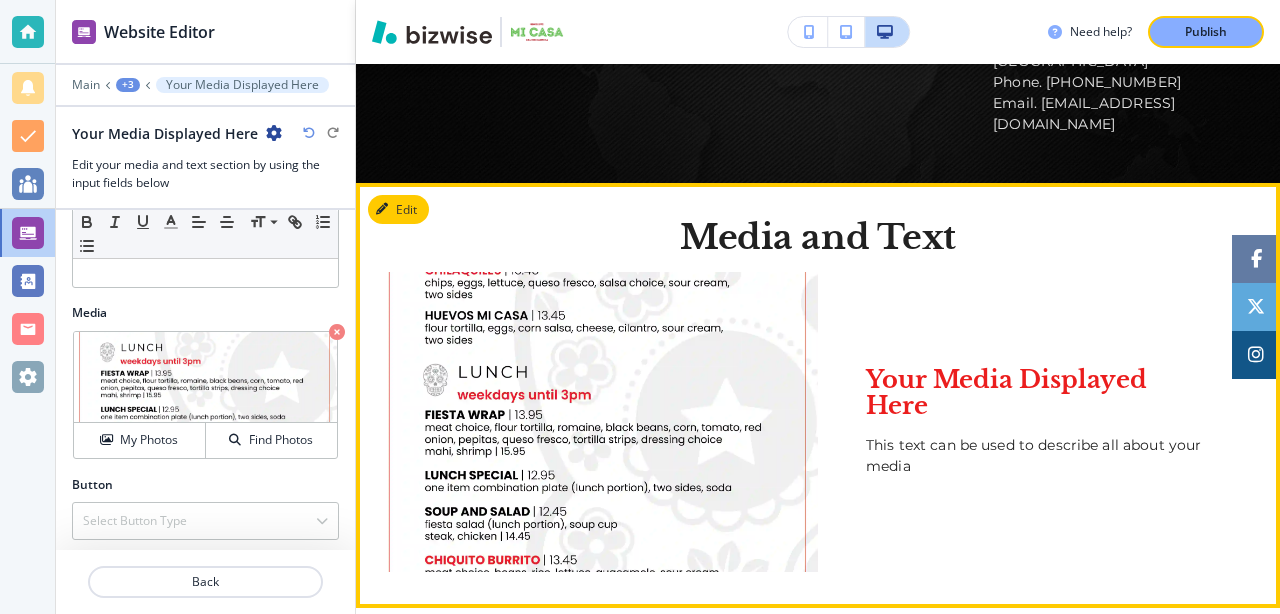 scroll, scrollTop: 3112, scrollLeft: 0, axis: vertical 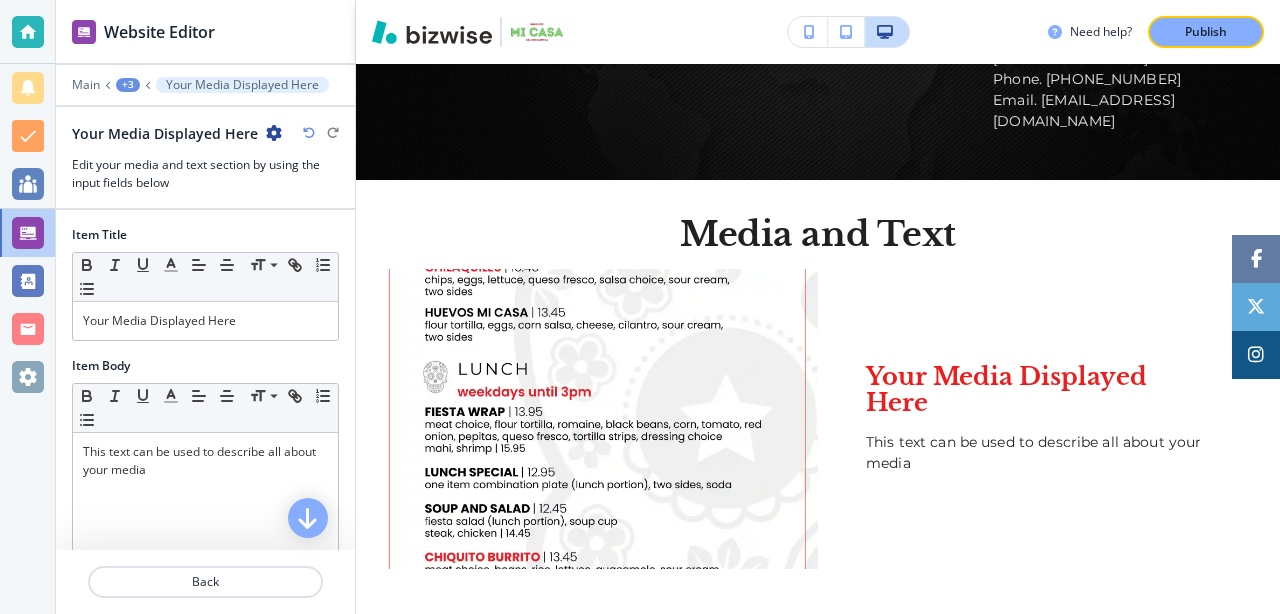 click on "+3" at bounding box center [128, 85] 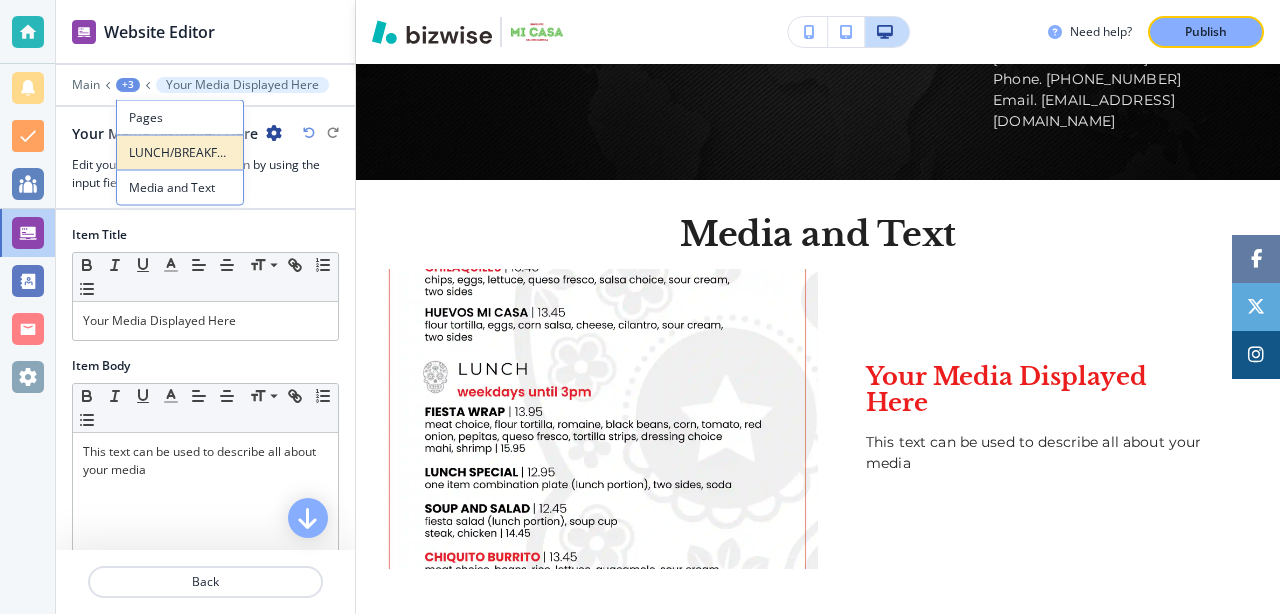 click on "LUNCH/BREAKFAST" at bounding box center [180, 152] 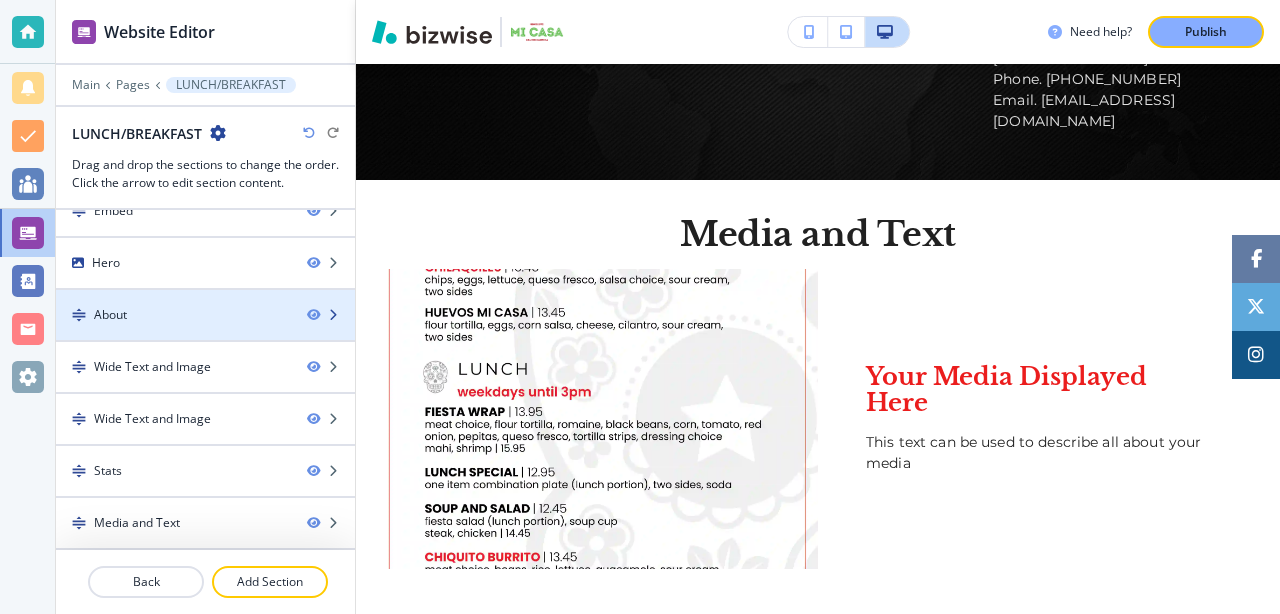 scroll, scrollTop: 22, scrollLeft: 0, axis: vertical 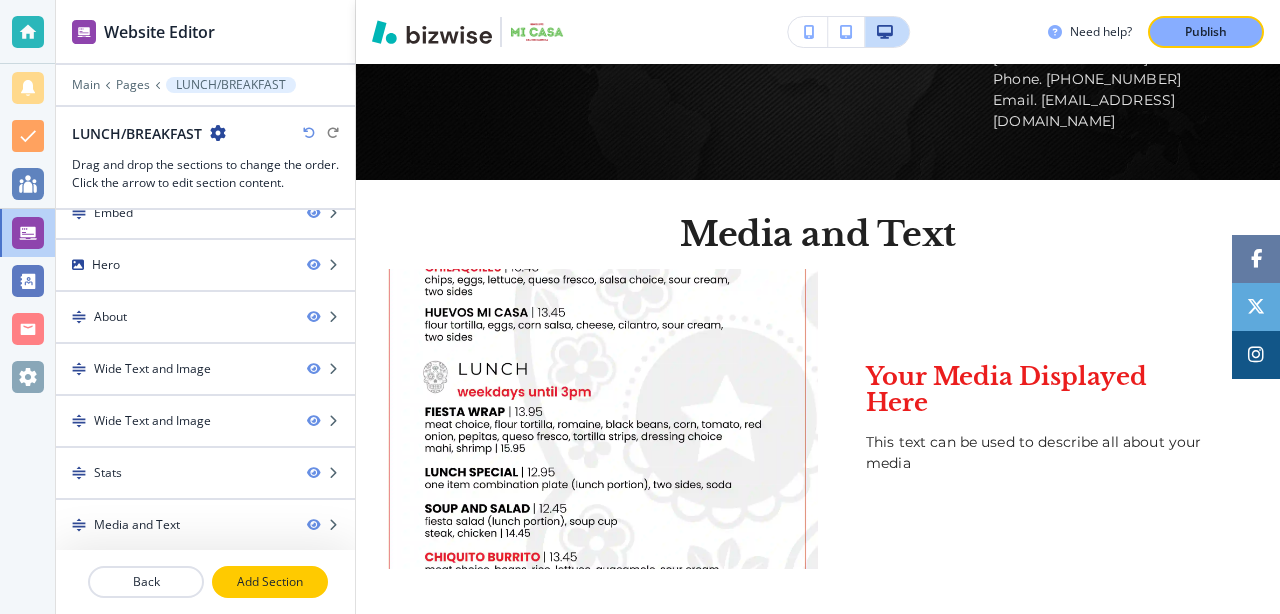 click on "Add Section" at bounding box center (270, 582) 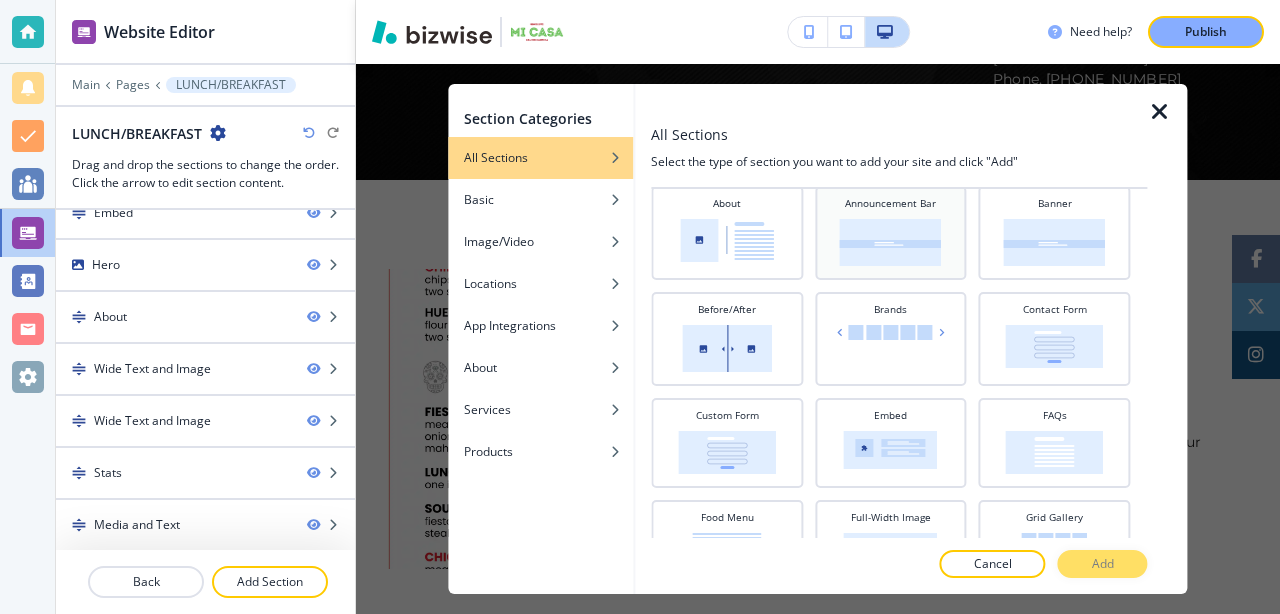 scroll, scrollTop: 75, scrollLeft: 0, axis: vertical 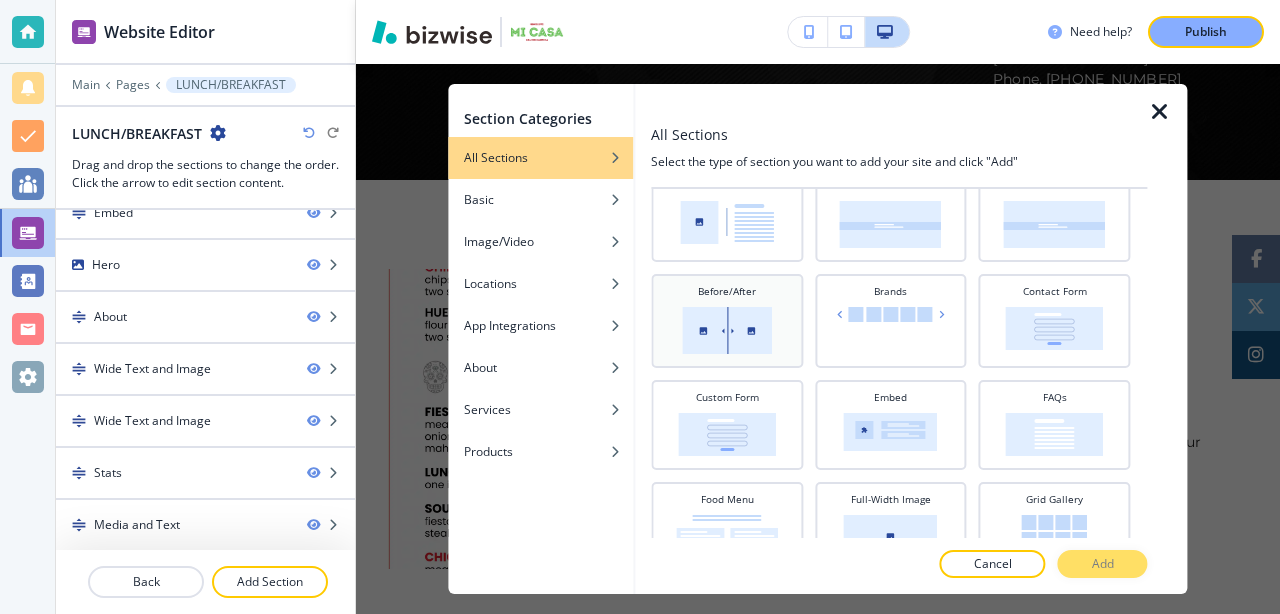 click at bounding box center (727, 330) 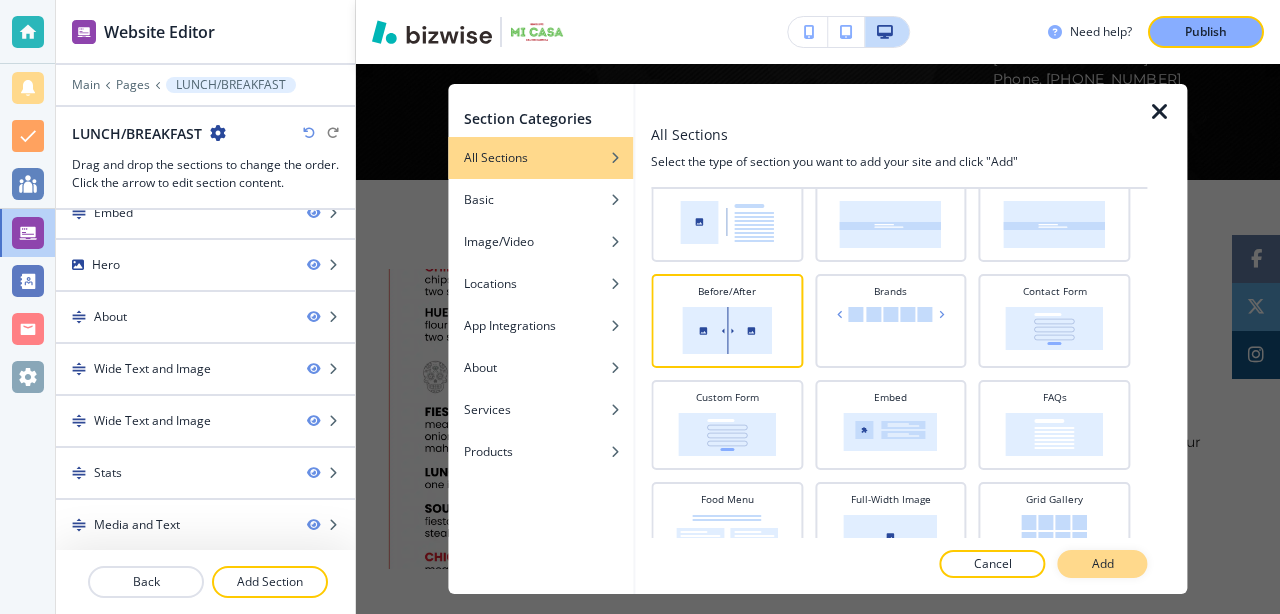 click on "Add" at bounding box center (1103, 564) 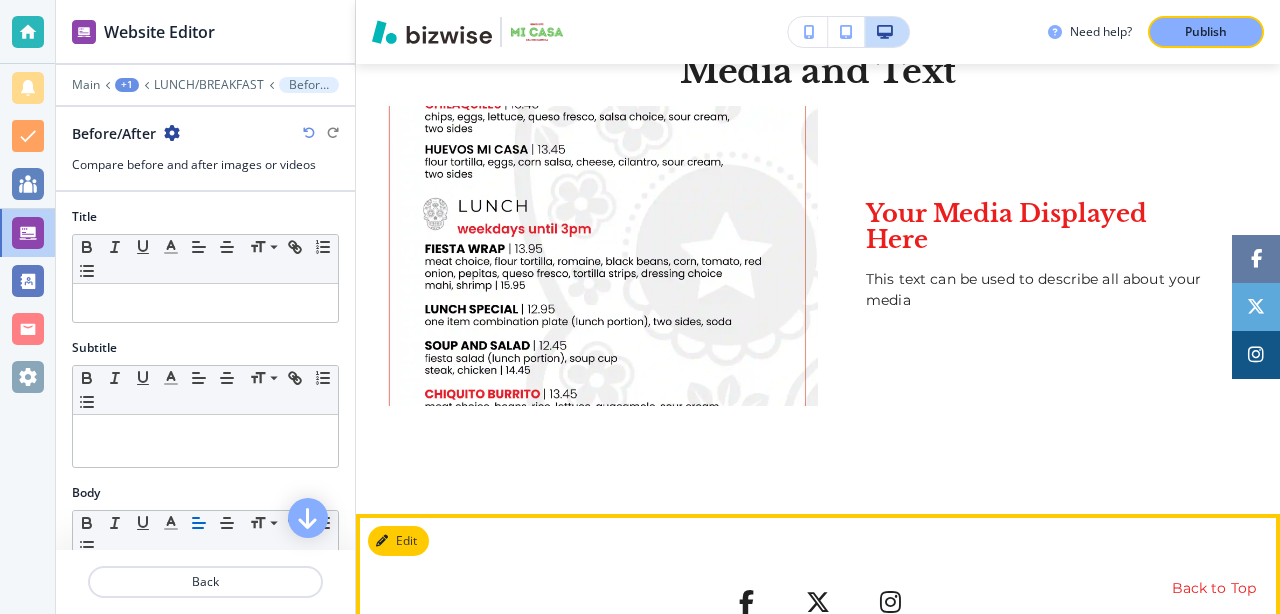 scroll, scrollTop: 3334, scrollLeft: 0, axis: vertical 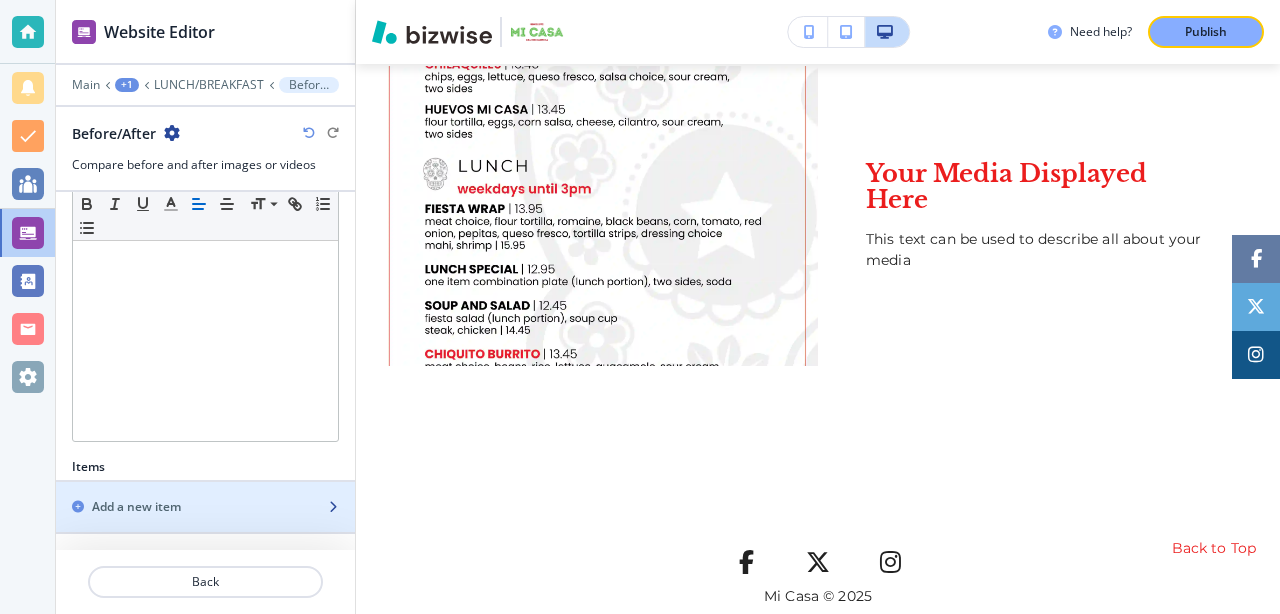 click on "Add a new item" at bounding box center [136, 507] 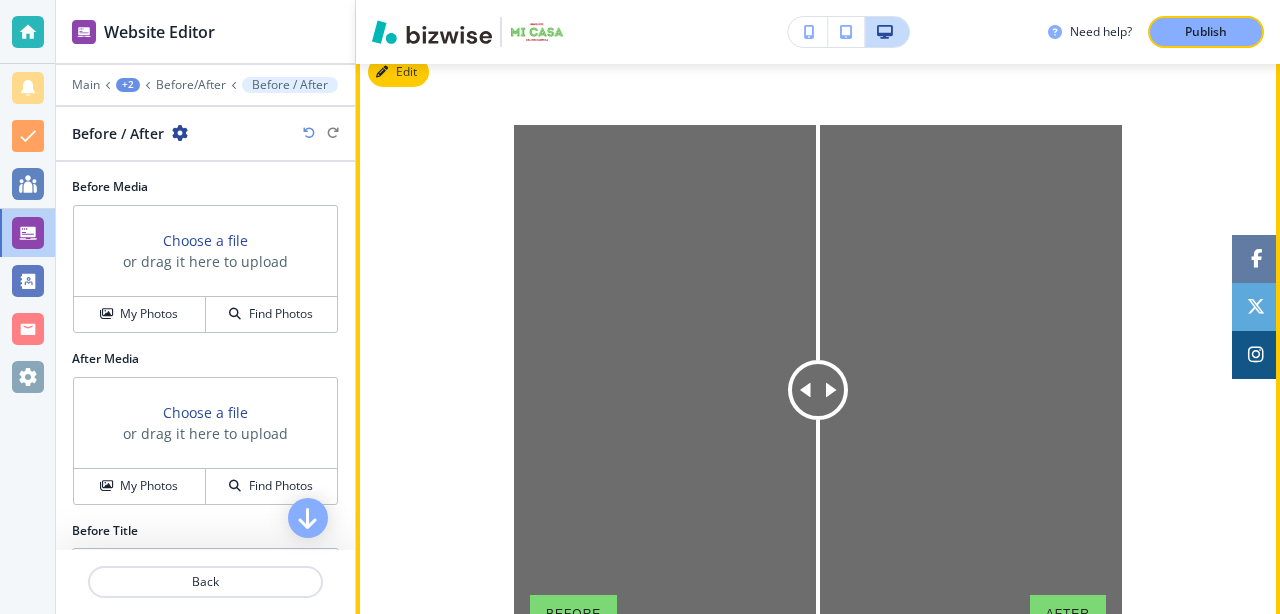 scroll, scrollTop: 3693, scrollLeft: 0, axis: vertical 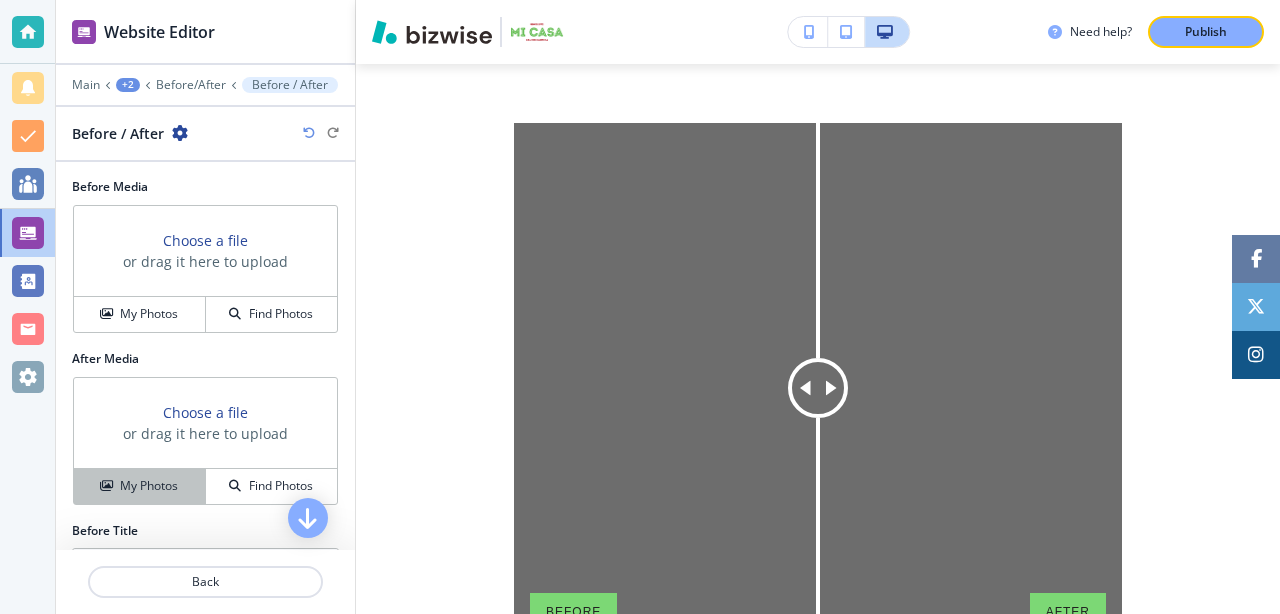 click on "My Photos" at bounding box center (149, 486) 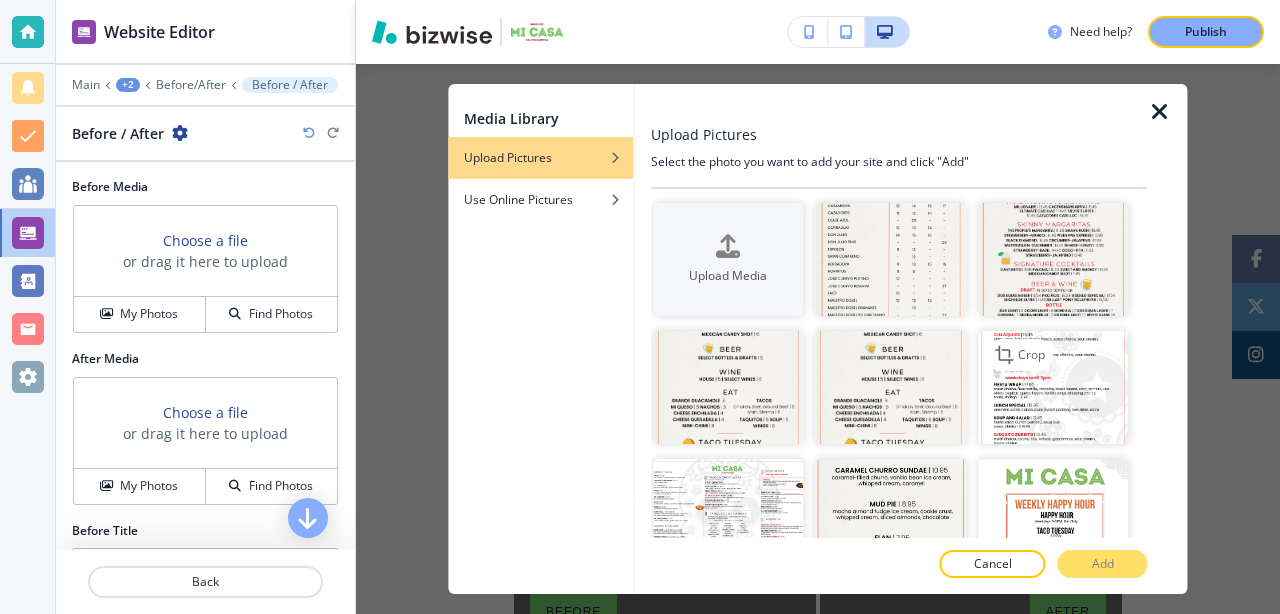 click at bounding box center (1053, 387) 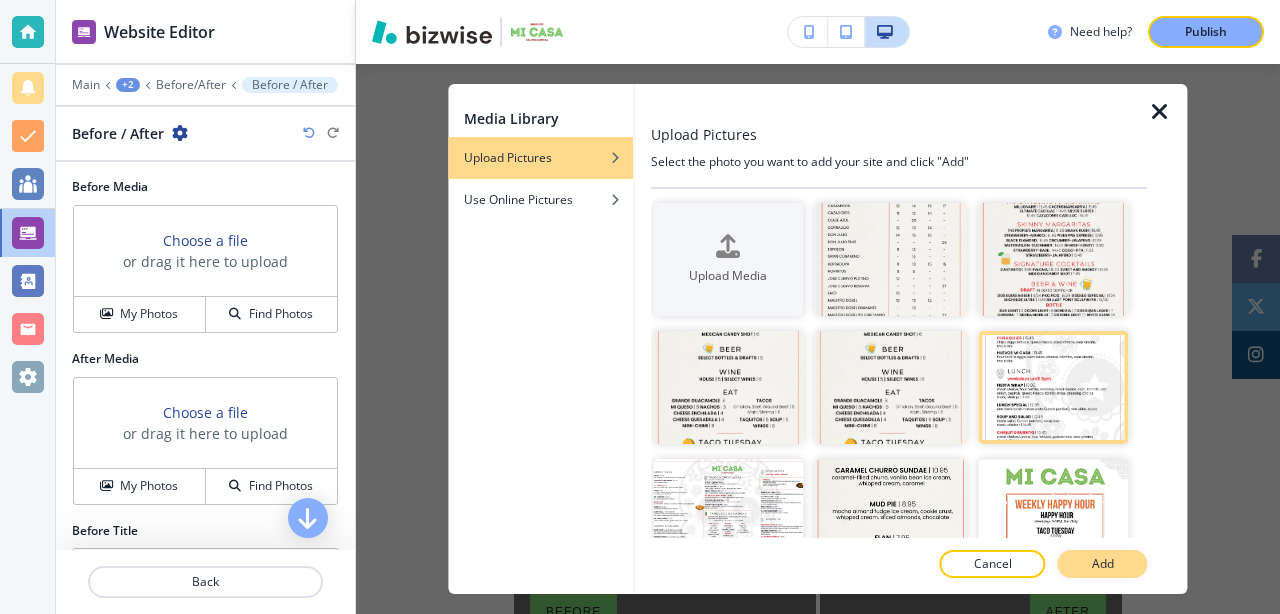 click on "Add" at bounding box center [1103, 564] 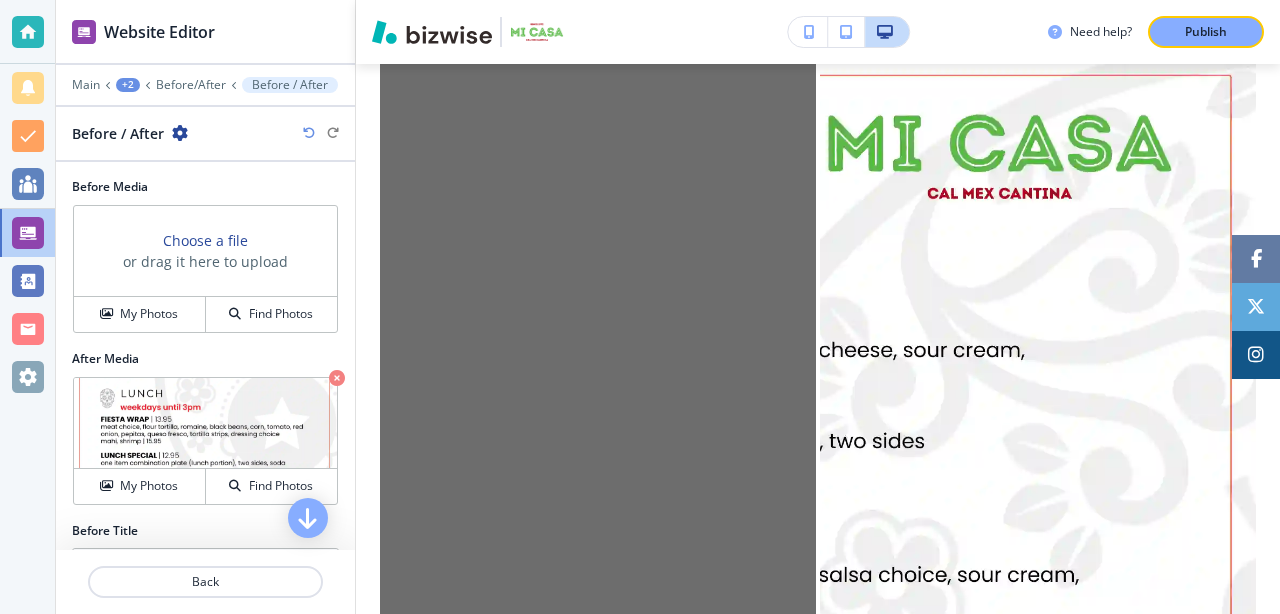 scroll, scrollTop: 3759, scrollLeft: 0, axis: vertical 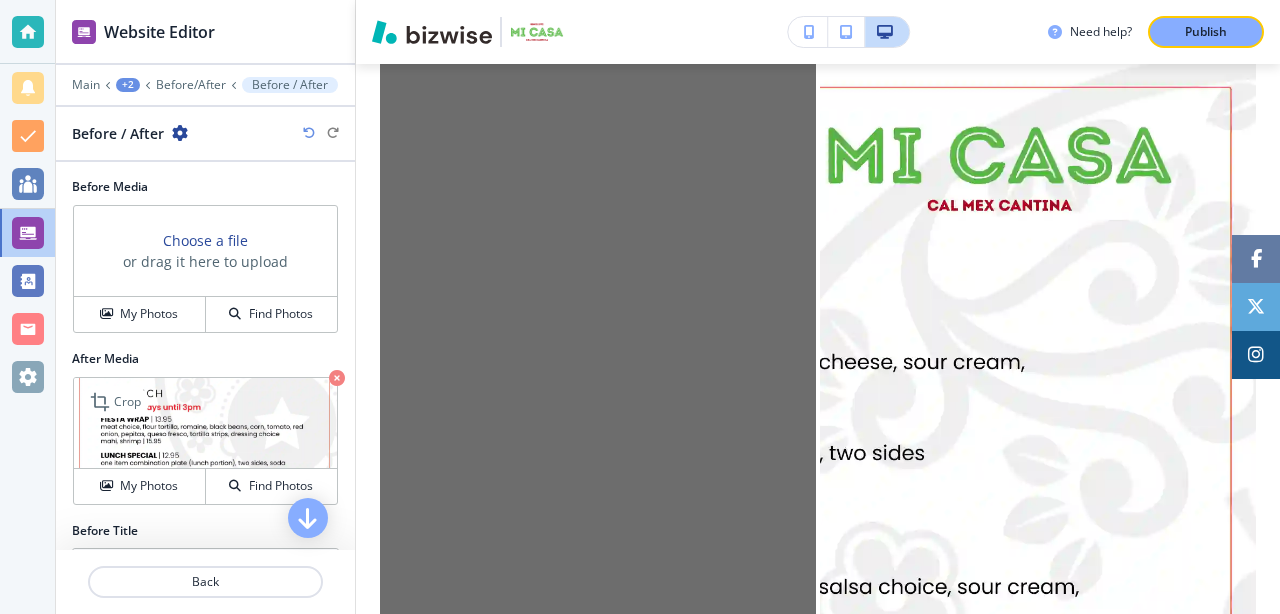 click at bounding box center [337, 378] 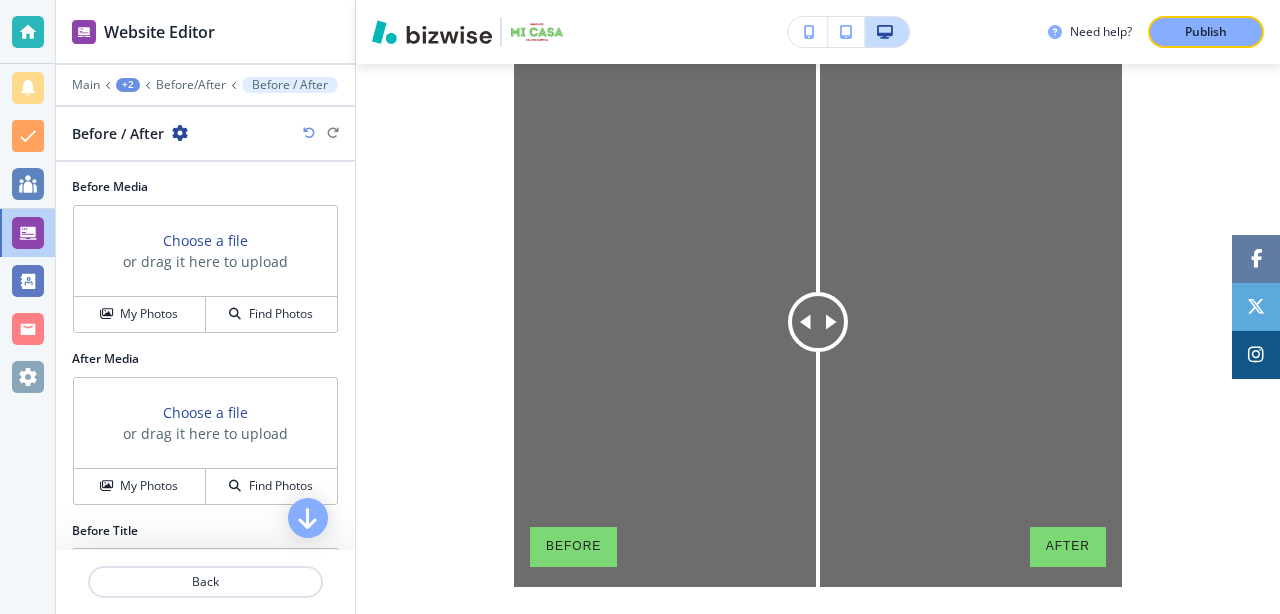 scroll, scrollTop: 47, scrollLeft: 0, axis: vertical 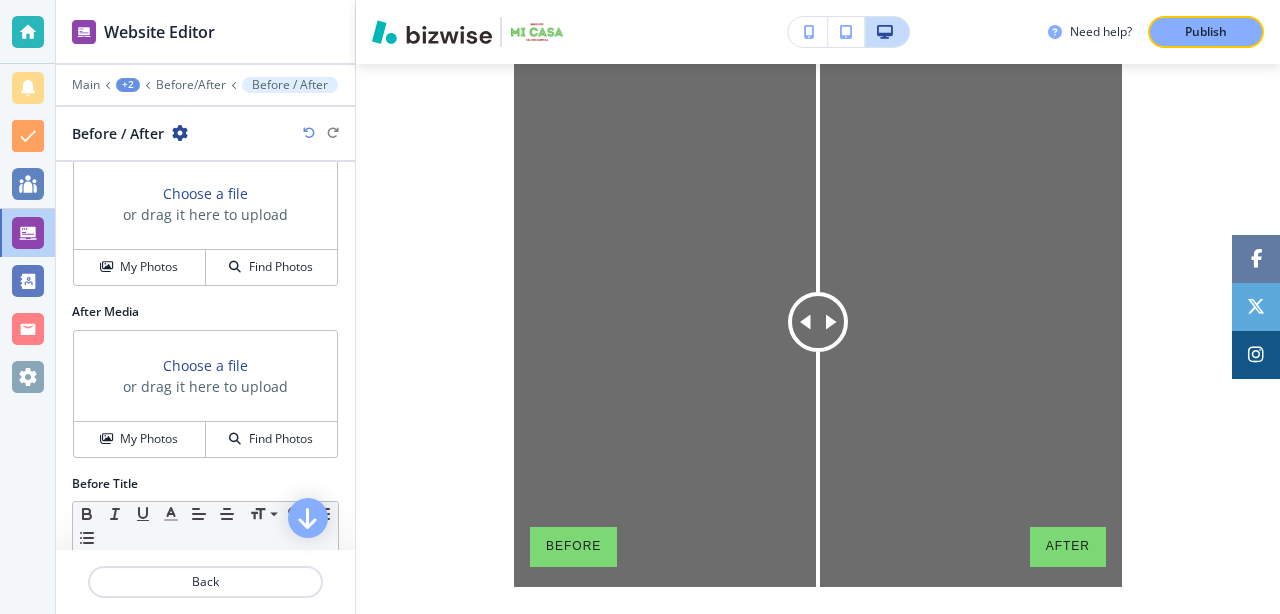 click on "Before / After" at bounding box center (290, 85) 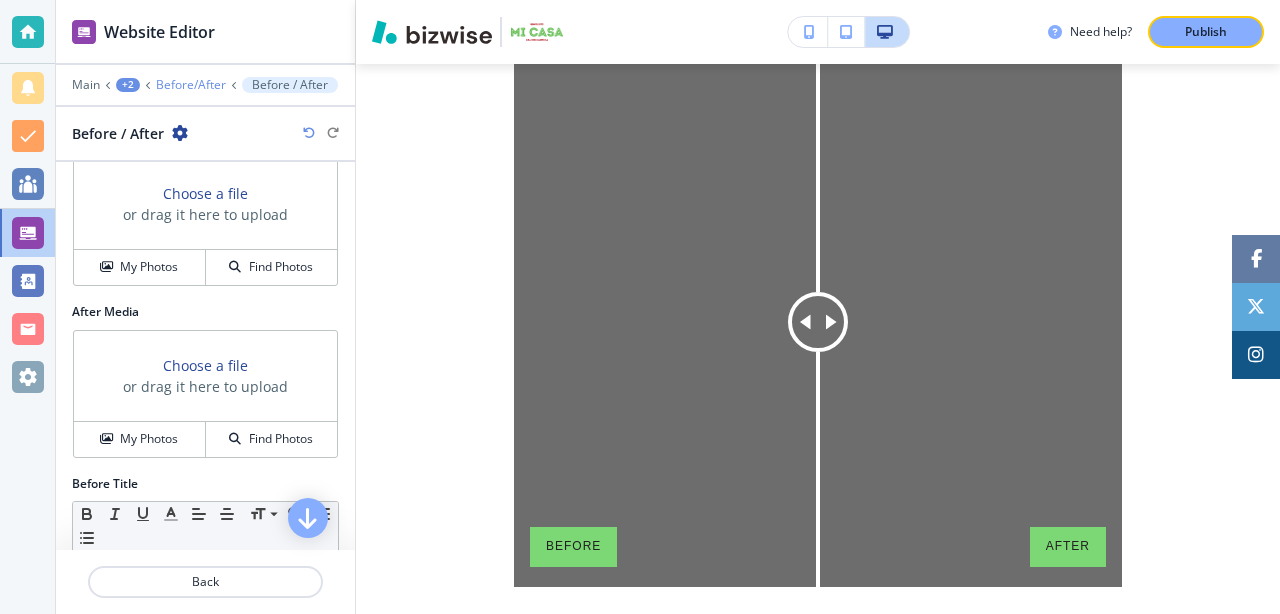 click on "Before/After" at bounding box center (191, 85) 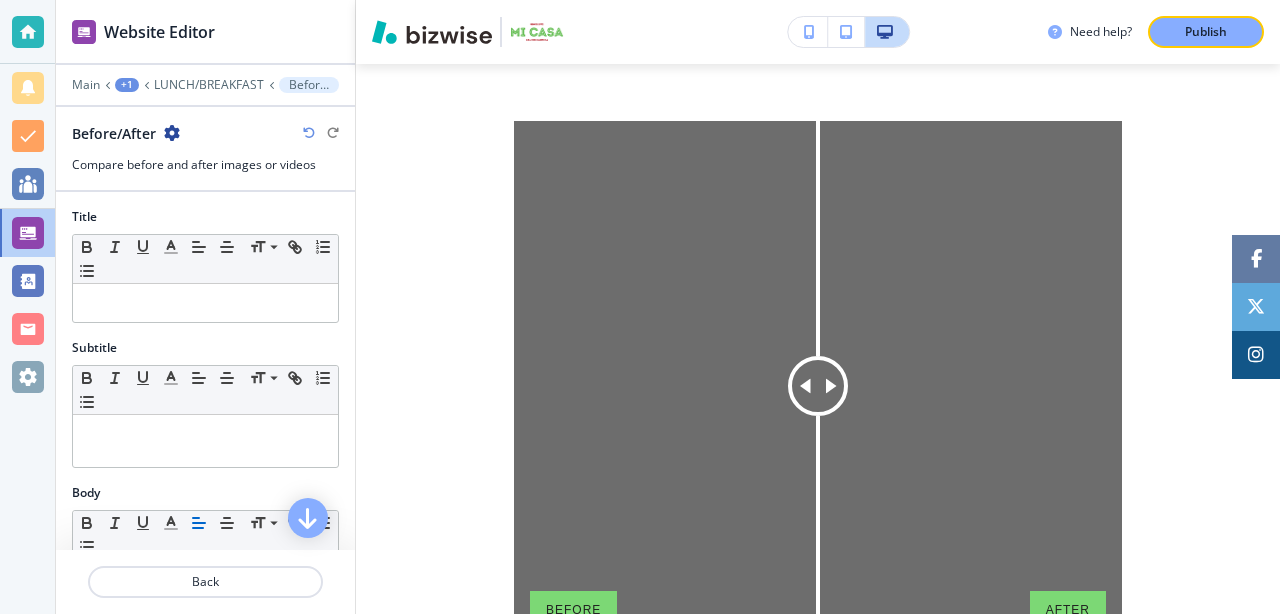 scroll, scrollTop: 3639, scrollLeft: 0, axis: vertical 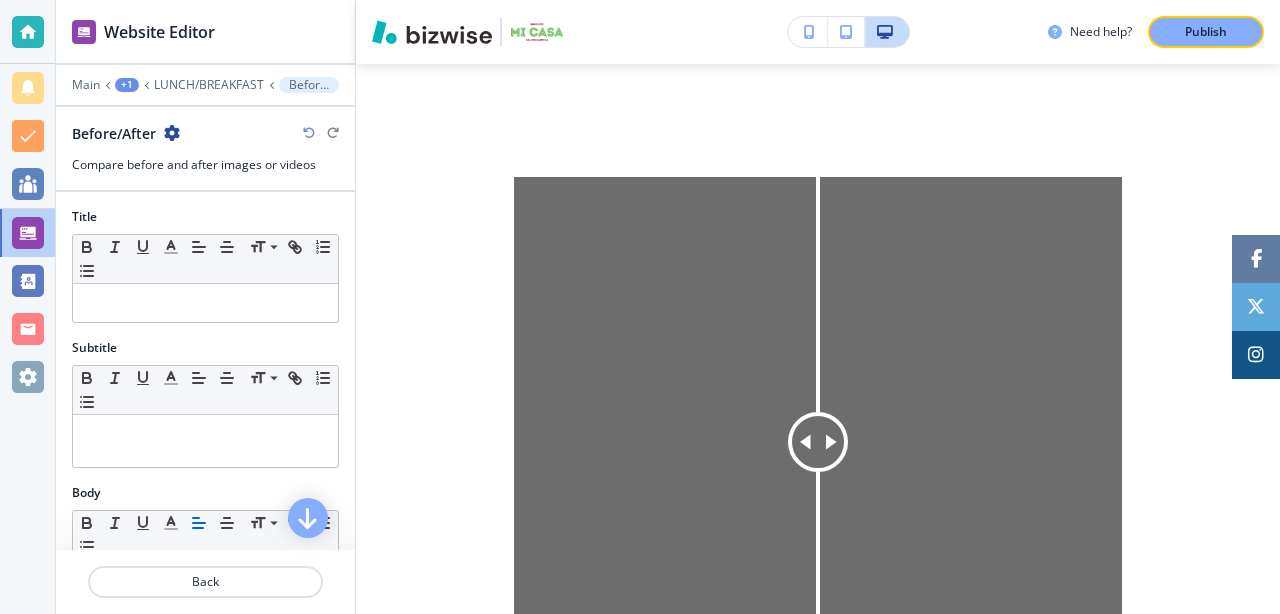 click at bounding box center [172, 133] 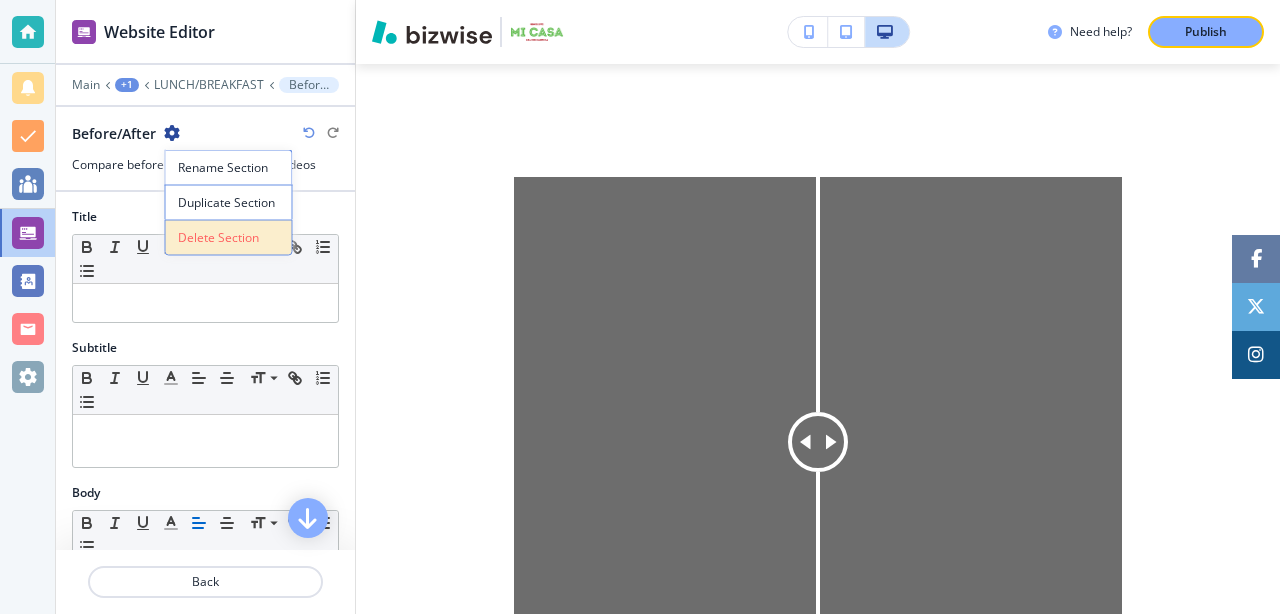 click on "Delete Section" at bounding box center [229, 238] 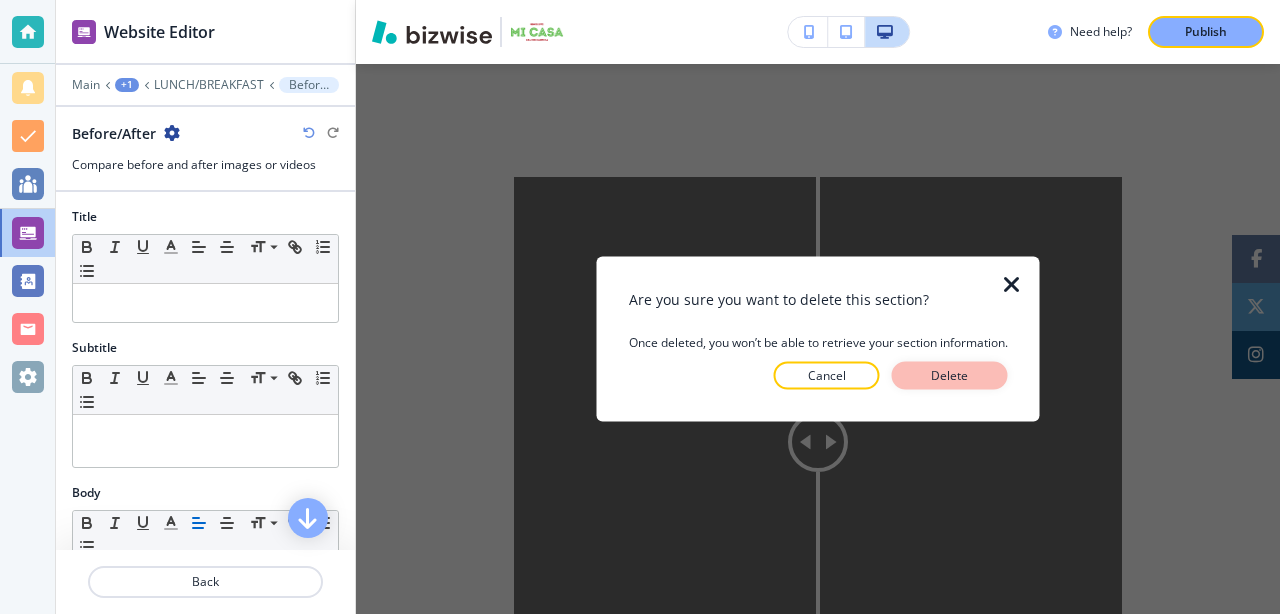 click on "Delete" at bounding box center (950, 376) 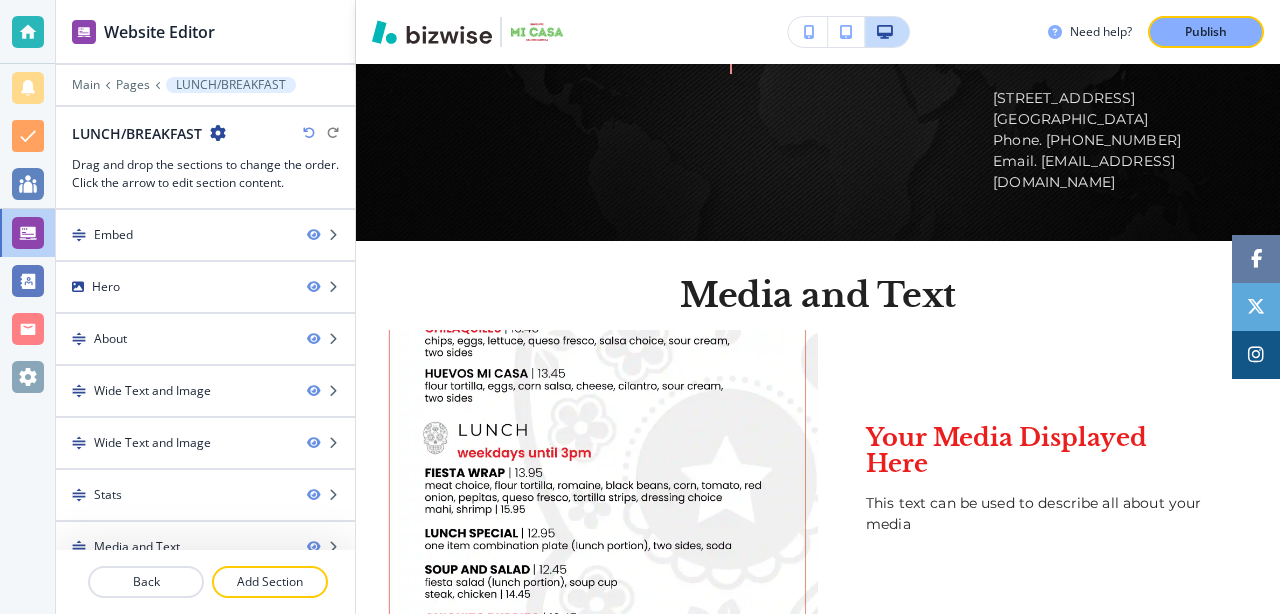 scroll, scrollTop: 3061, scrollLeft: 0, axis: vertical 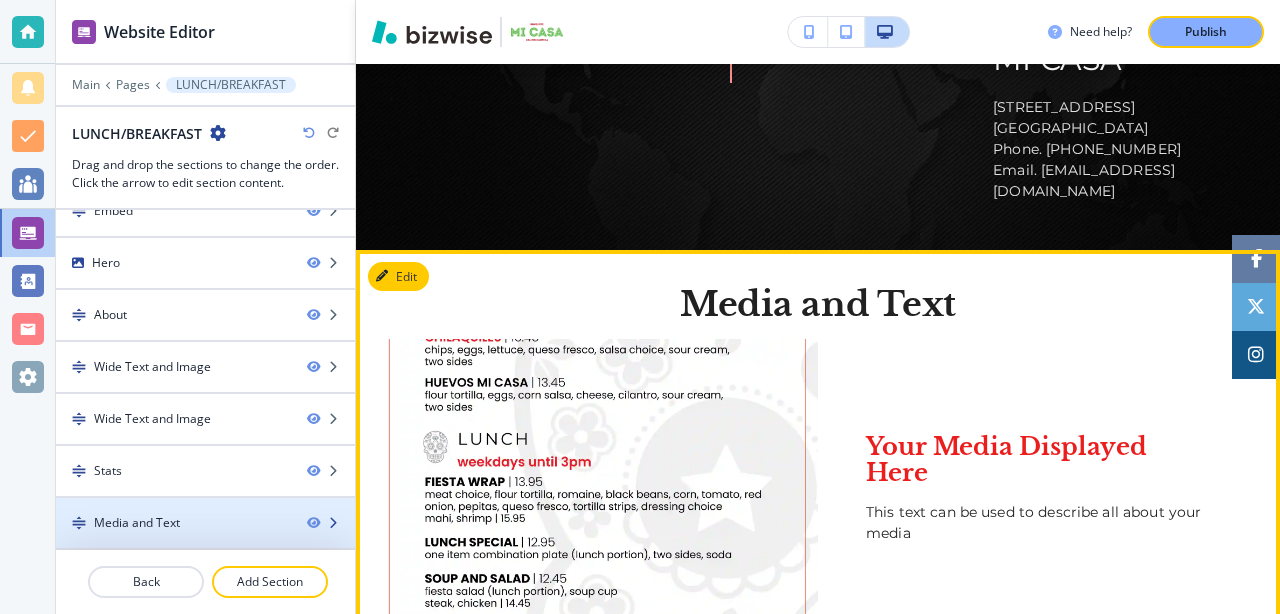 click on "Media and Text" at bounding box center (173, 523) 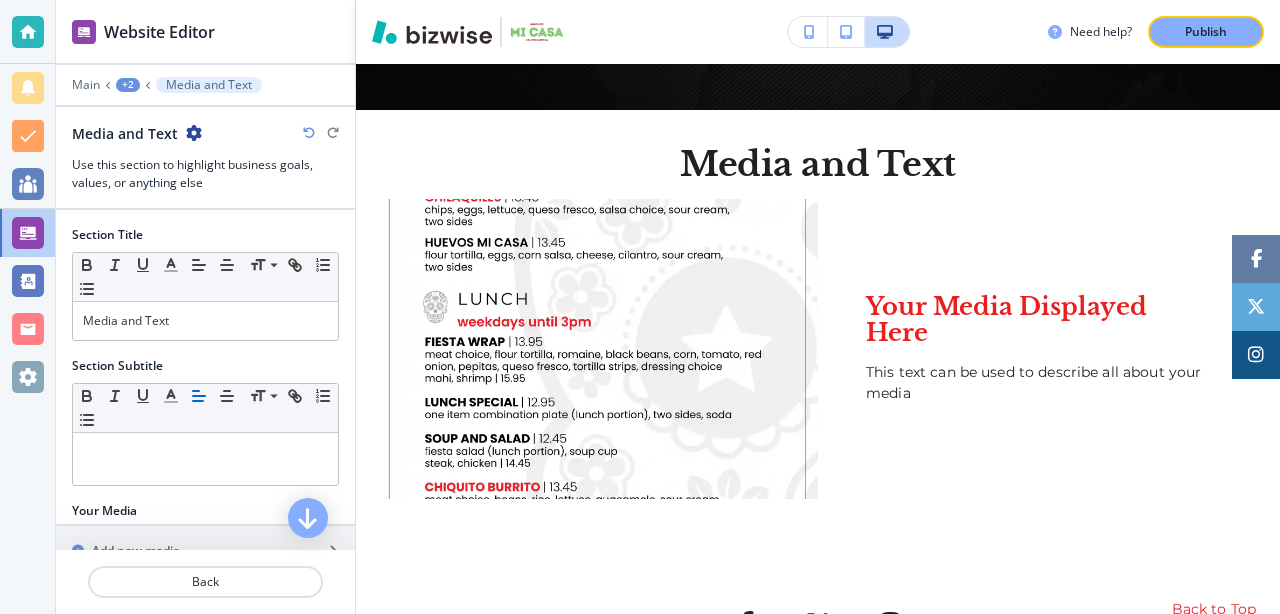scroll, scrollTop: 3213, scrollLeft: 0, axis: vertical 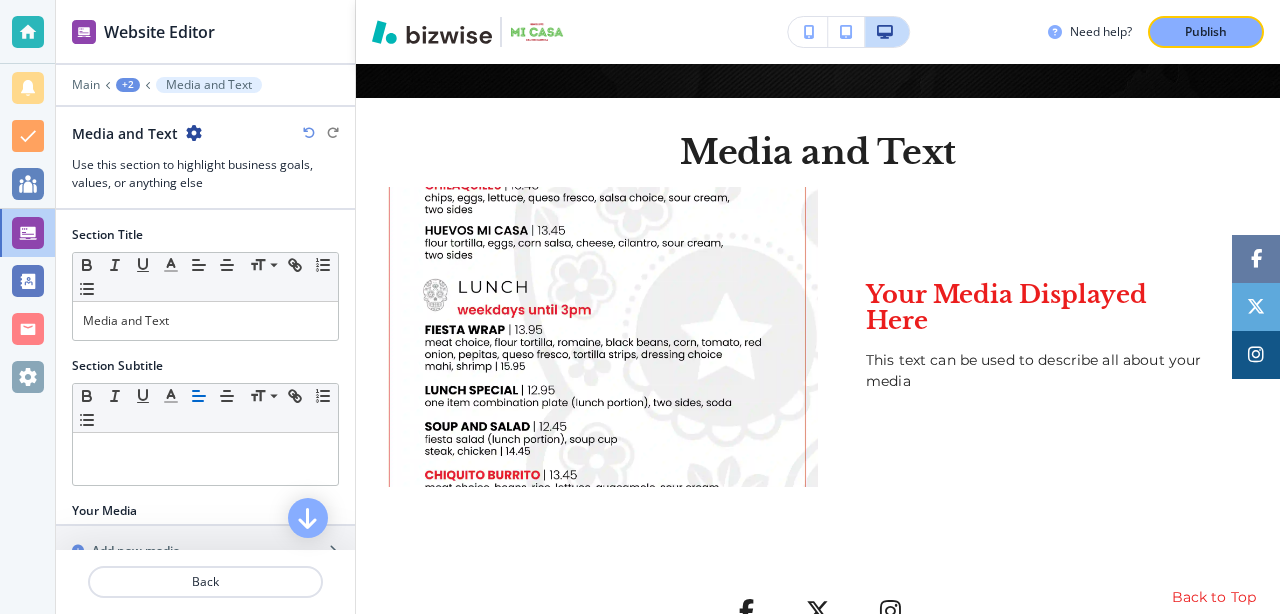 click at bounding box center [194, 133] 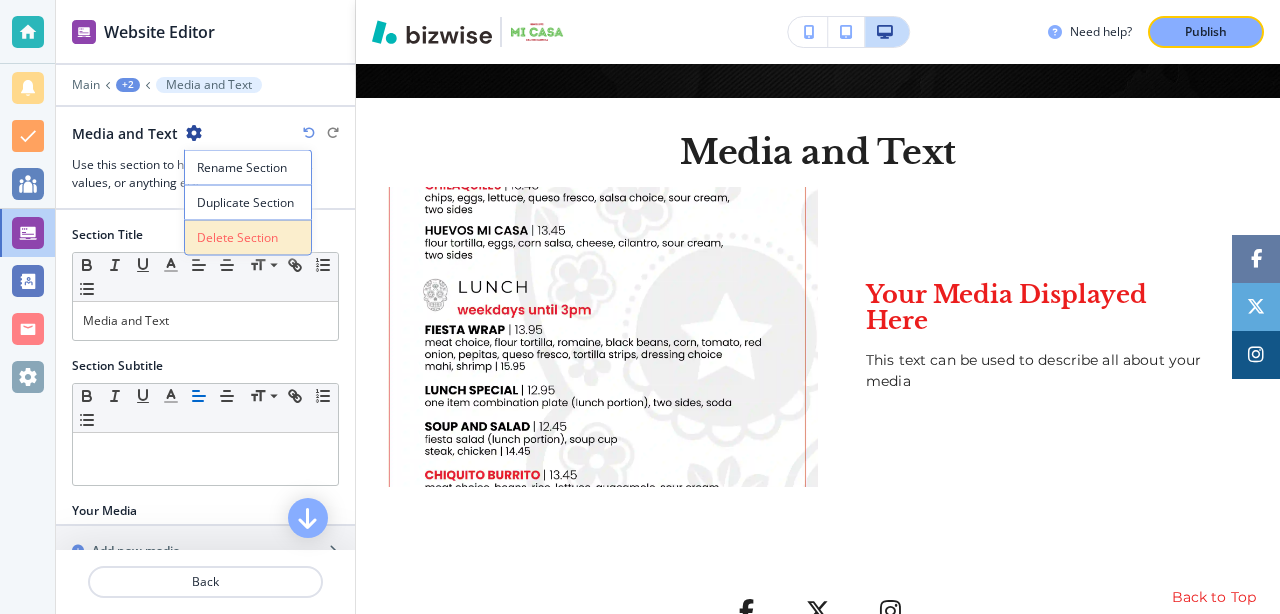click on "Delete Section" at bounding box center (248, 238) 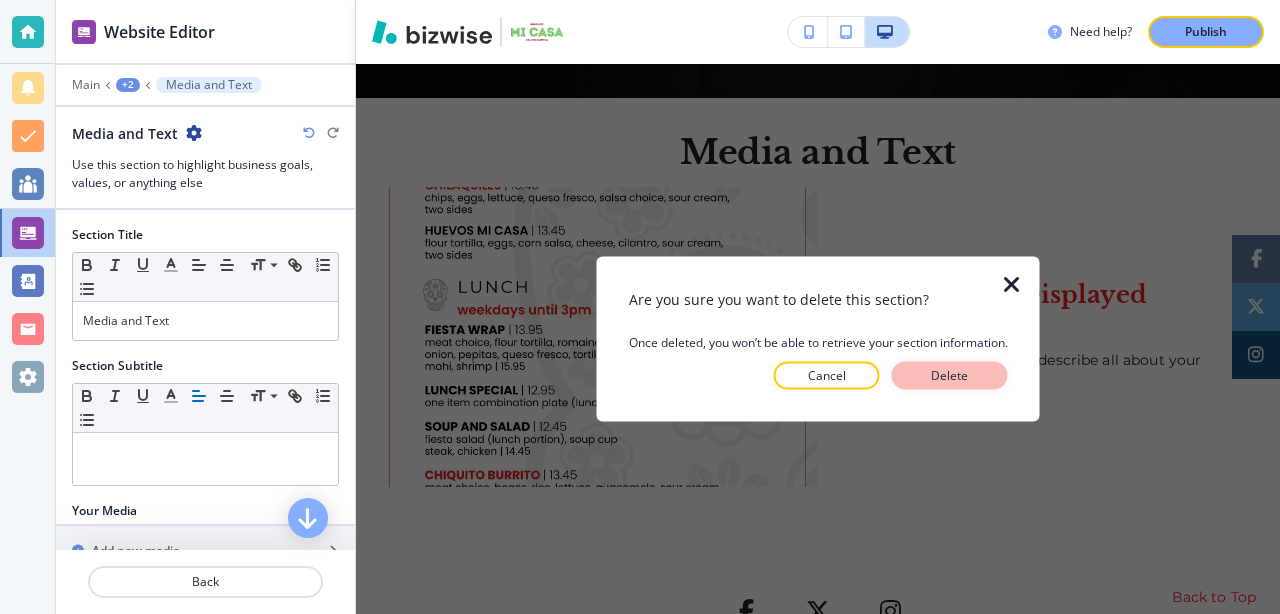 click on "Delete" at bounding box center (950, 376) 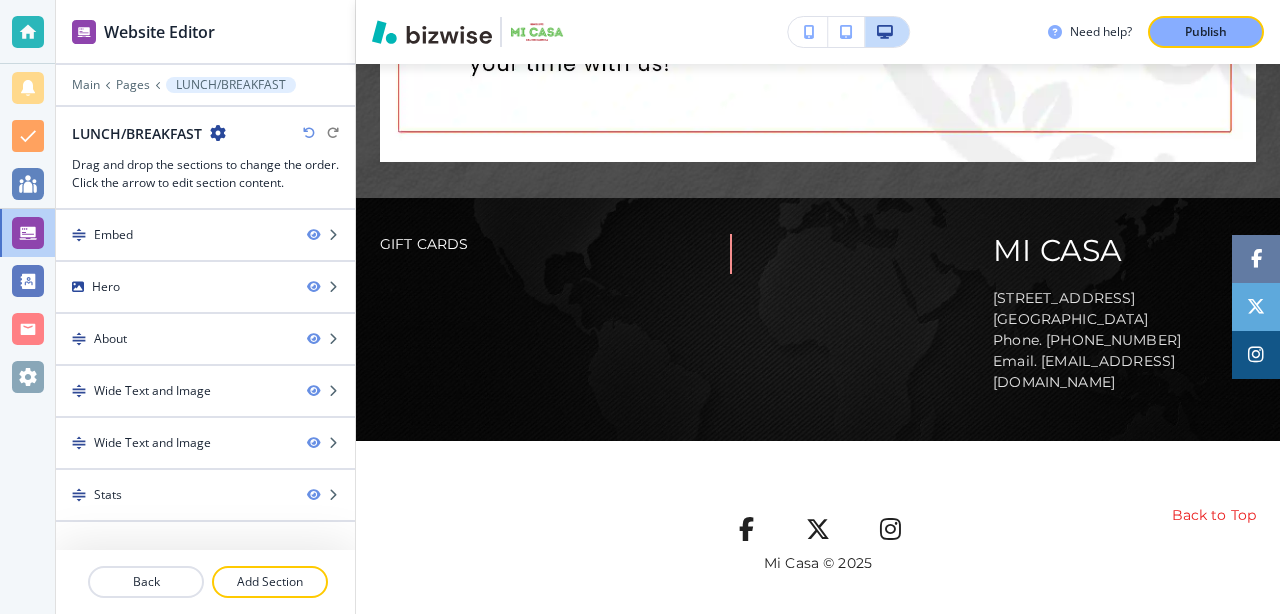 scroll, scrollTop: 2836, scrollLeft: 0, axis: vertical 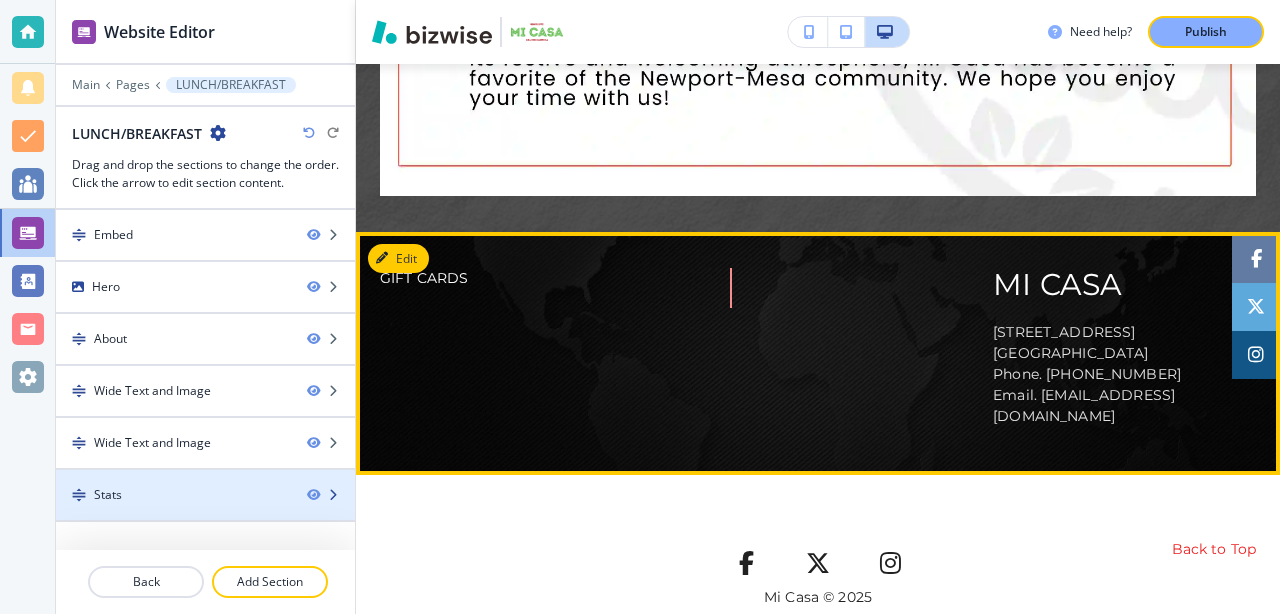 click at bounding box center (205, 512) 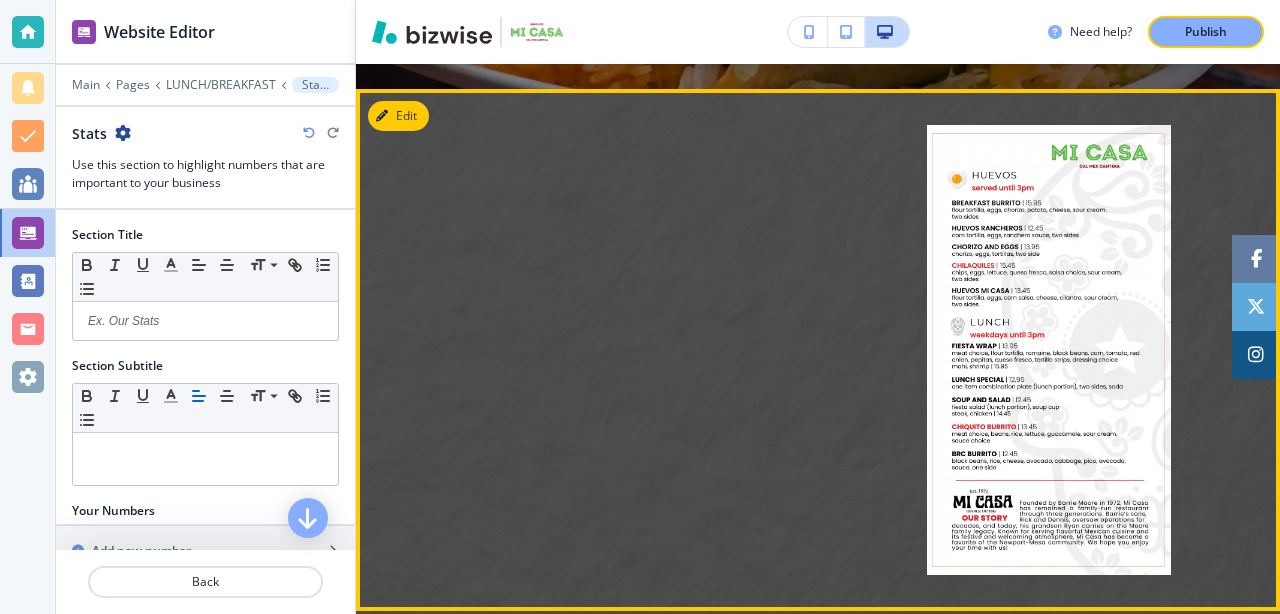 scroll, scrollTop: 609, scrollLeft: 0, axis: vertical 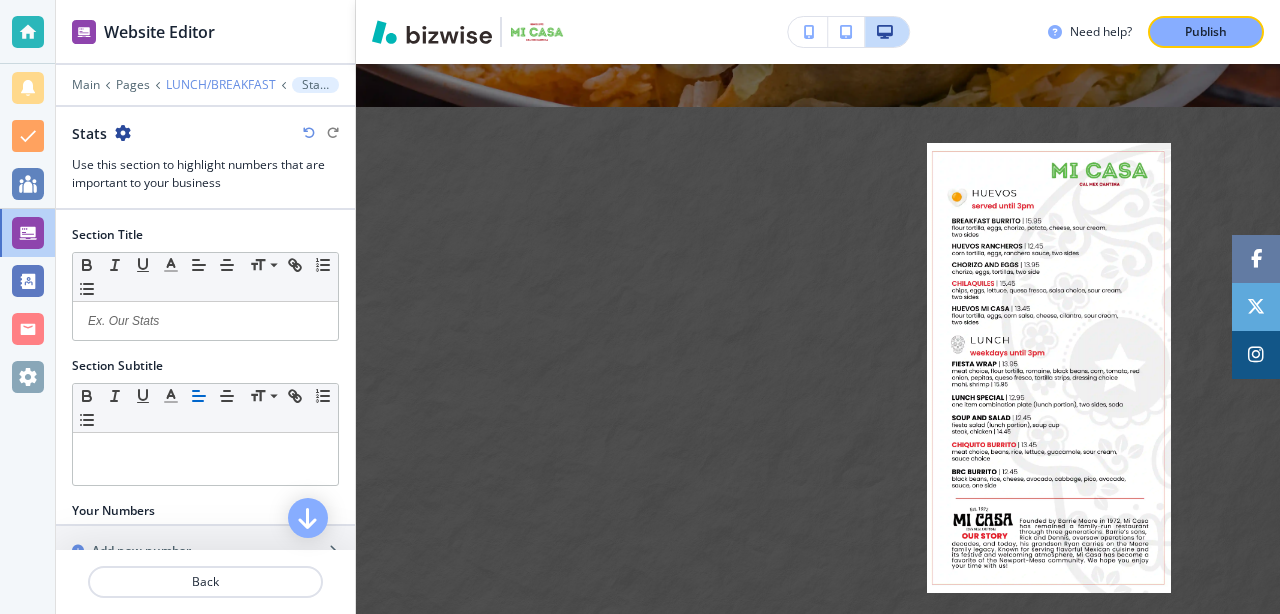 click on "LUNCH/BREAKFAST" at bounding box center [221, 85] 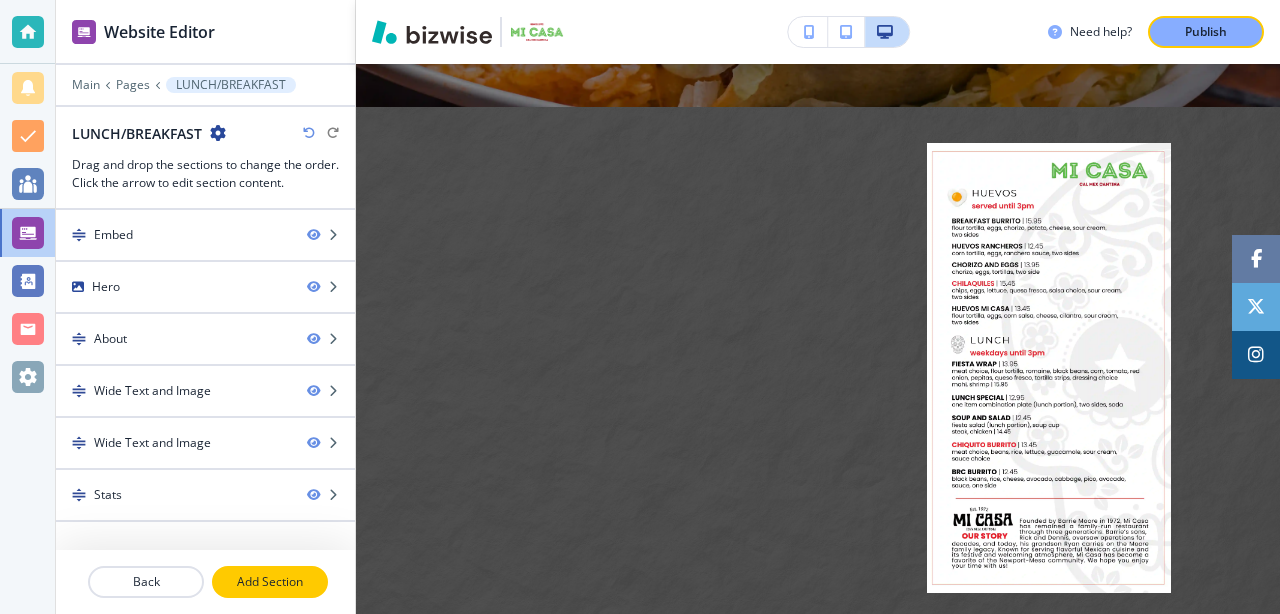 click on "Add Section" at bounding box center (270, 582) 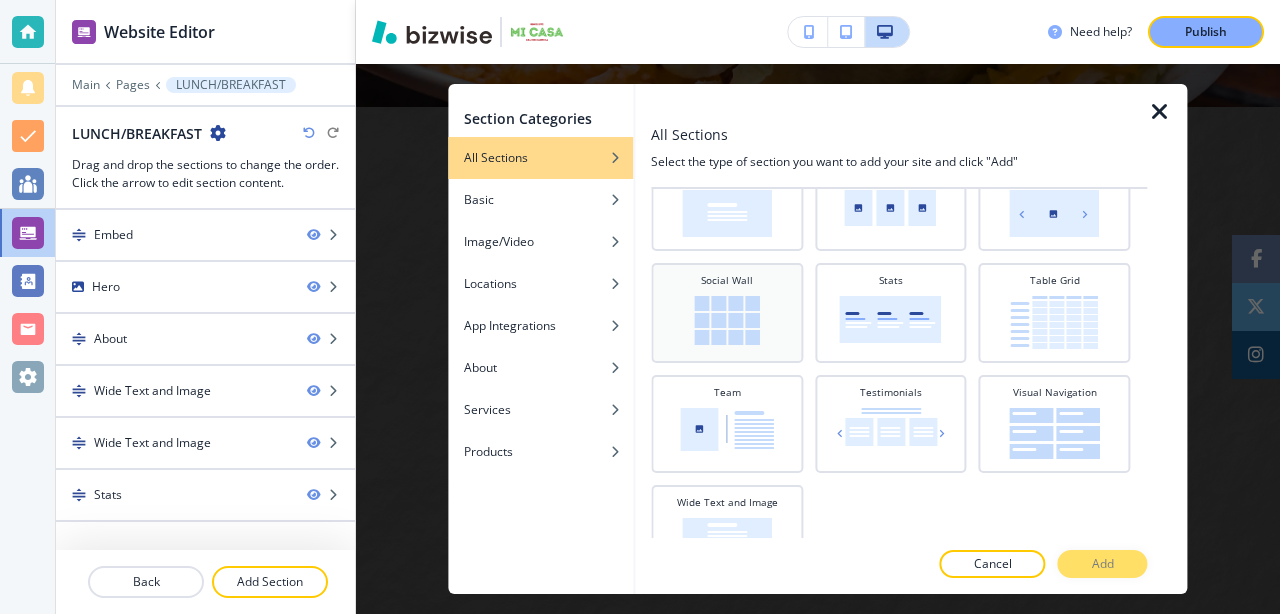 scroll, scrollTop: 757, scrollLeft: 0, axis: vertical 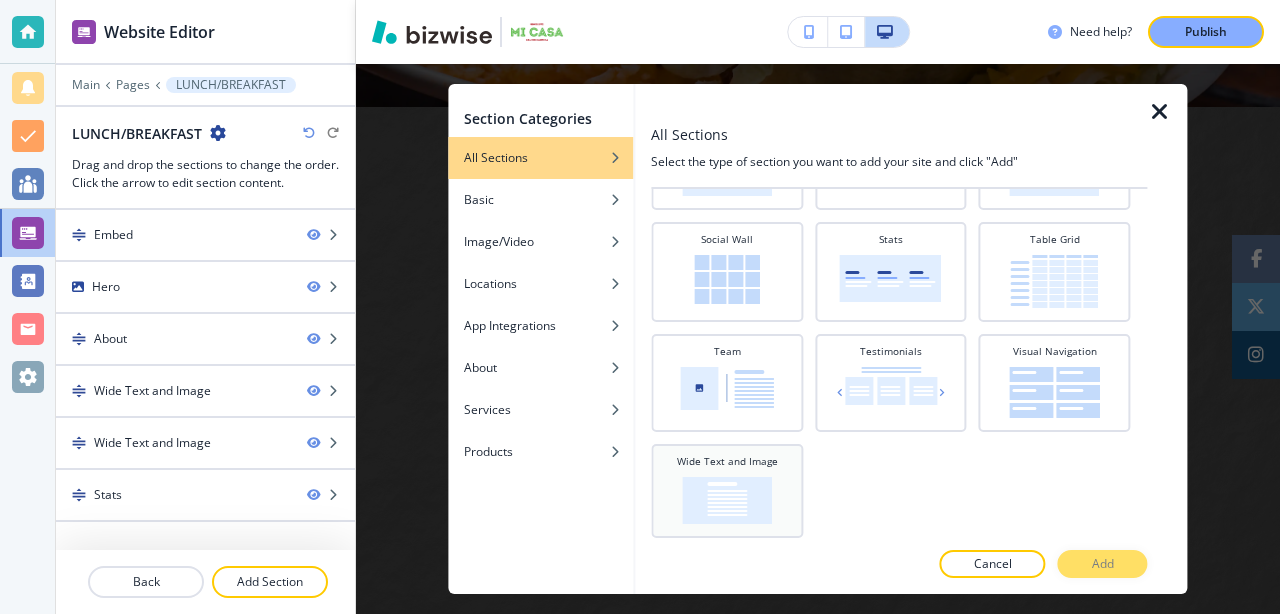click at bounding box center (727, 500) 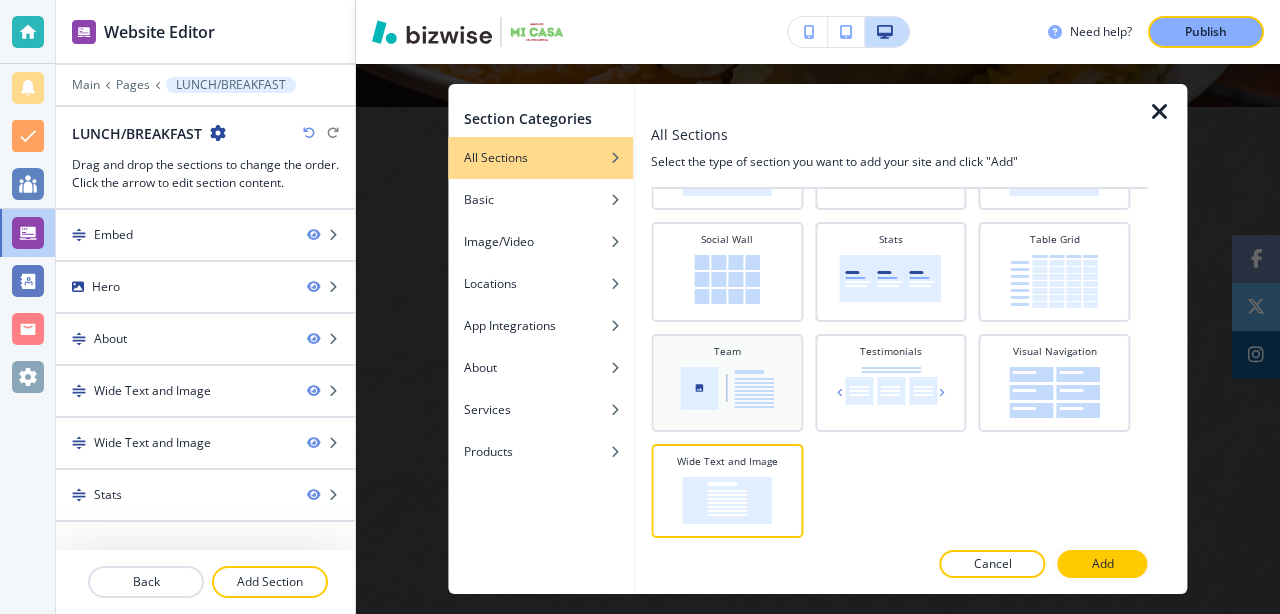 click at bounding box center [727, 388] 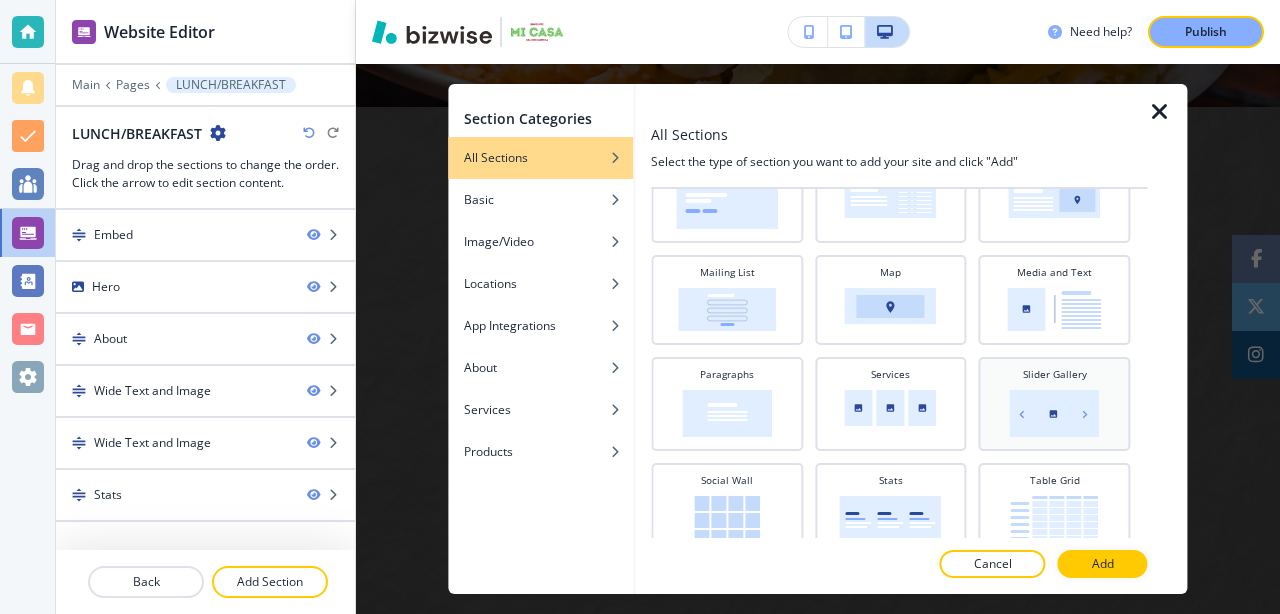 scroll, scrollTop: 518, scrollLeft: 0, axis: vertical 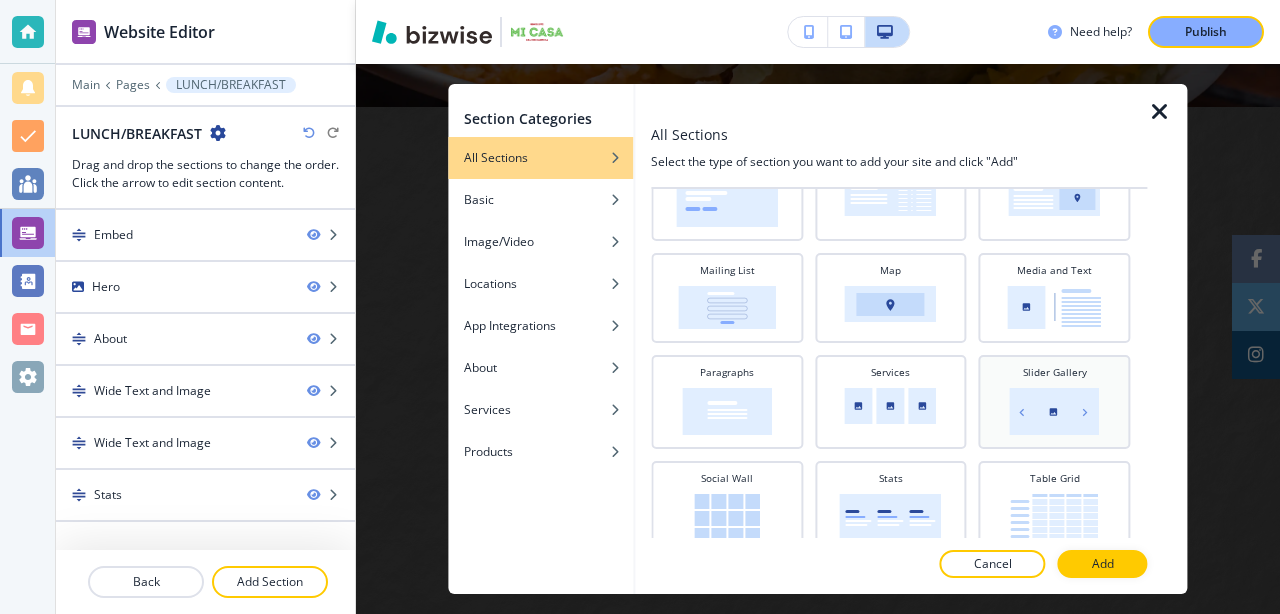 click at bounding box center [1055, 307] 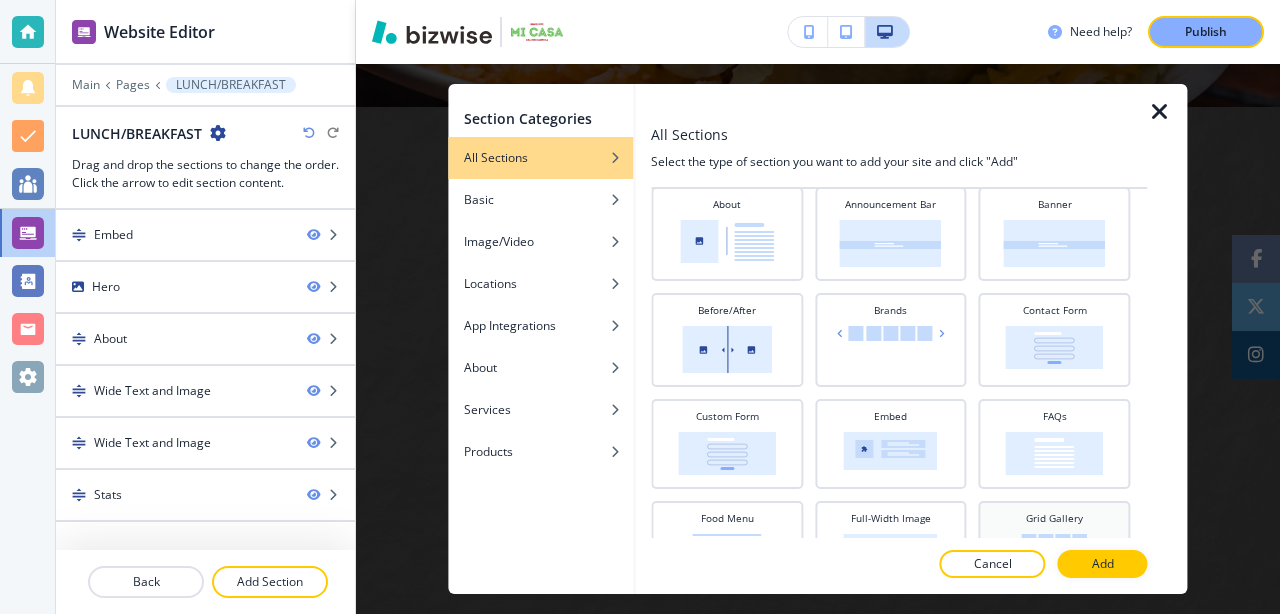 scroll, scrollTop: 0, scrollLeft: 0, axis: both 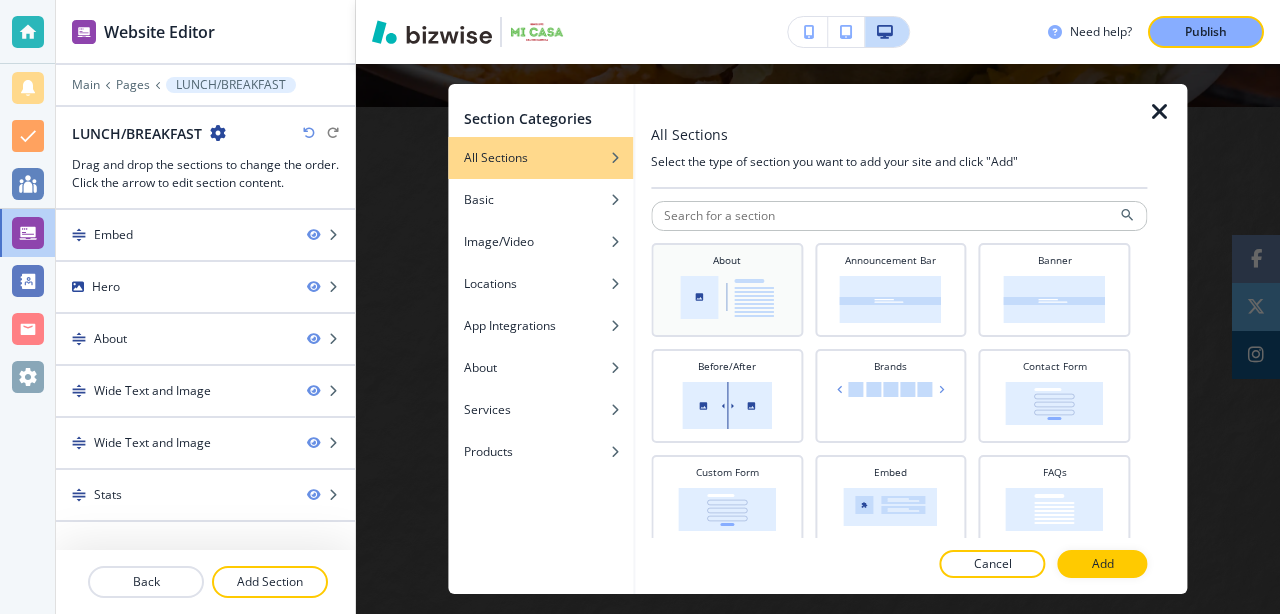 click at bounding box center (727, 297) 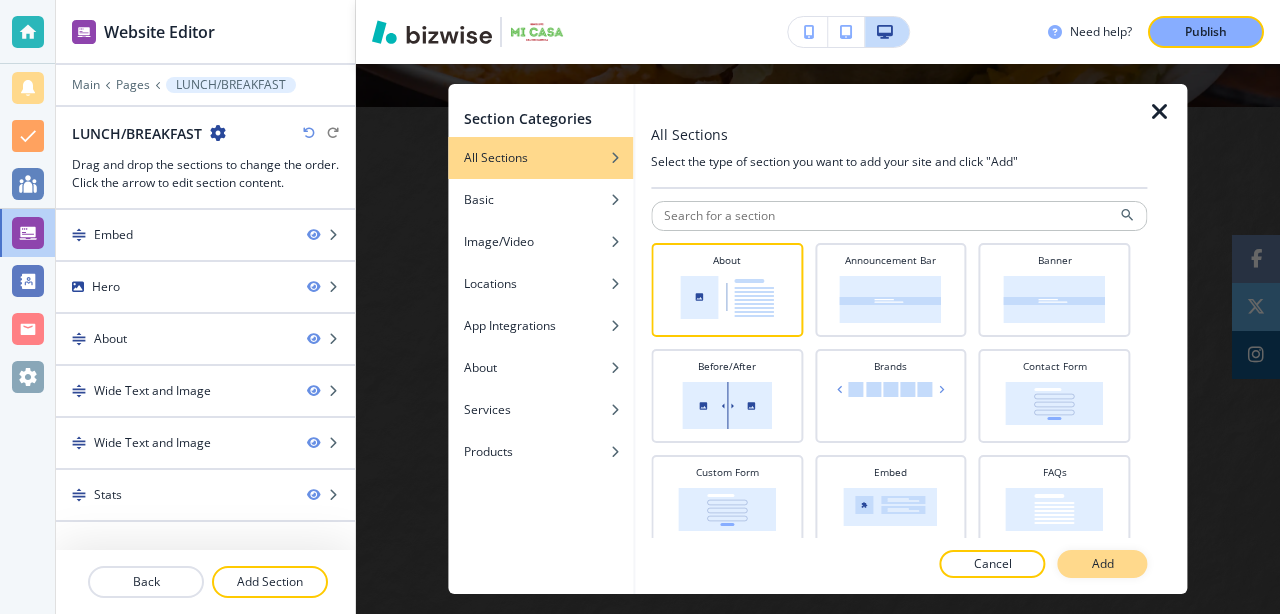 click on "Add" at bounding box center [1103, 564] 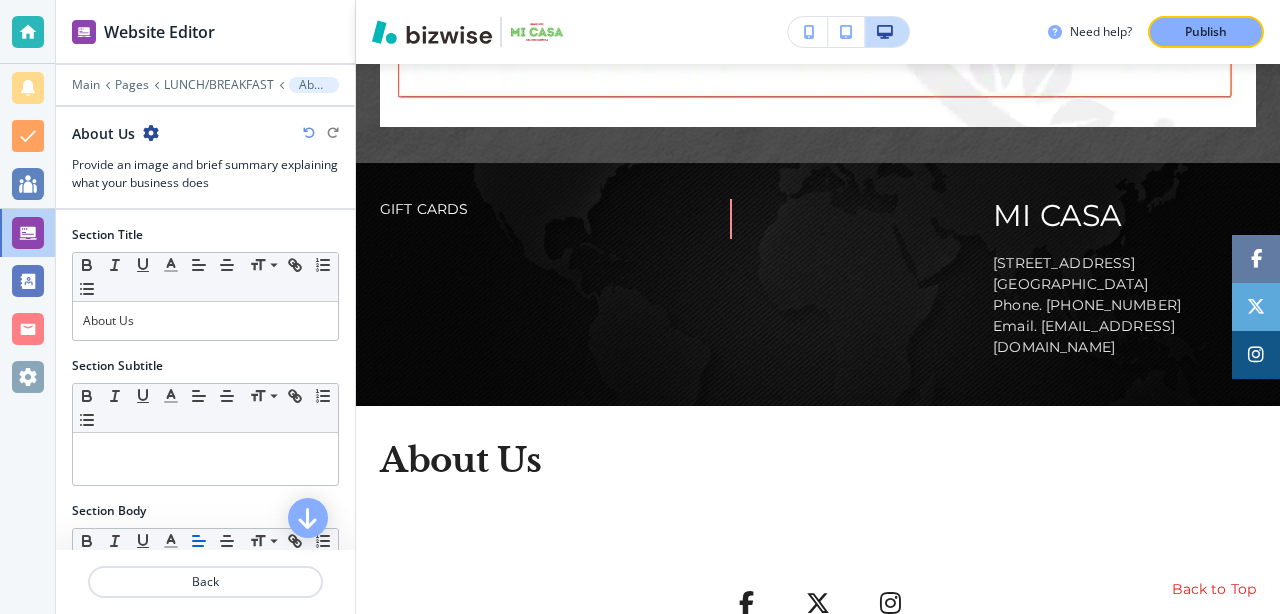 scroll, scrollTop: 2946, scrollLeft: 0, axis: vertical 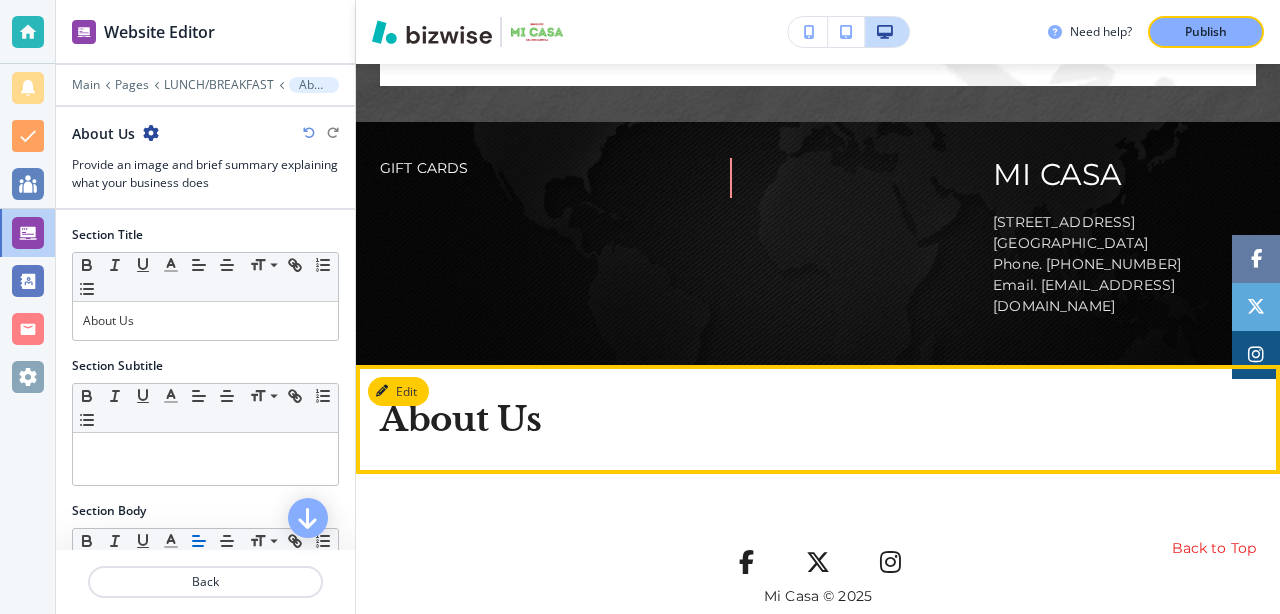 click on "About Us" at bounding box center (461, 419) 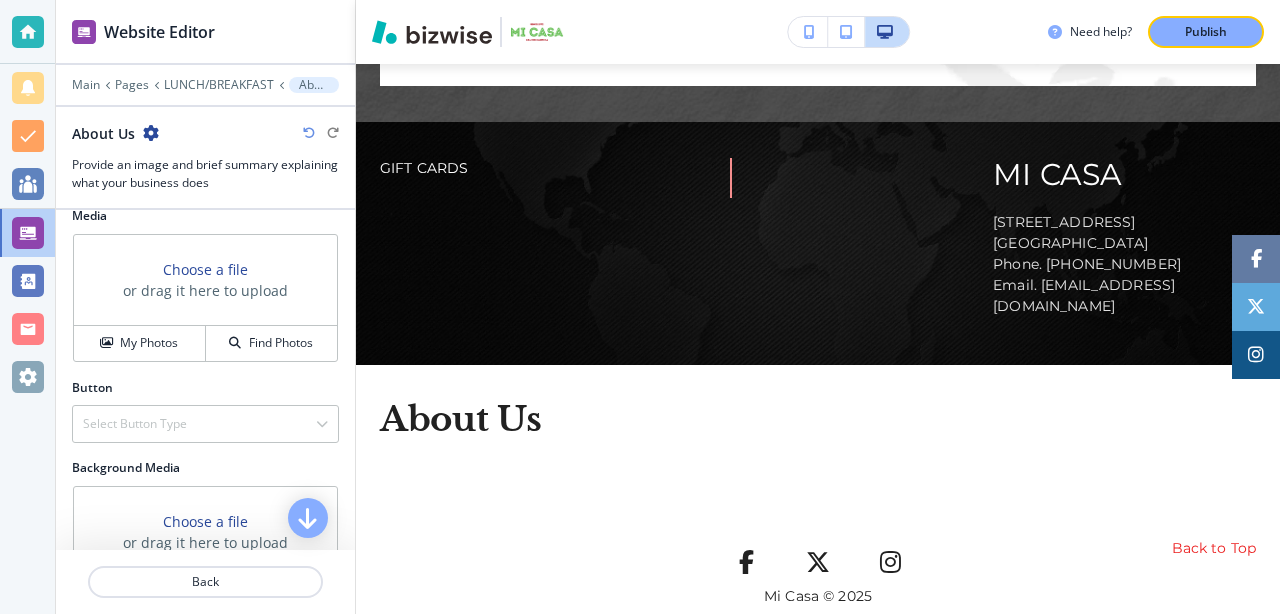 scroll, scrollTop: 646, scrollLeft: 0, axis: vertical 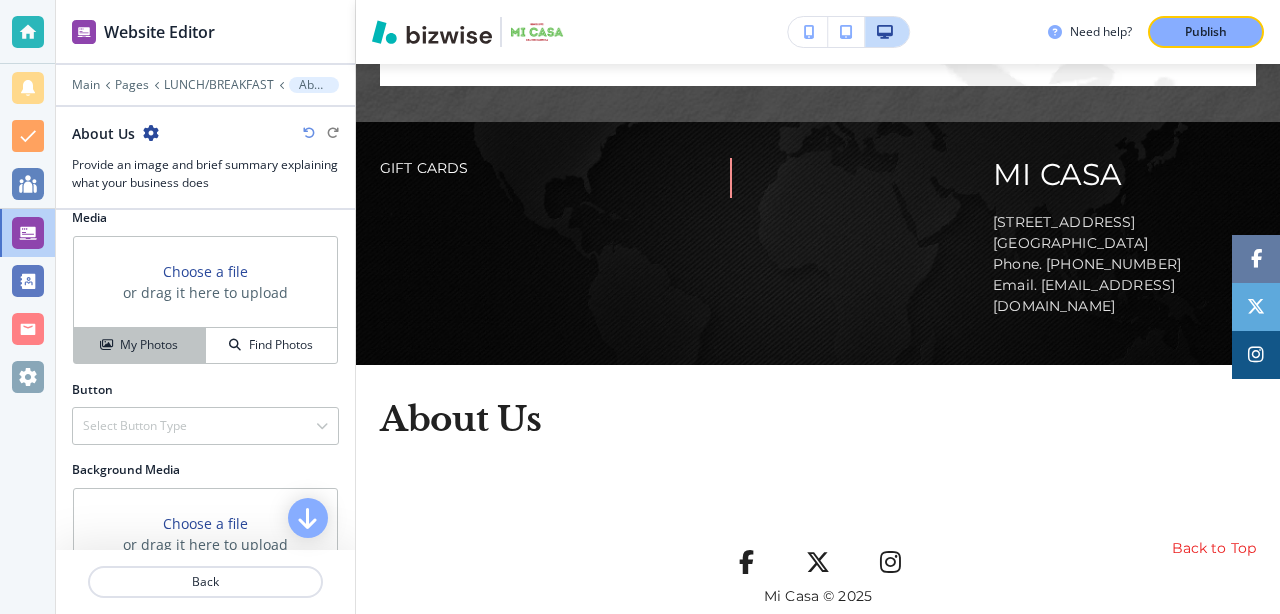 click on "My Photos" at bounding box center (149, 345) 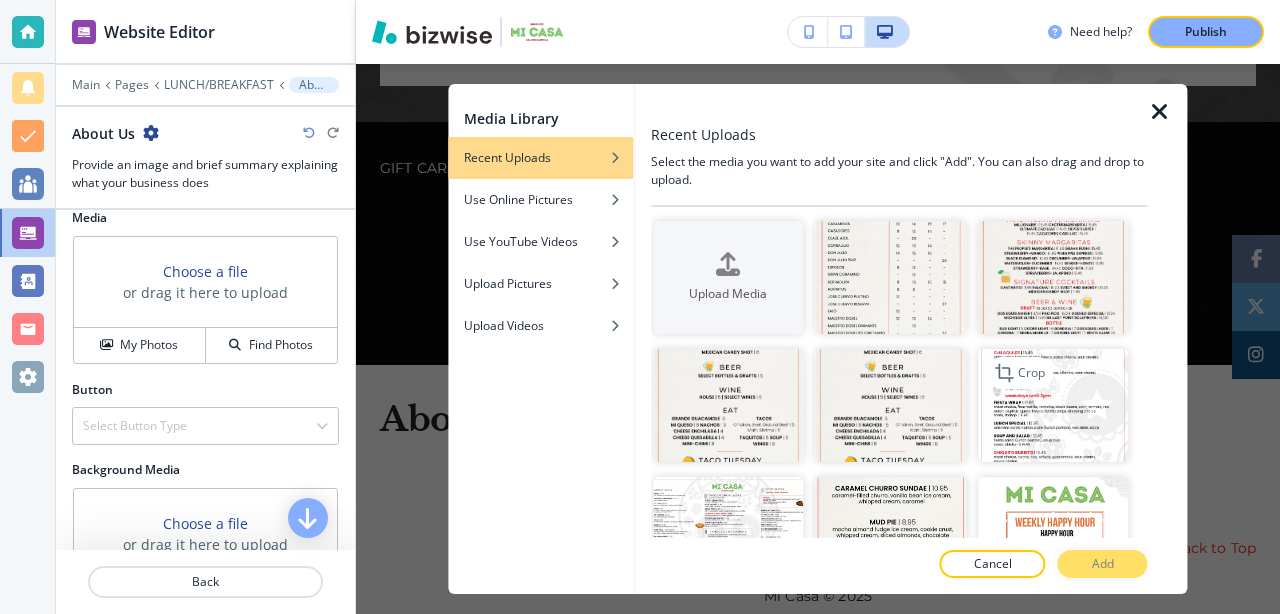 click at bounding box center (1053, 405) 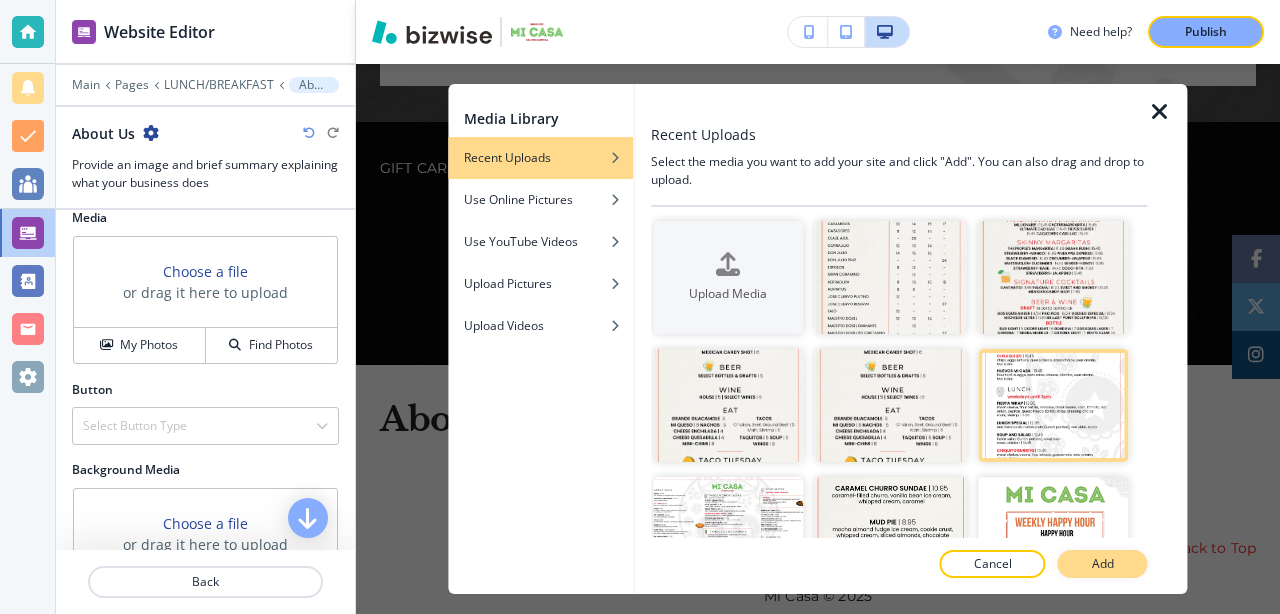 click on "Add" at bounding box center [1103, 564] 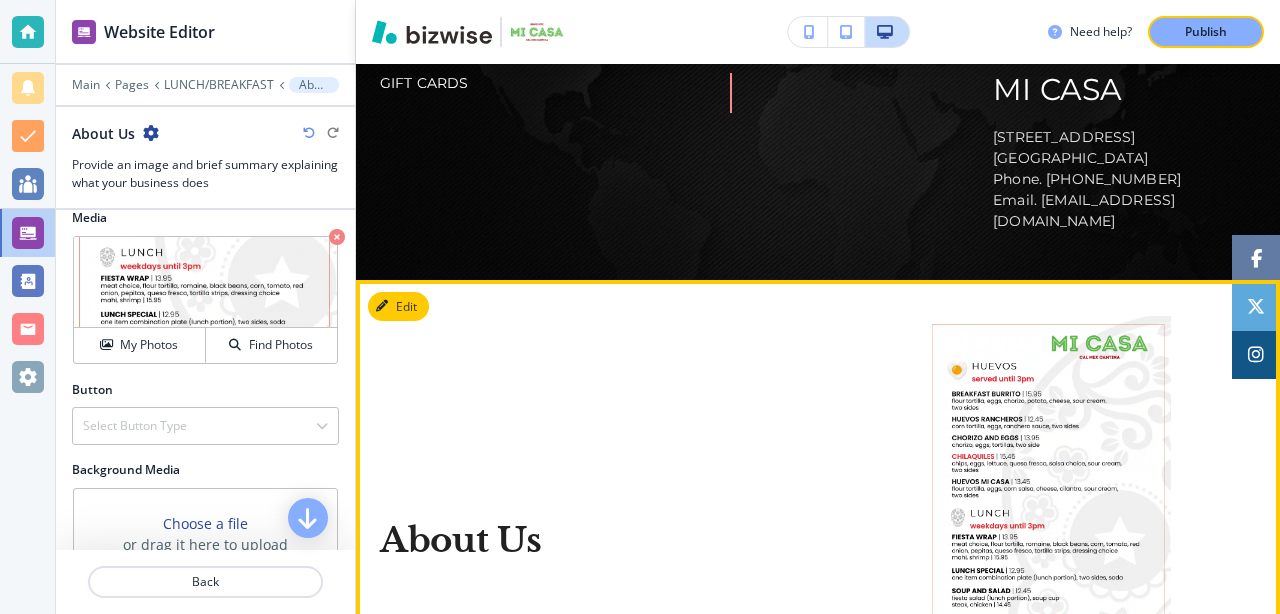 scroll, scrollTop: 3089, scrollLeft: 0, axis: vertical 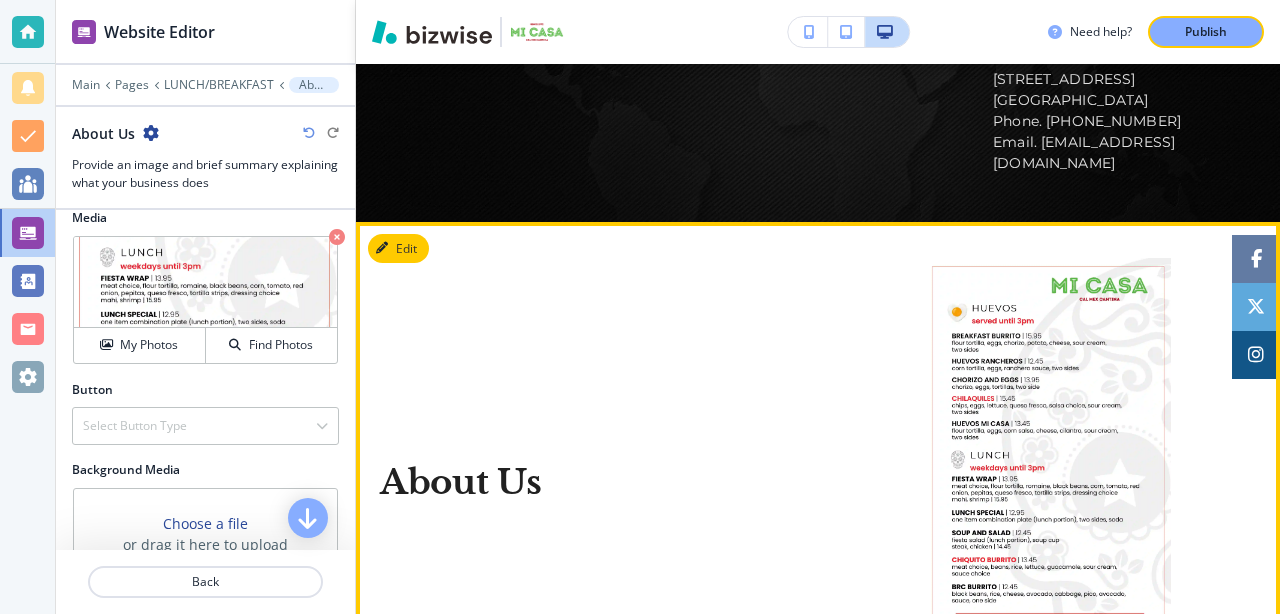 click at bounding box center [1049, 483] 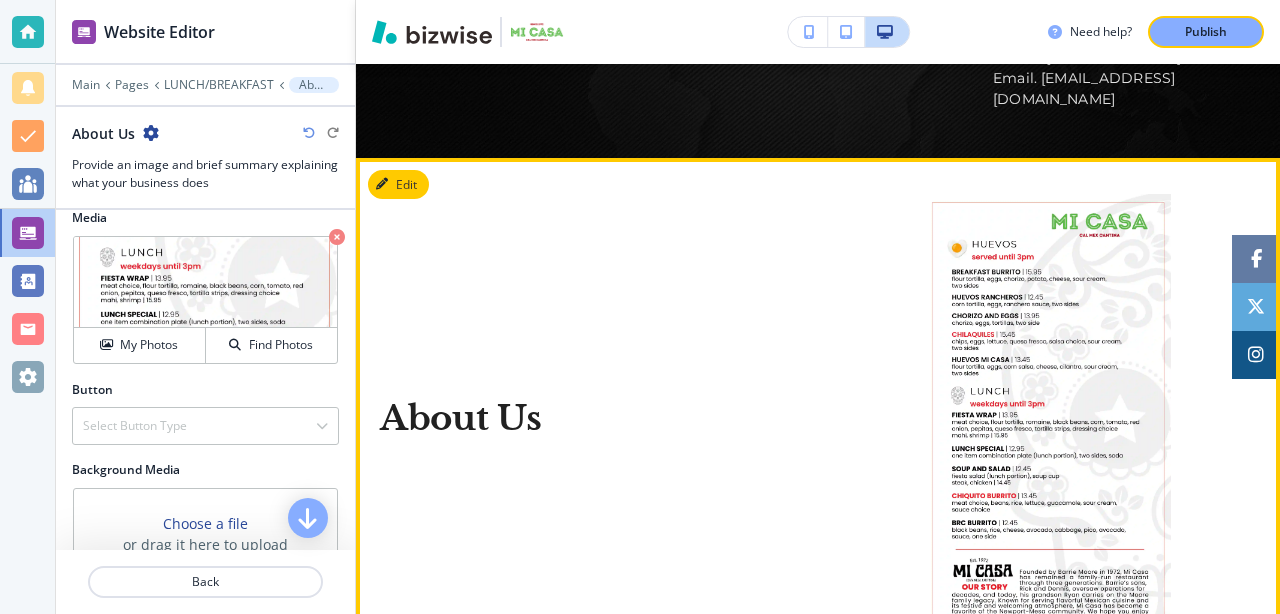 scroll, scrollTop: 3161, scrollLeft: 0, axis: vertical 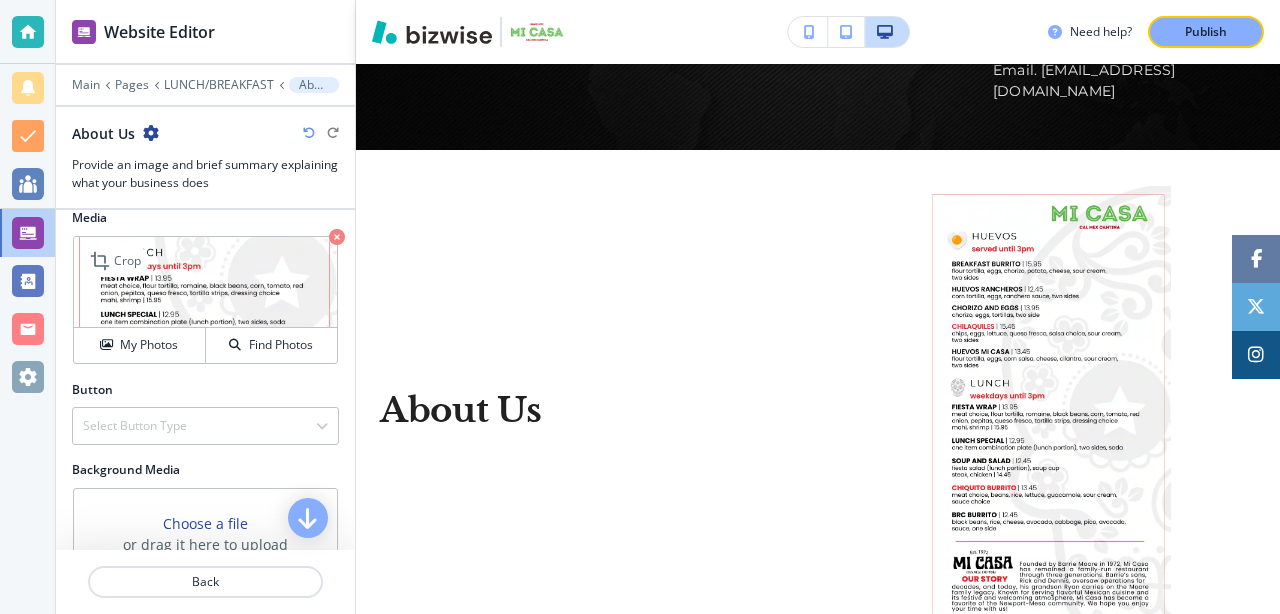 click at bounding box center [205, 282] 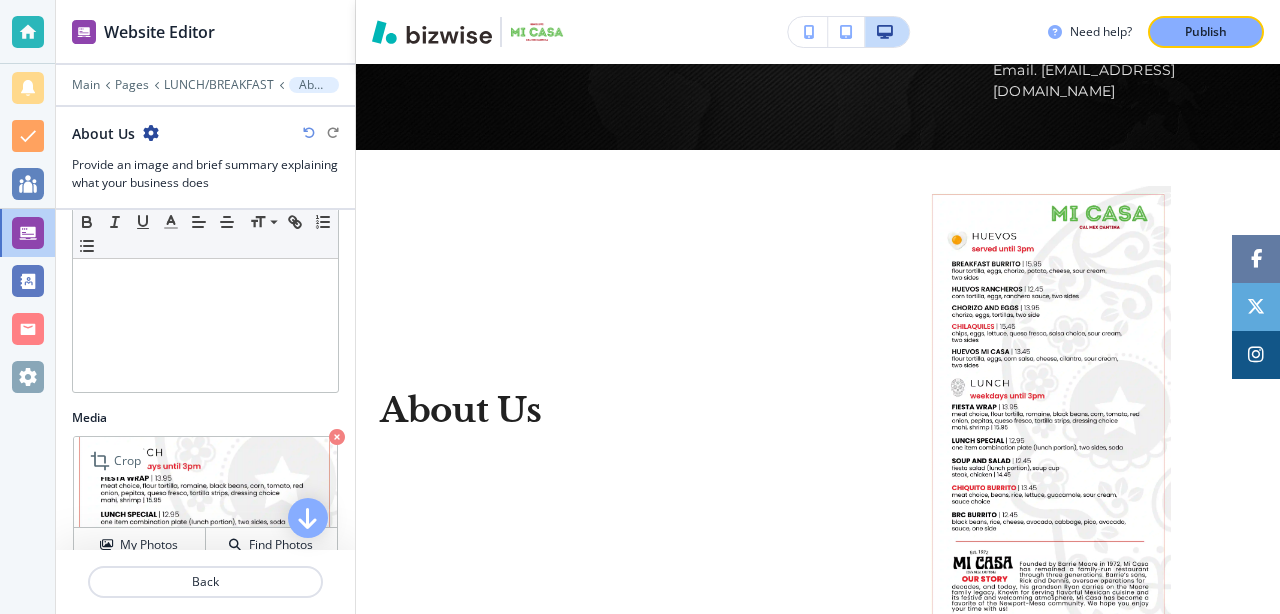 scroll, scrollTop: 422, scrollLeft: 0, axis: vertical 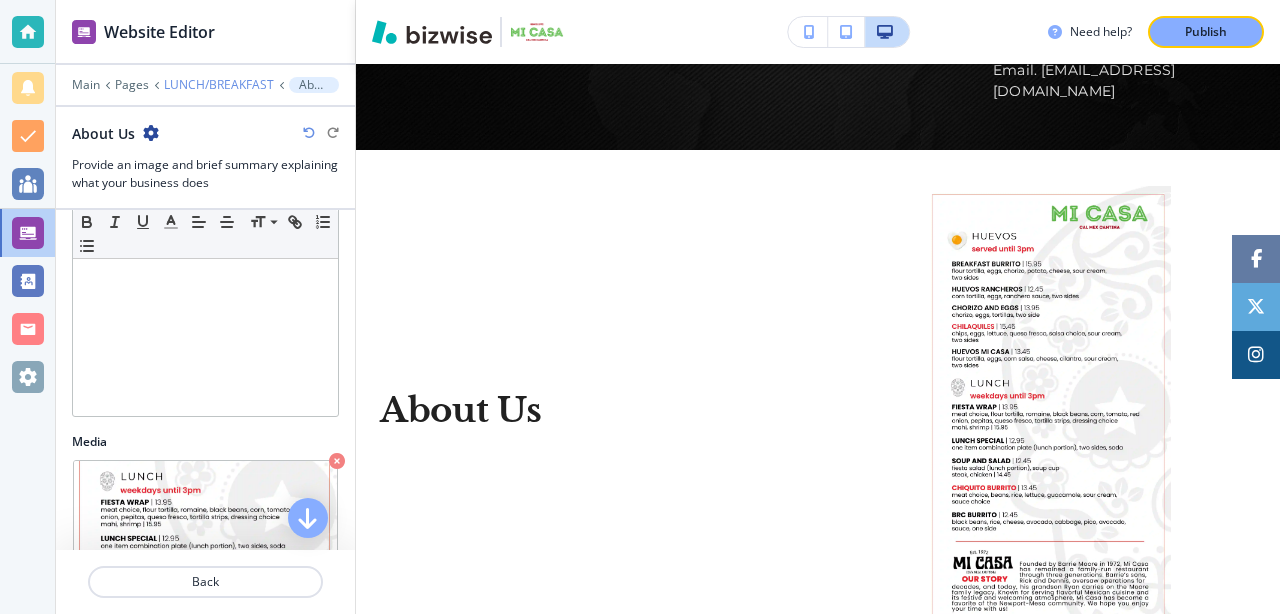 click on "LUNCH/BREAKFAST" at bounding box center [219, 85] 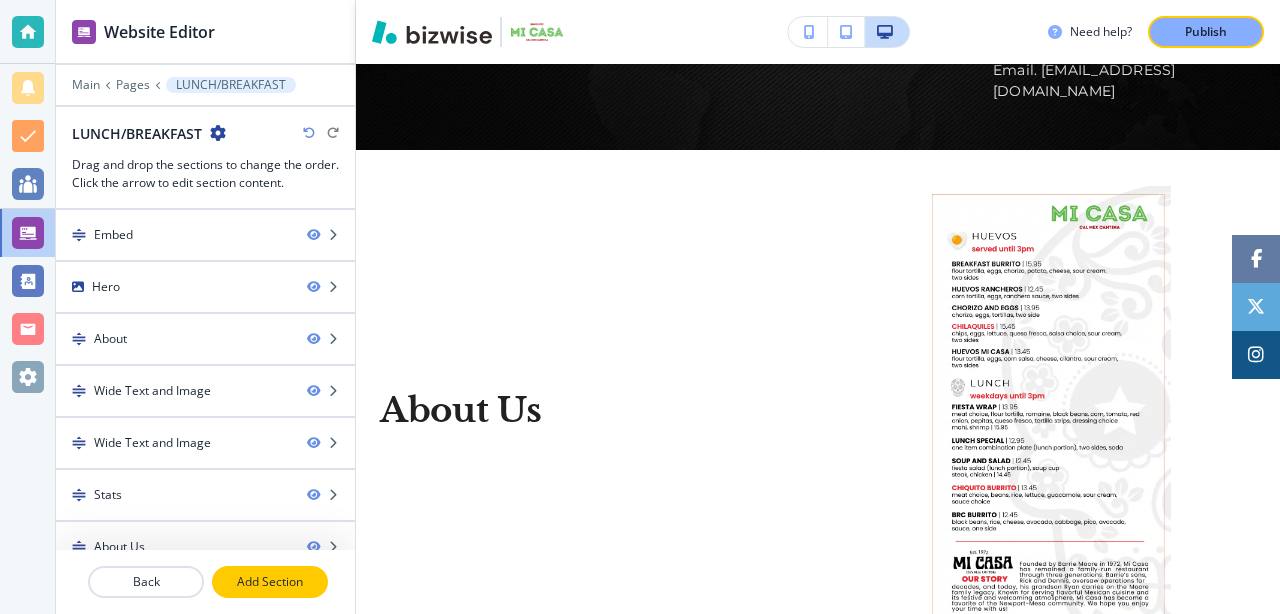 click on "Add Section" at bounding box center (270, 582) 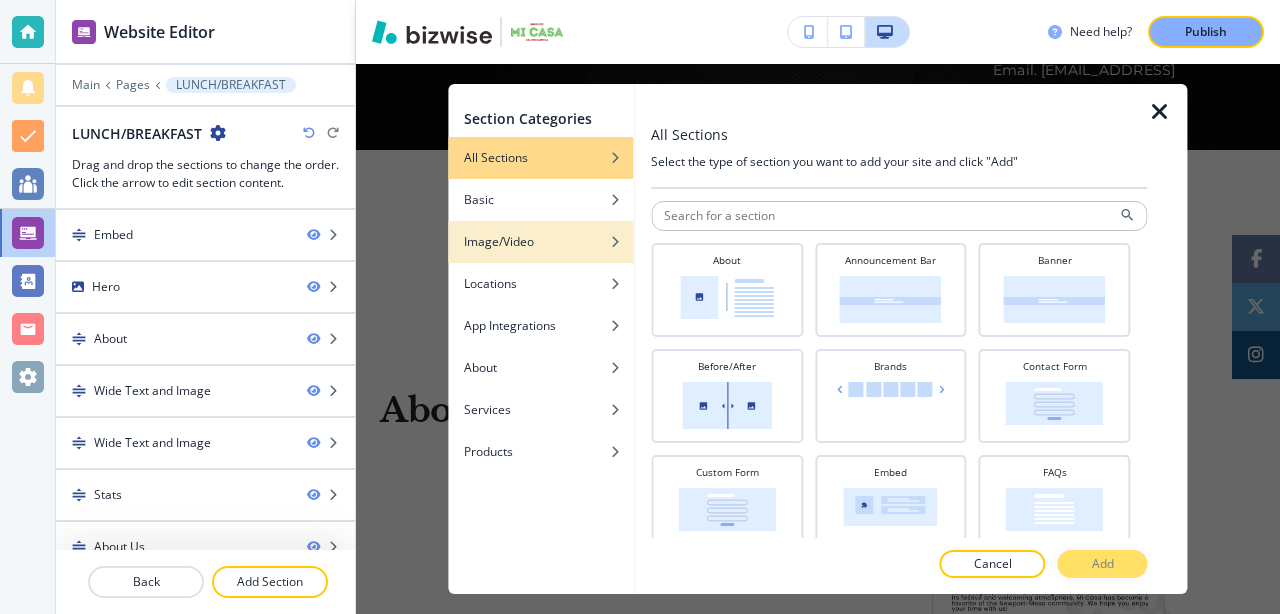 click at bounding box center (540, 257) 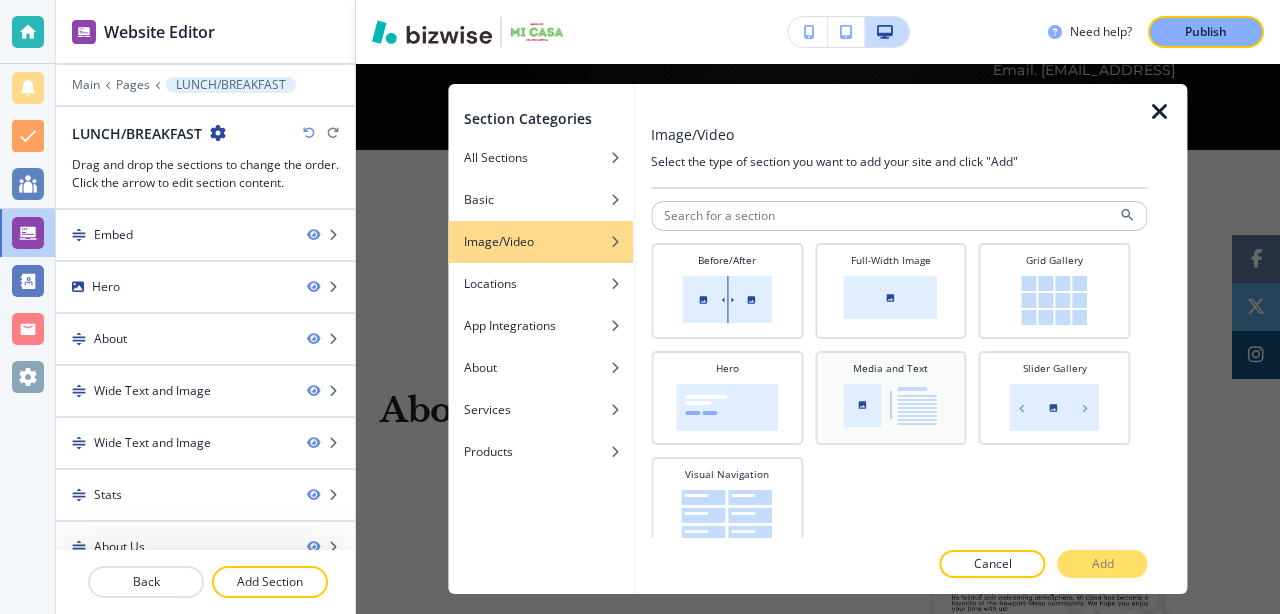 click on "Media and Text" at bounding box center (891, 396) 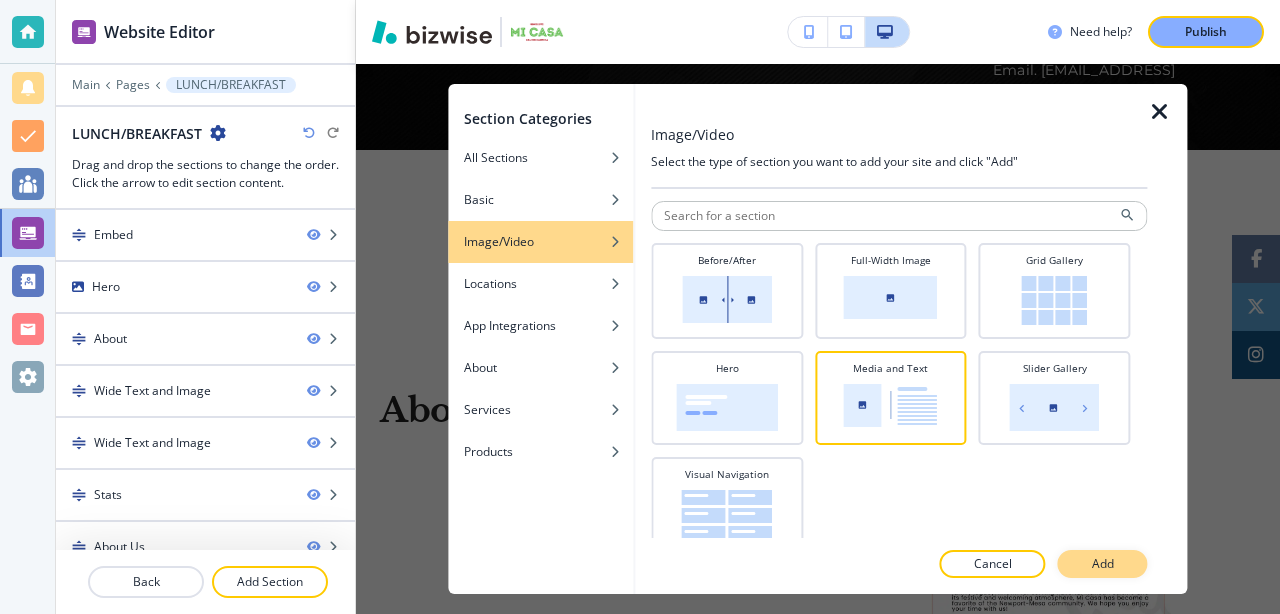 click on "Add" at bounding box center (1103, 564) 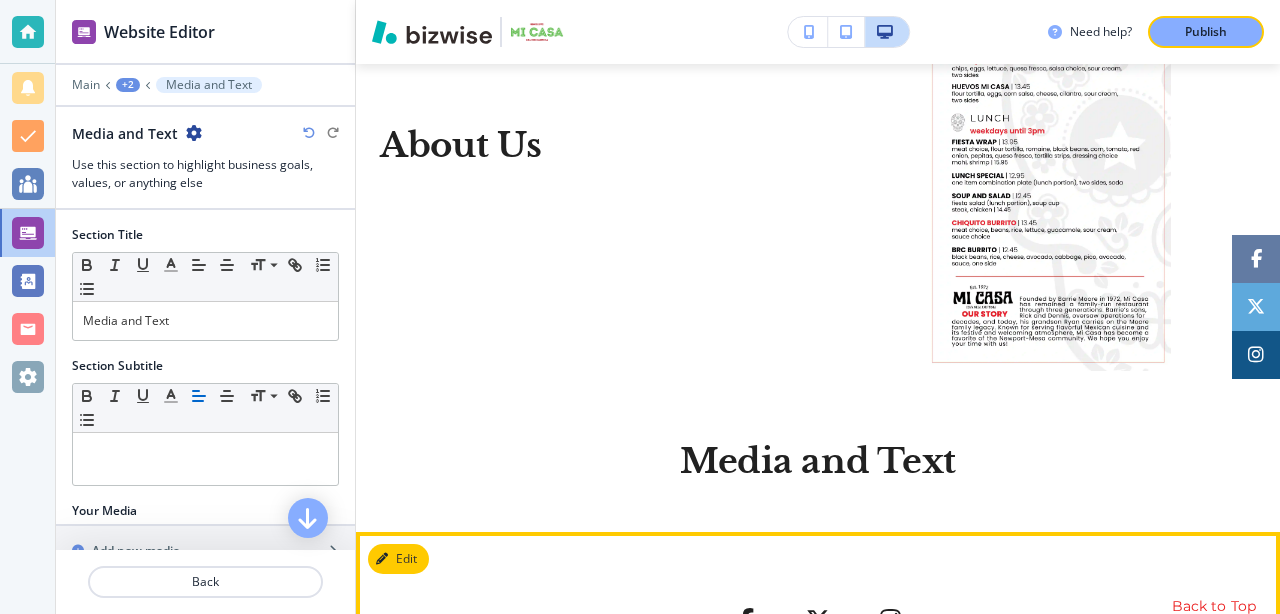 scroll, scrollTop: 3484, scrollLeft: 0, axis: vertical 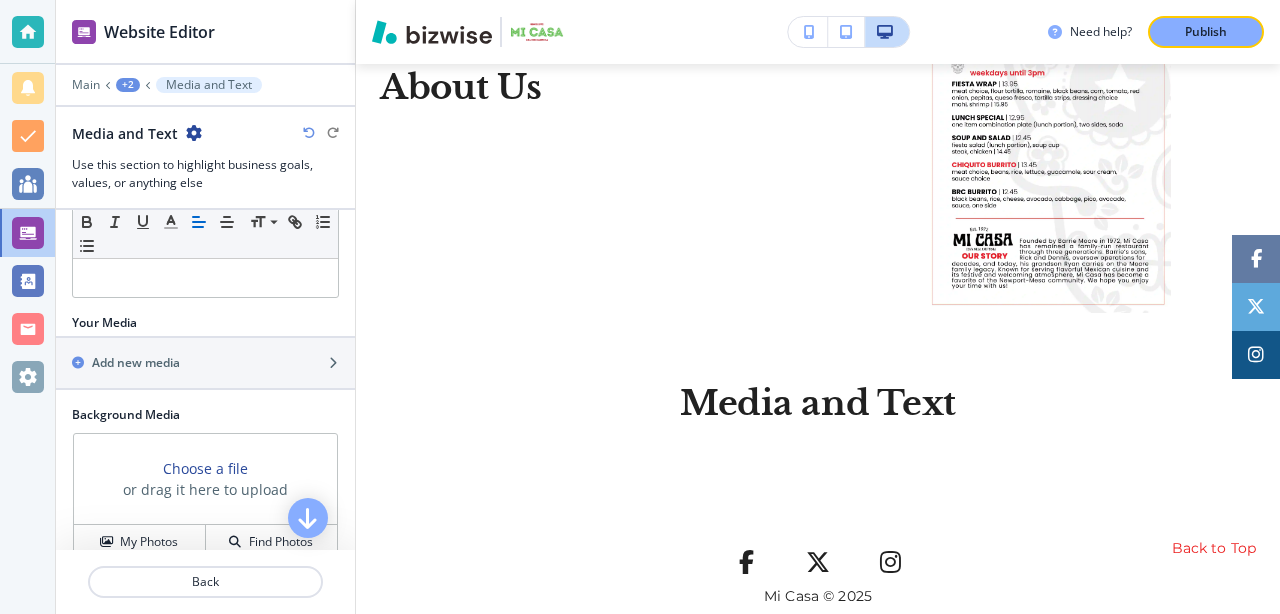 click on "Choose a file" at bounding box center (205, 468) 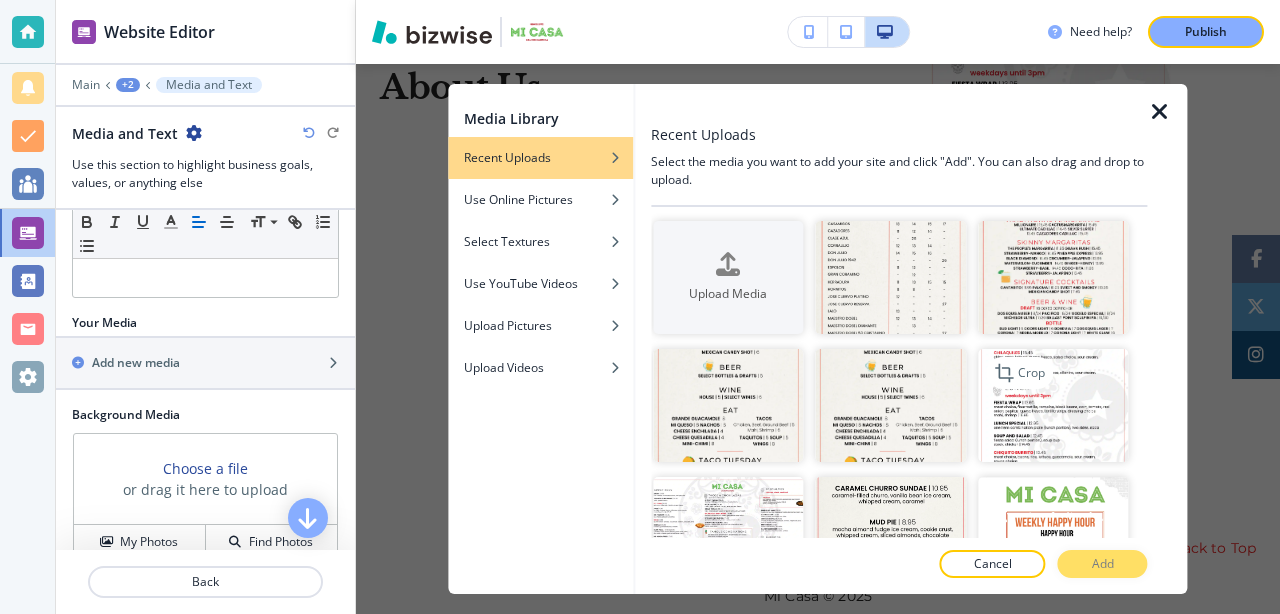 click at bounding box center [1053, 405] 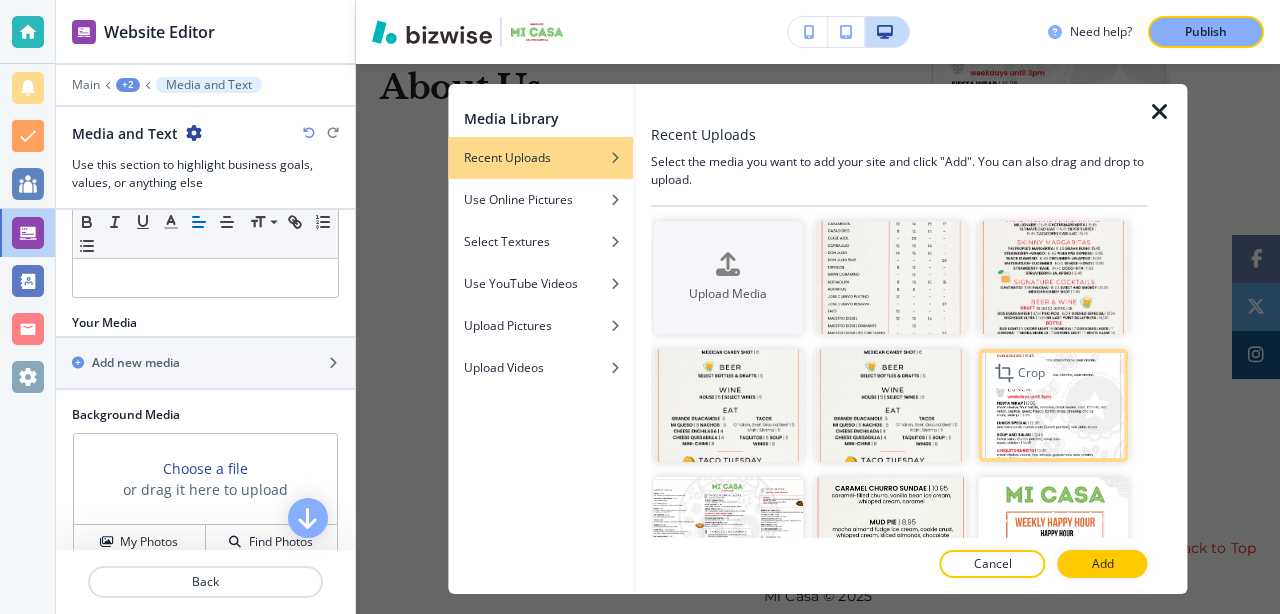 click at bounding box center [1053, 405] 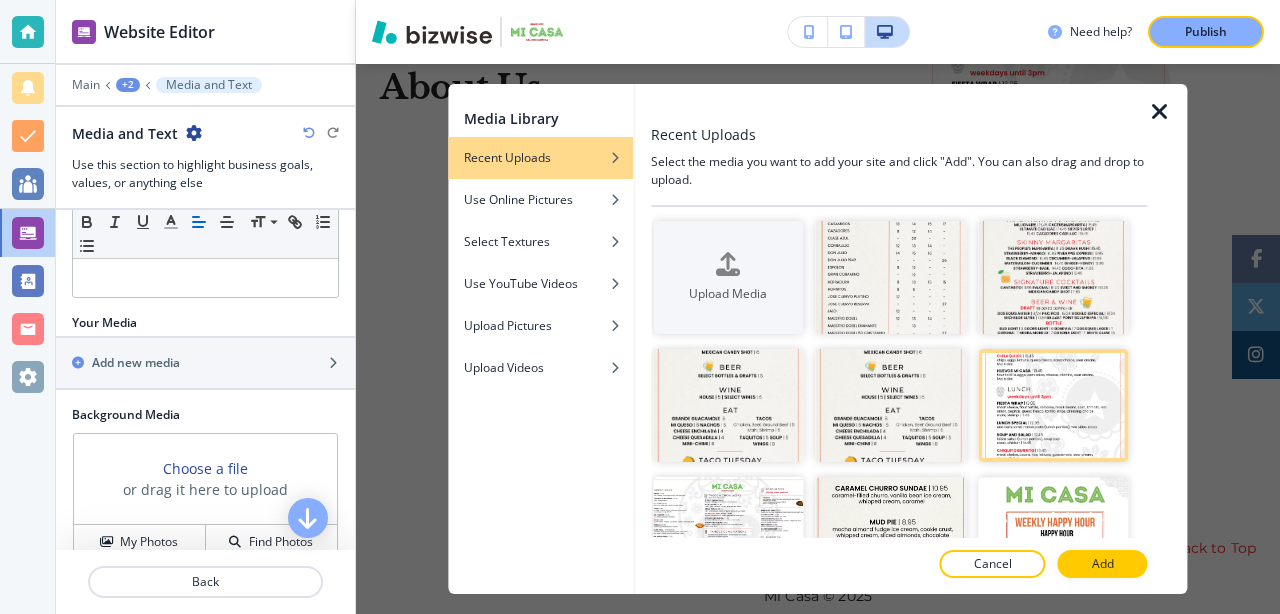 click on "Add" at bounding box center [1103, 564] 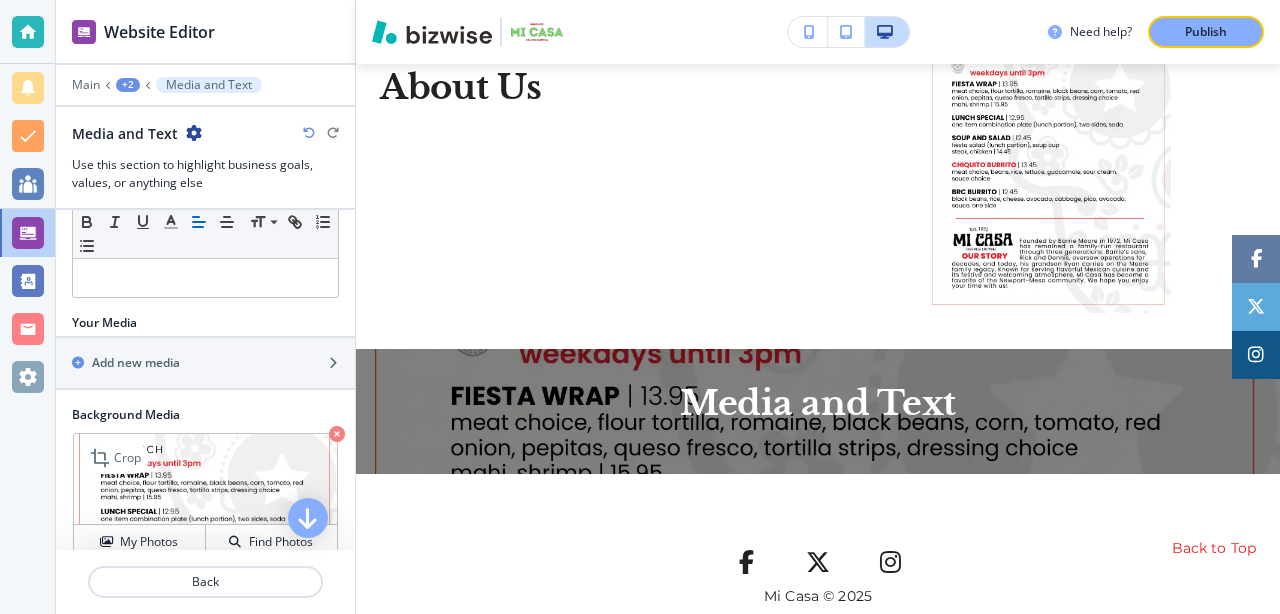 click at bounding box center [337, 434] 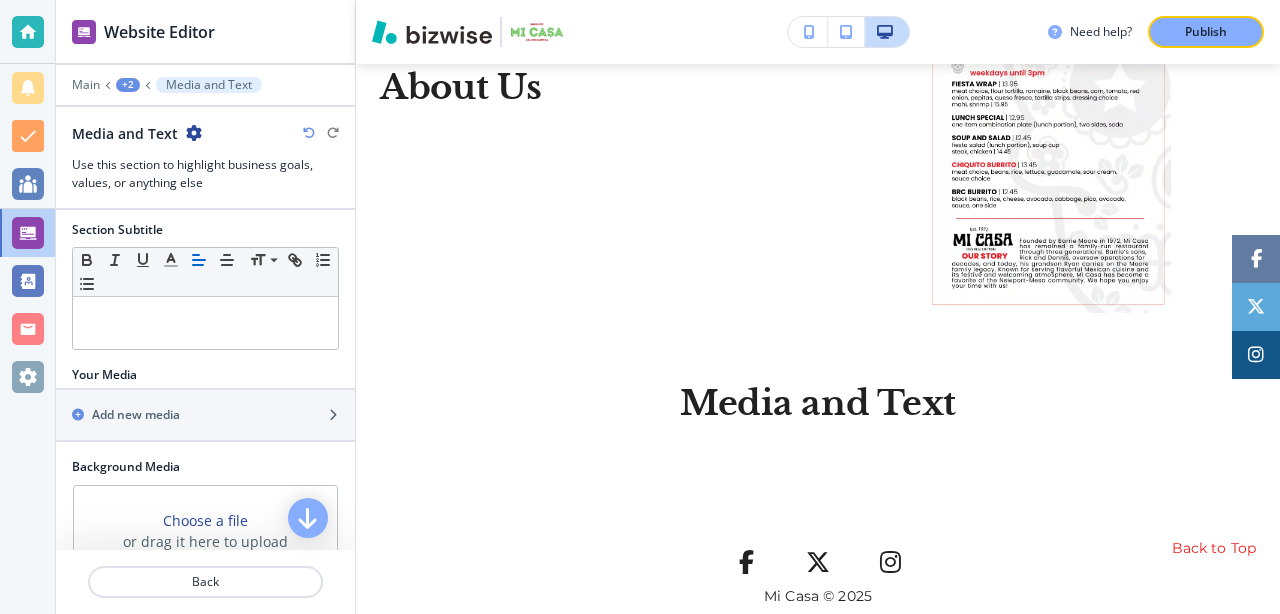 scroll, scrollTop: 133, scrollLeft: 0, axis: vertical 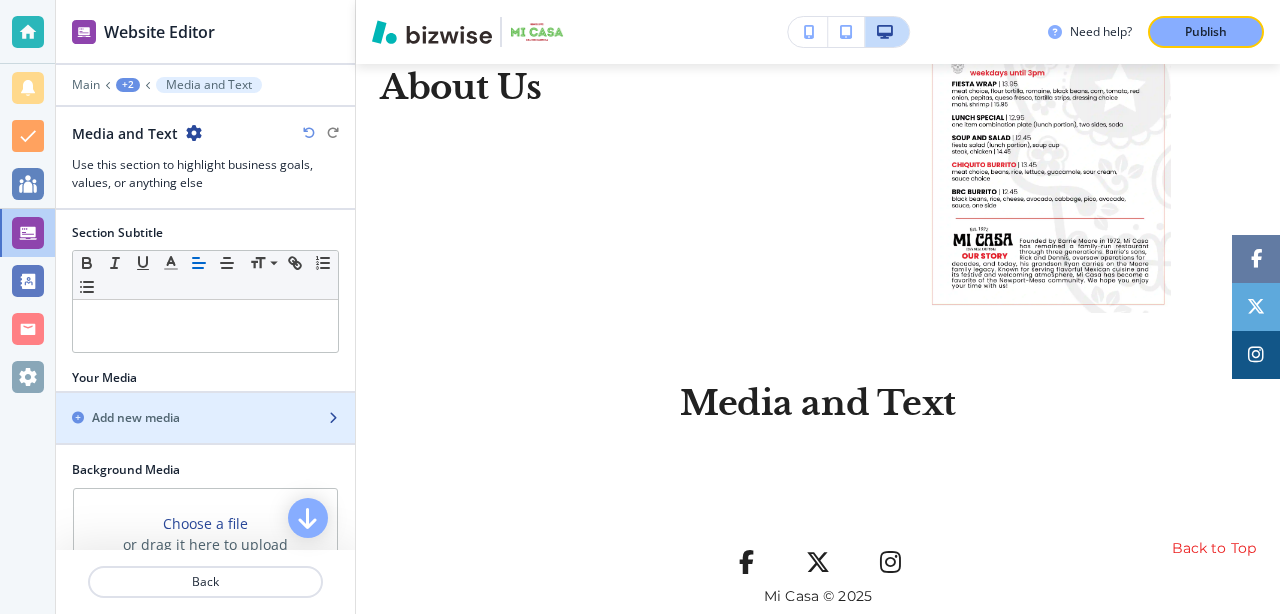 click at bounding box center [205, 435] 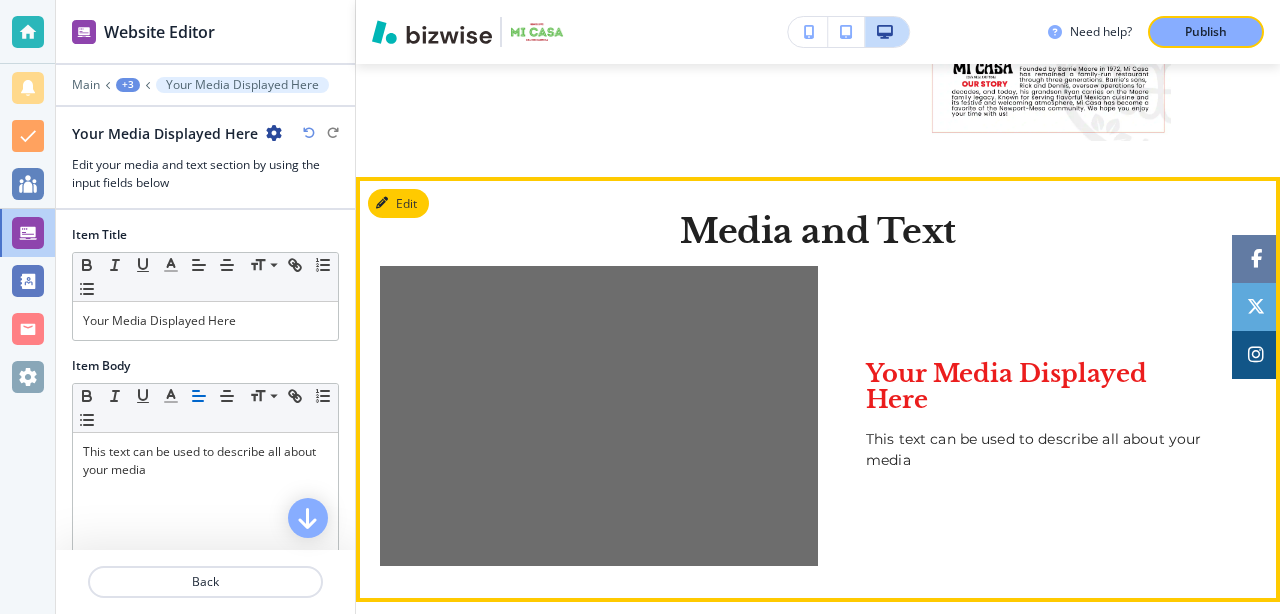 scroll, scrollTop: 3654, scrollLeft: 0, axis: vertical 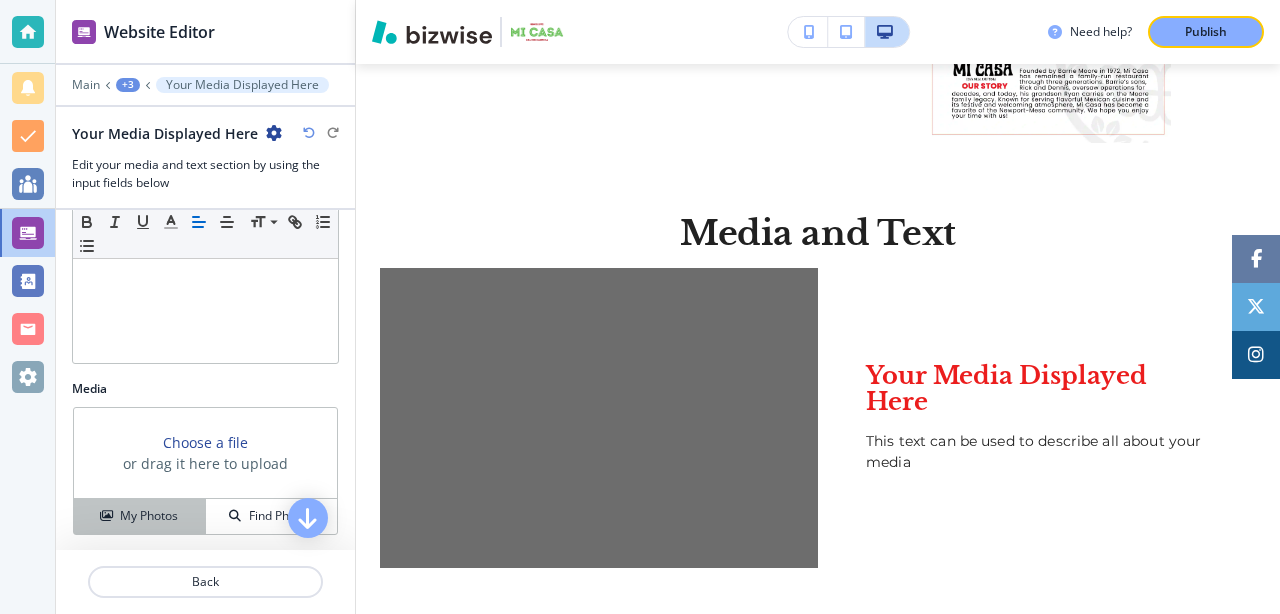 click on "My Photos" at bounding box center [149, 516] 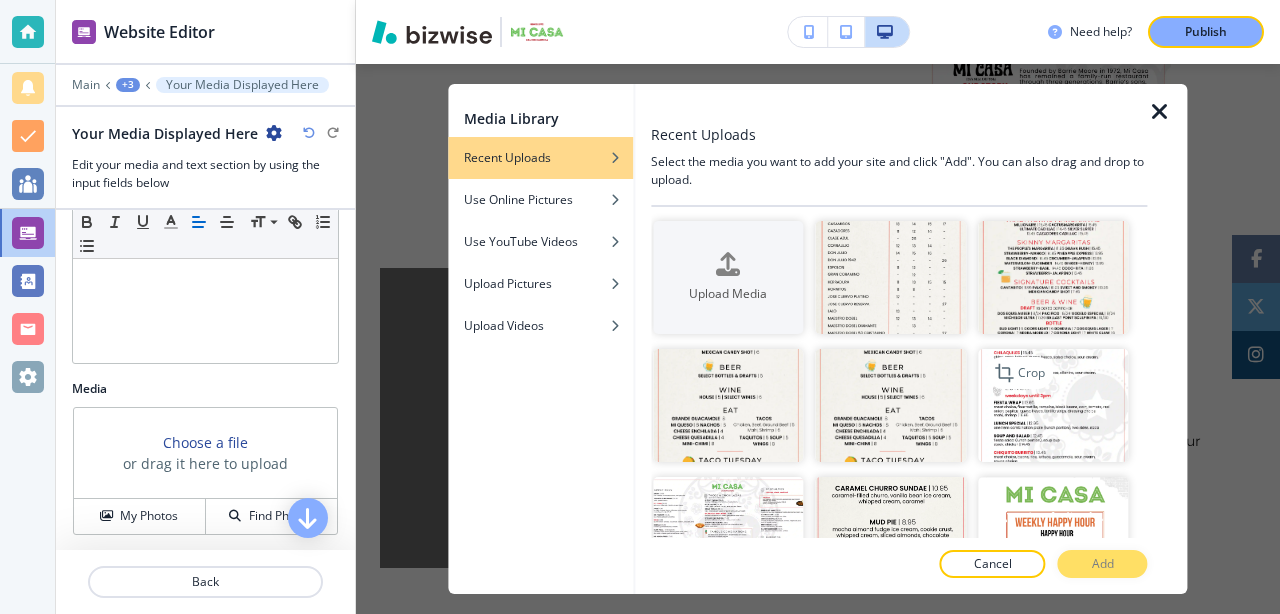 click at bounding box center [1053, 405] 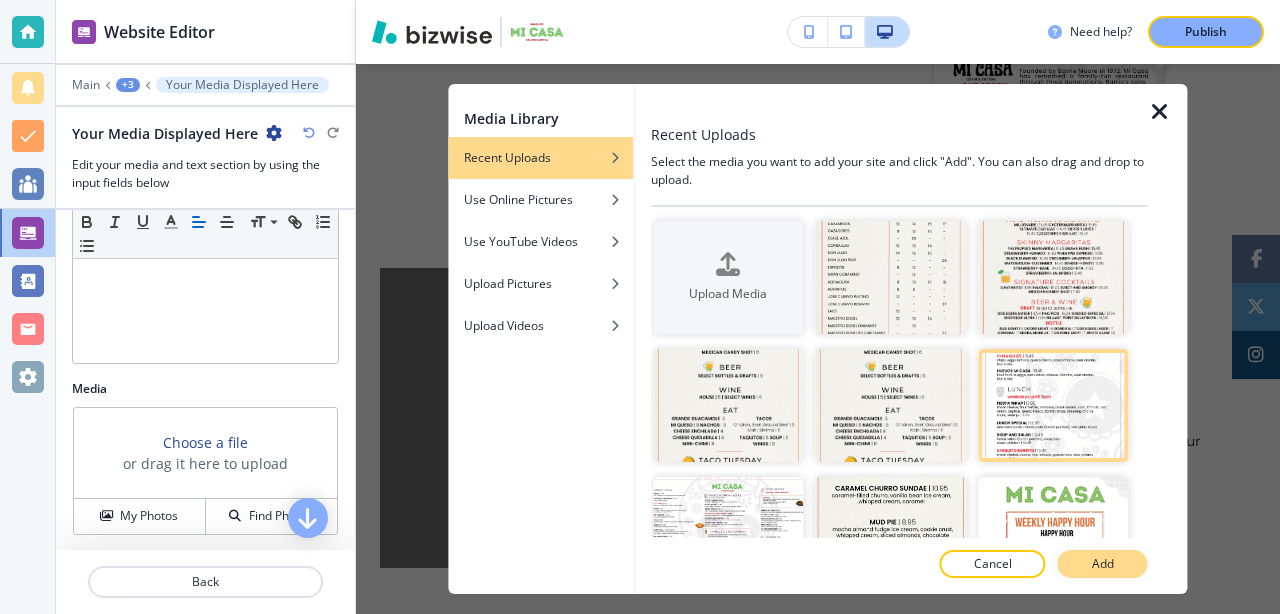 click on "Add" at bounding box center [1103, 564] 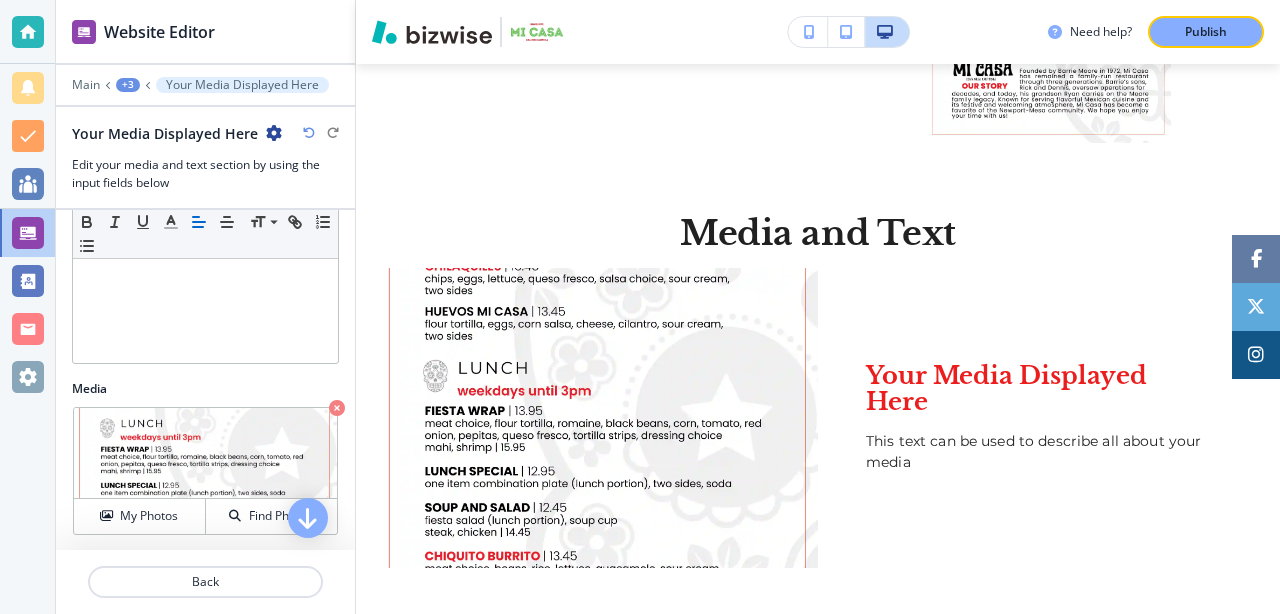 click at bounding box center [274, 133] 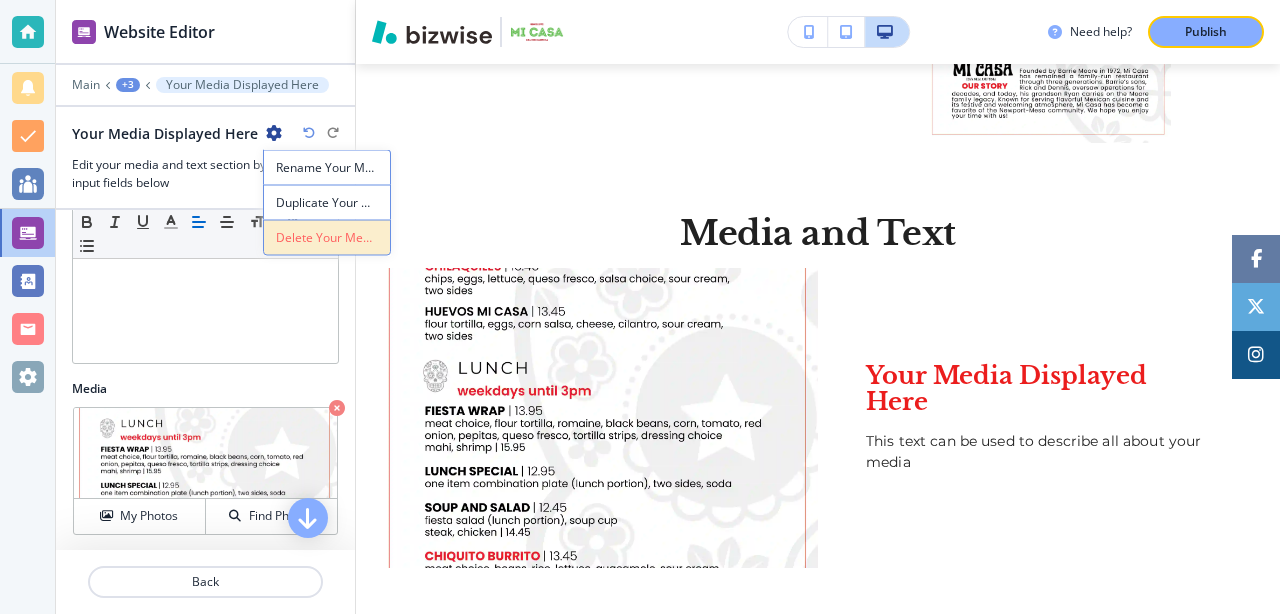 click on "Delete Your Media Displayed Here" at bounding box center [327, 238] 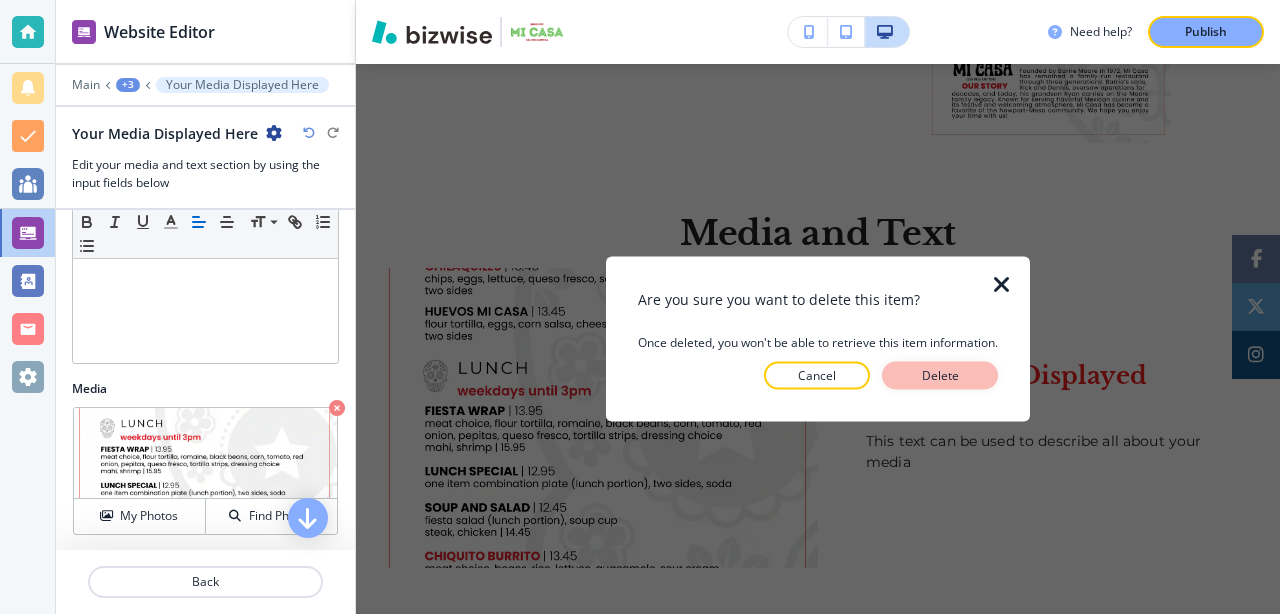 click on "Delete" at bounding box center [940, 376] 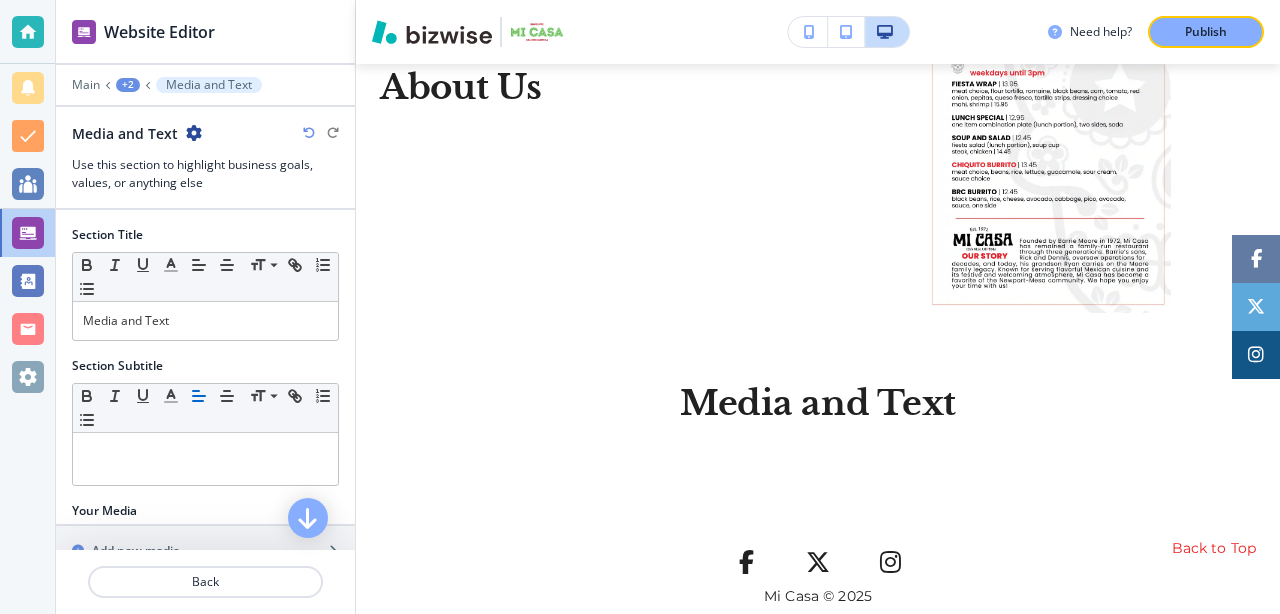 click on "+2" at bounding box center (128, 85) 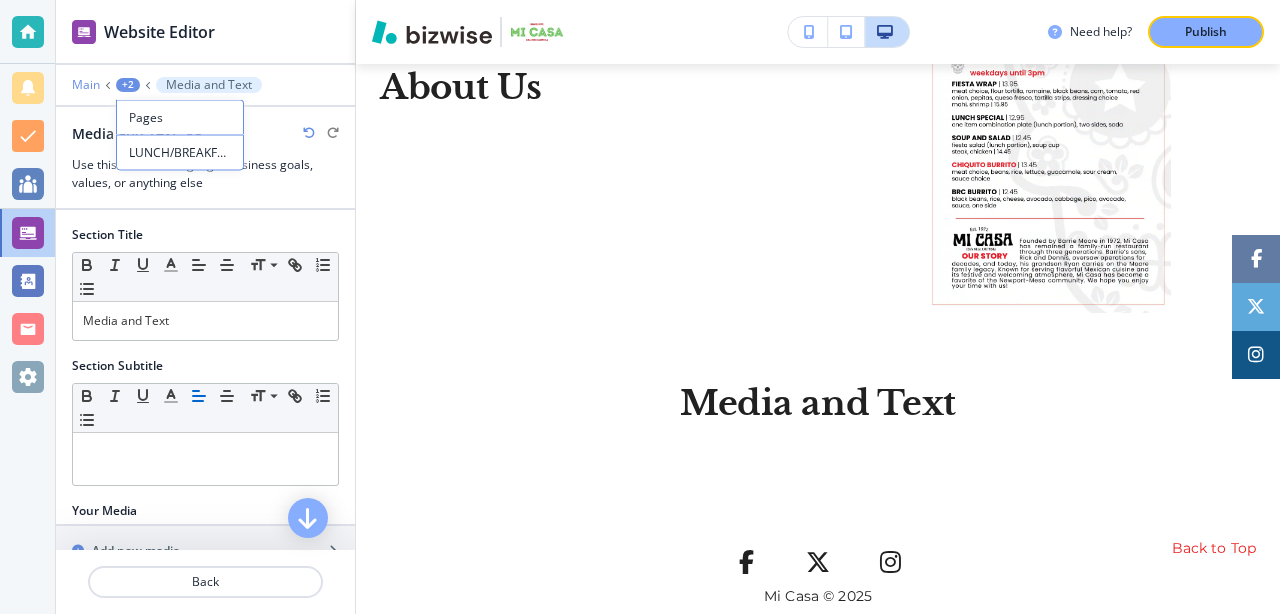 click on "Main" at bounding box center [86, 85] 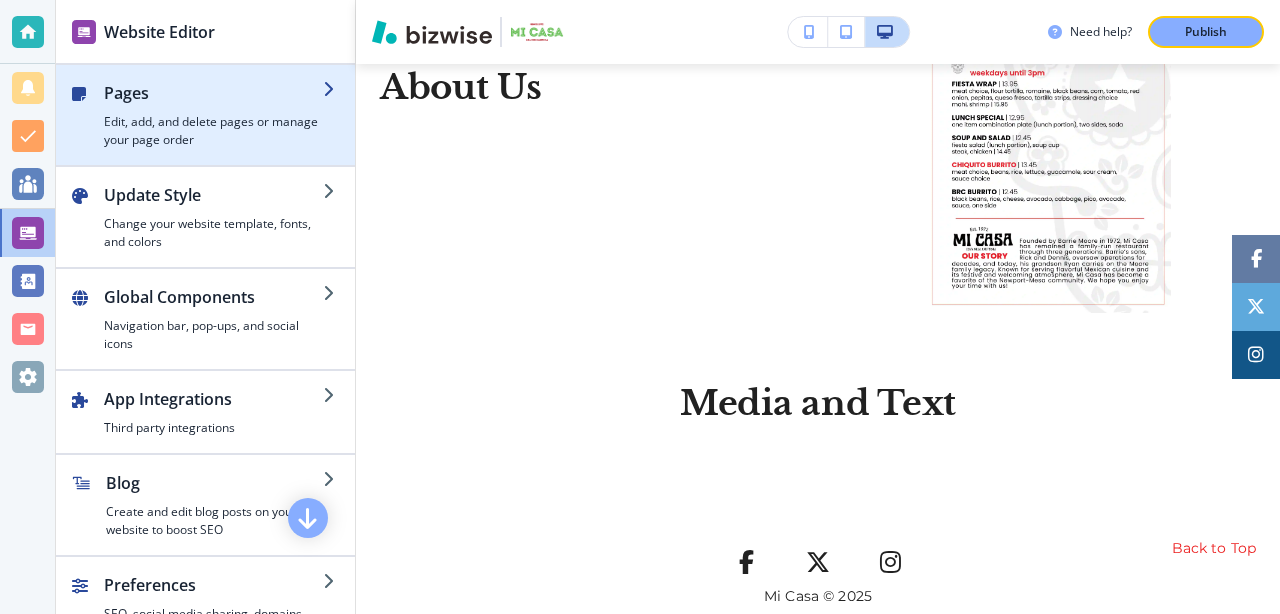 click on "Pages" at bounding box center [213, 93] 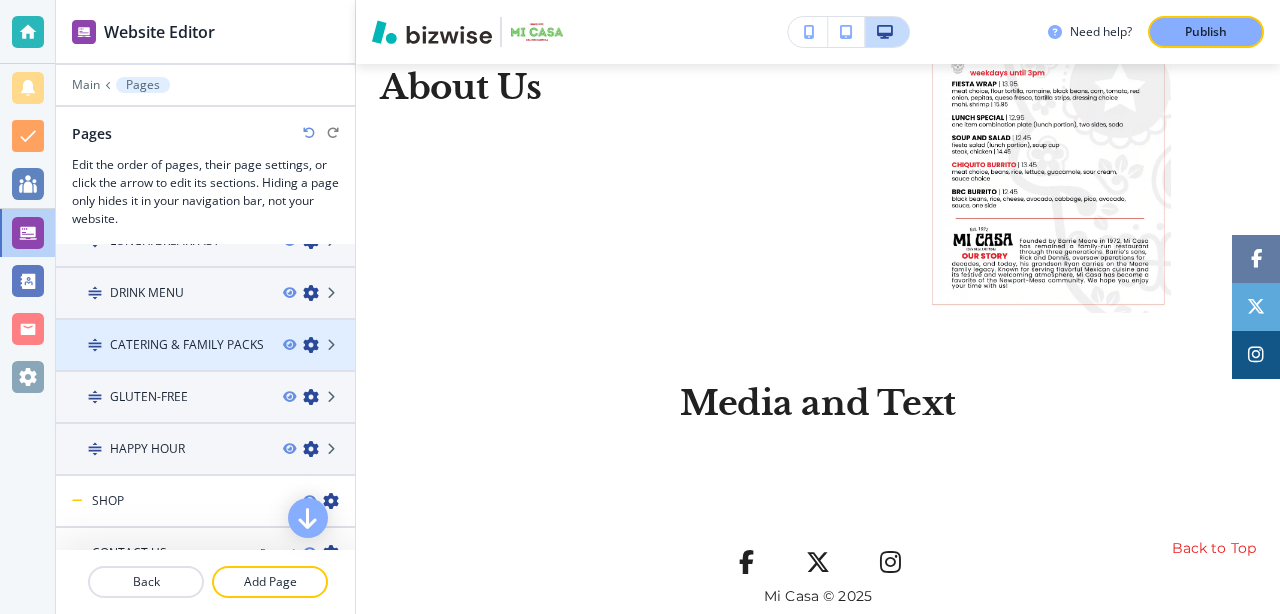 scroll, scrollTop: 247, scrollLeft: 0, axis: vertical 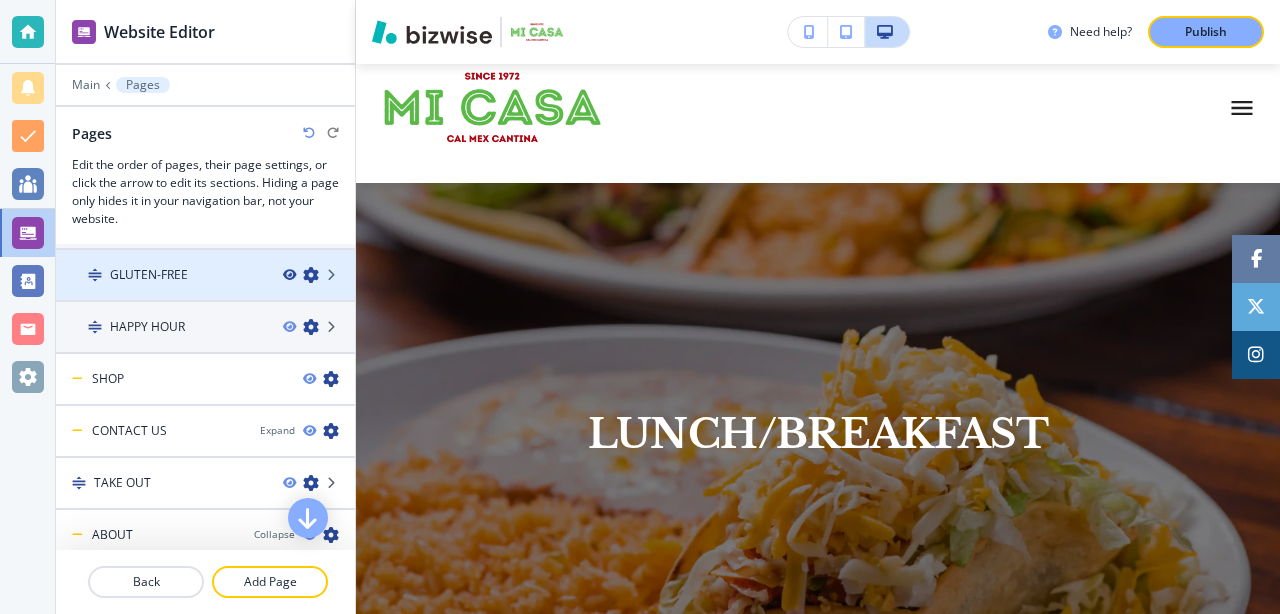 click at bounding box center (289, 275) 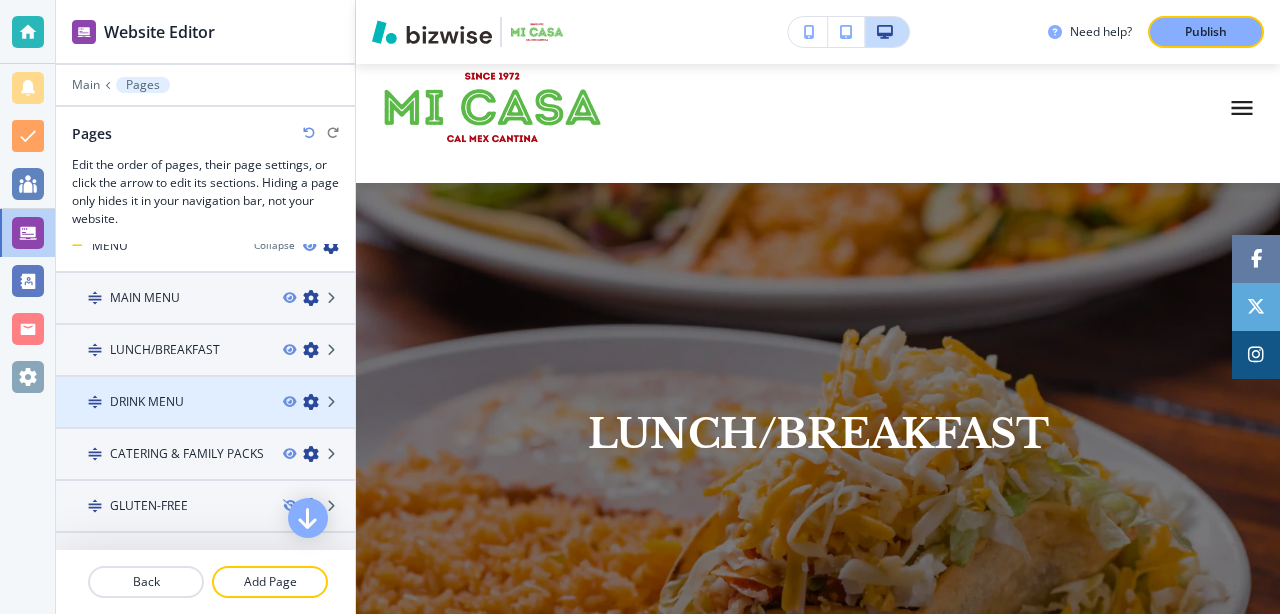 scroll, scrollTop: 134, scrollLeft: 0, axis: vertical 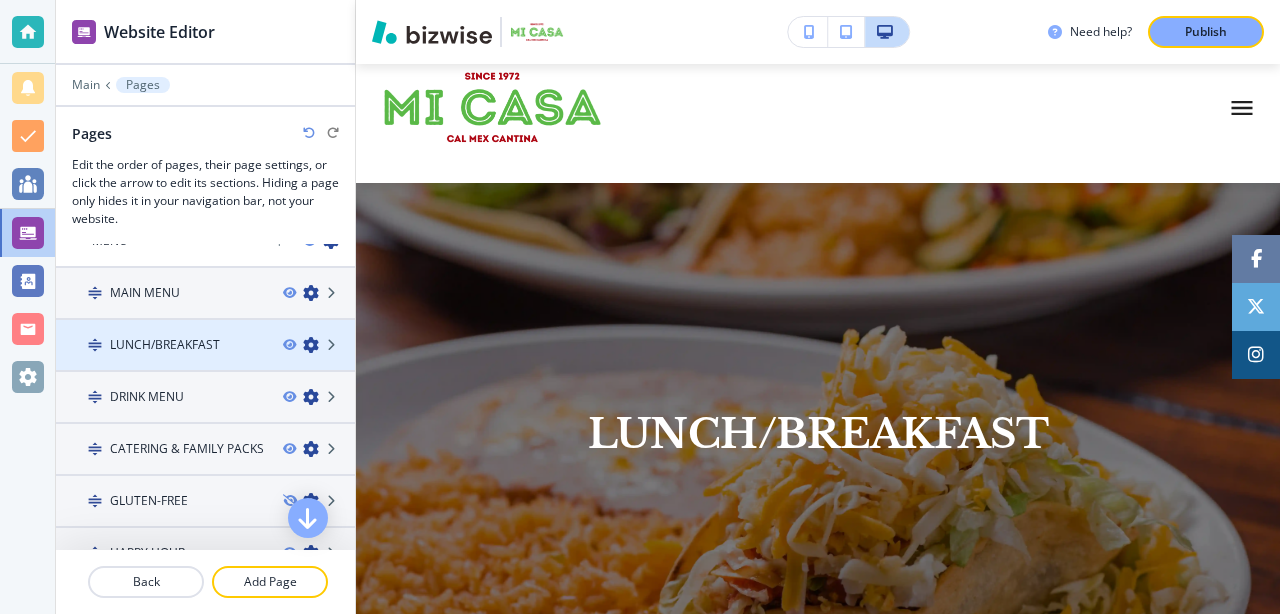 click at bounding box center [205, 362] 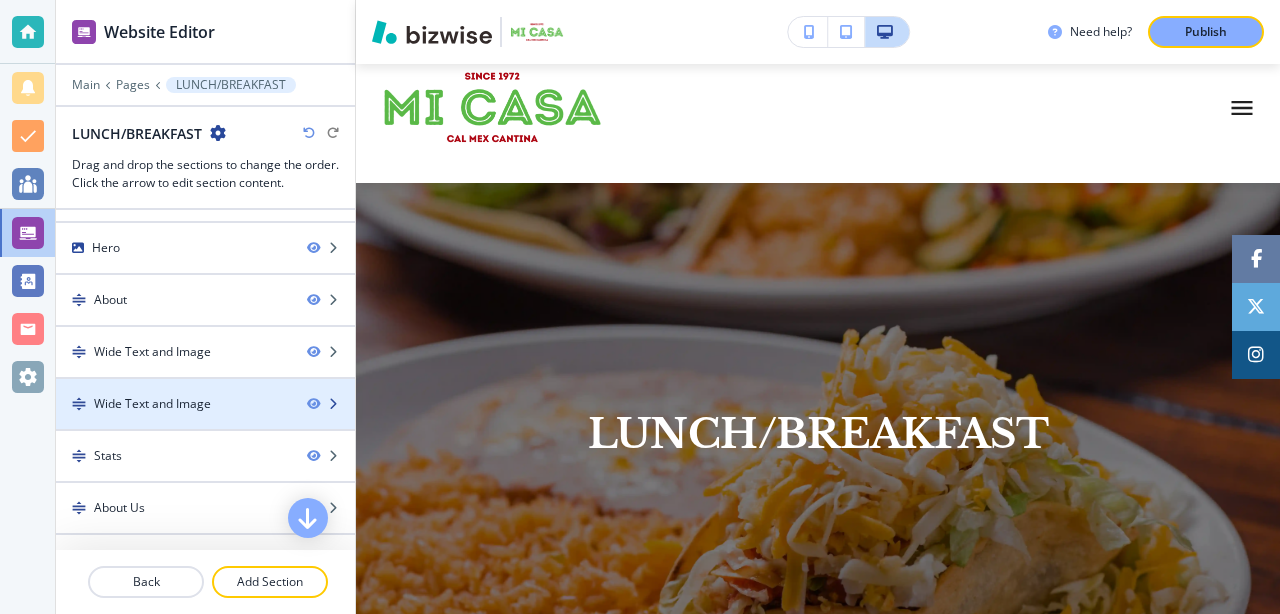 scroll, scrollTop: 38, scrollLeft: 0, axis: vertical 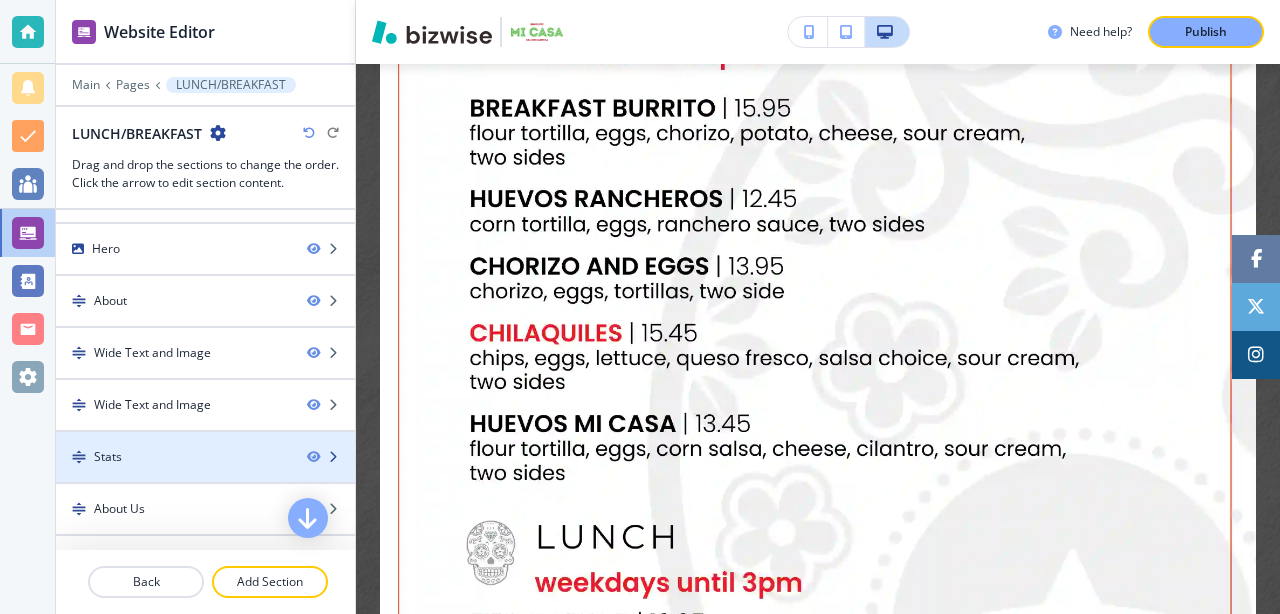 click at bounding box center [205, 474] 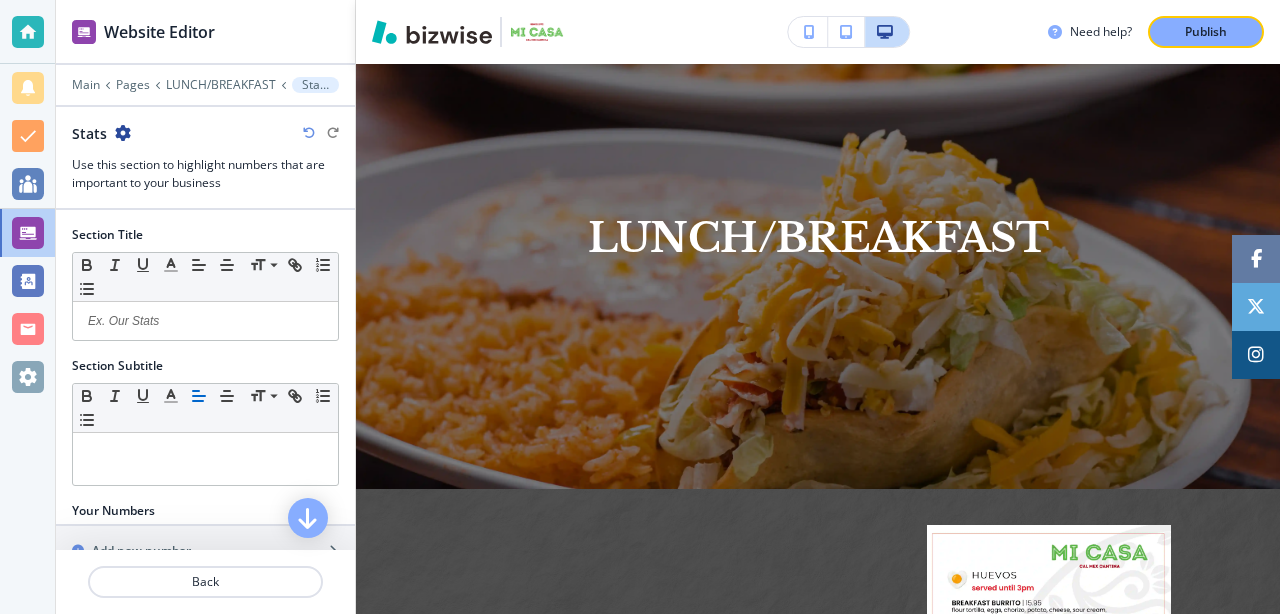 scroll, scrollTop: 427, scrollLeft: 0, axis: vertical 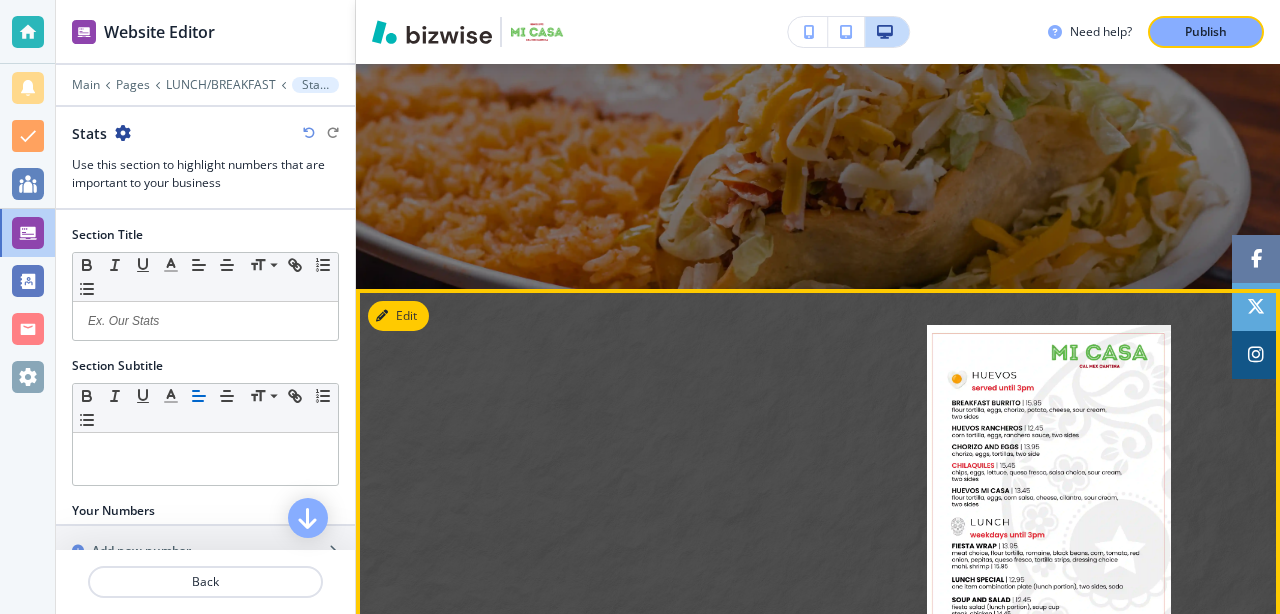 click at bounding box center [818, 550] 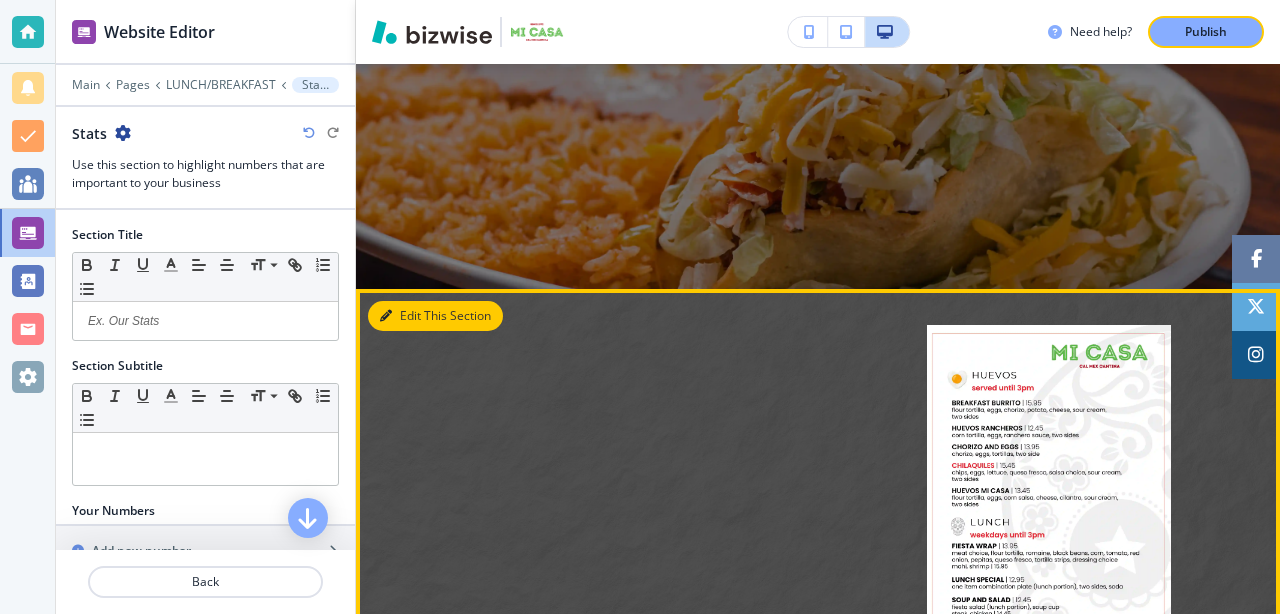 click on "Edit This Section" at bounding box center [435, 316] 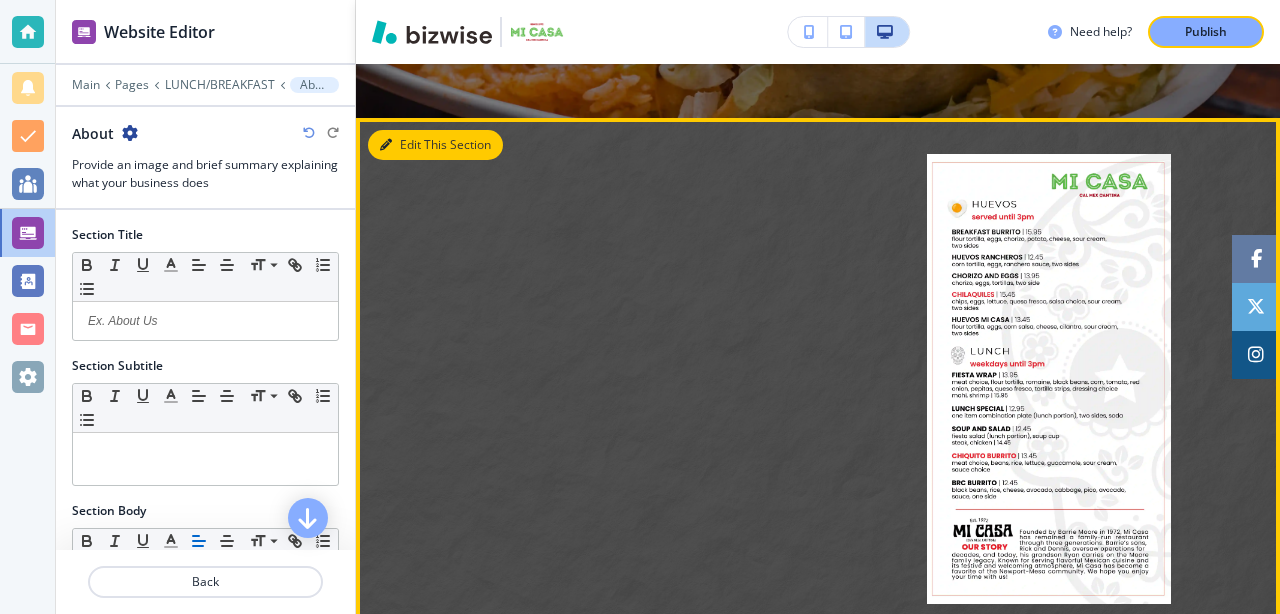 scroll, scrollTop: 652, scrollLeft: 0, axis: vertical 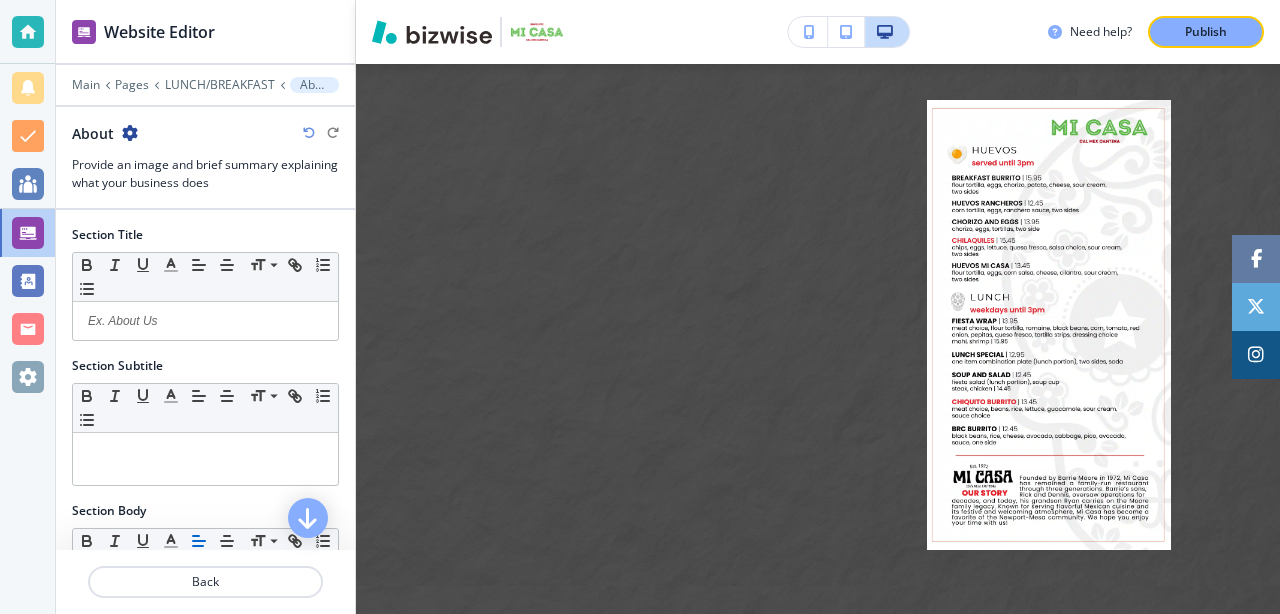 click at bounding box center (130, 133) 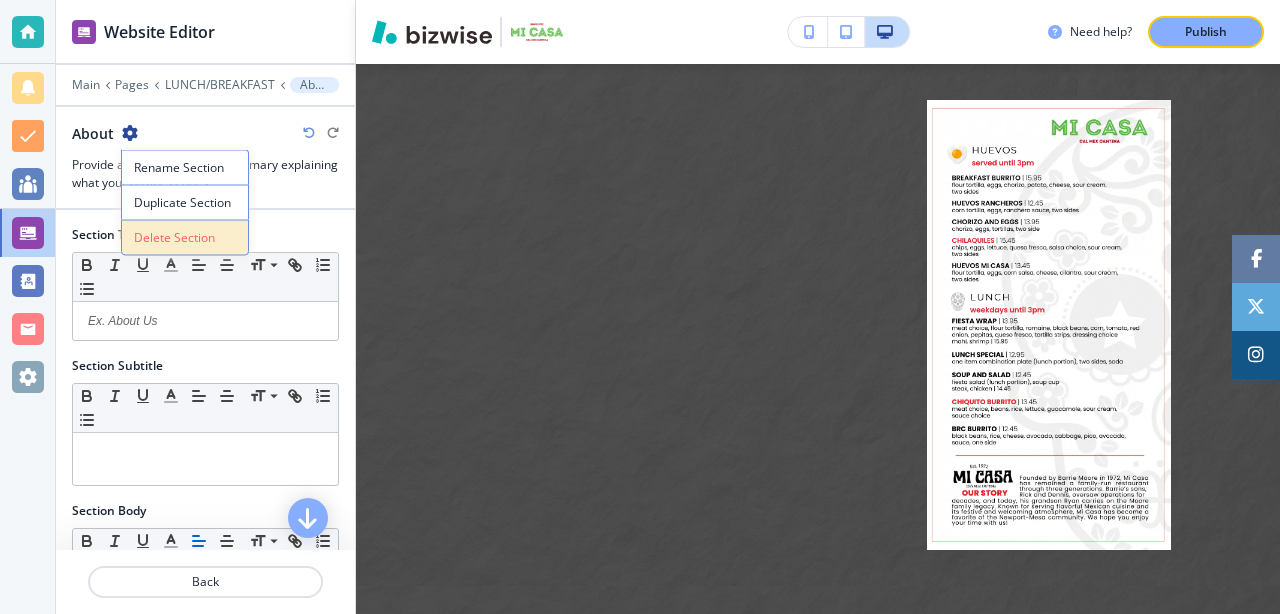 click on "Delete Section" at bounding box center [185, 238] 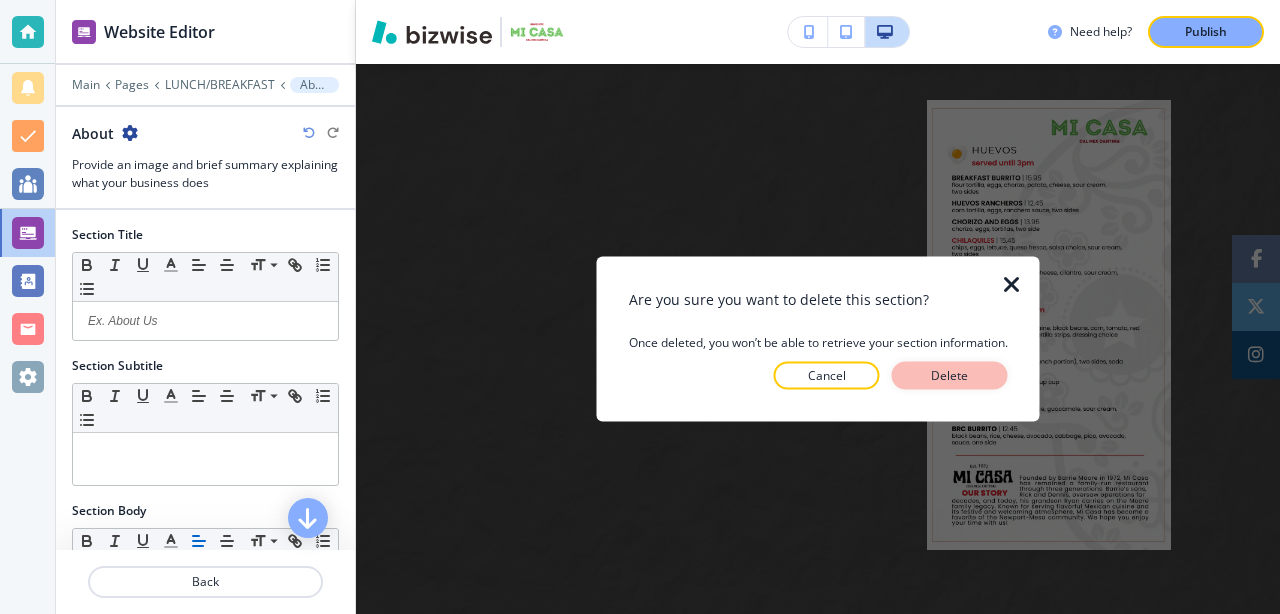 click on "Delete" at bounding box center [950, 376] 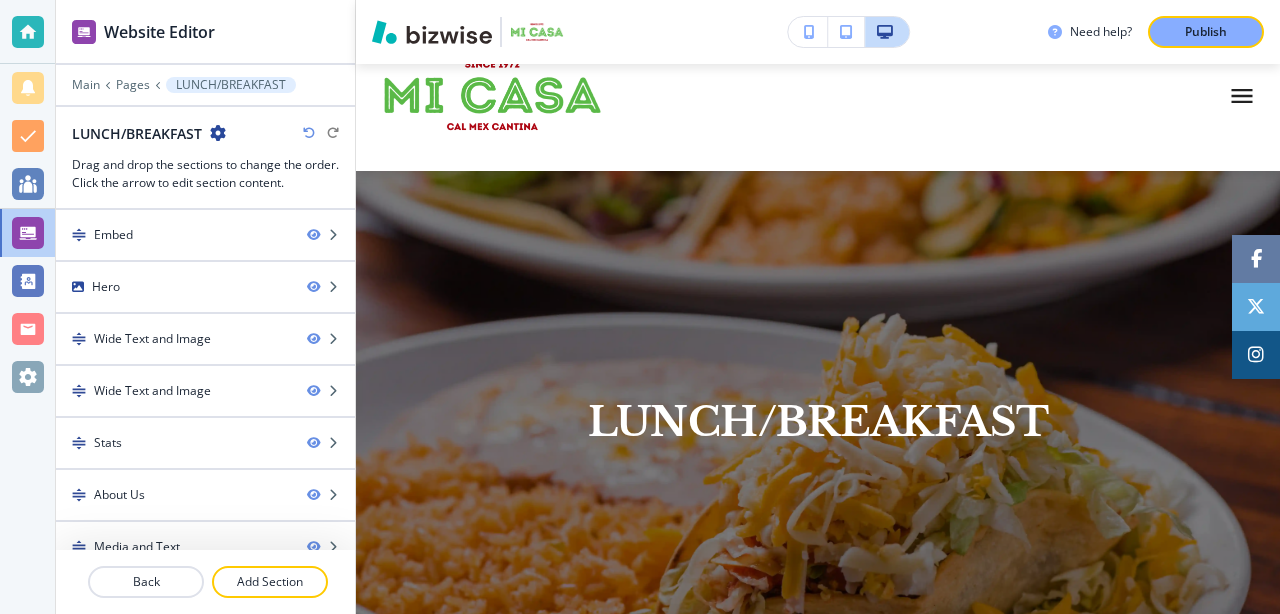 scroll, scrollTop: 0, scrollLeft: 0, axis: both 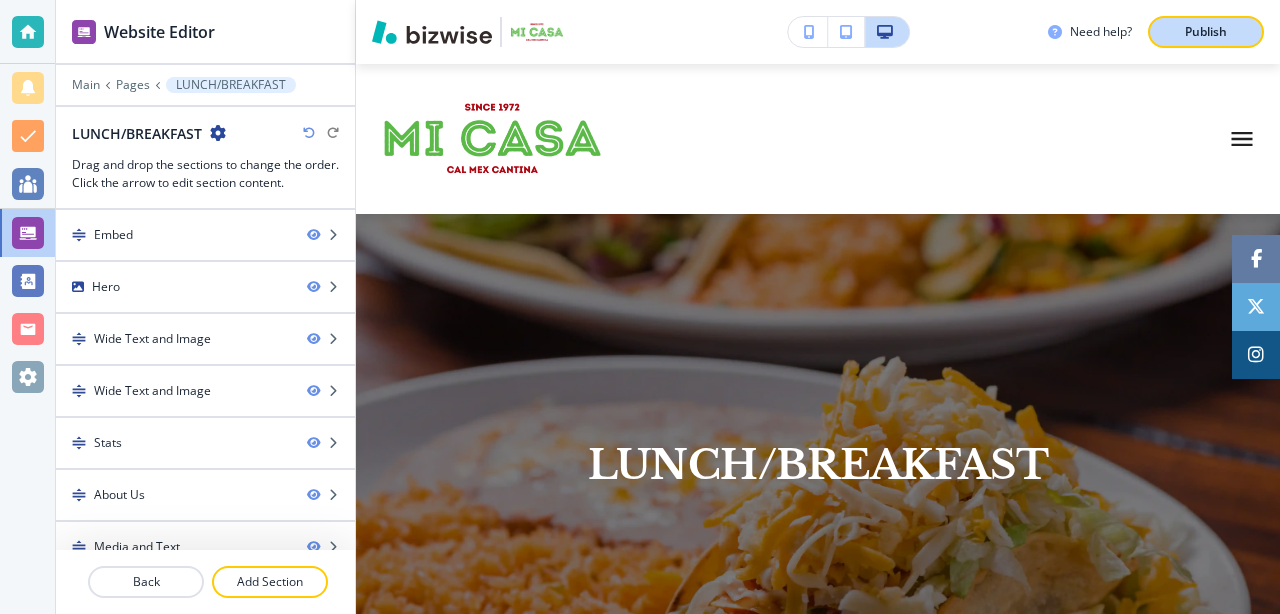 click on "Publish" at bounding box center (1206, 32) 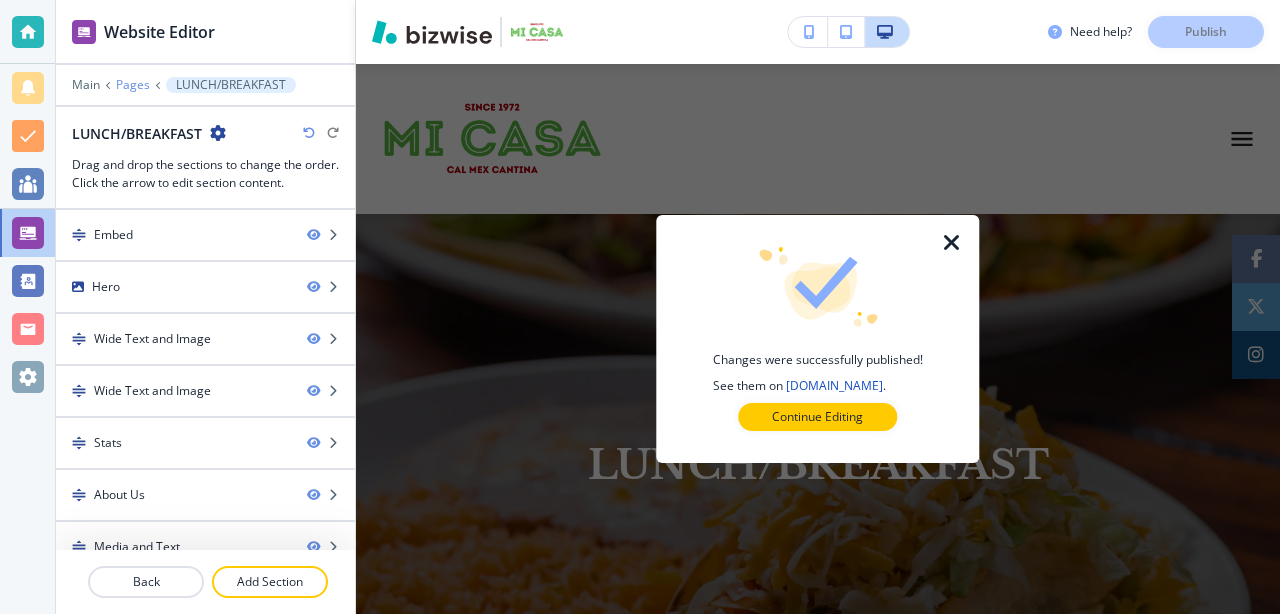 click on "Pages" at bounding box center [133, 85] 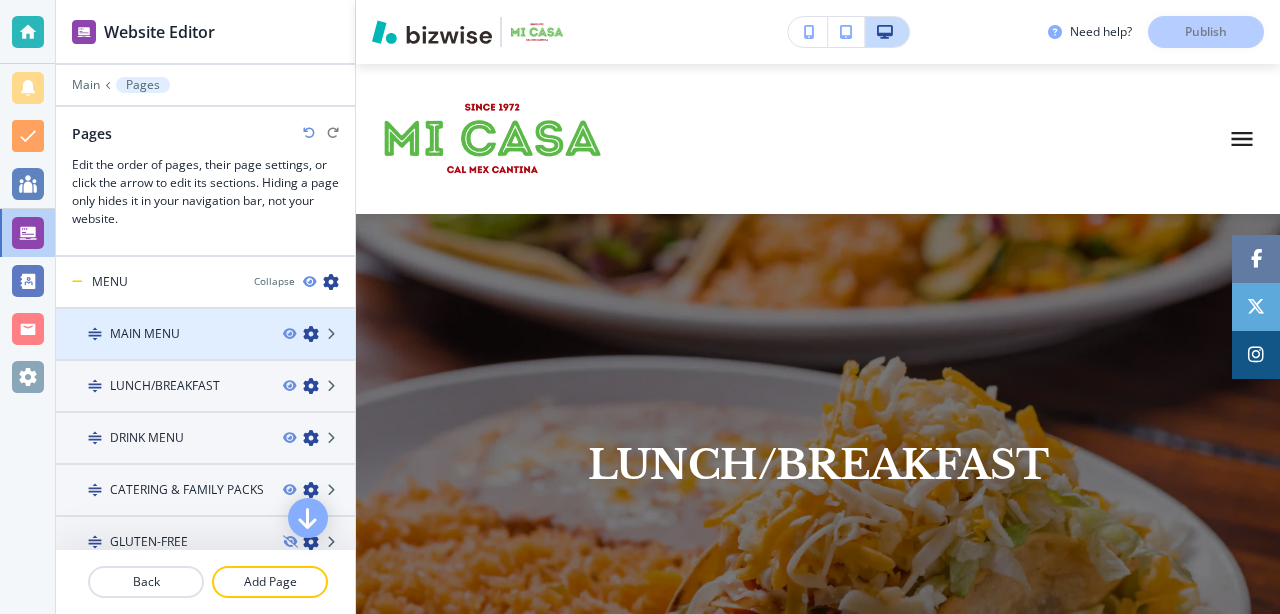 scroll, scrollTop: 107, scrollLeft: 0, axis: vertical 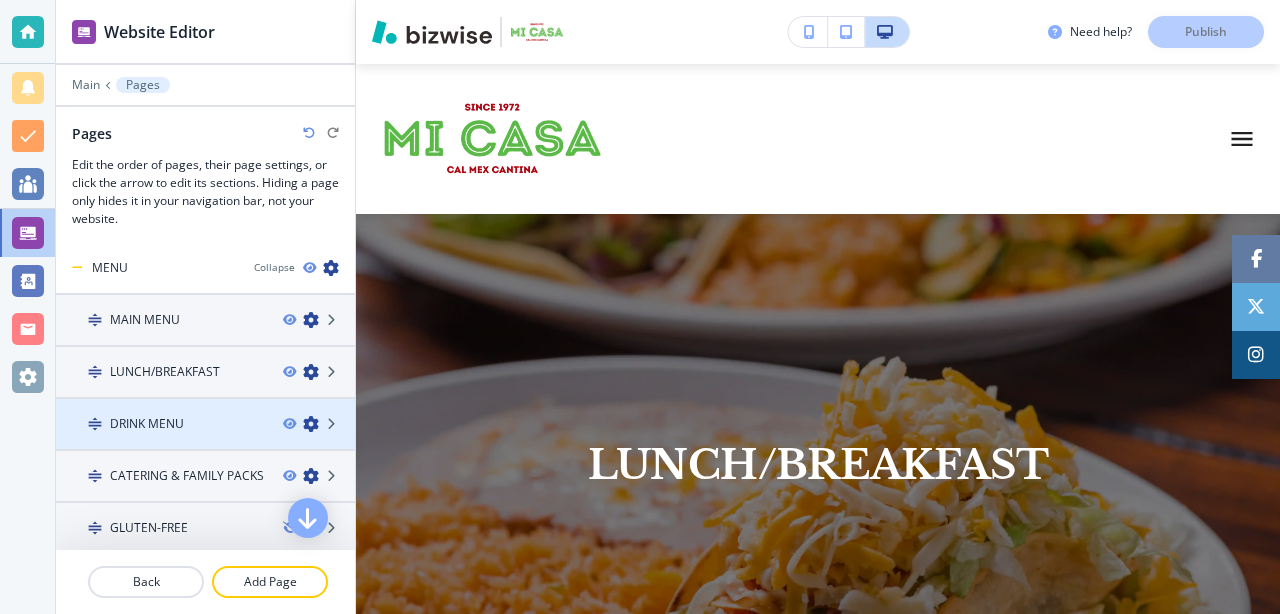 click on "DRINK MENU" at bounding box center [161, 424] 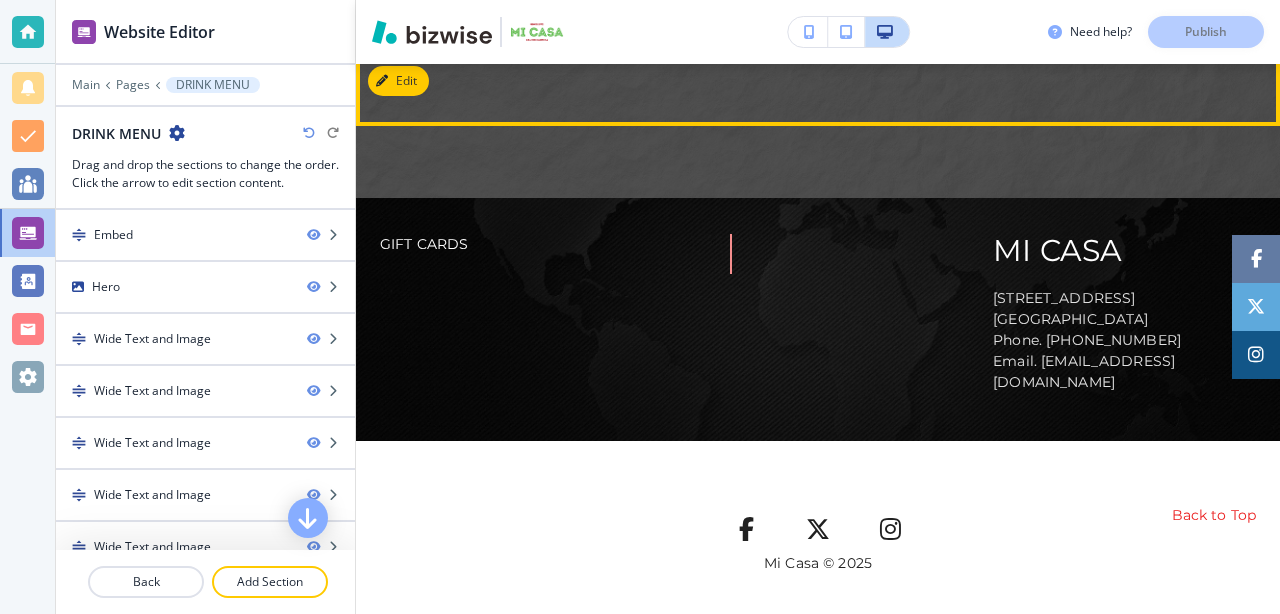 scroll, scrollTop: 6075, scrollLeft: 0, axis: vertical 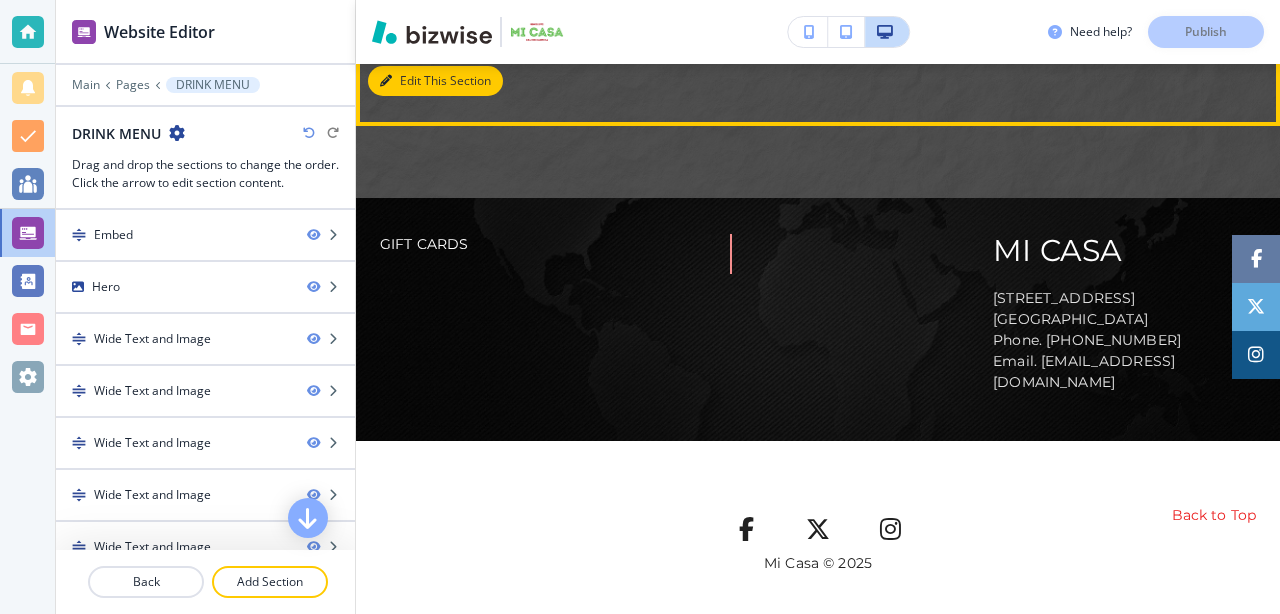 click on "Edit This Section" at bounding box center [435, 81] 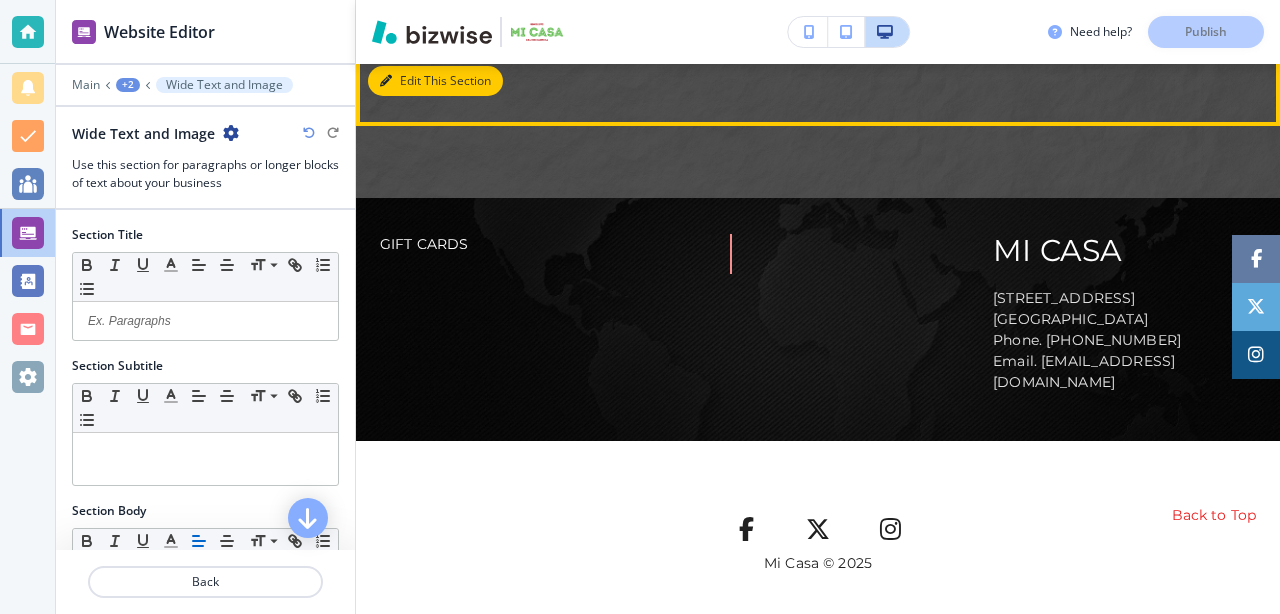 scroll, scrollTop: 6185, scrollLeft: 0, axis: vertical 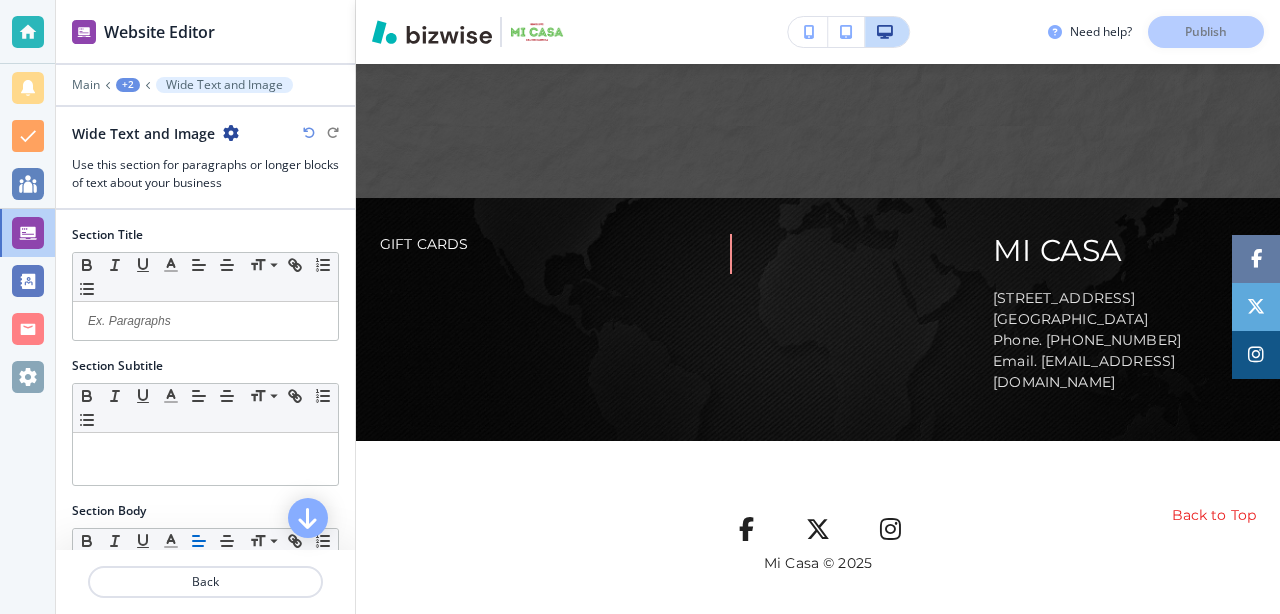 click at bounding box center (231, 133) 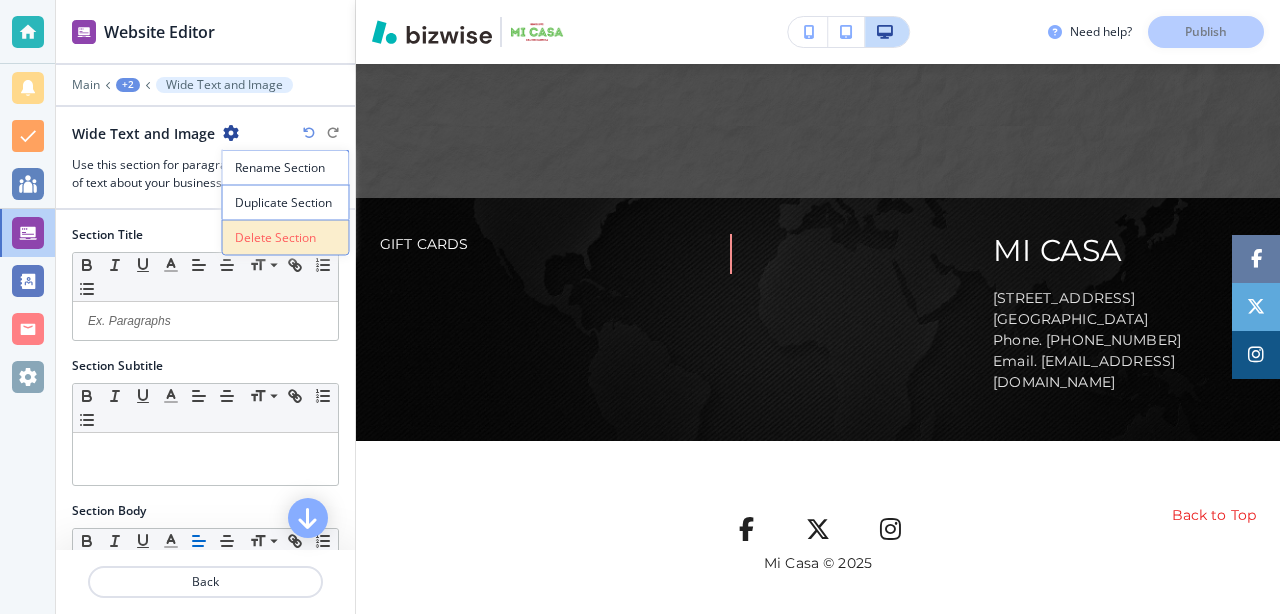 click on "Delete Section" at bounding box center (286, 238) 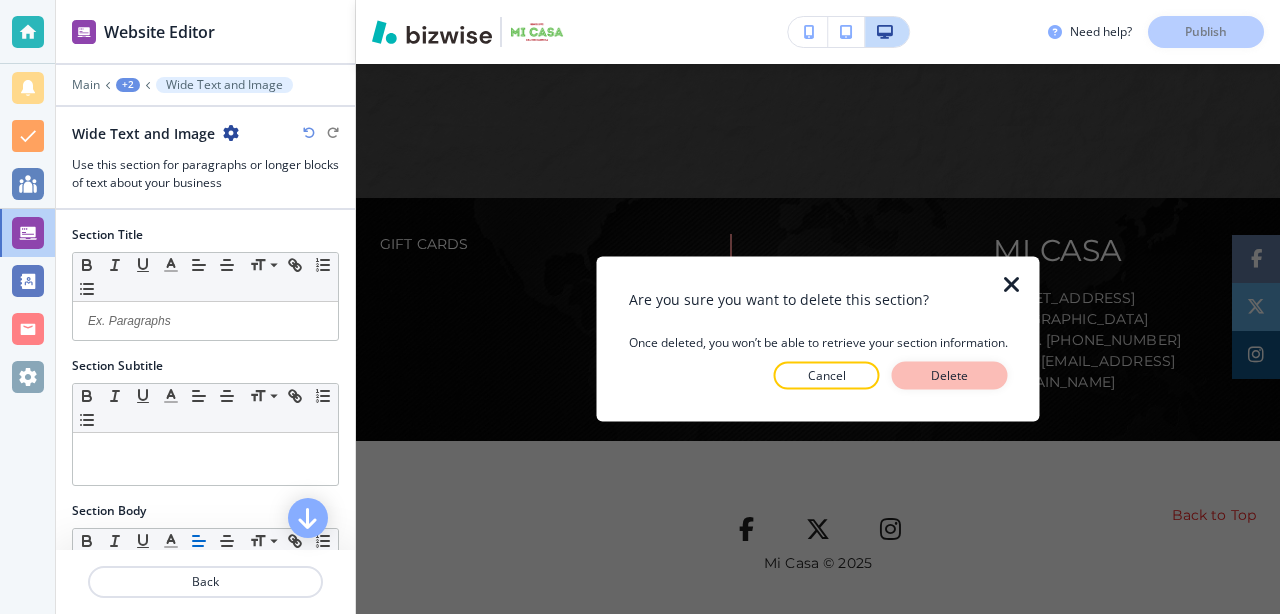 click on "Delete" at bounding box center [950, 376] 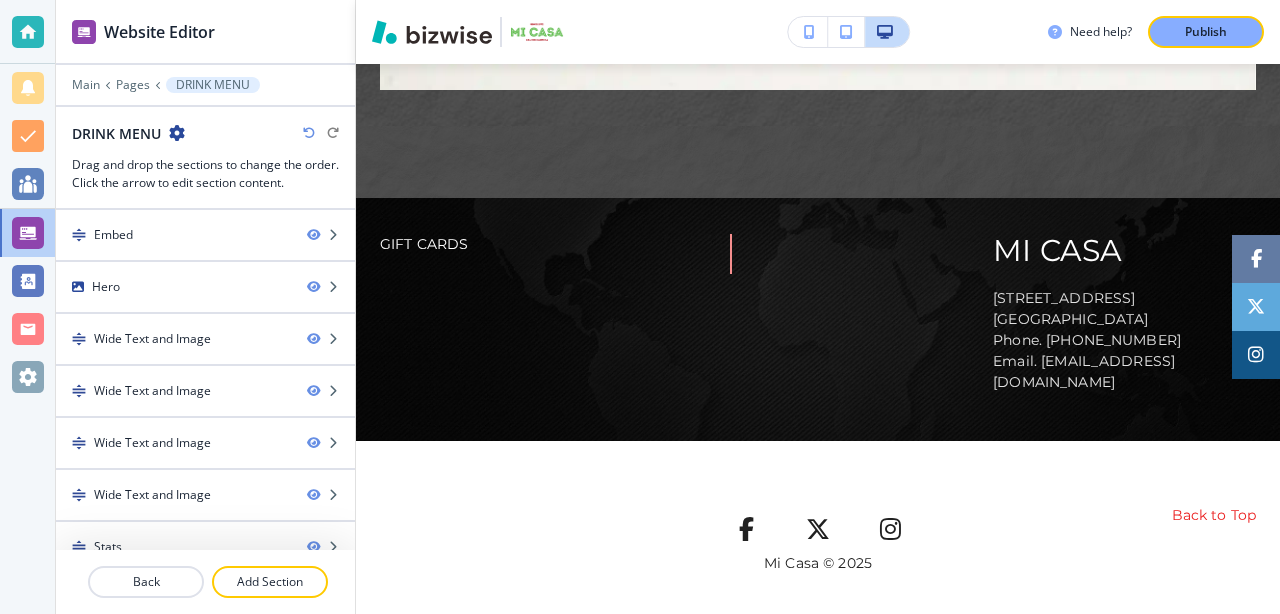 scroll, scrollTop: 6113, scrollLeft: 0, axis: vertical 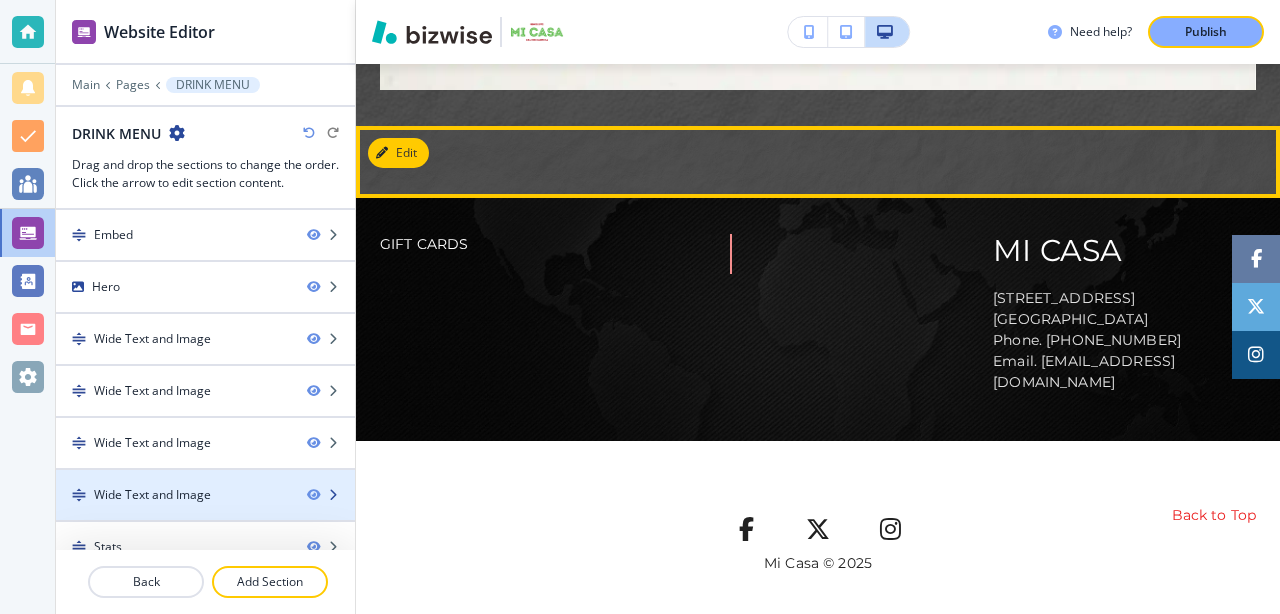 click on "Wide Text and Image" at bounding box center [152, 495] 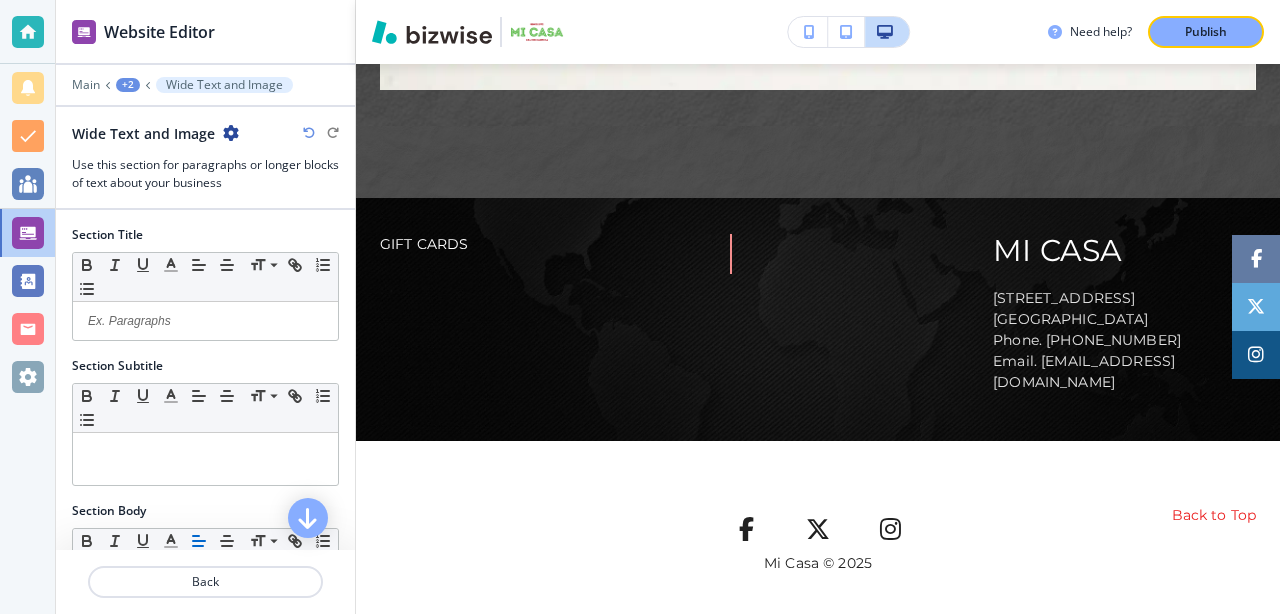 click at bounding box center (231, 133) 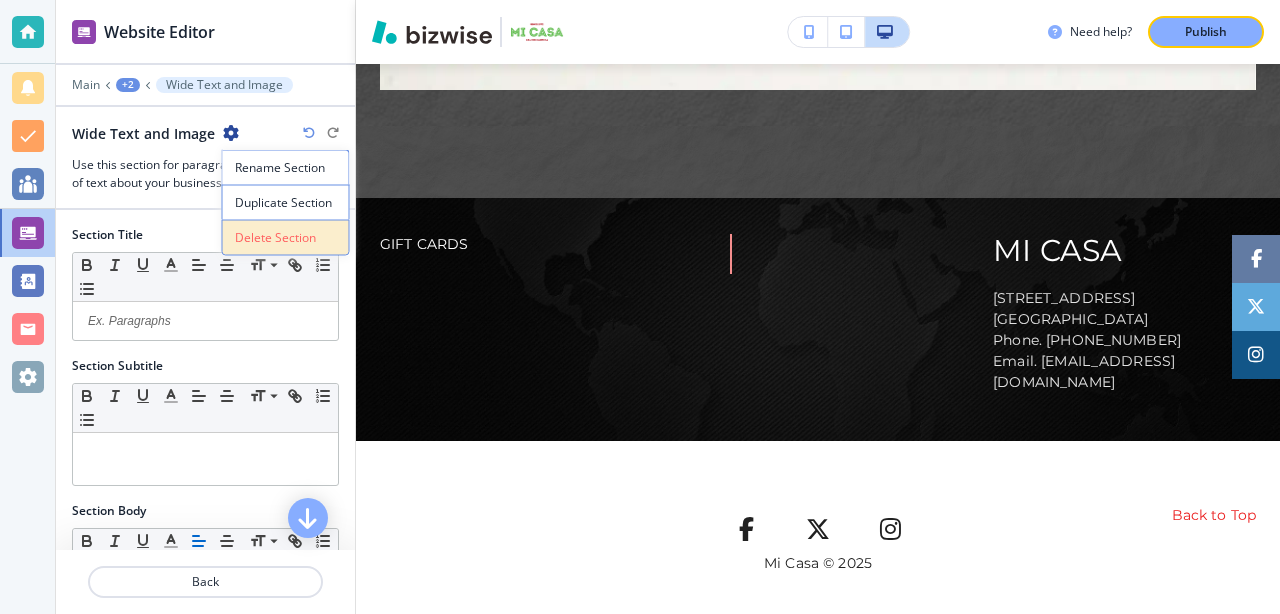 click on "Delete Section" at bounding box center [286, 238] 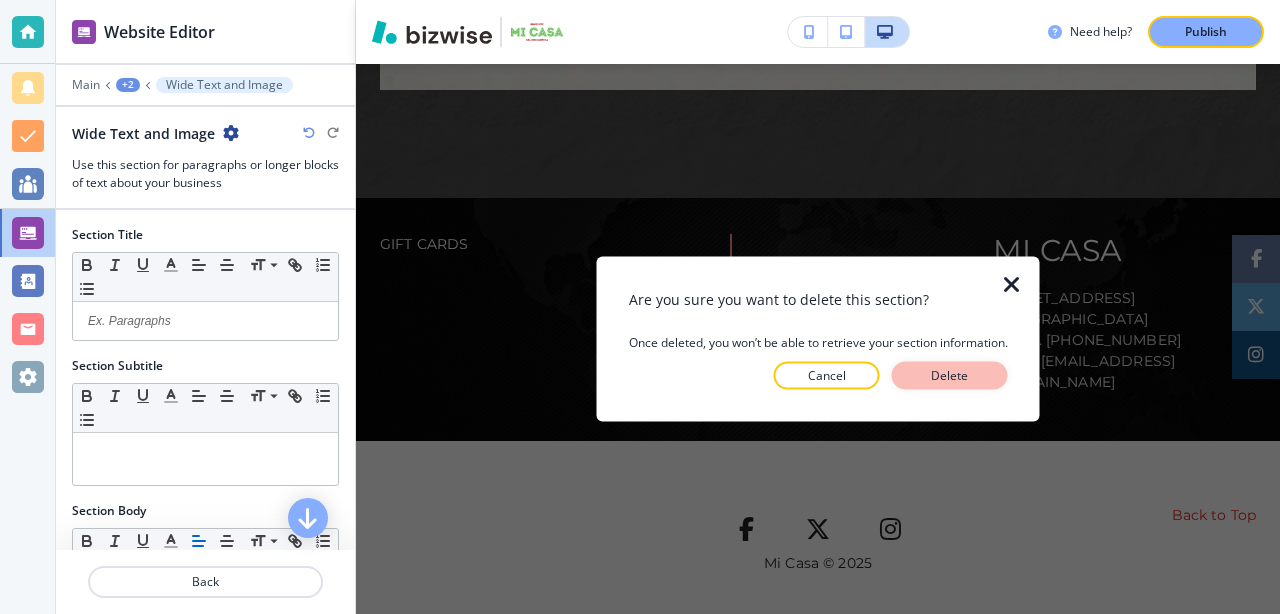 click on "Delete" at bounding box center (950, 376) 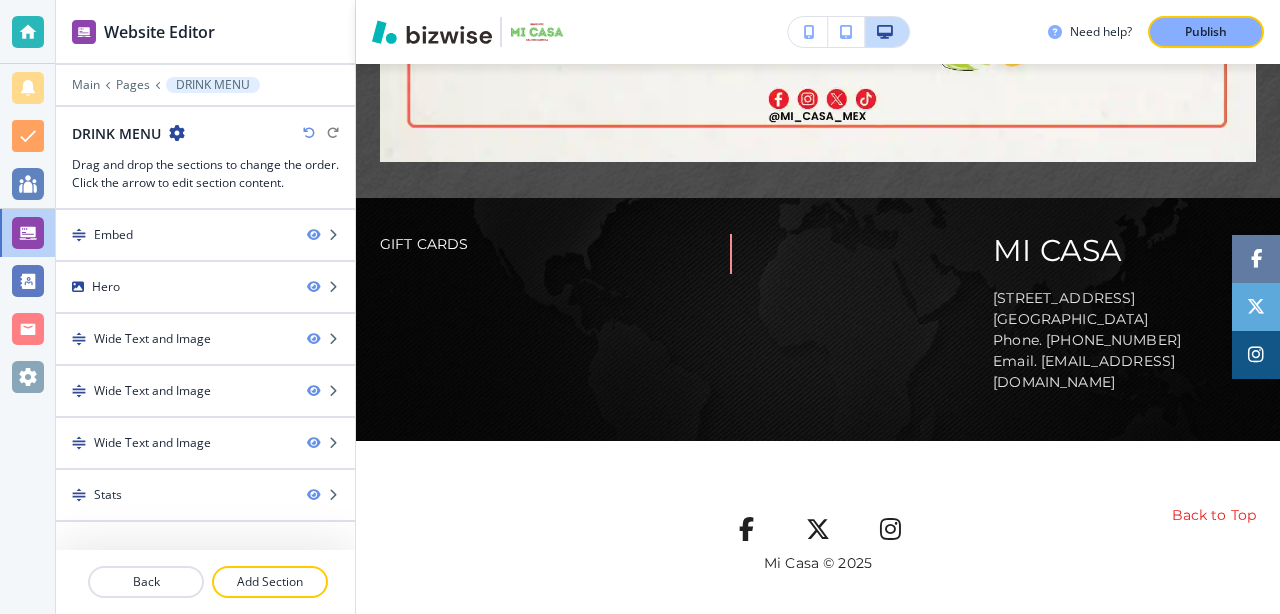 scroll, scrollTop: 2603, scrollLeft: 0, axis: vertical 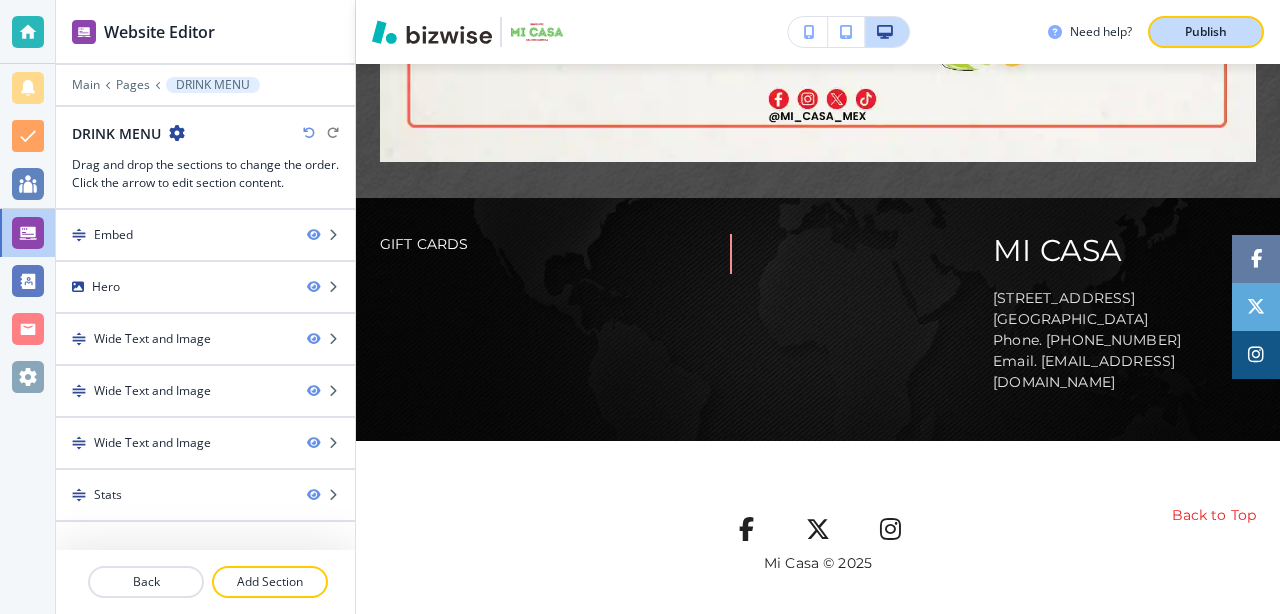 click on "Publish" at bounding box center [1206, 32] 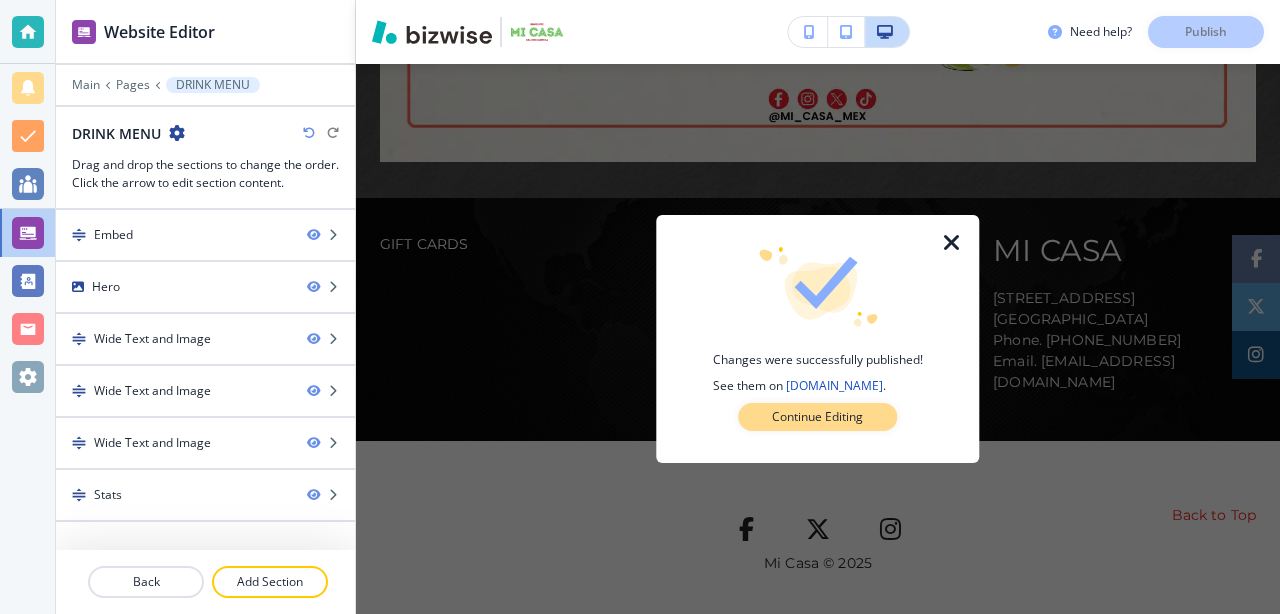 click on "Continue Editing" at bounding box center [817, 417] 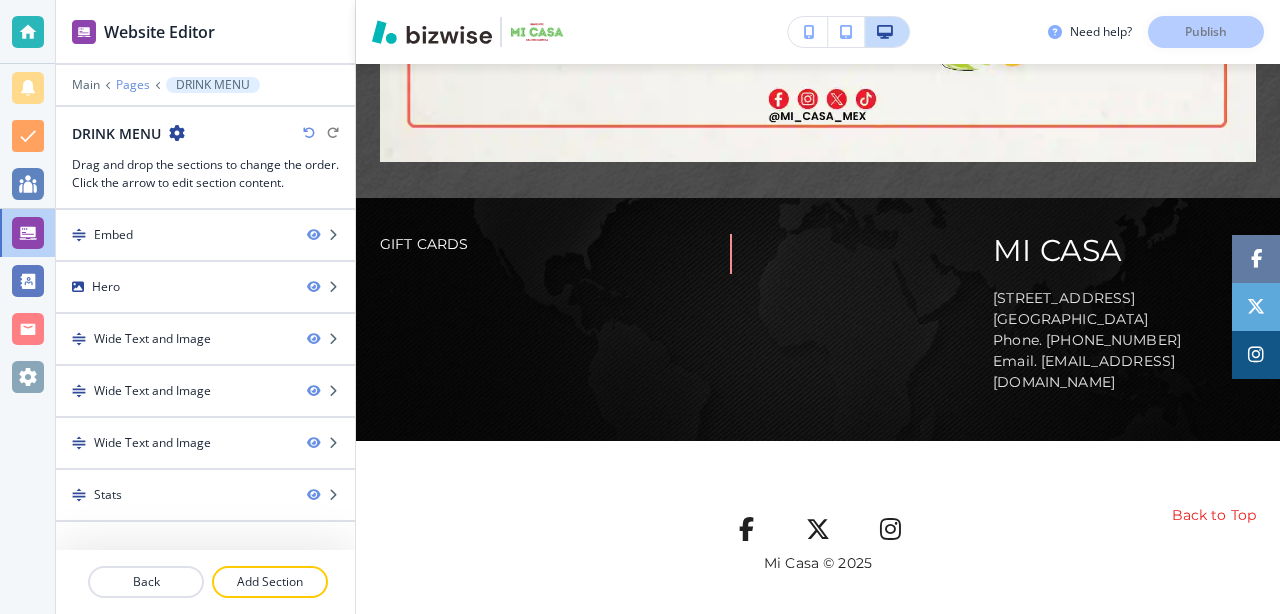click on "Pages" at bounding box center (133, 85) 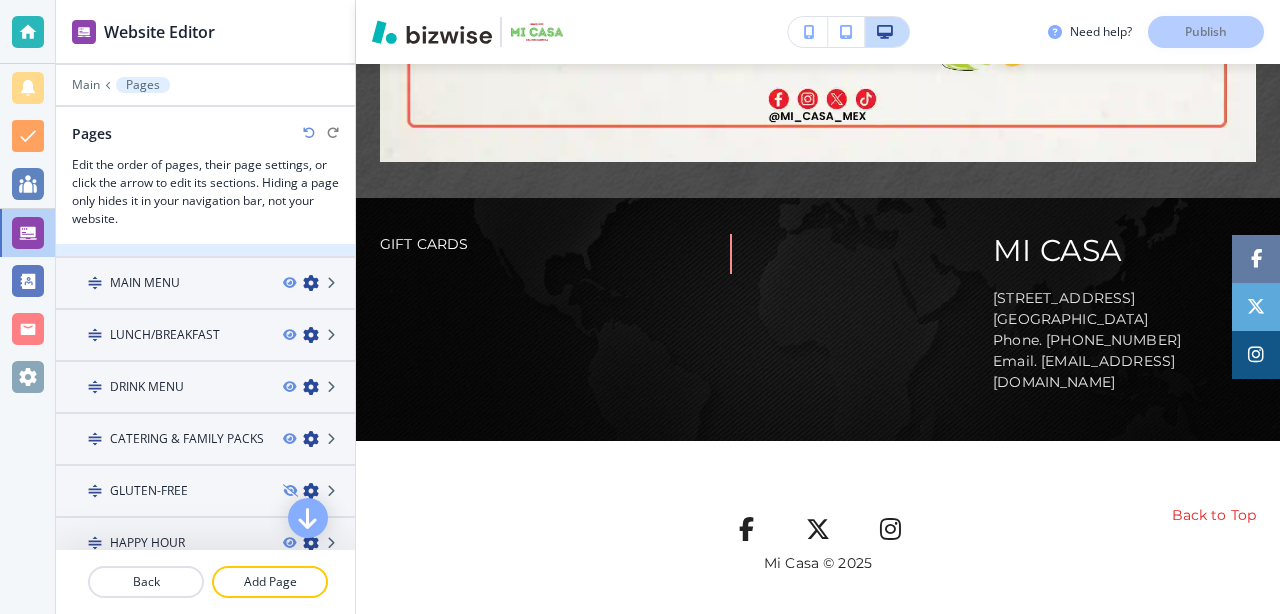 scroll, scrollTop: 153, scrollLeft: 0, axis: vertical 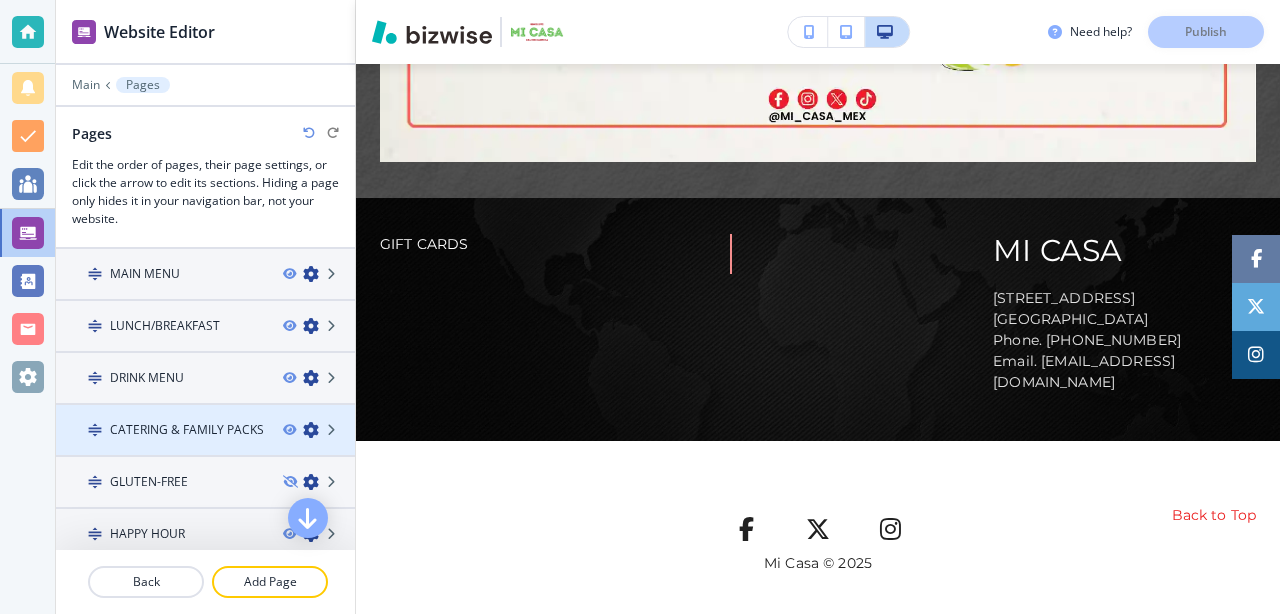 click on "CATERING & FAMILY PACKS" at bounding box center [187, 430] 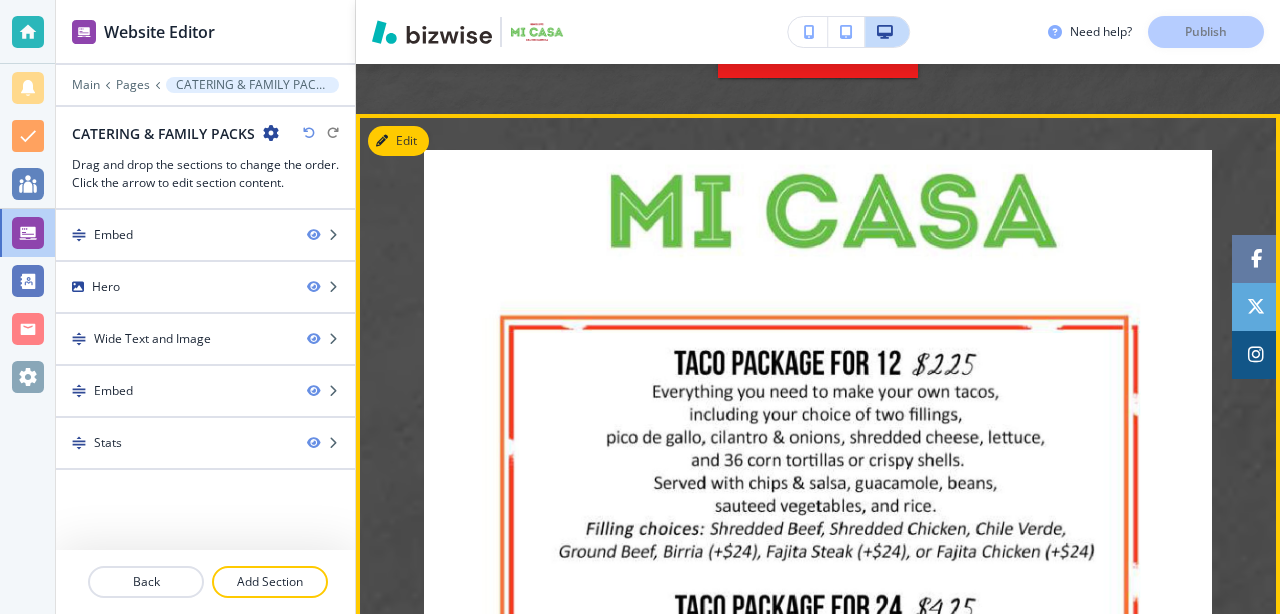 scroll, scrollTop: 535, scrollLeft: 0, axis: vertical 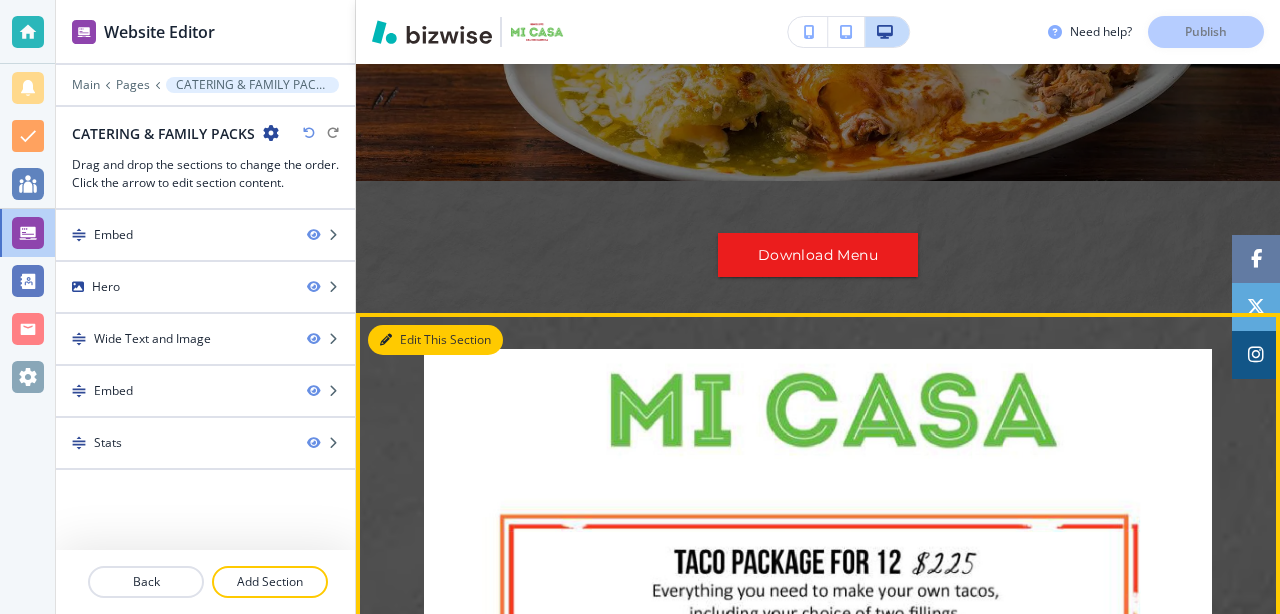click on "Edit This Section" at bounding box center [435, 340] 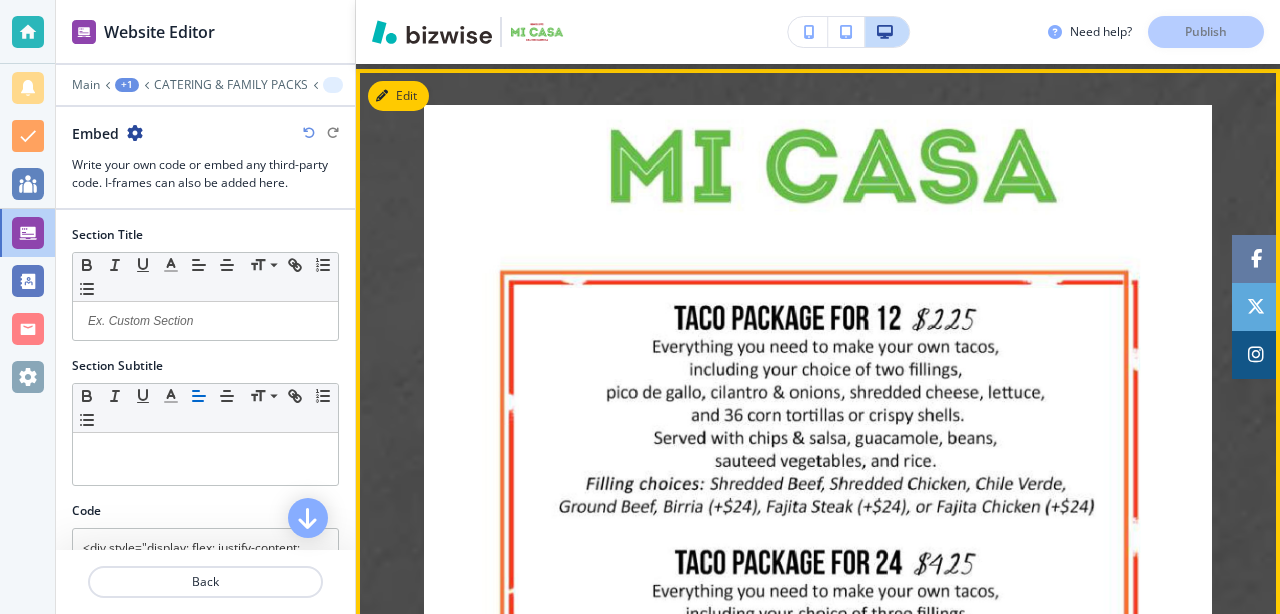 scroll, scrollTop: 784, scrollLeft: 0, axis: vertical 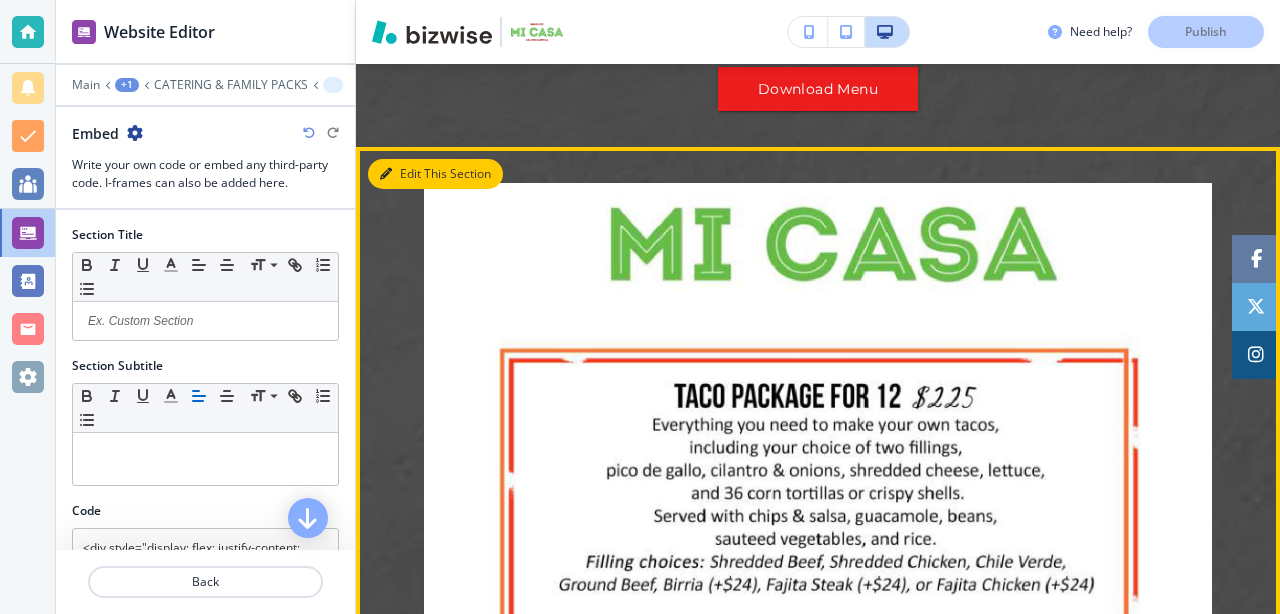 click on "Edit This Section" at bounding box center [435, 174] 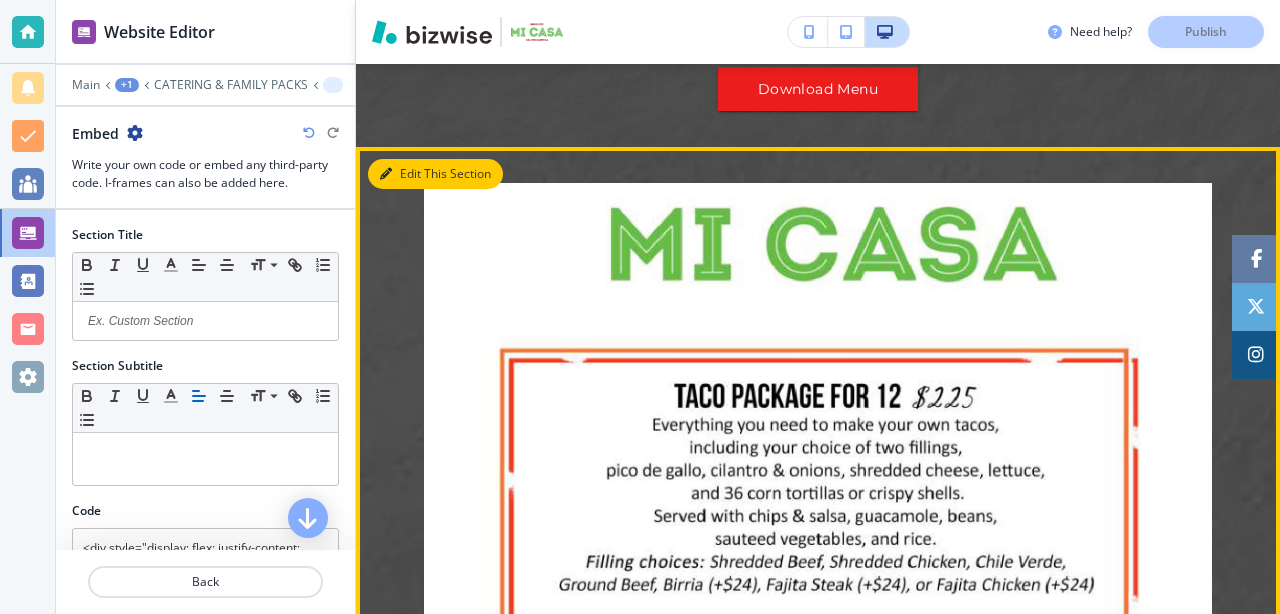 click on "Edit This Section" at bounding box center (435, 174) 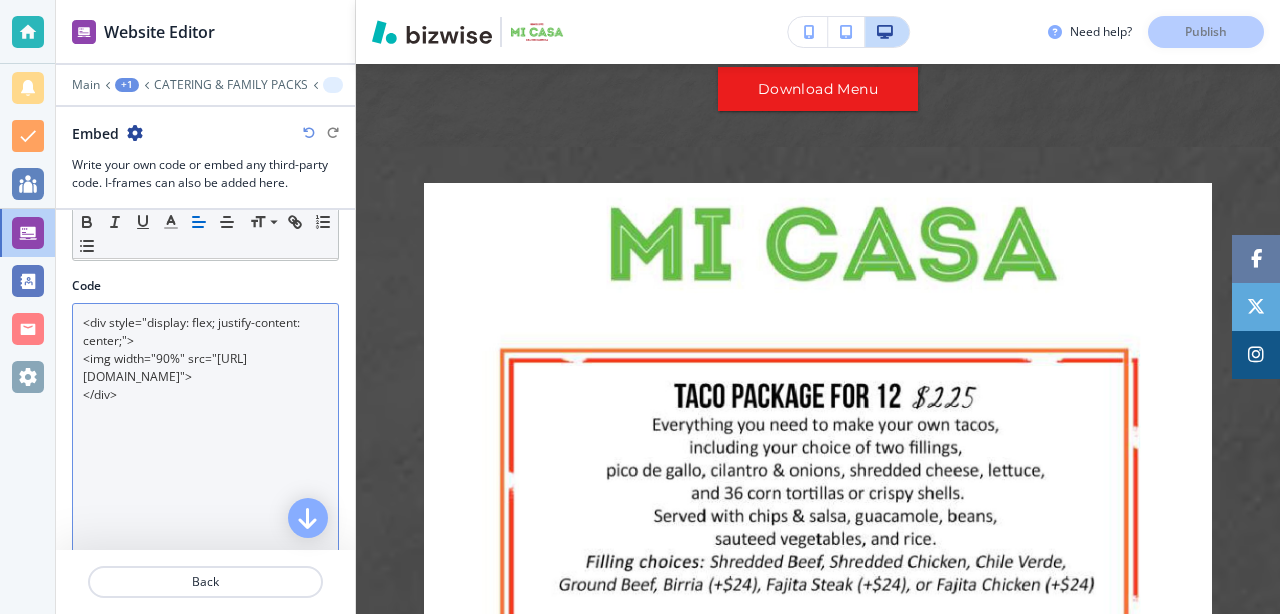 scroll, scrollTop: 226, scrollLeft: 0, axis: vertical 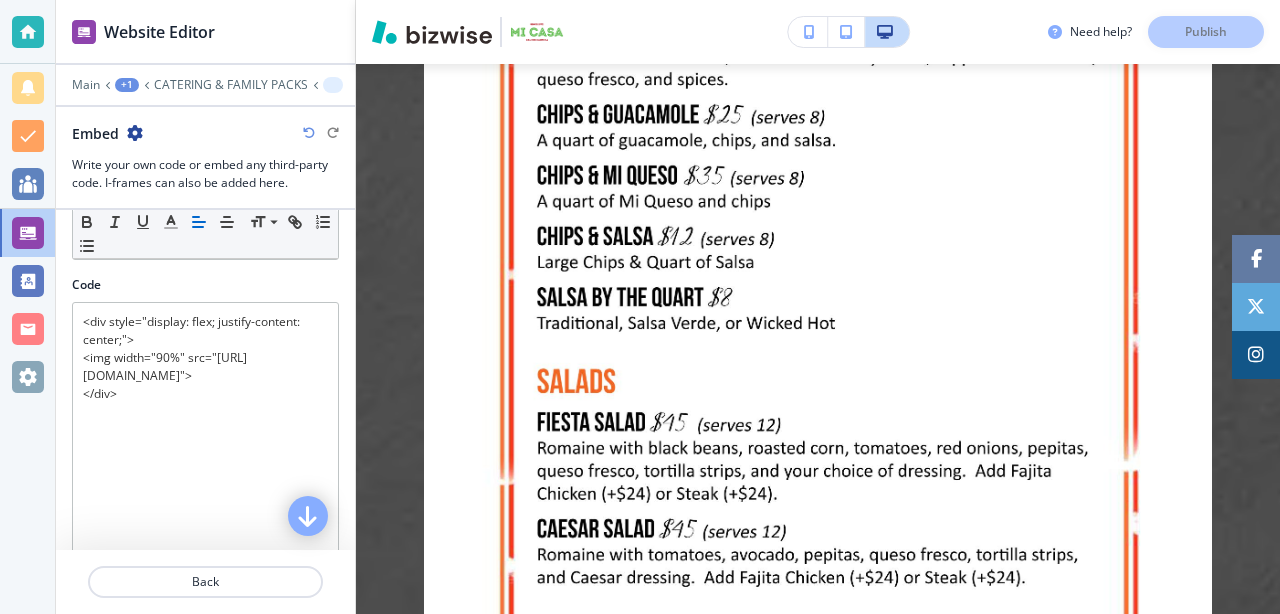 click at bounding box center (308, 516) 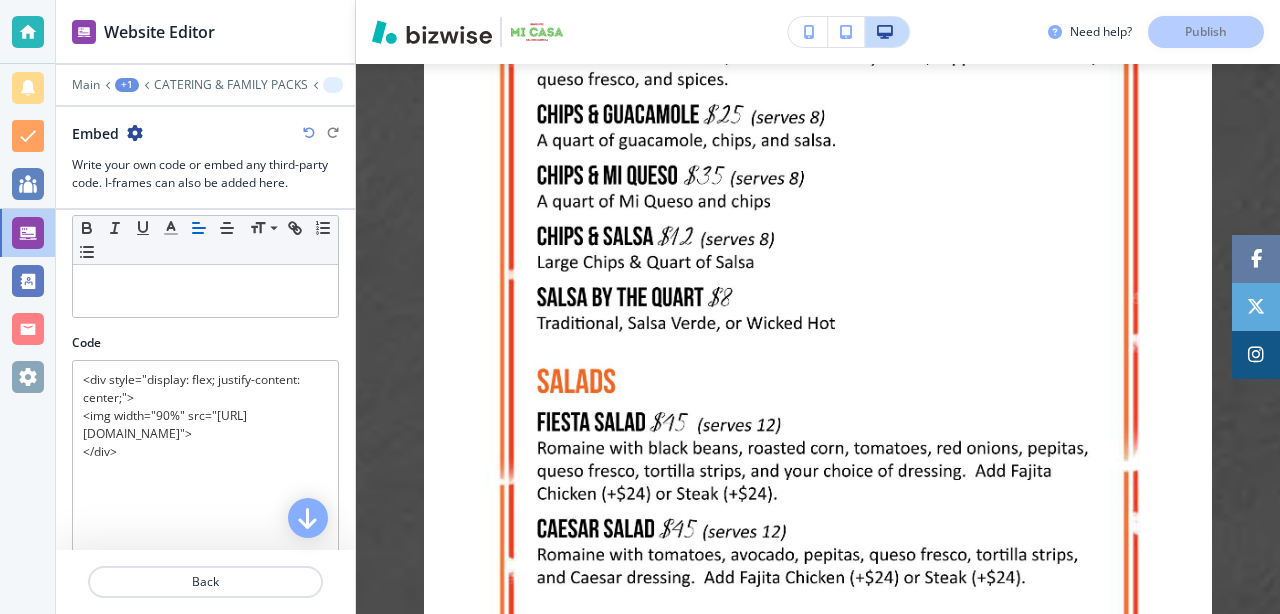 scroll, scrollTop: 140, scrollLeft: 0, axis: vertical 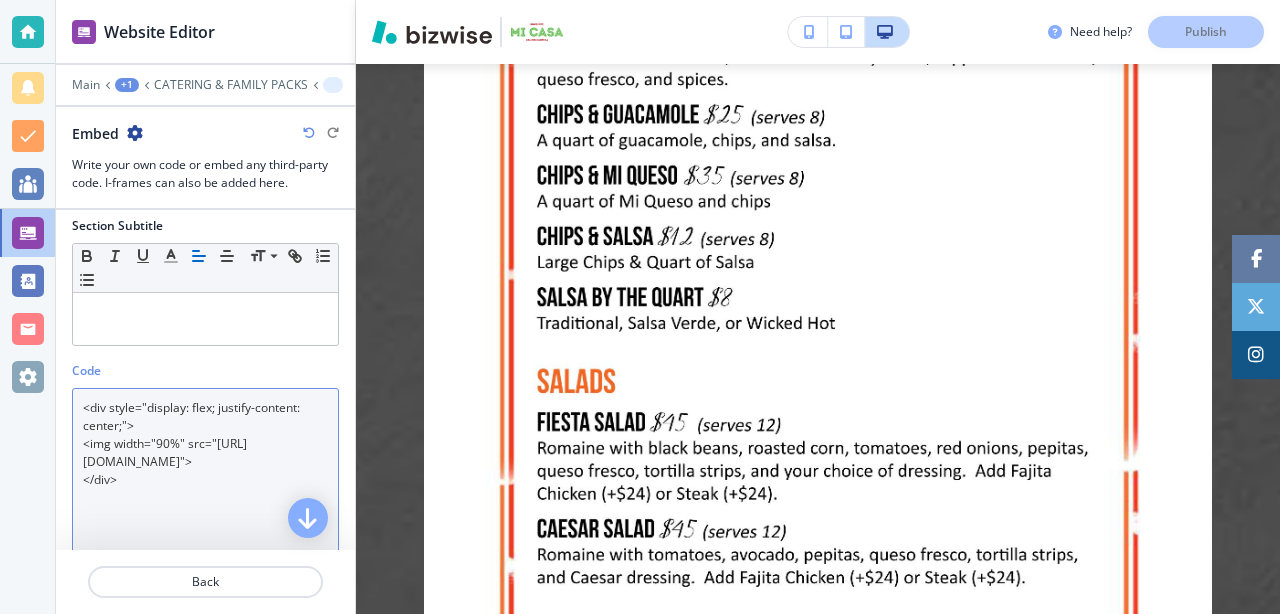 drag, startPoint x: 132, startPoint y: 538, endPoint x: 69, endPoint y: 408, distance: 144.46107 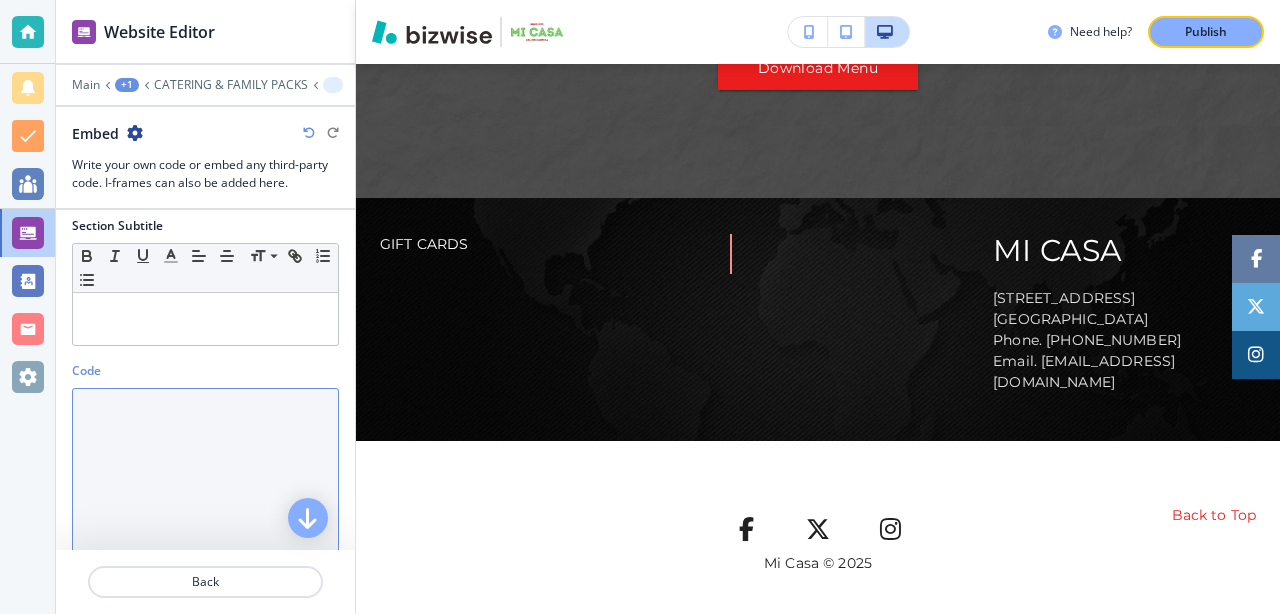 scroll, scrollTop: 689, scrollLeft: 0, axis: vertical 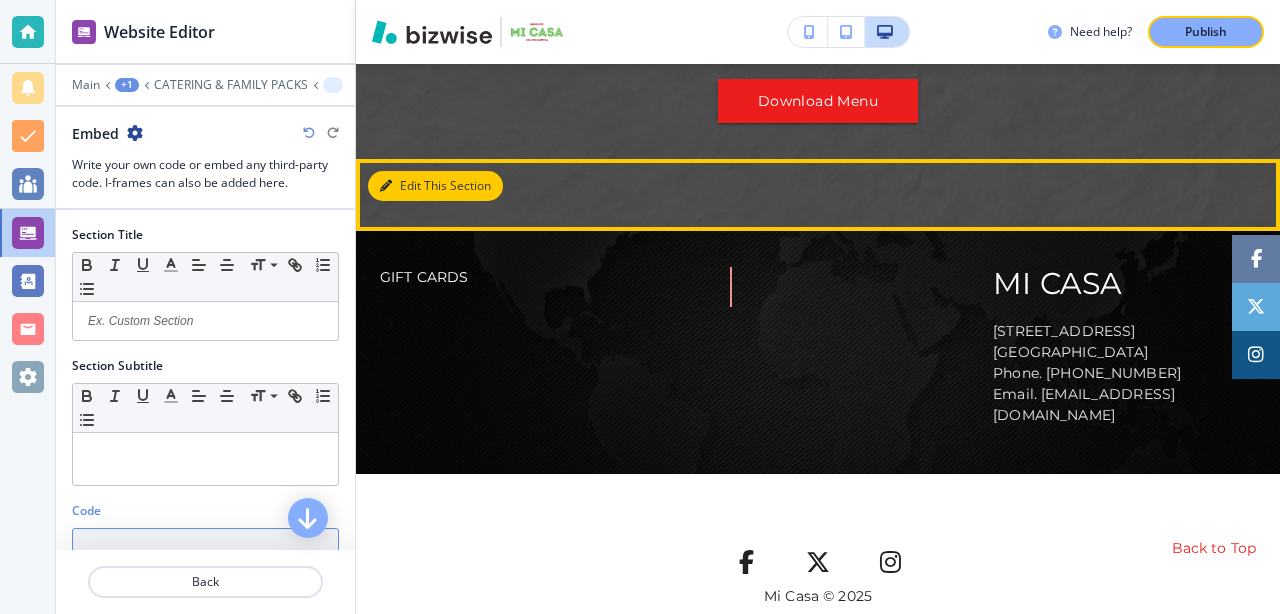 type 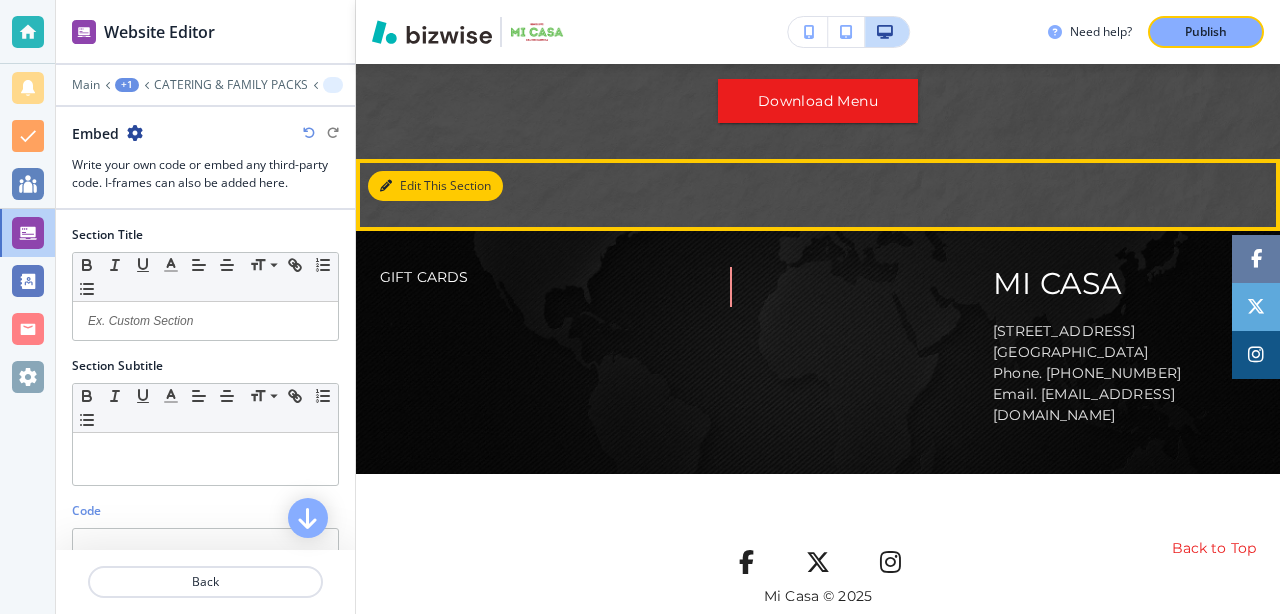 click on "Edit This Section" at bounding box center [435, 186] 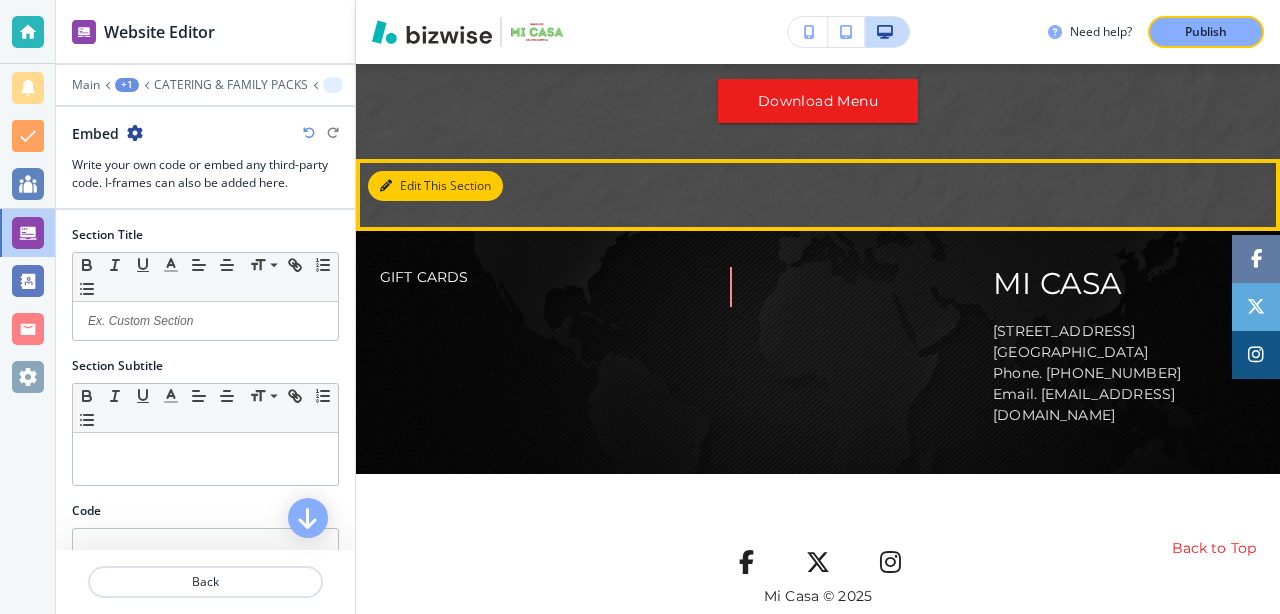 click on "Edit This Section" at bounding box center (435, 186) 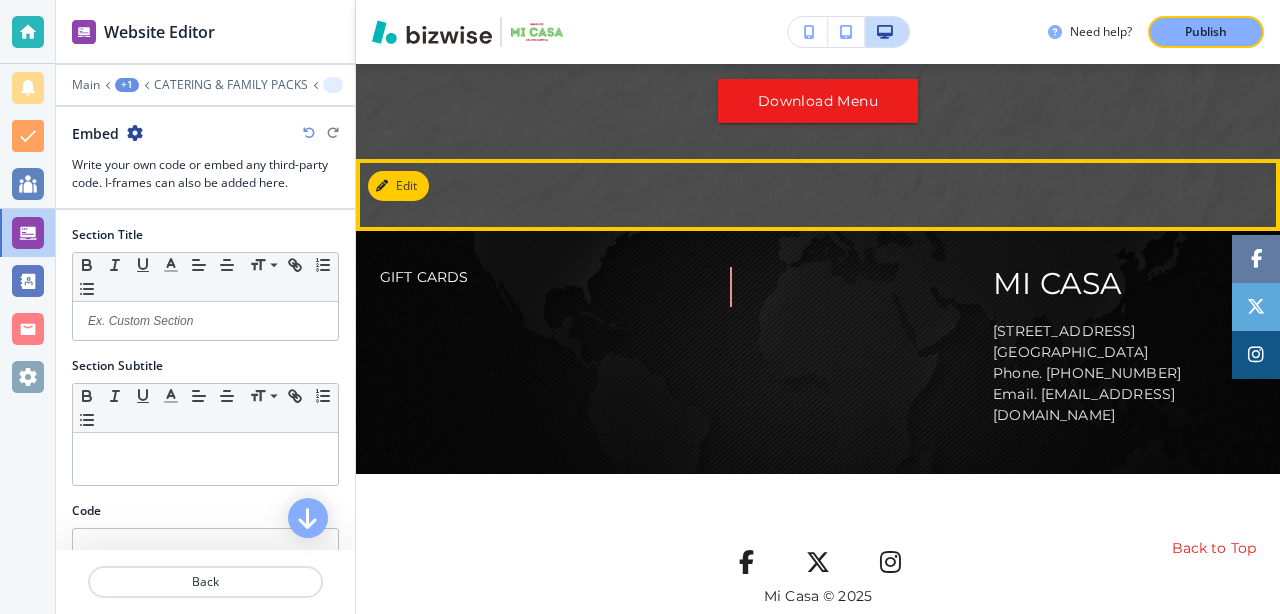click at bounding box center (818, 195) 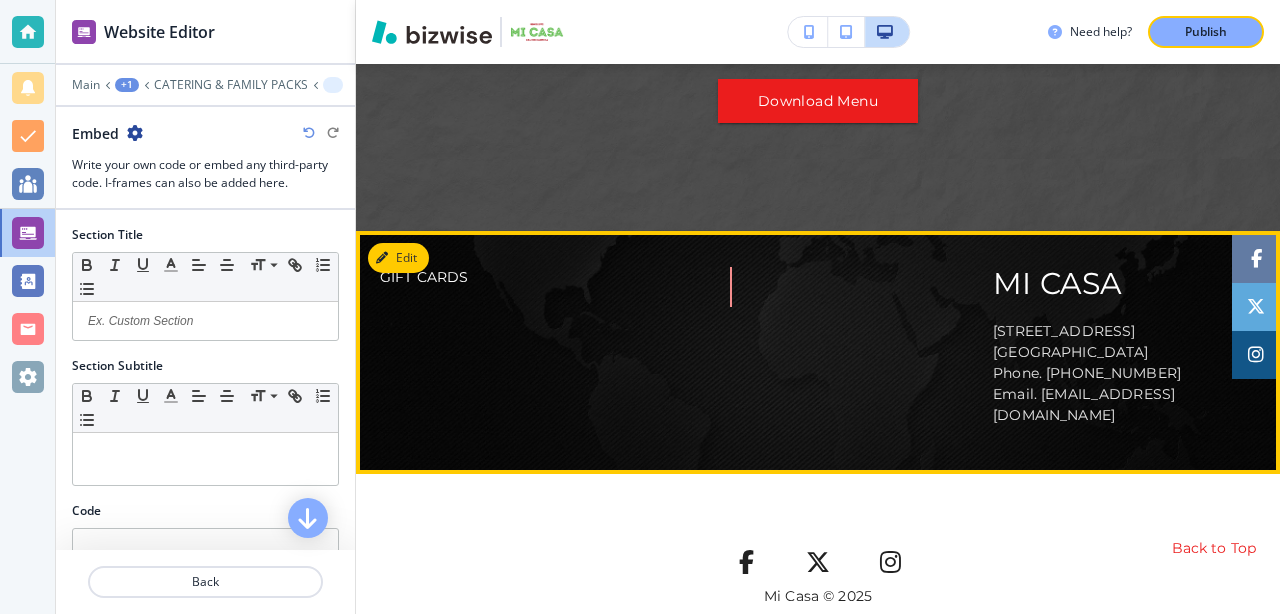 click on "GIFT CARDS MI [GEOGRAPHIC_DATA][STREET_ADDRESS] Phone. [PHONE_NUMBER] Email. [EMAIL_ADDRESS][DOMAIN_NAME]" 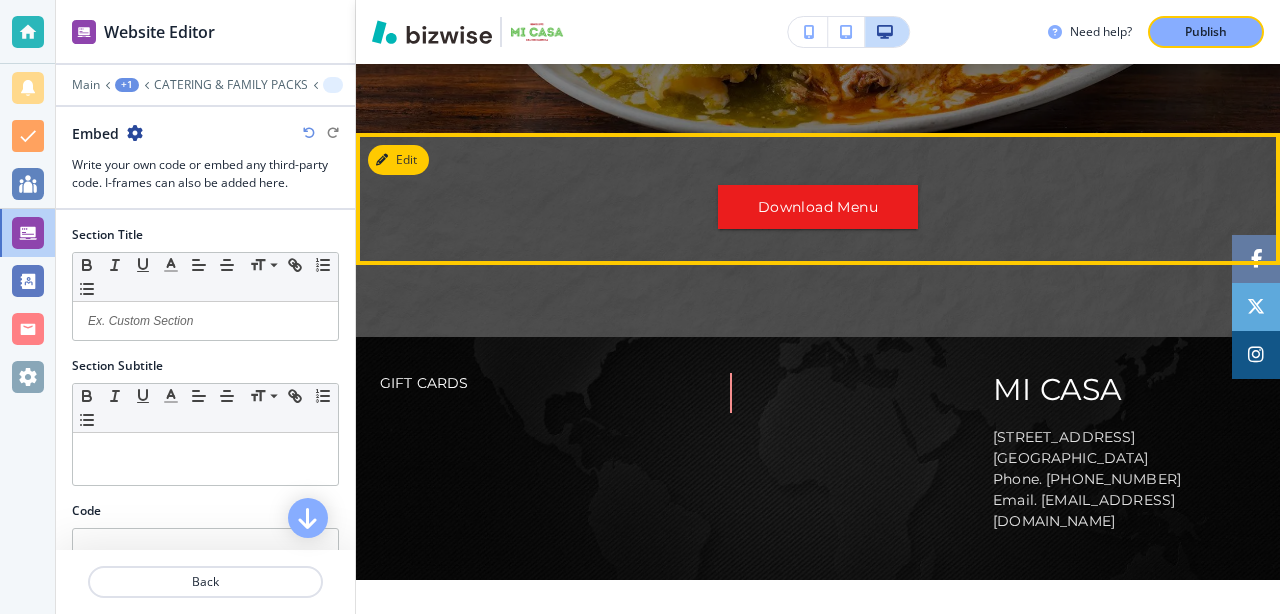 scroll, scrollTop: 549, scrollLeft: 0, axis: vertical 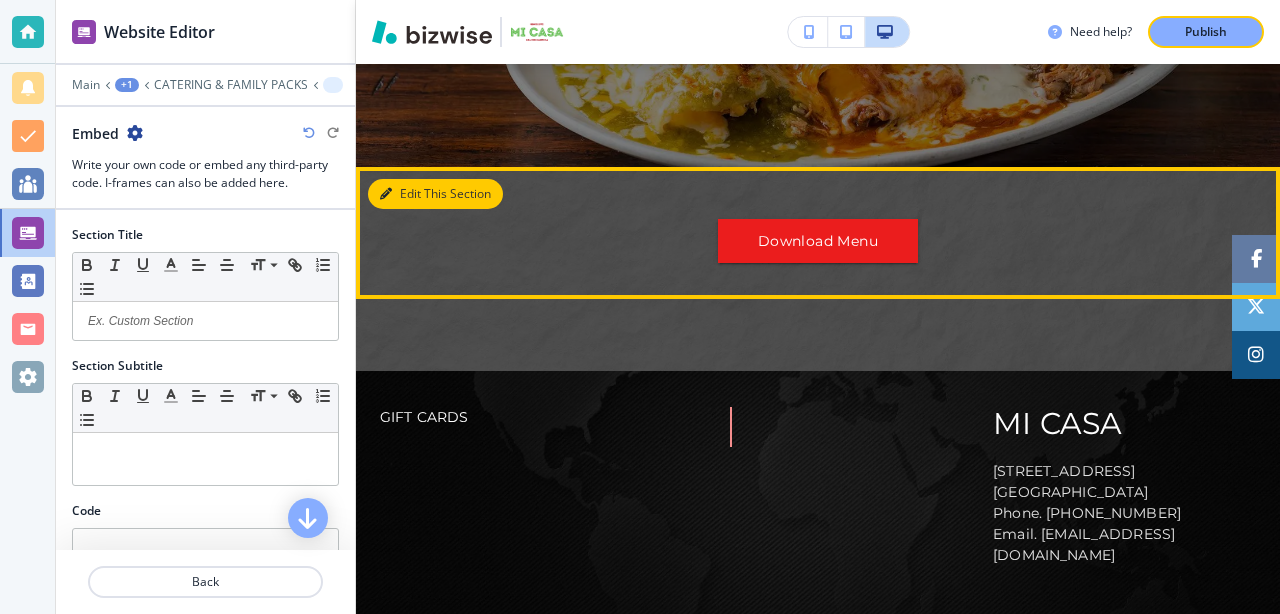 click on "Edit This Section" at bounding box center (435, 194) 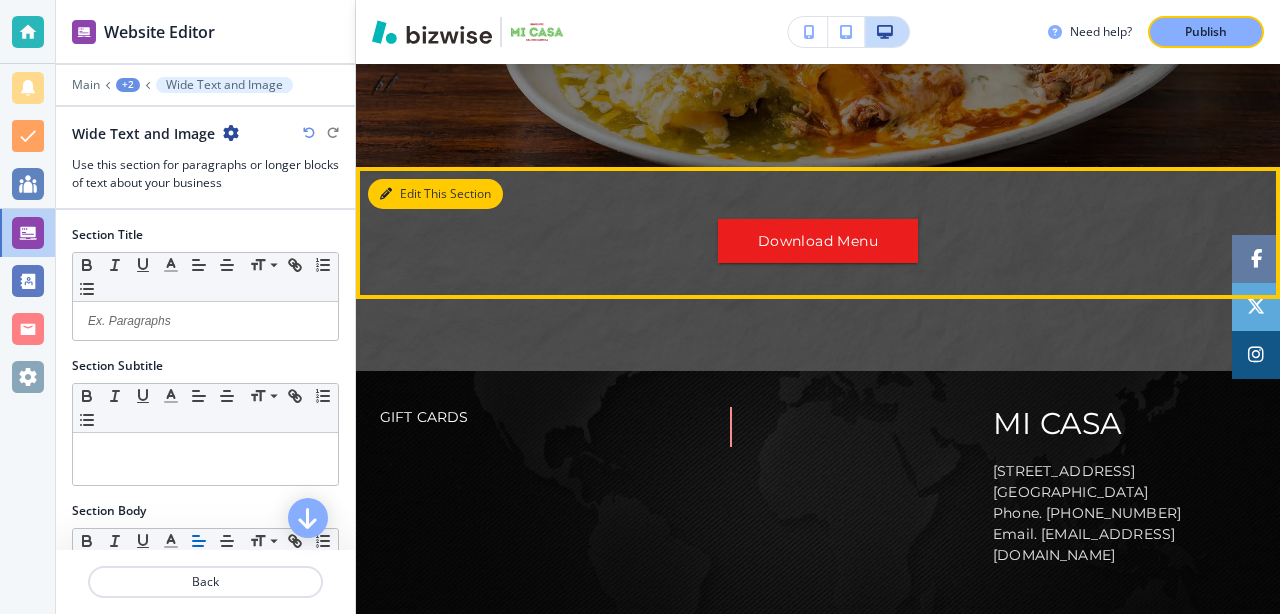scroll, scrollTop: 652, scrollLeft: 0, axis: vertical 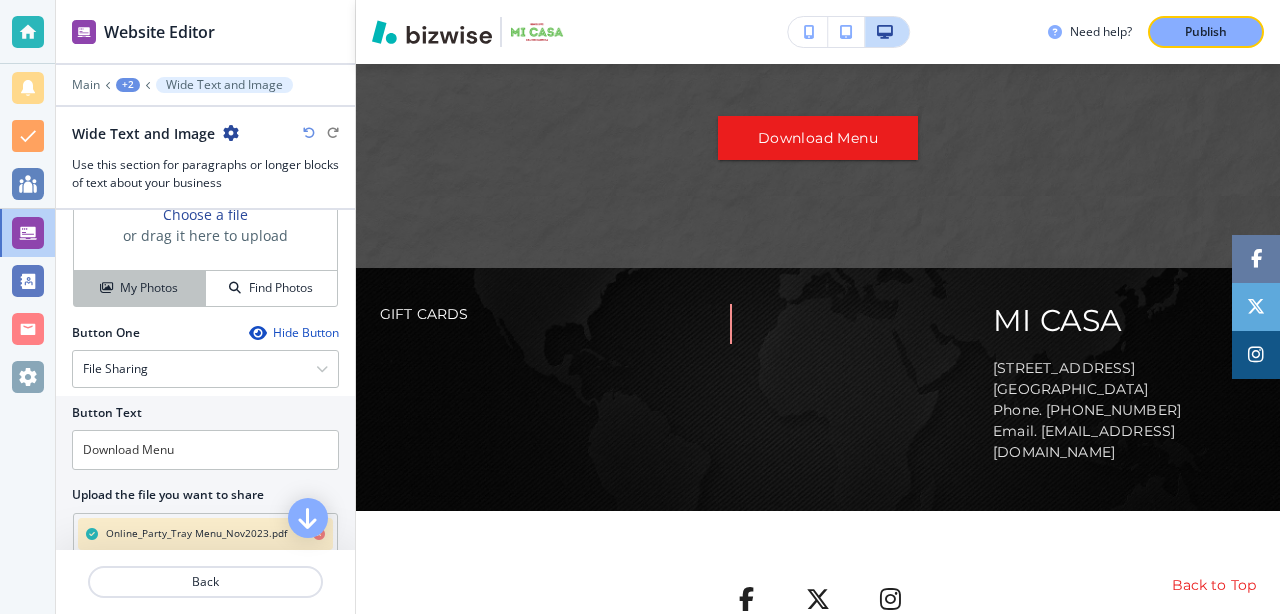 click on "My Photos" at bounding box center (149, 288) 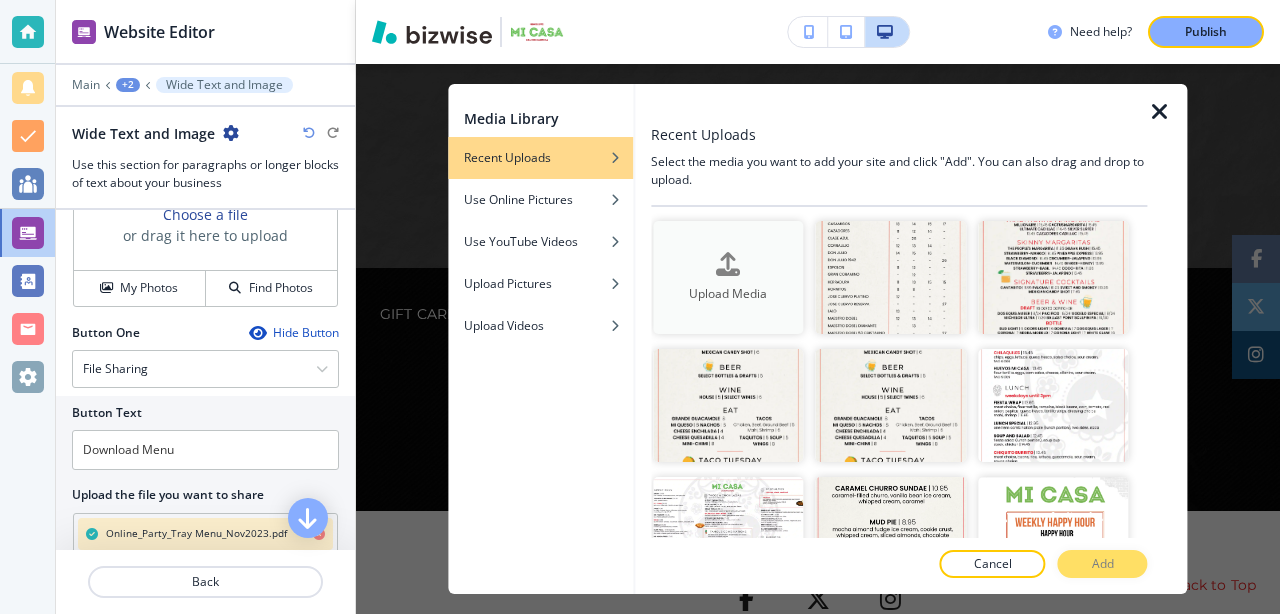 click at bounding box center [728, 264] 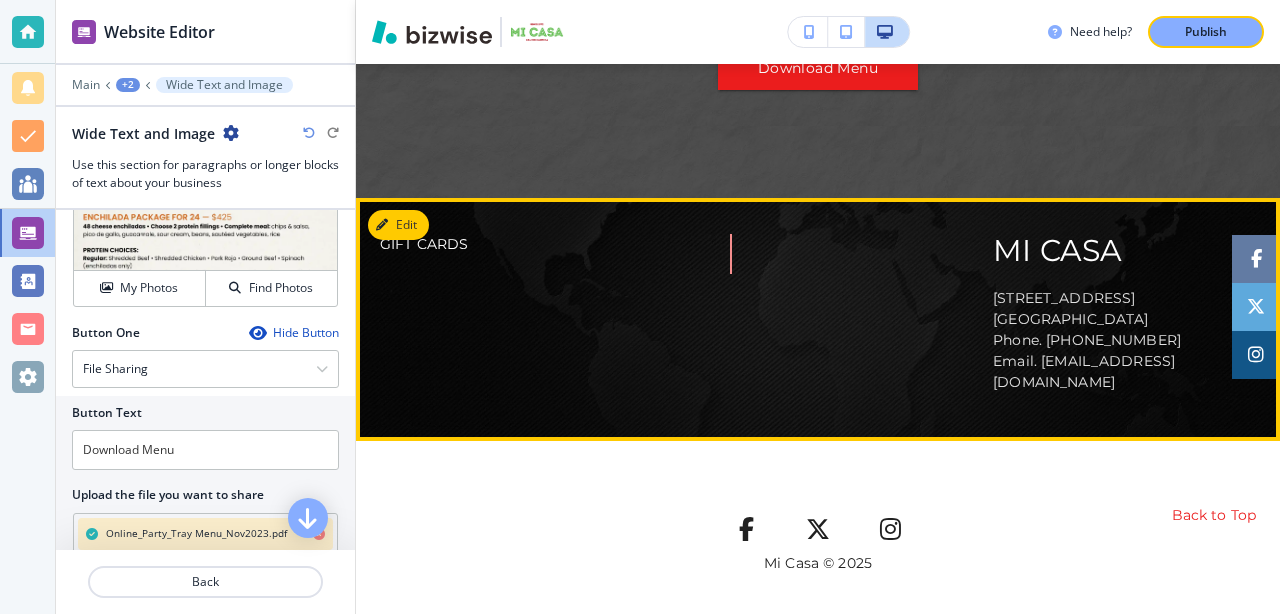 scroll, scrollTop: 2160, scrollLeft: 0, axis: vertical 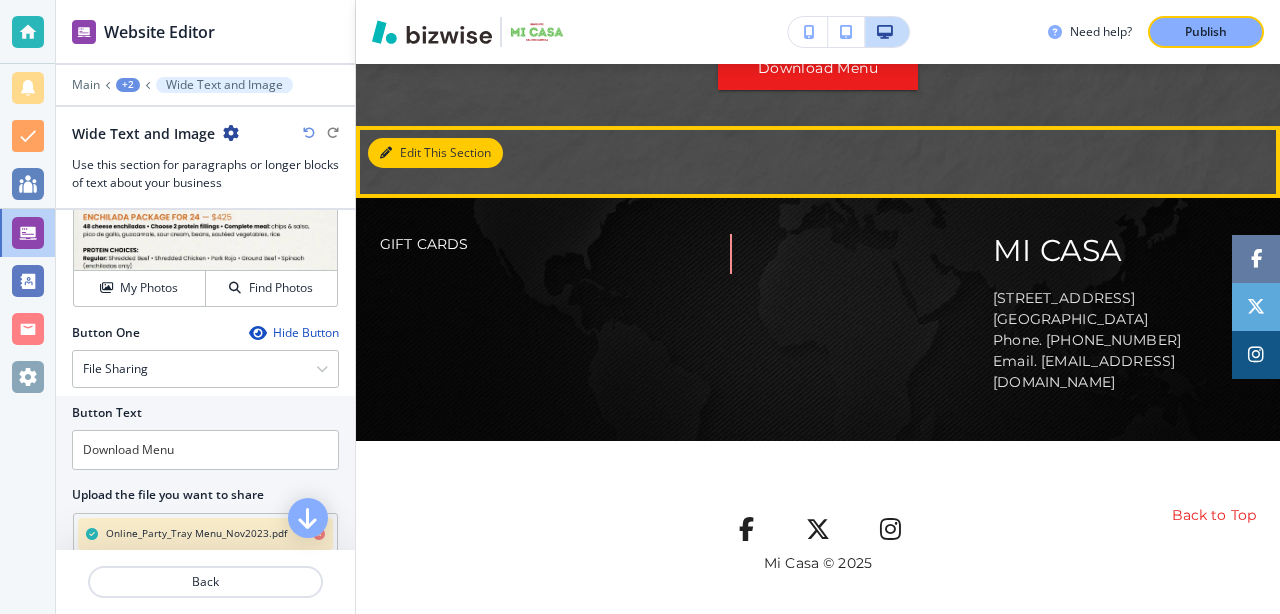 click on "Edit This Section" at bounding box center (435, 153) 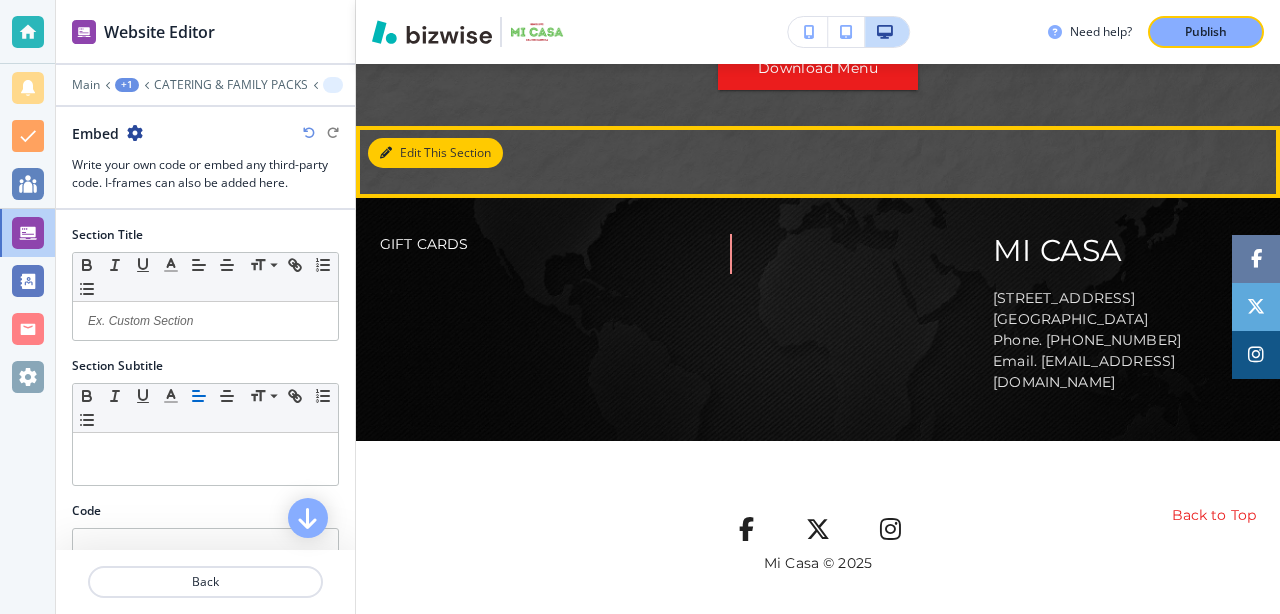 scroll, scrollTop: 2243, scrollLeft: 0, axis: vertical 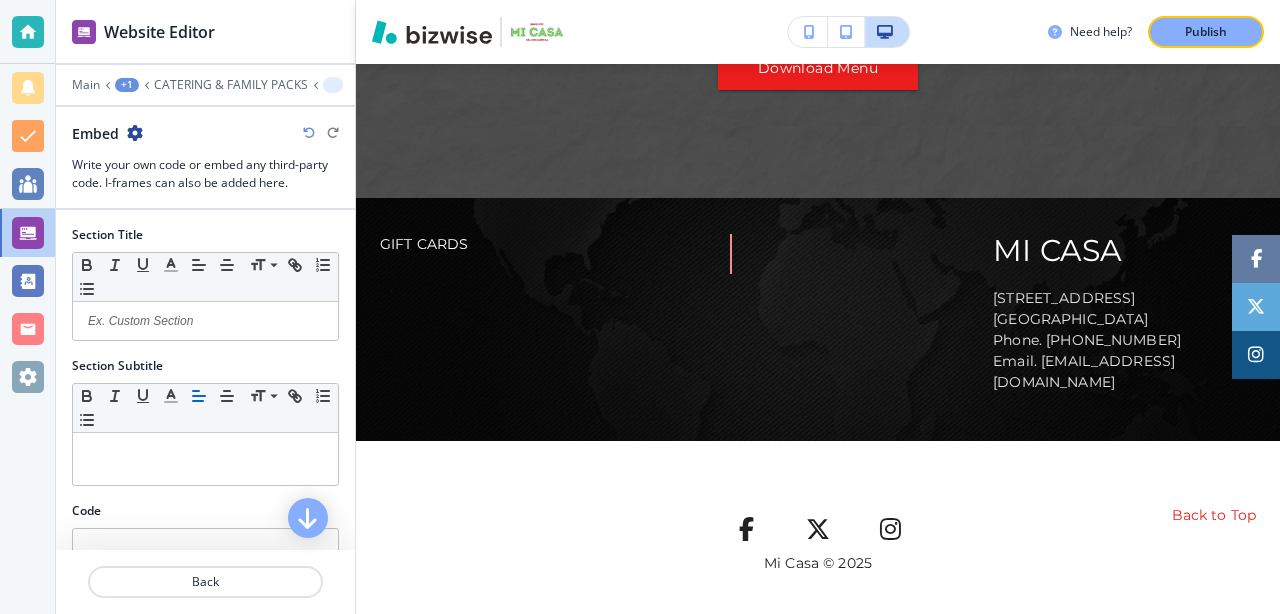 click at bounding box center (135, 133) 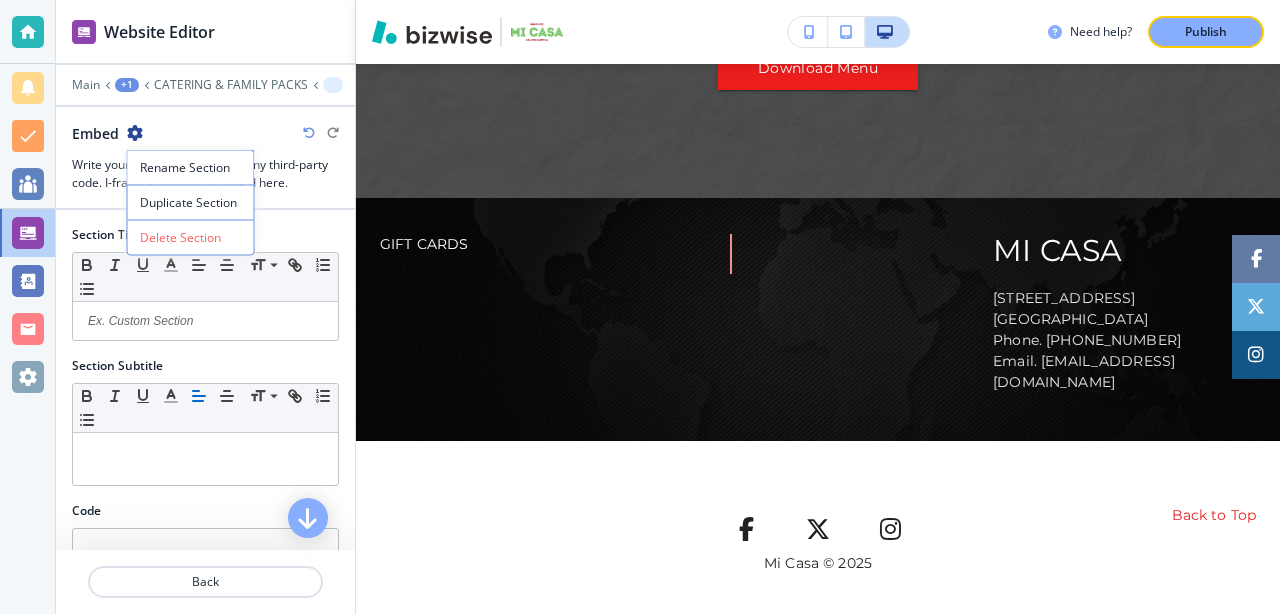 click at bounding box center [205, 115] 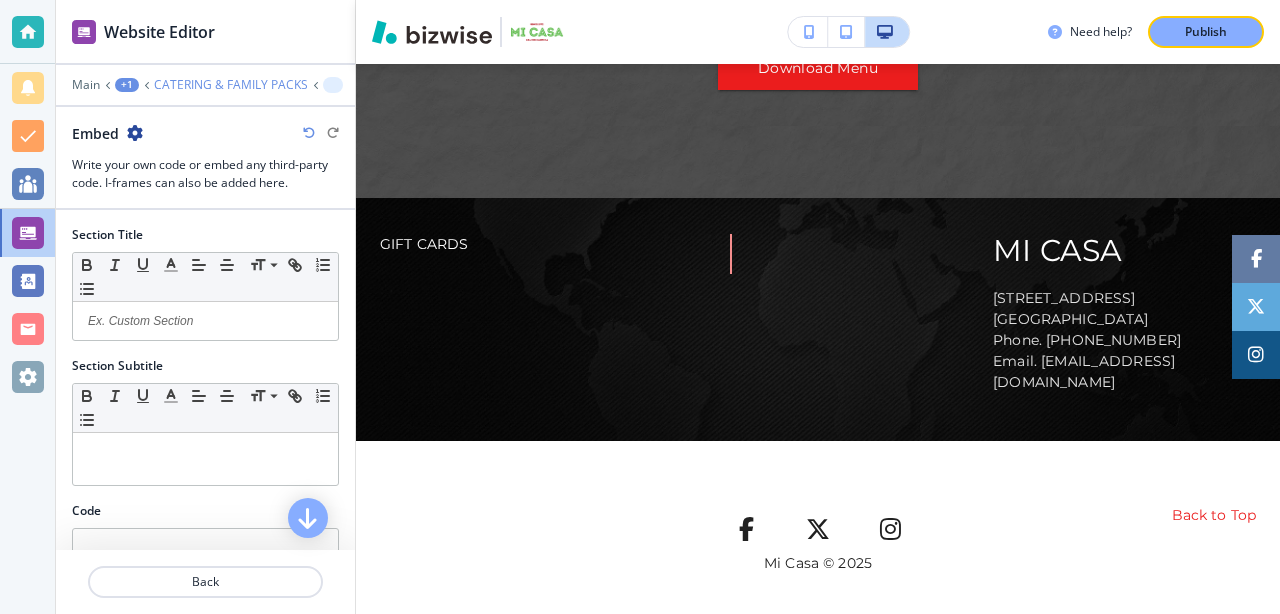 click on "CATERING & FAMILY PACKS" at bounding box center (231, 85) 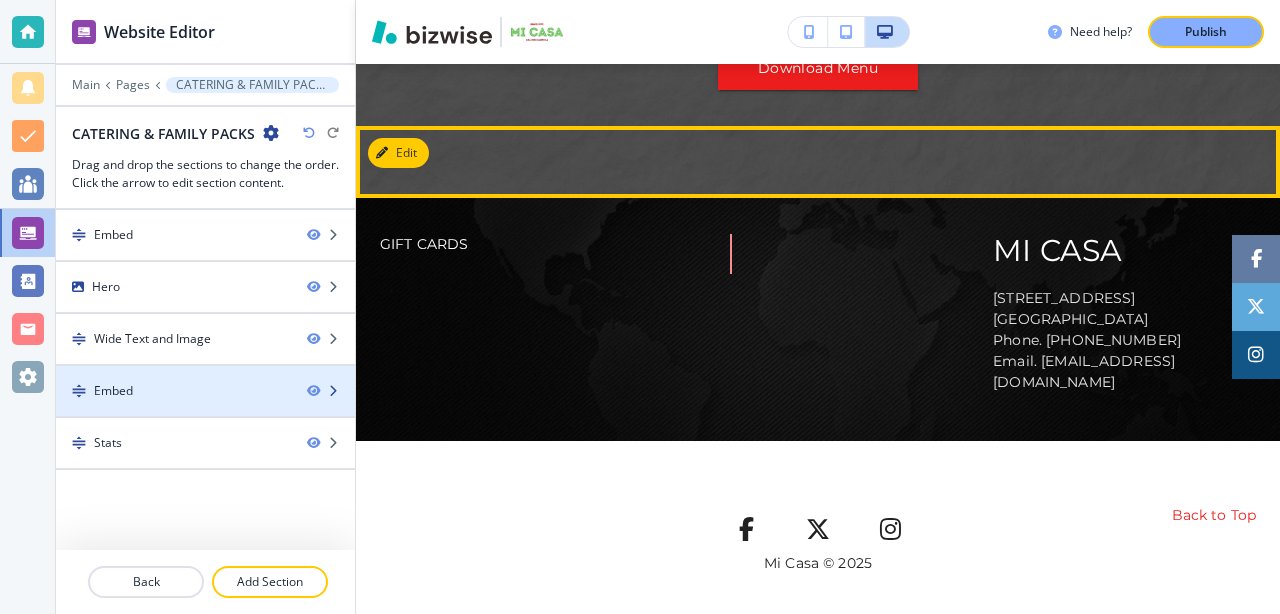 click at bounding box center [333, 391] 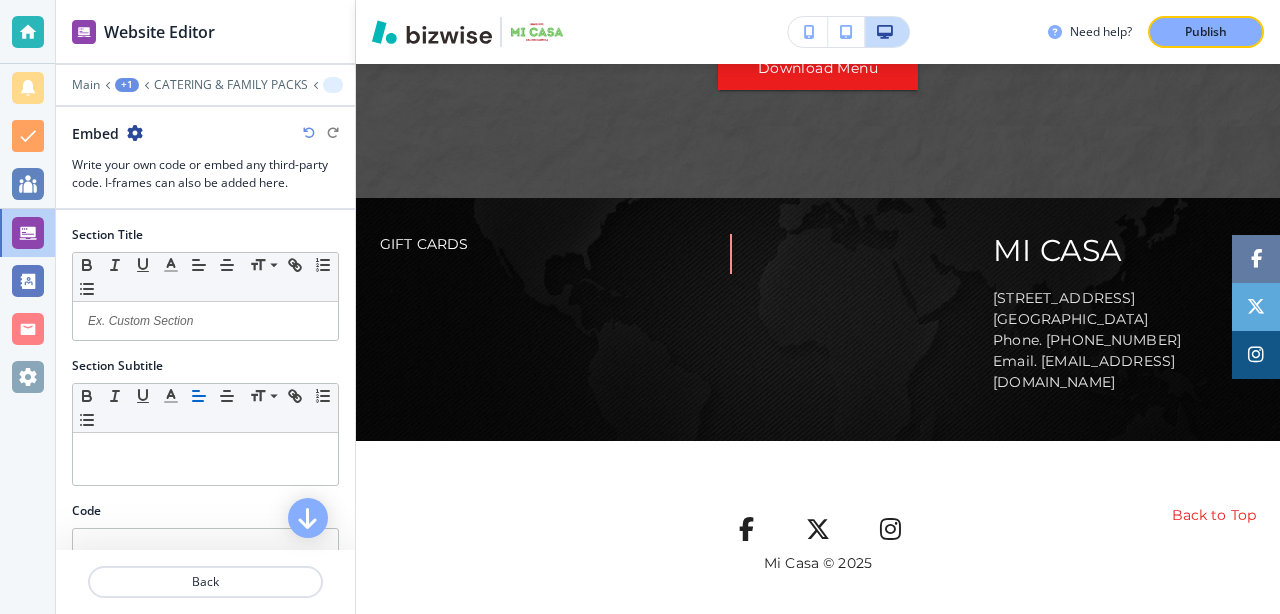 click at bounding box center (135, 133) 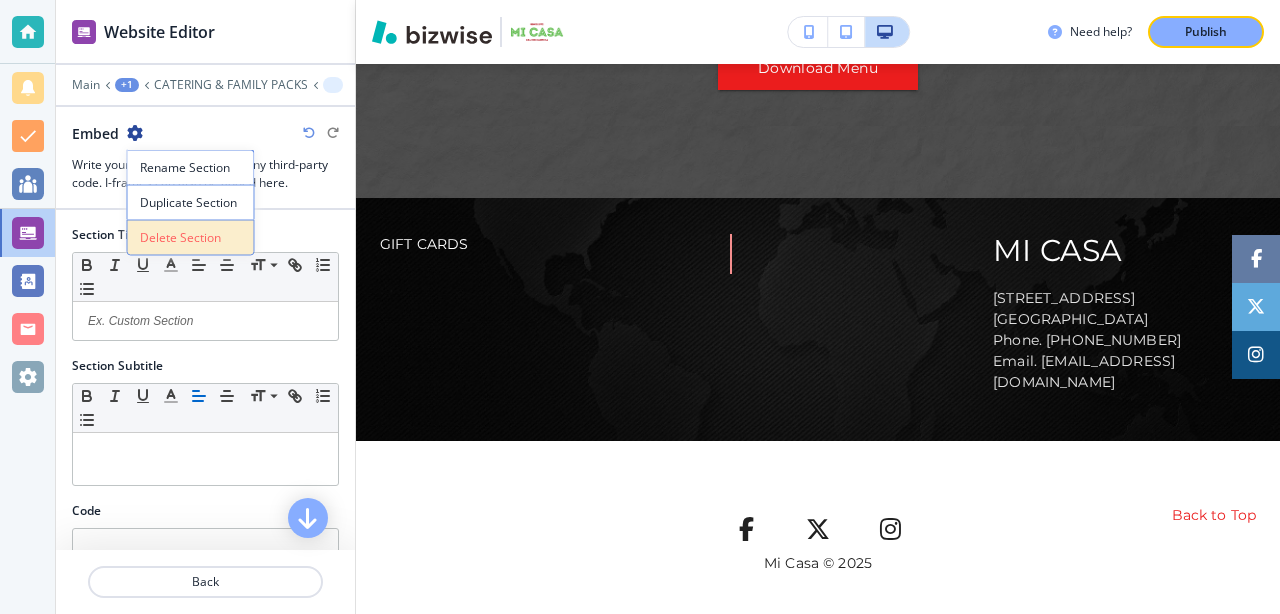 click on "Delete Section" at bounding box center (191, 238) 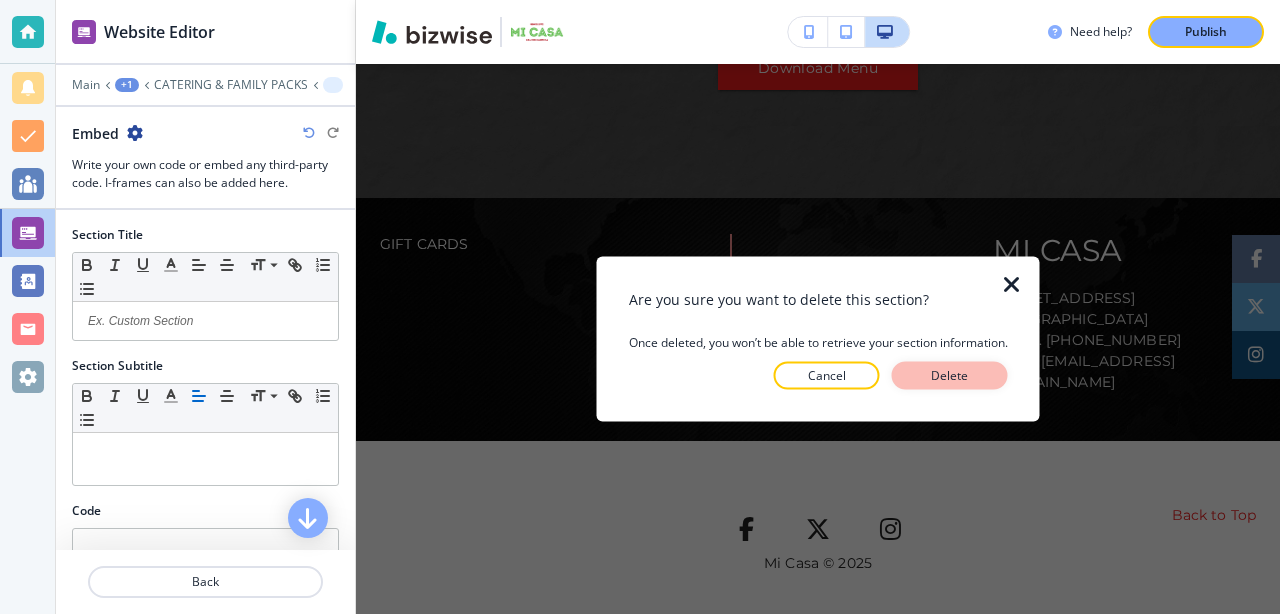 click on "Delete" at bounding box center [950, 376] 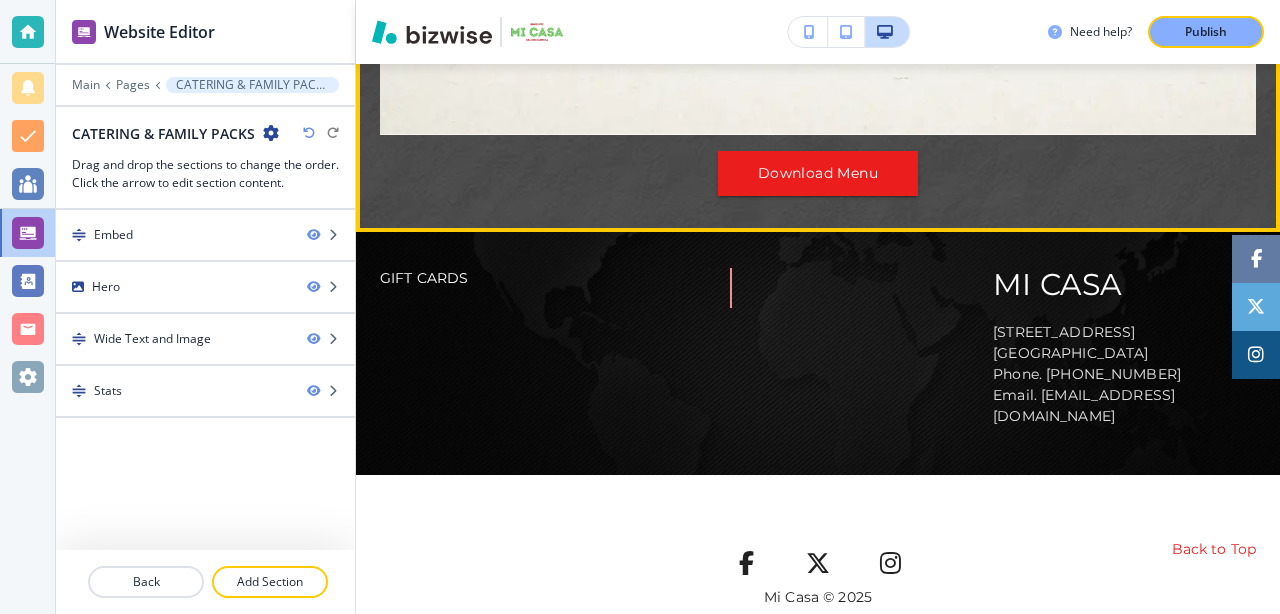 scroll, scrollTop: 2120, scrollLeft: 0, axis: vertical 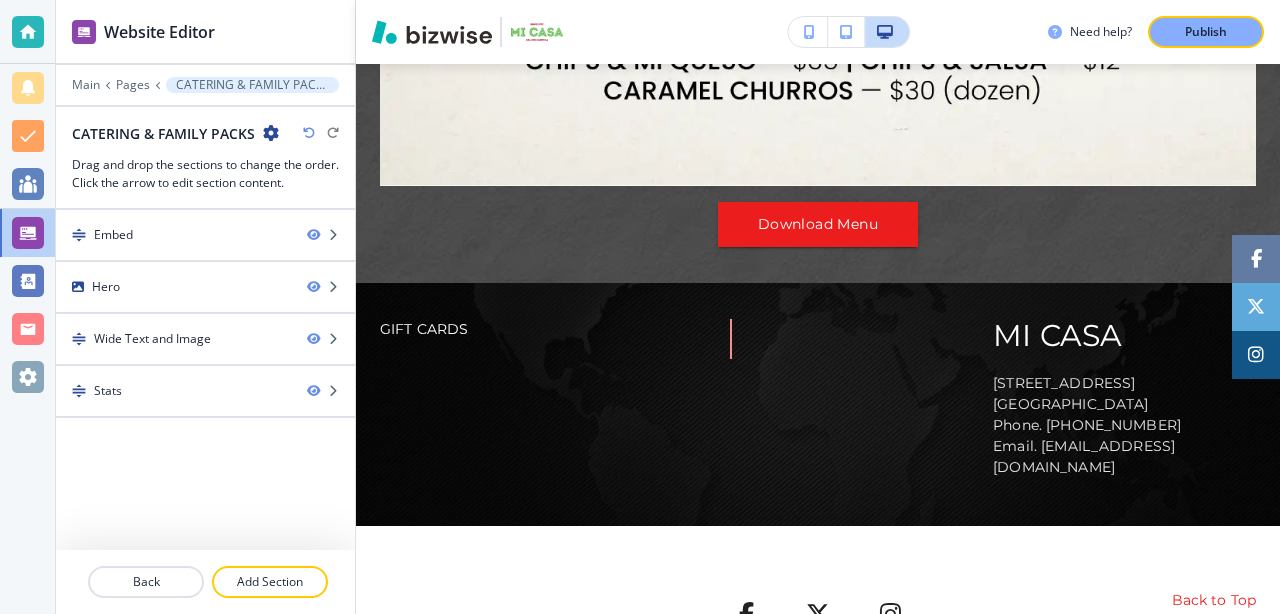 click on "CATERING & FAMILY PACKS" at bounding box center (252, 85) 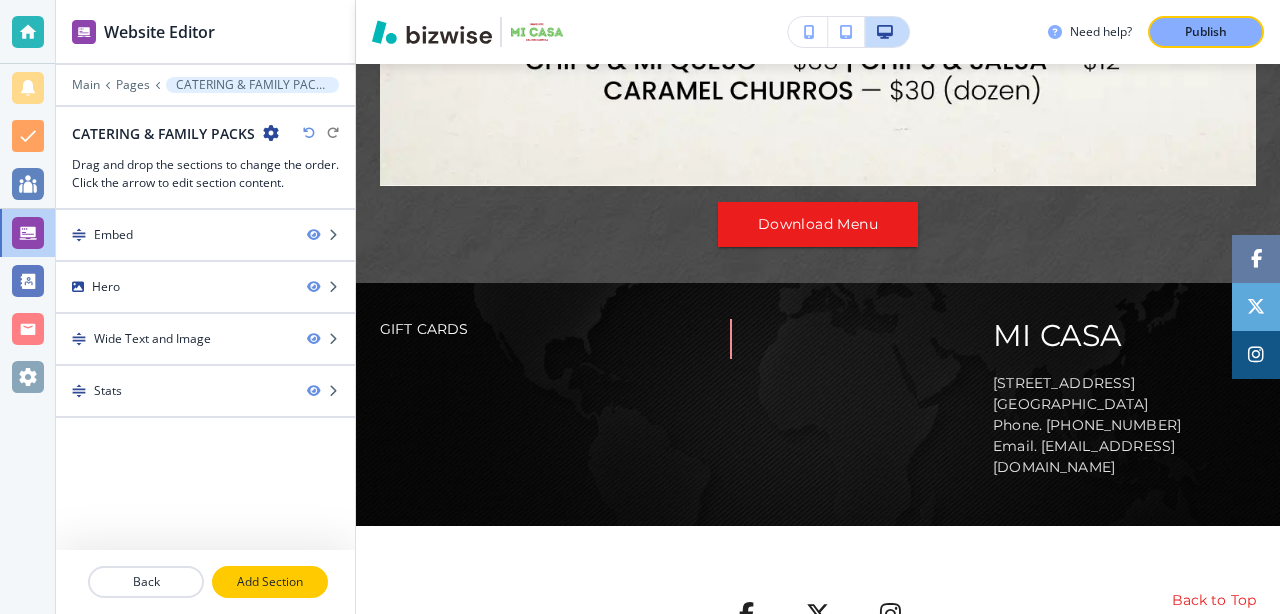 click on "Add Section" at bounding box center [270, 582] 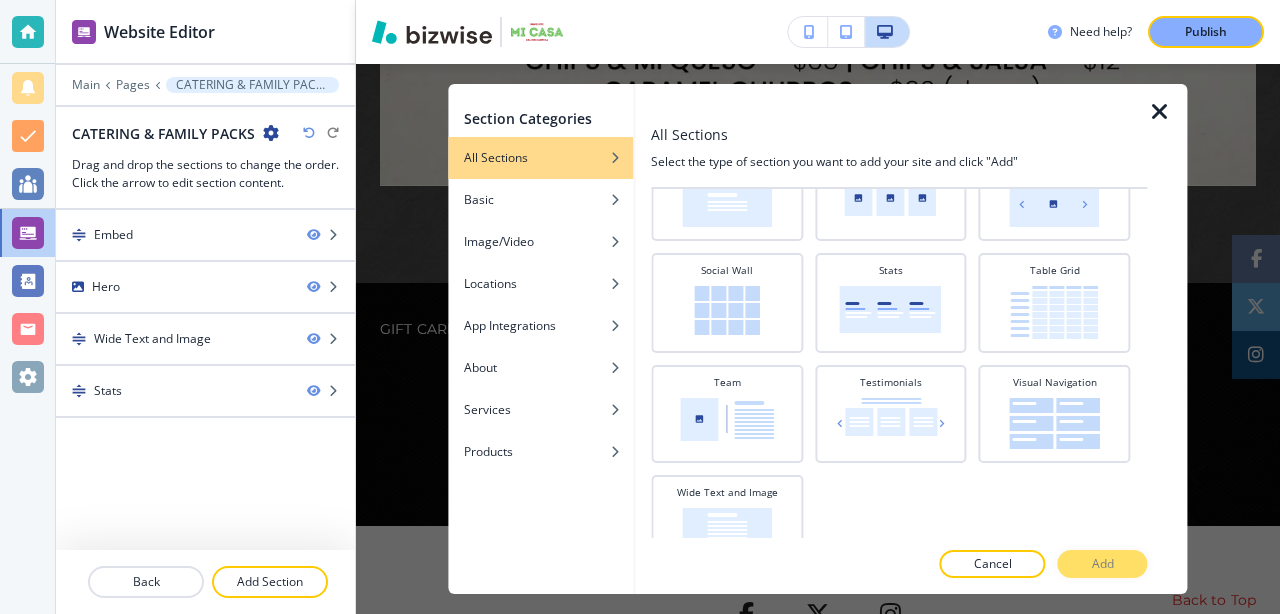 scroll, scrollTop: 757, scrollLeft: 0, axis: vertical 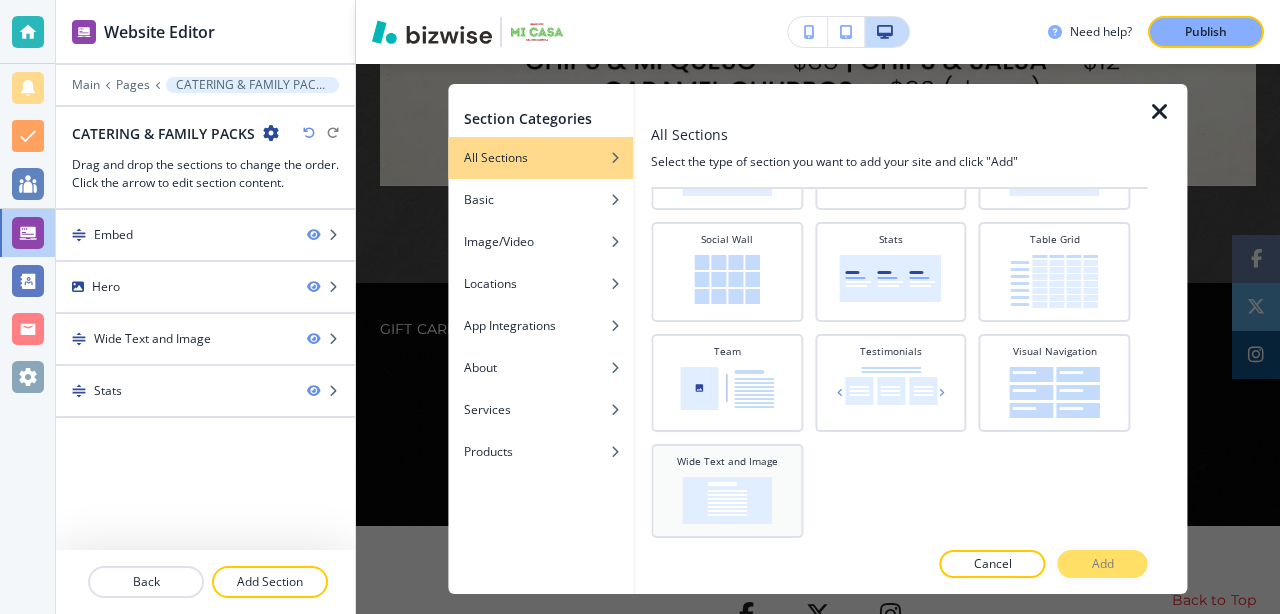 click at bounding box center [727, 500] 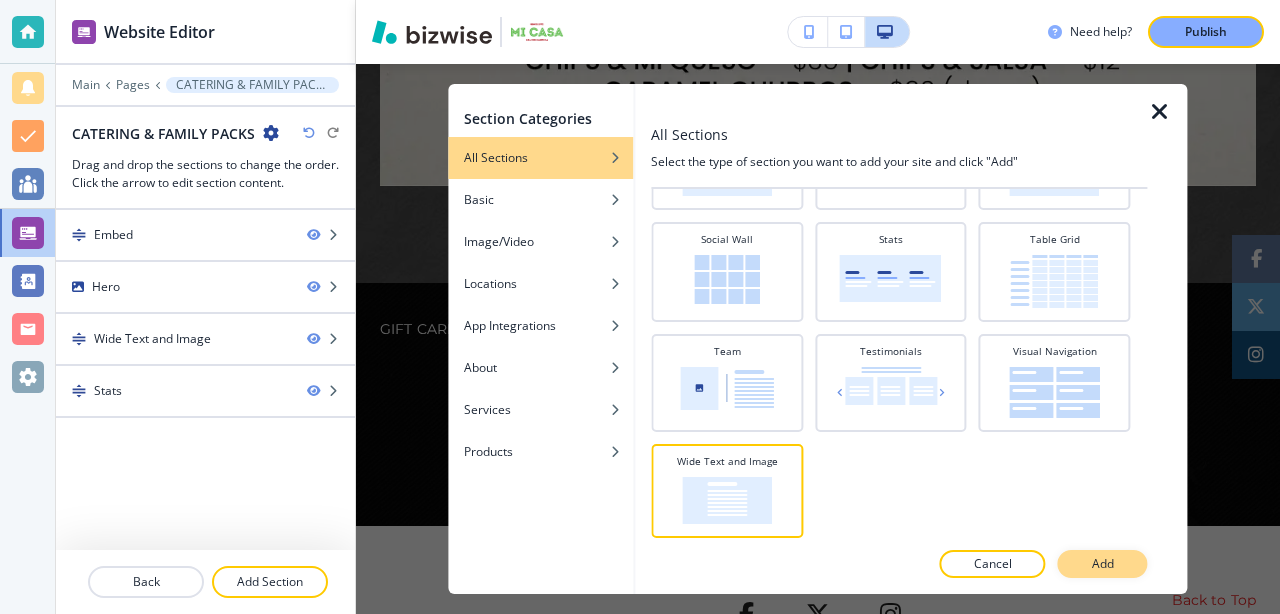 click on "Add" at bounding box center (1103, 564) 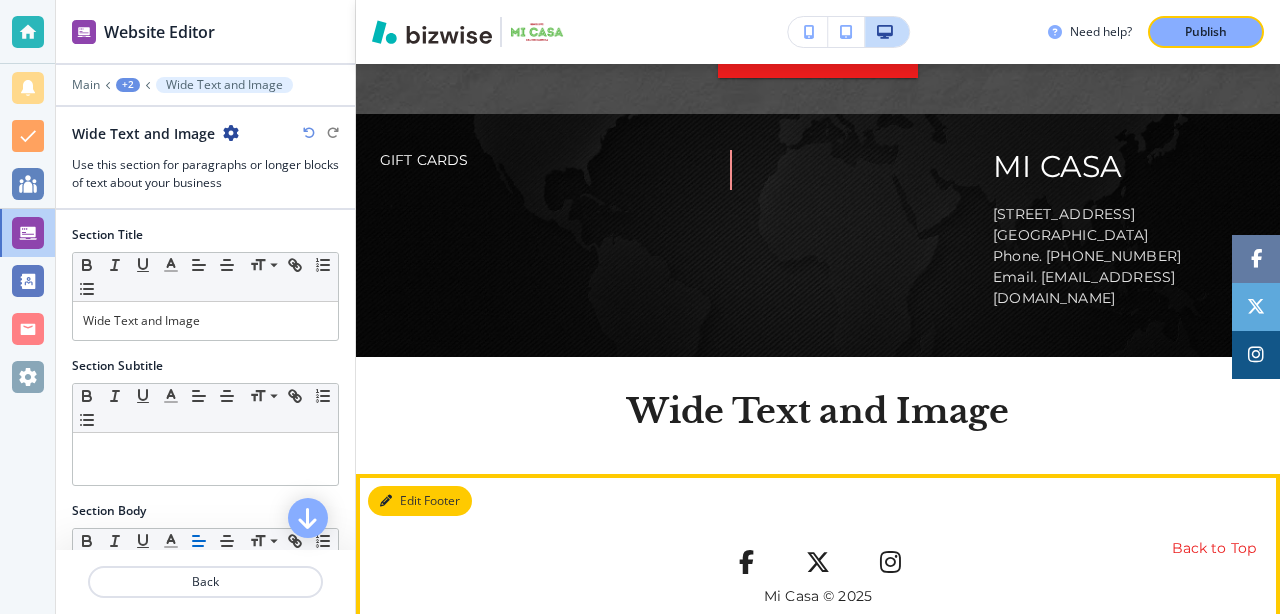scroll, scrollTop: 2283, scrollLeft: 0, axis: vertical 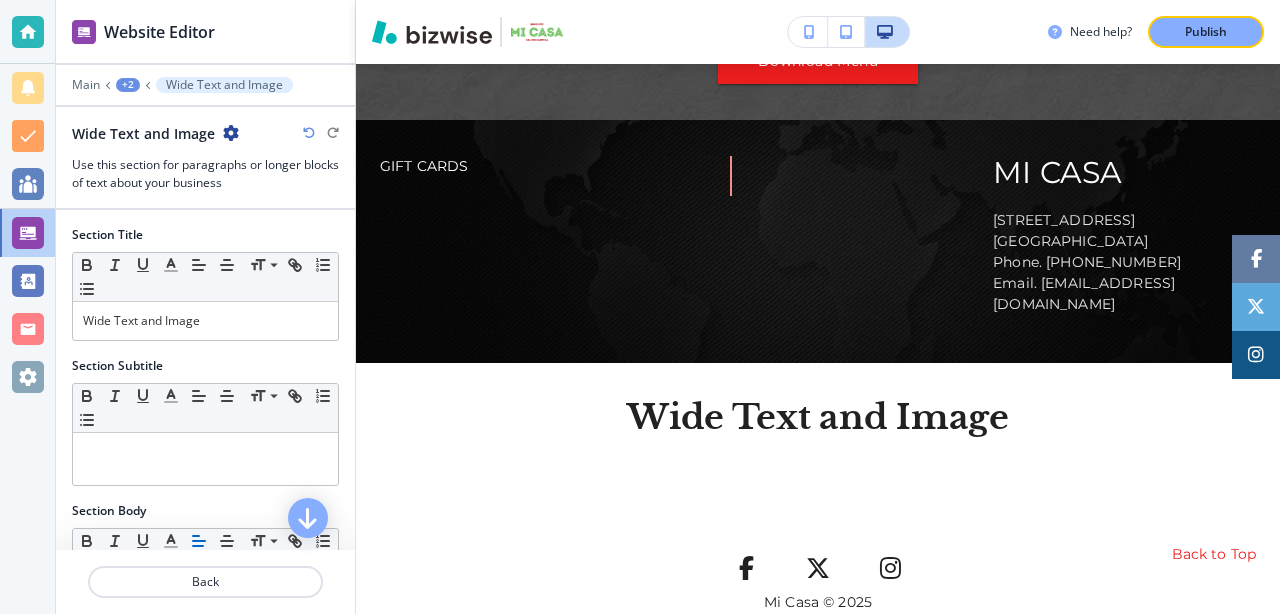 click on "Wide Text and Image" at bounding box center (224, 85) 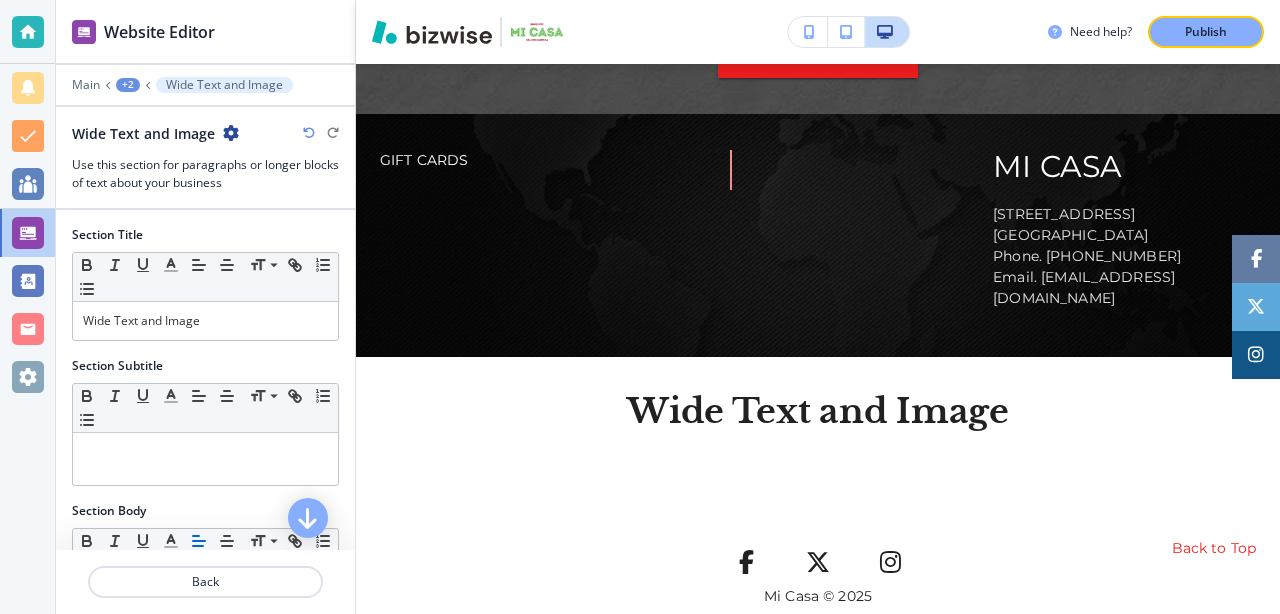 click on "+2" at bounding box center (128, 85) 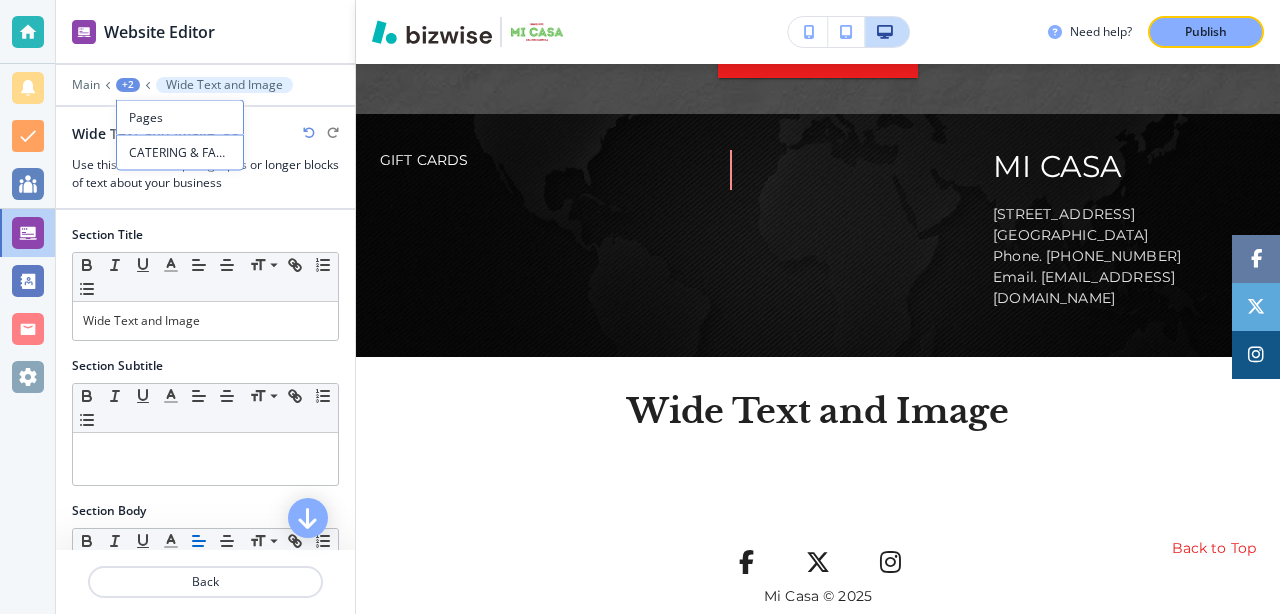click on "Wide Text and Image" at bounding box center (224, 85) 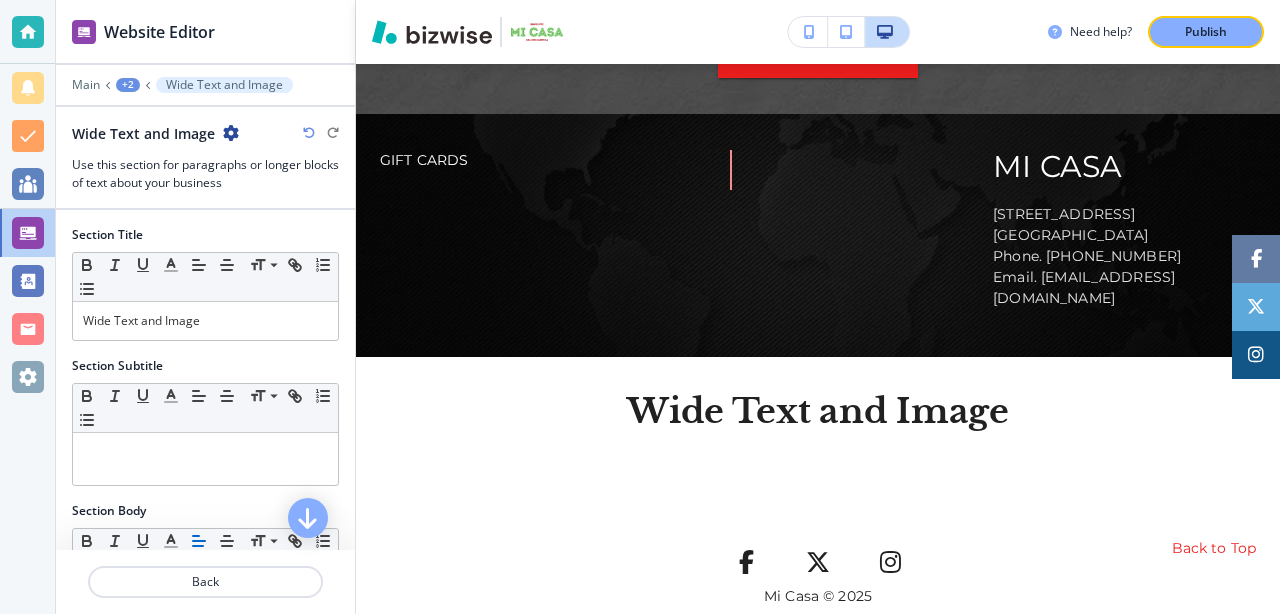 click on "Wide Text and Image" at bounding box center [224, 85] 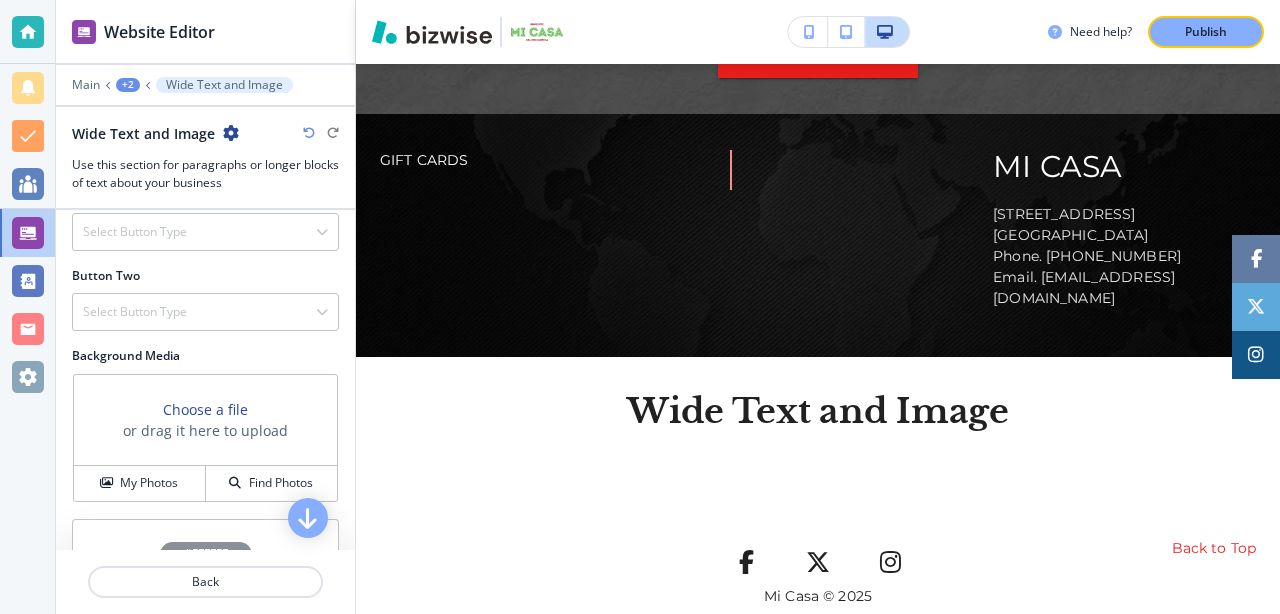 scroll, scrollTop: 839, scrollLeft: 0, axis: vertical 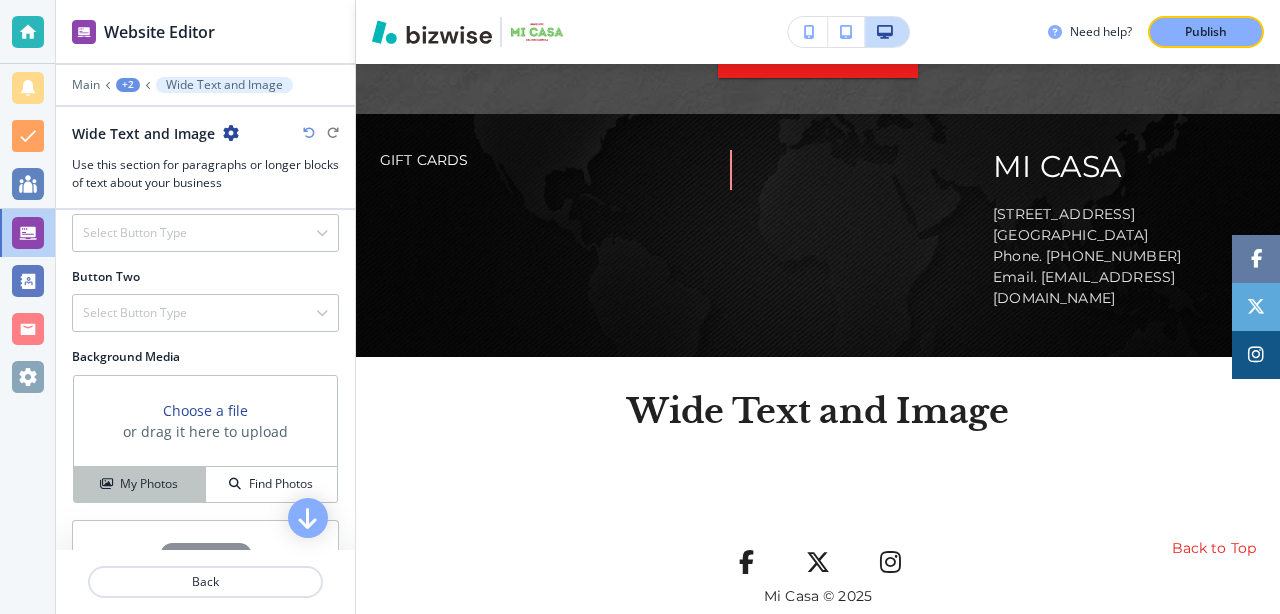click on "My Photos" at bounding box center [149, 484] 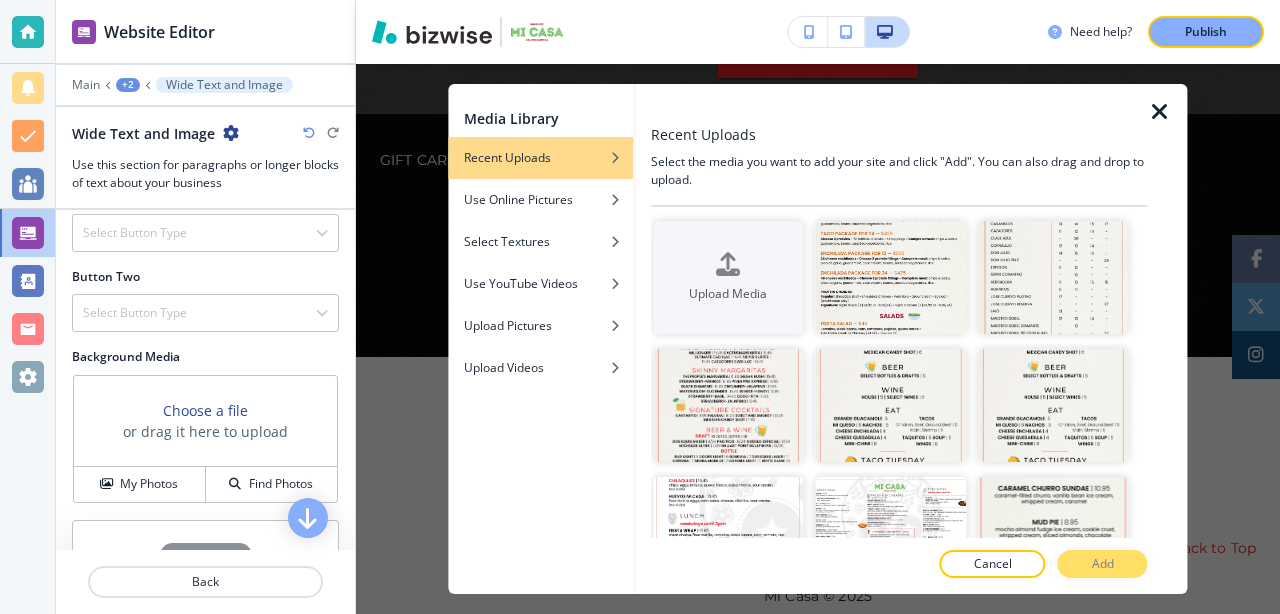 scroll, scrollTop: 765, scrollLeft: 0, axis: vertical 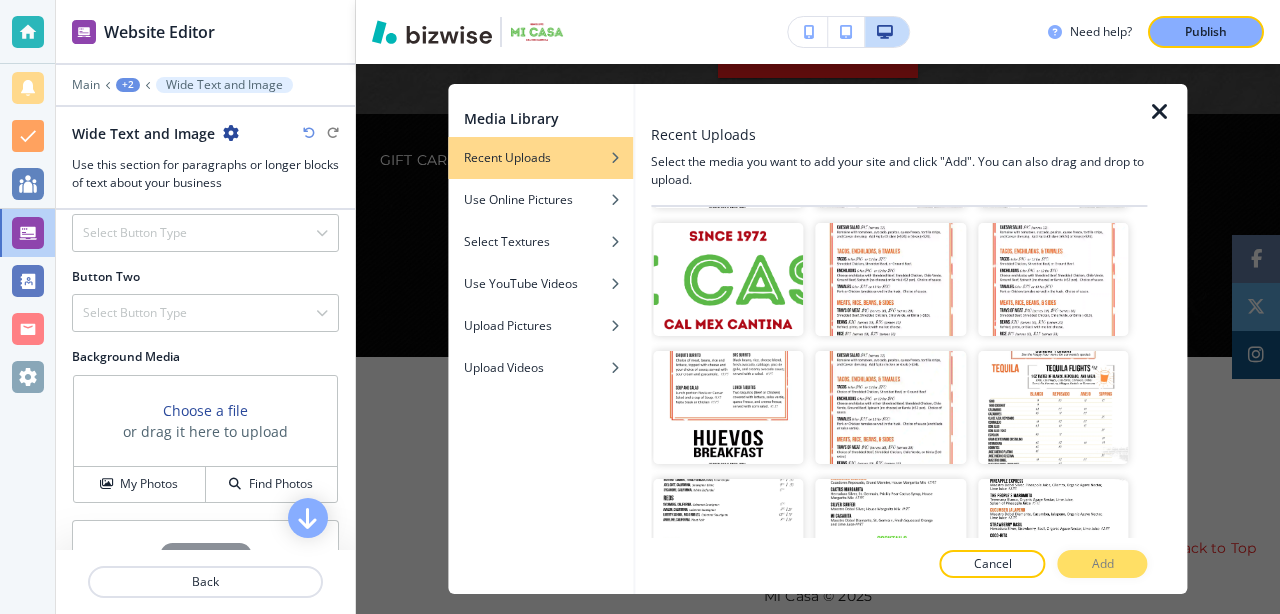 click at bounding box center [728, 791] 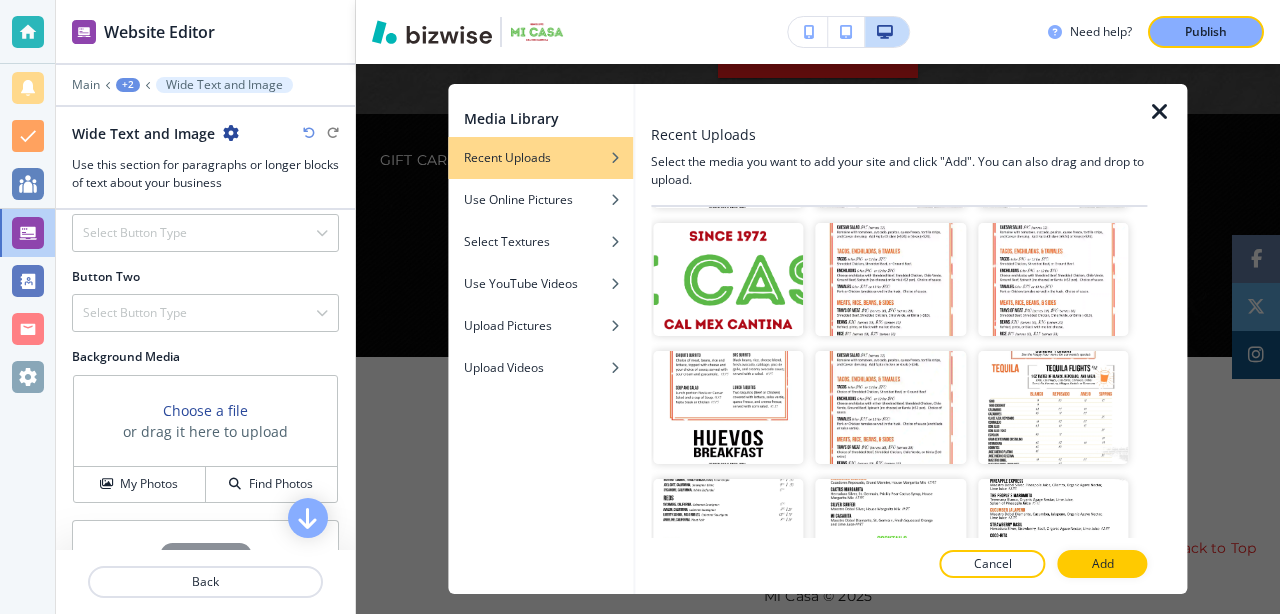 scroll, scrollTop: 1284, scrollLeft: 0, axis: vertical 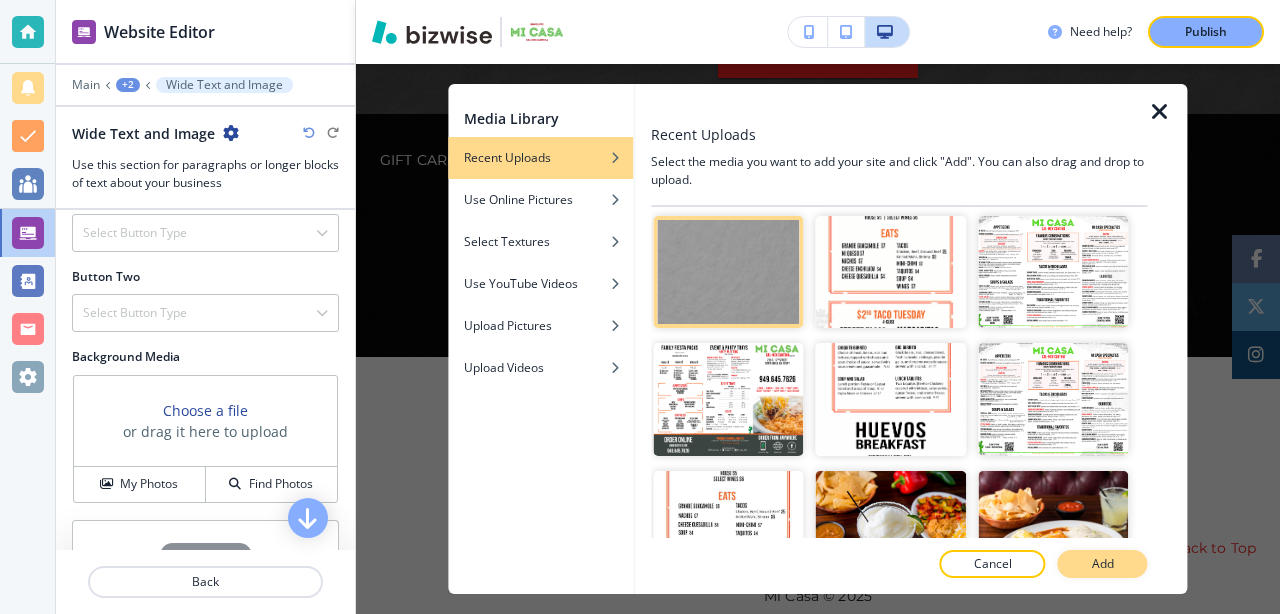 click on "Add" at bounding box center (1103, 564) 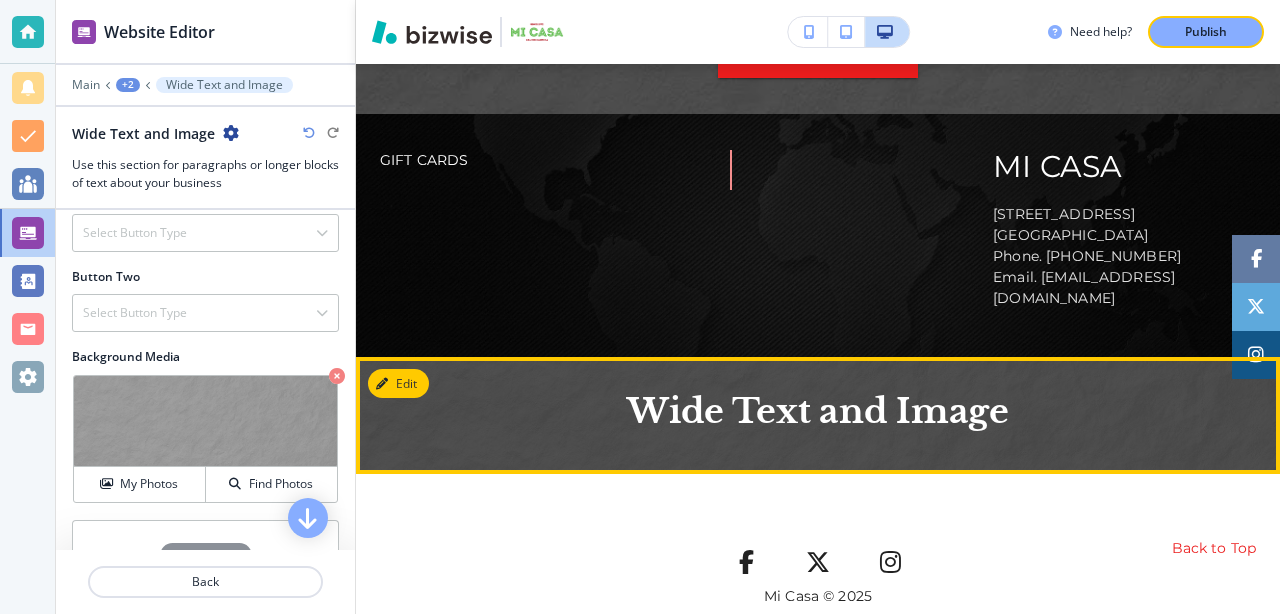 click on "Wide Text and Image" at bounding box center [818, 415] 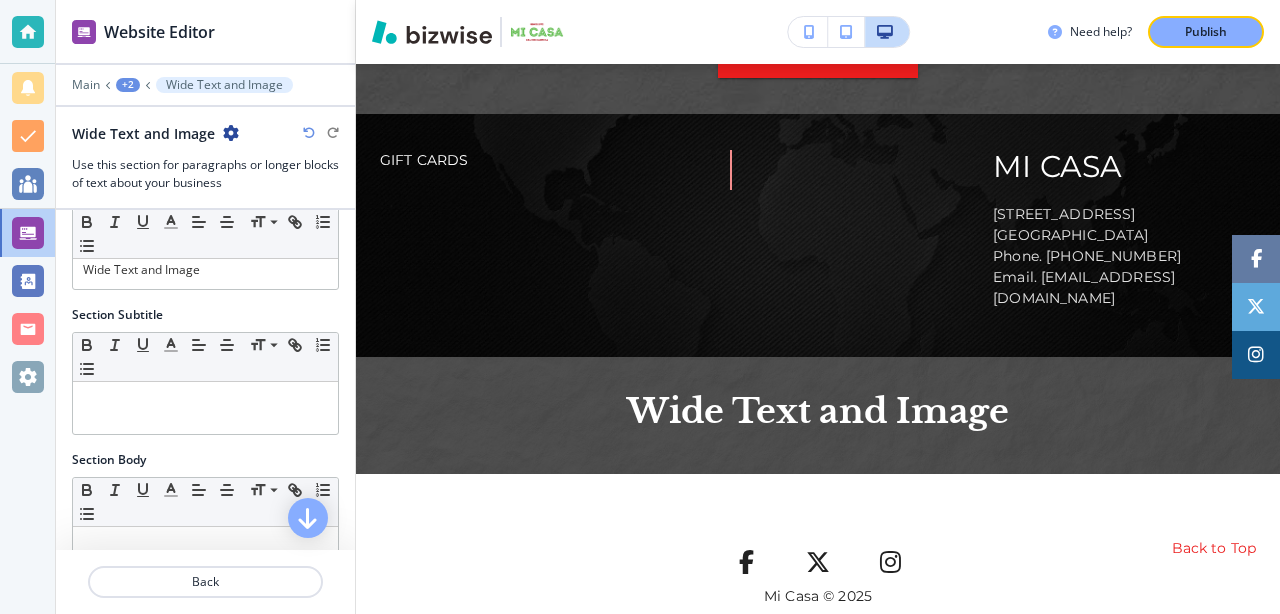 scroll, scrollTop: 0, scrollLeft: 0, axis: both 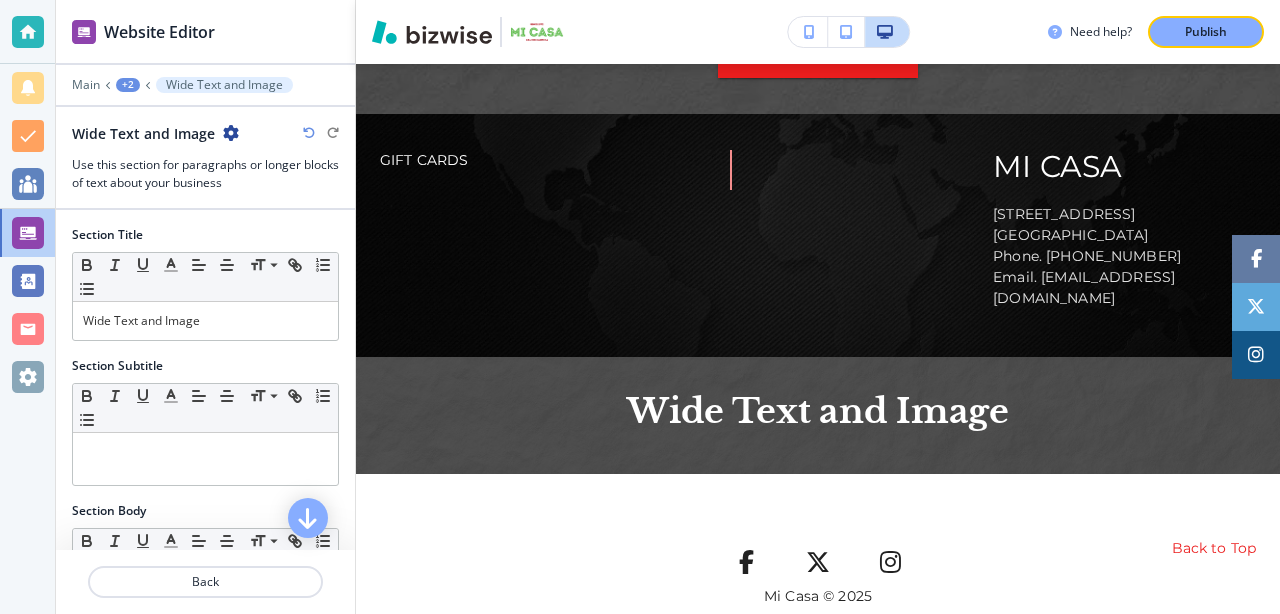 click on "+2" at bounding box center [128, 85] 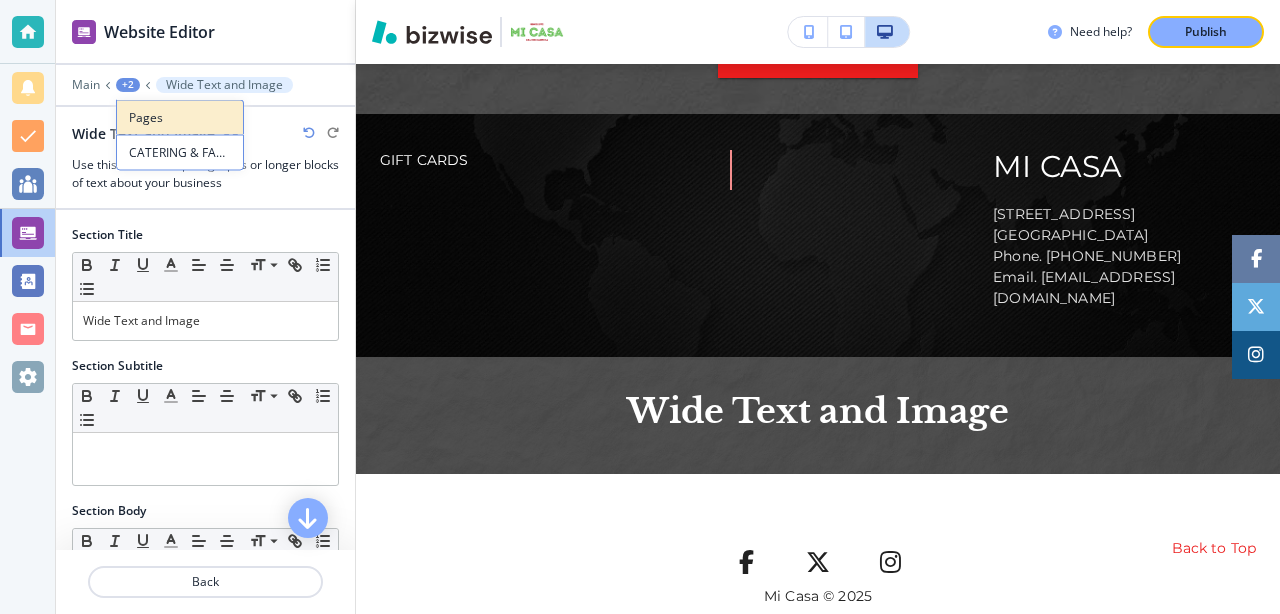 click on "Pages" at bounding box center (180, 118) 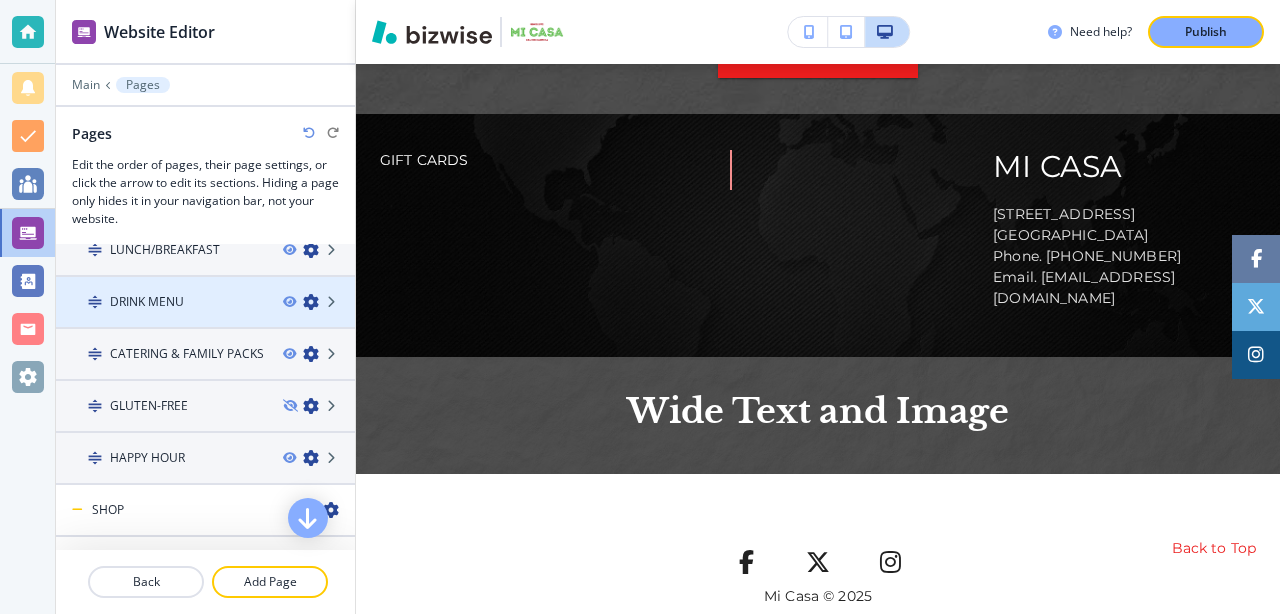 scroll, scrollTop: 231, scrollLeft: 0, axis: vertical 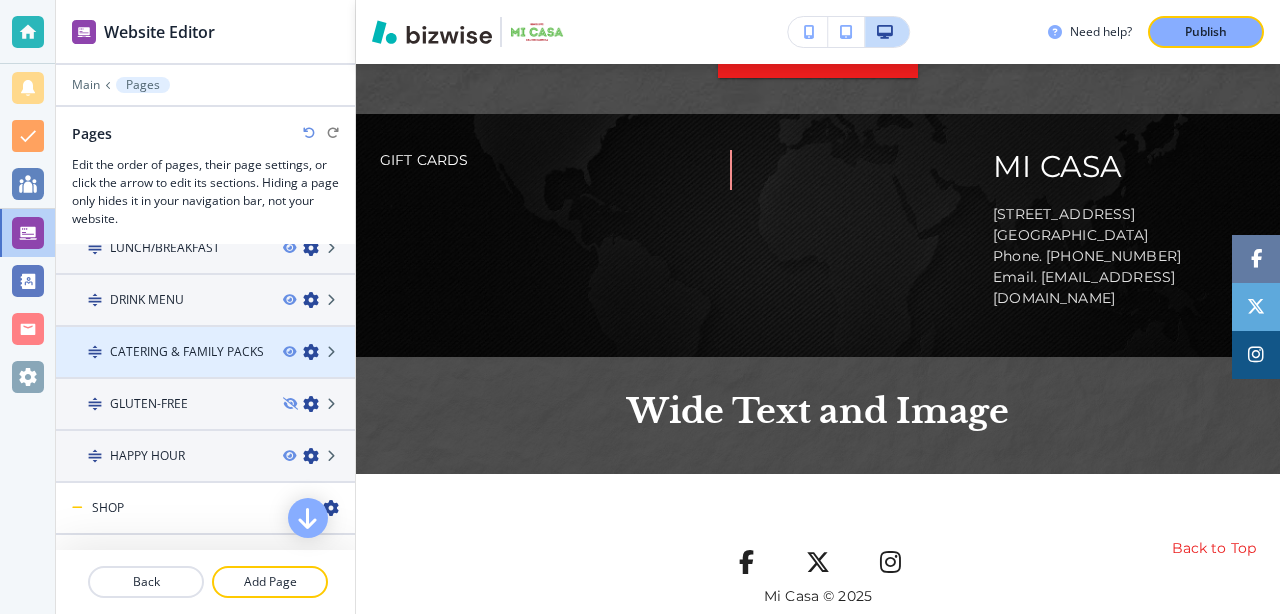 click at bounding box center (205, 369) 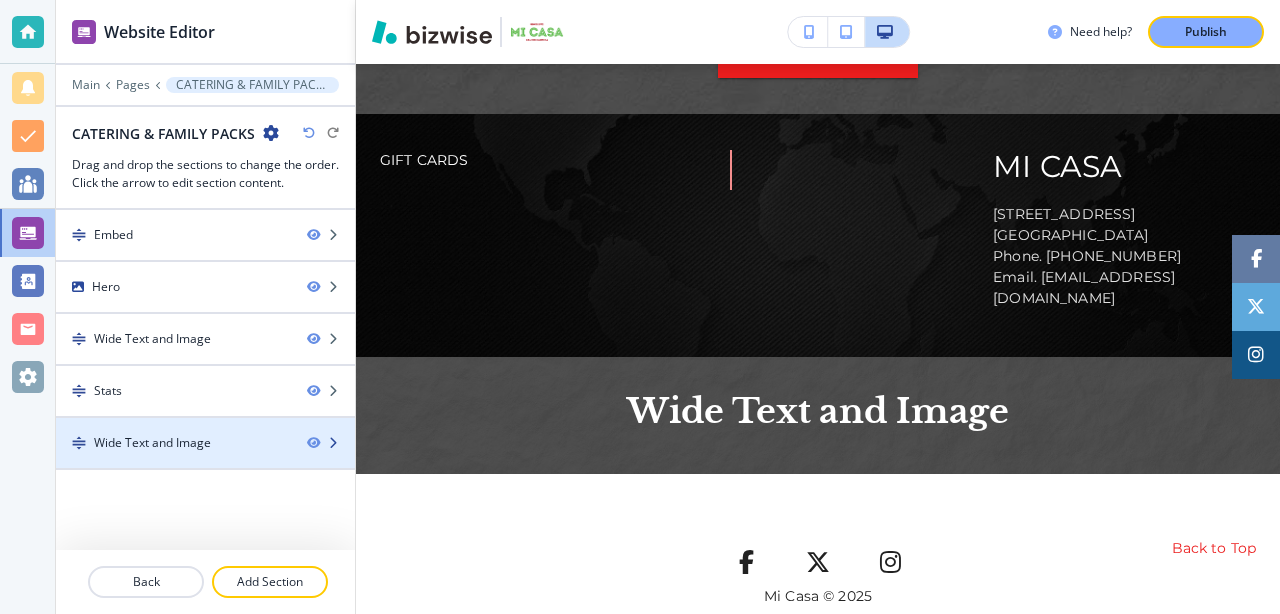 type 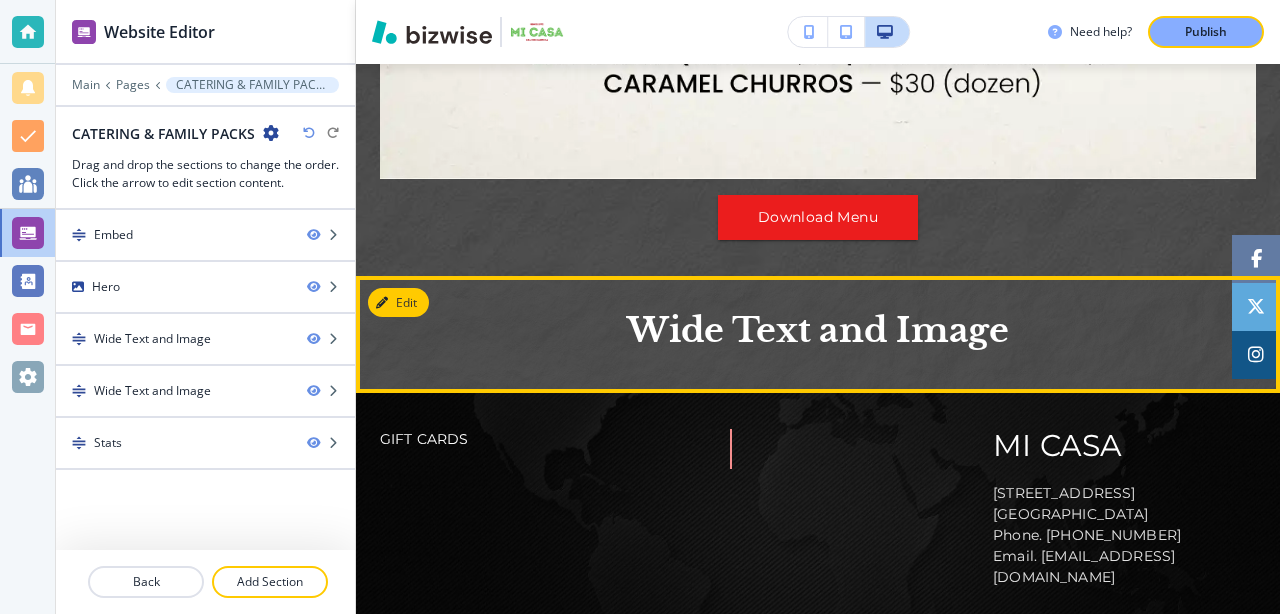 scroll, scrollTop: 2124, scrollLeft: 0, axis: vertical 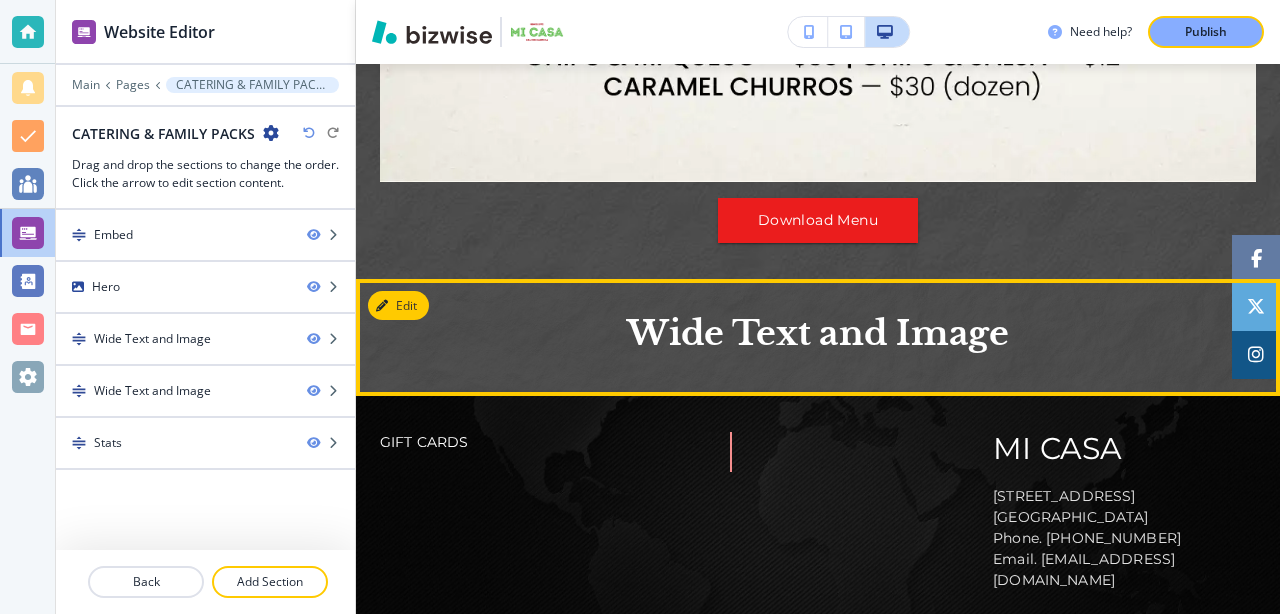 click at bounding box center [818, 337] 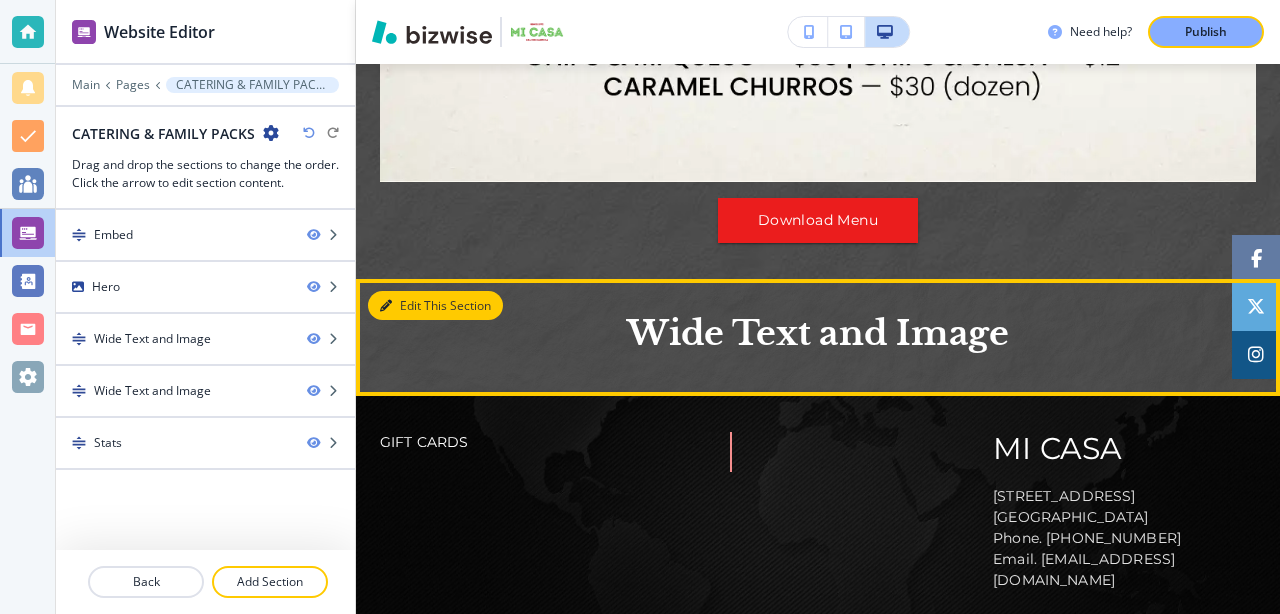 click on "Edit This Section" at bounding box center (435, 306) 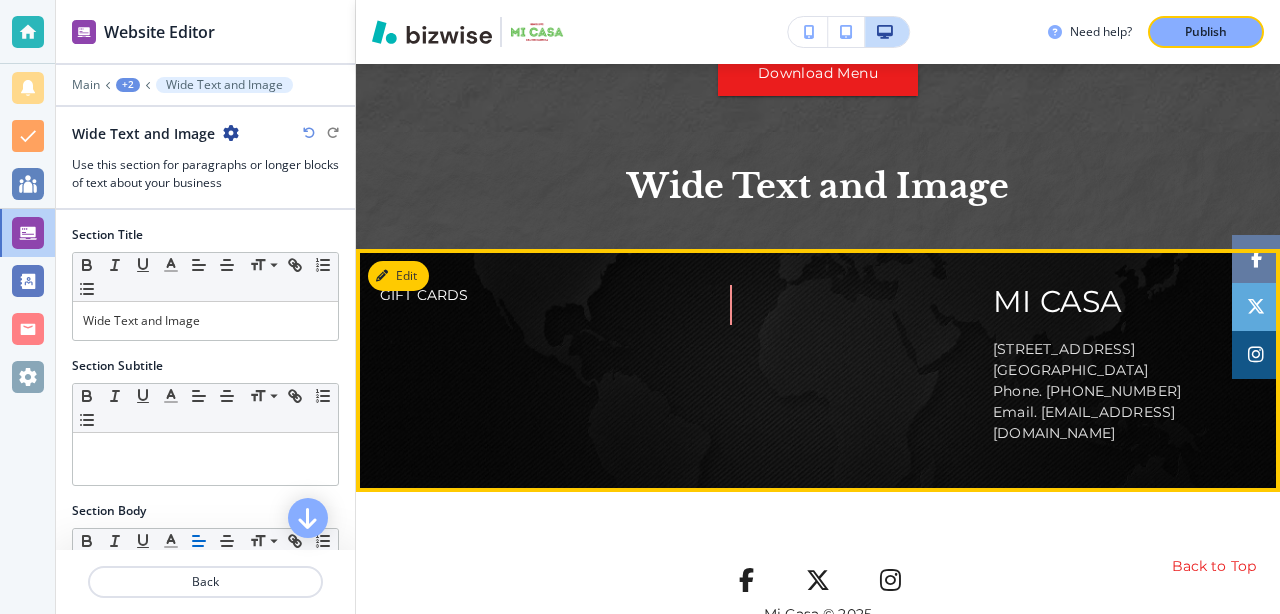scroll, scrollTop: 2289, scrollLeft: 0, axis: vertical 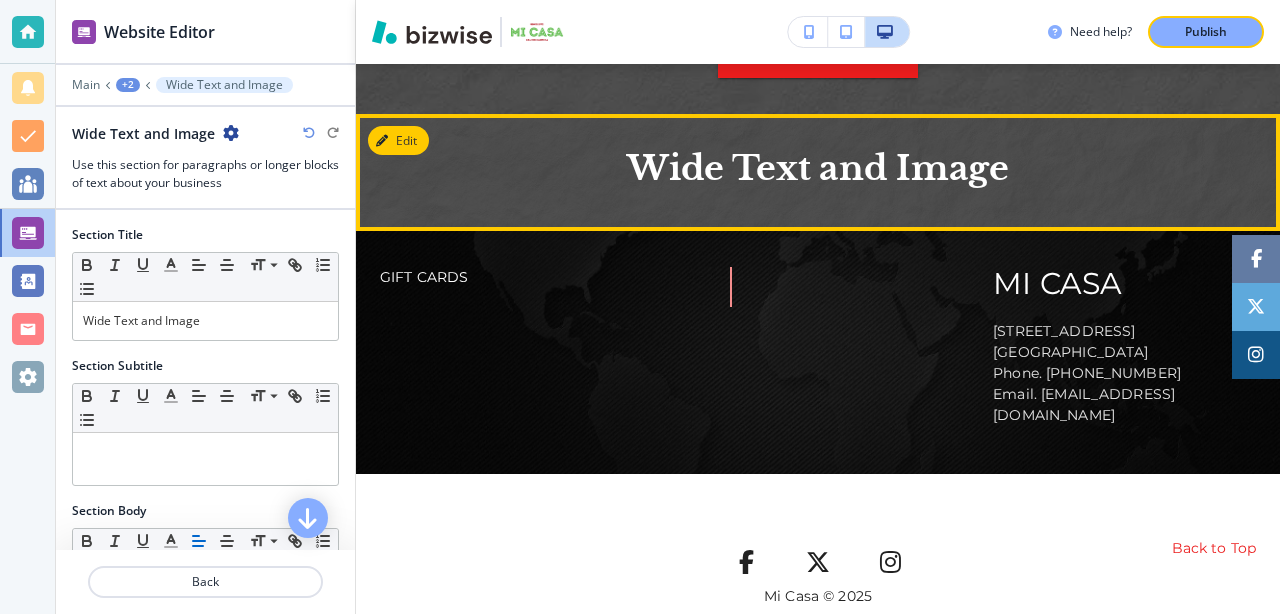 click at bounding box center [818, 172] 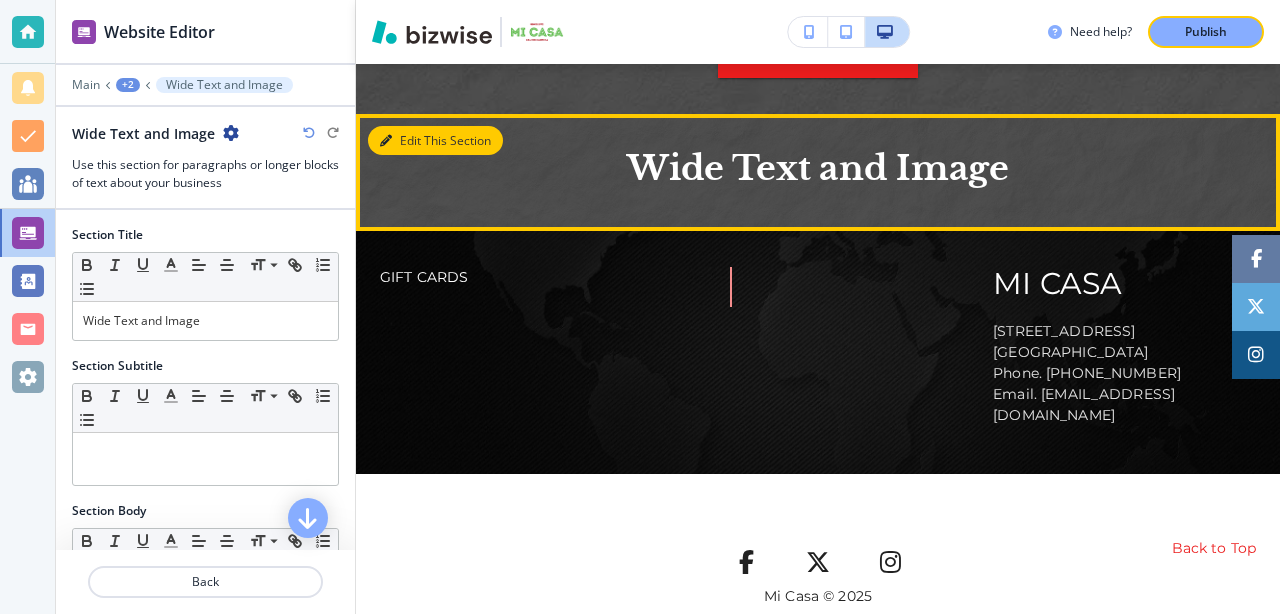 click on "Edit This Section" at bounding box center (435, 141) 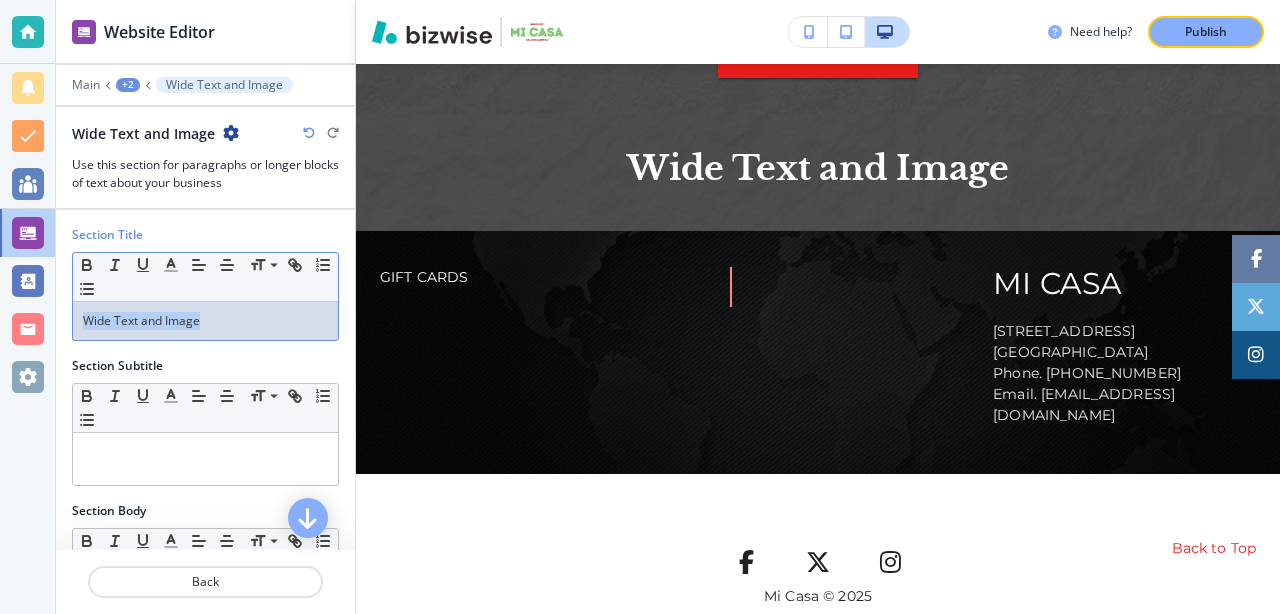 drag, startPoint x: 233, startPoint y: 314, endPoint x: 81, endPoint y: 320, distance: 152.11838 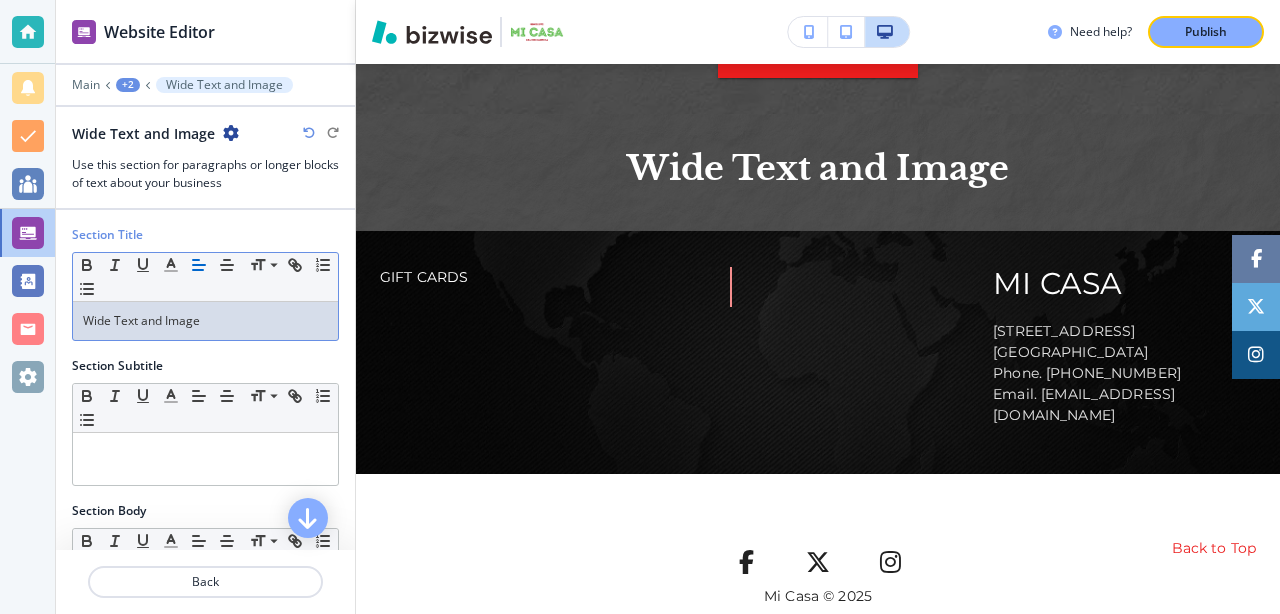 scroll, scrollTop: 2243, scrollLeft: 0, axis: vertical 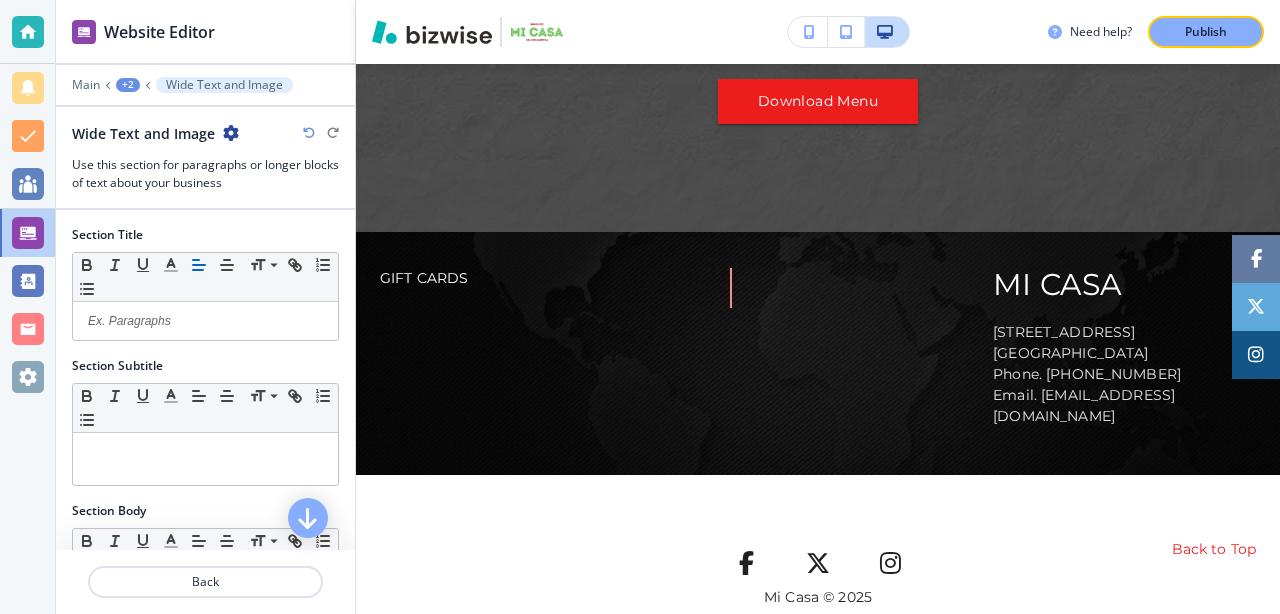 click on "Section Title                                           Small Normal Large Huge" at bounding box center [205, 291] 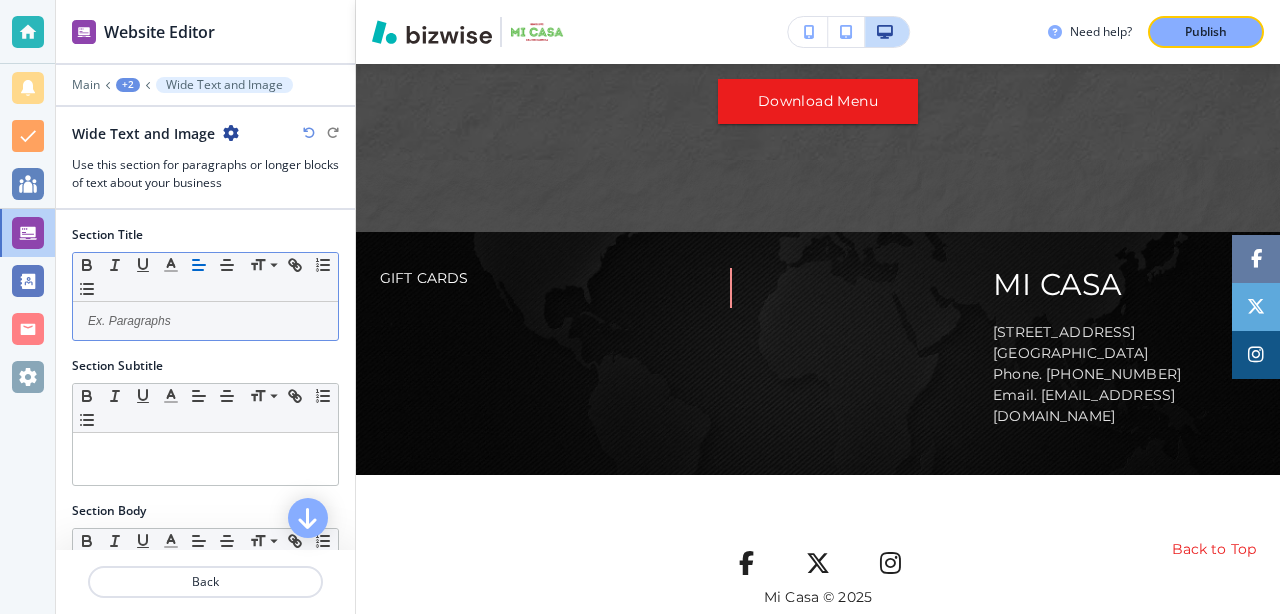 click at bounding box center [205, 321] 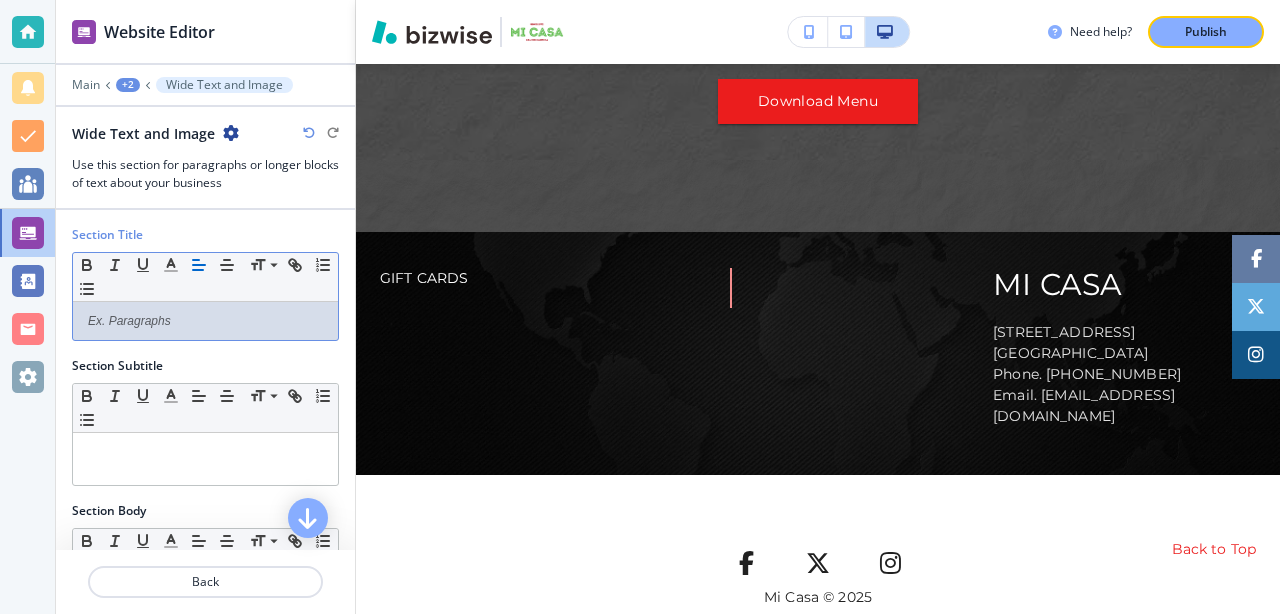 type 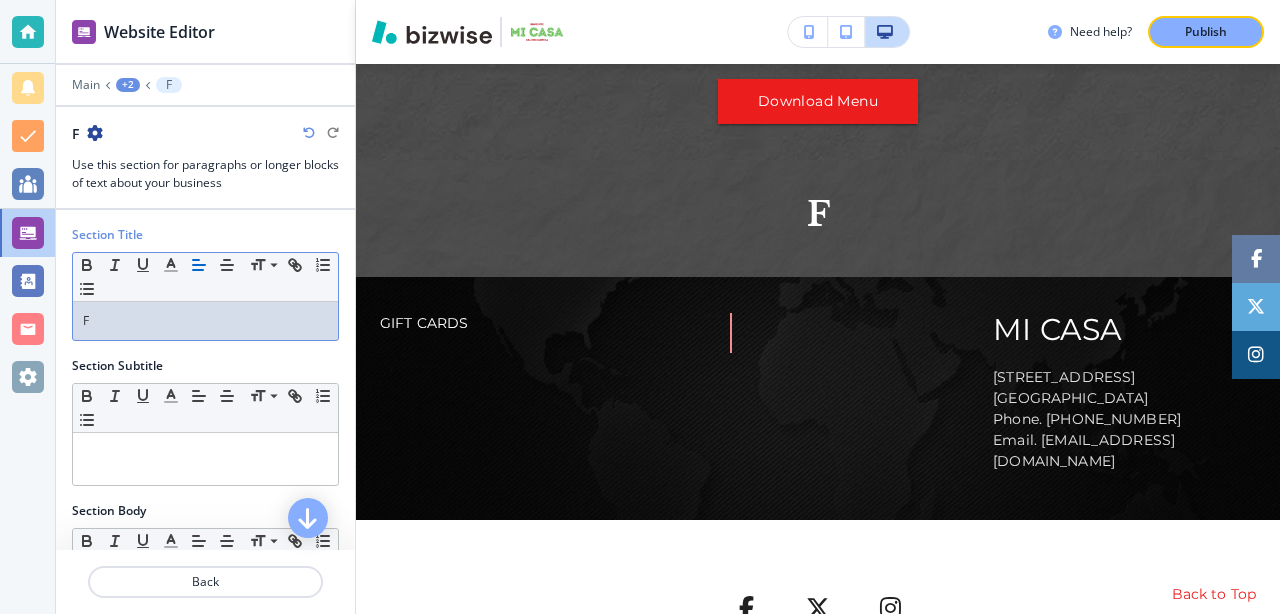 scroll, scrollTop: 2289, scrollLeft: 0, axis: vertical 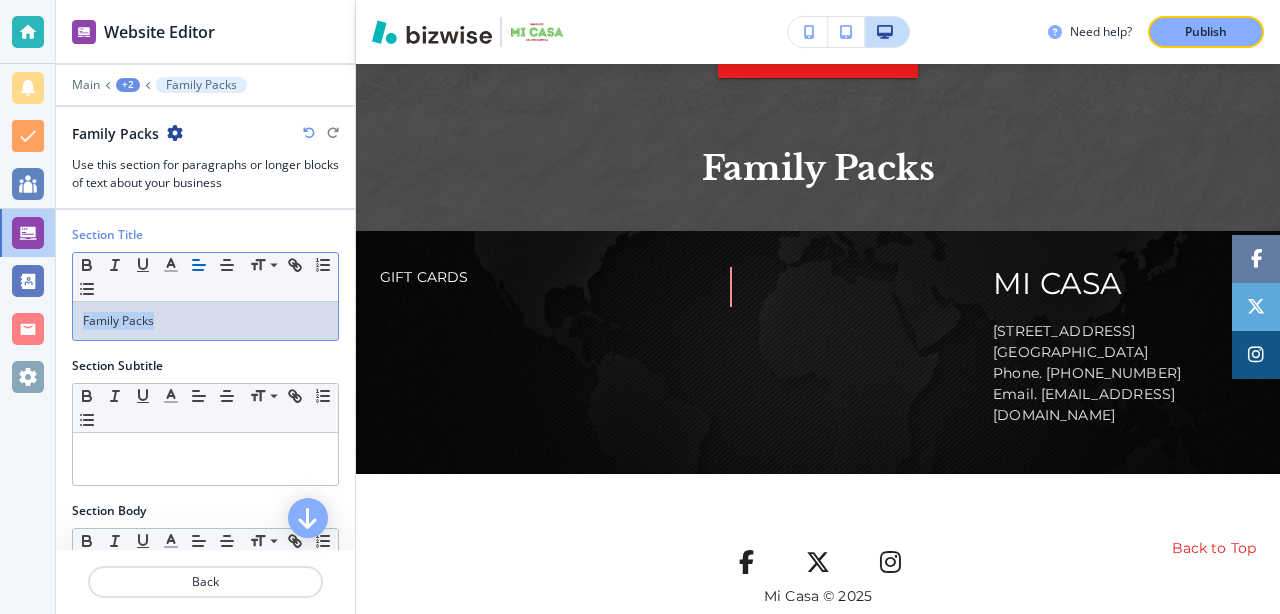 drag, startPoint x: 177, startPoint y: 321, endPoint x: 78, endPoint y: 320, distance: 99.00505 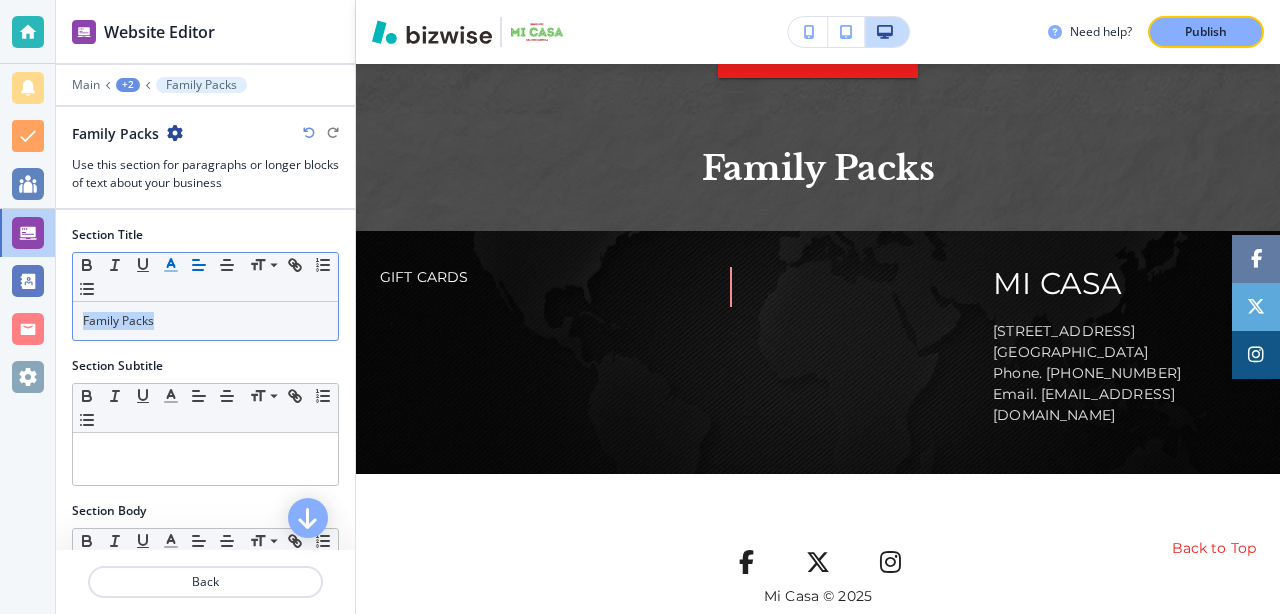 click at bounding box center [171, 265] 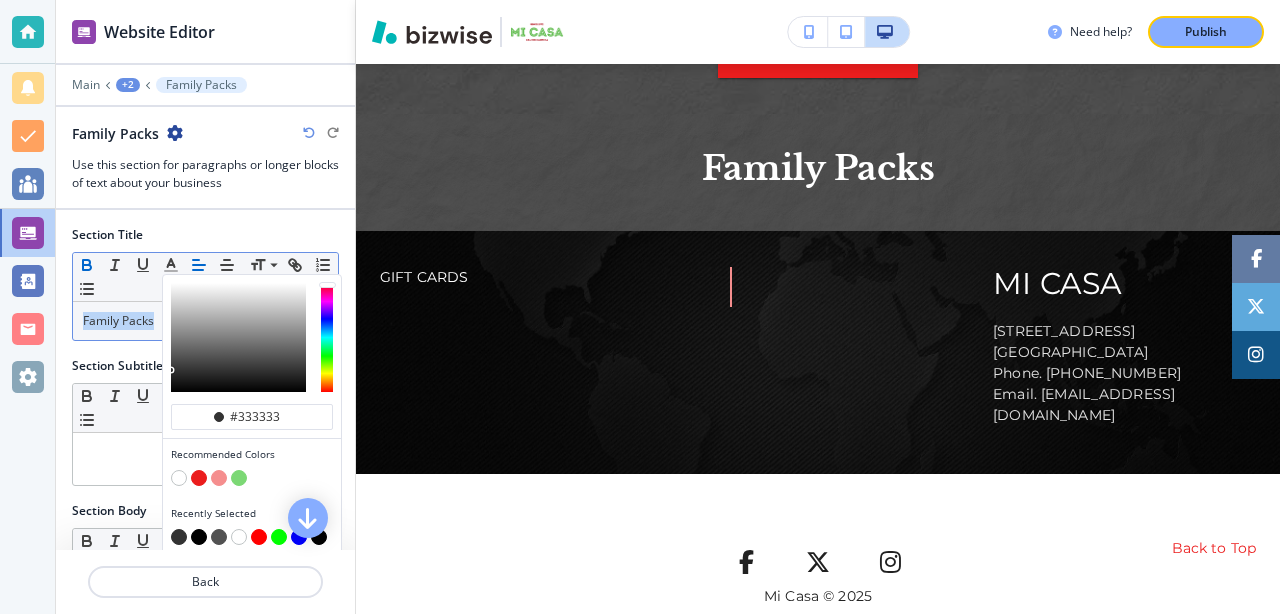 click 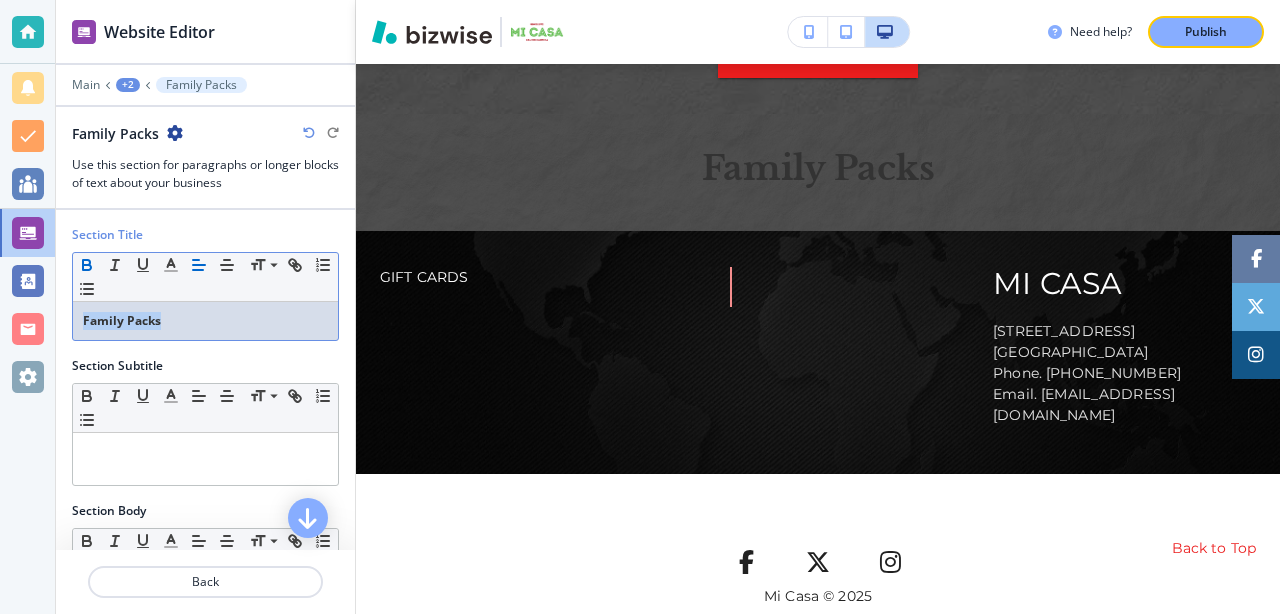 click 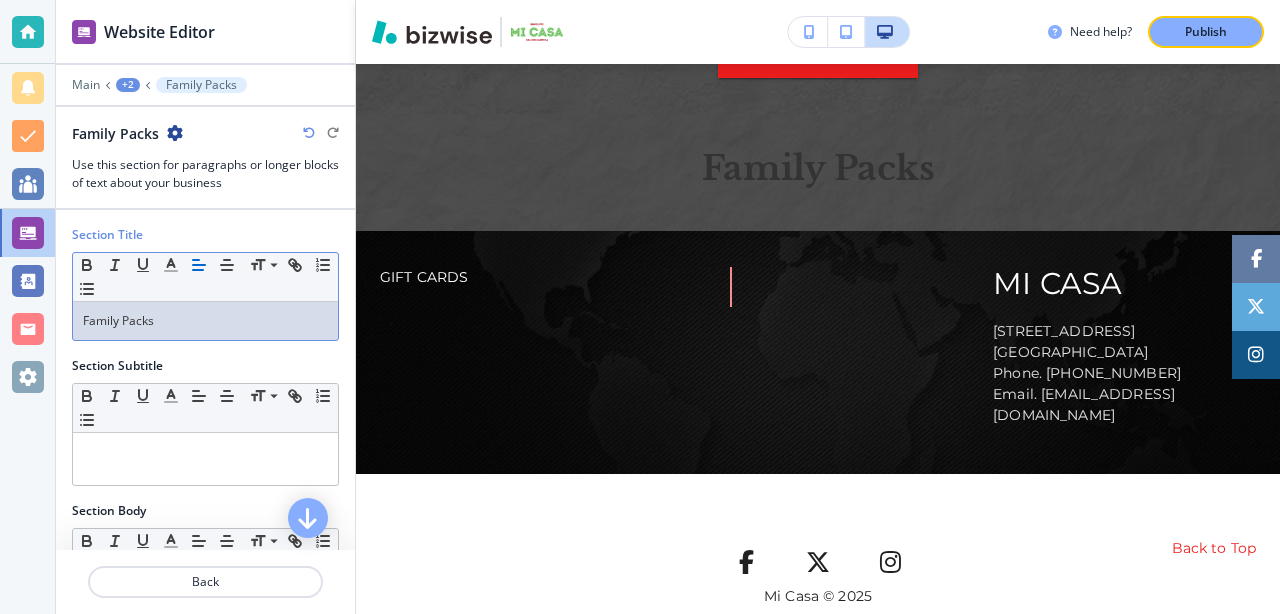 click on "Family Packs" at bounding box center [205, 321] 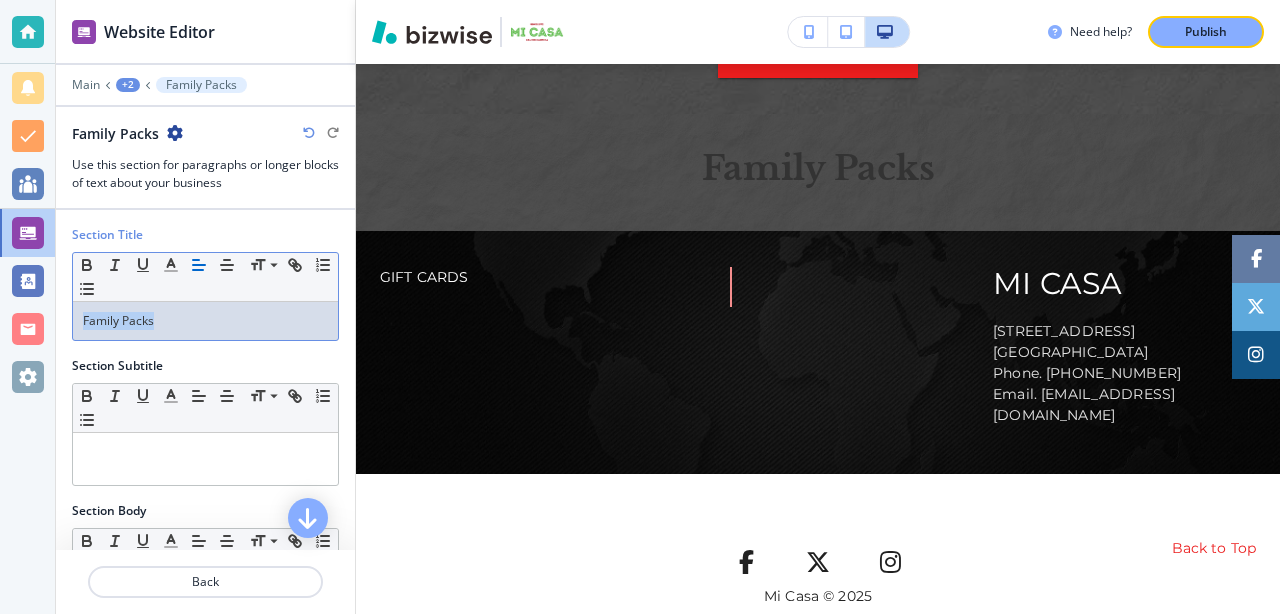 drag, startPoint x: 176, startPoint y: 325, endPoint x: 53, endPoint y: 325, distance: 123 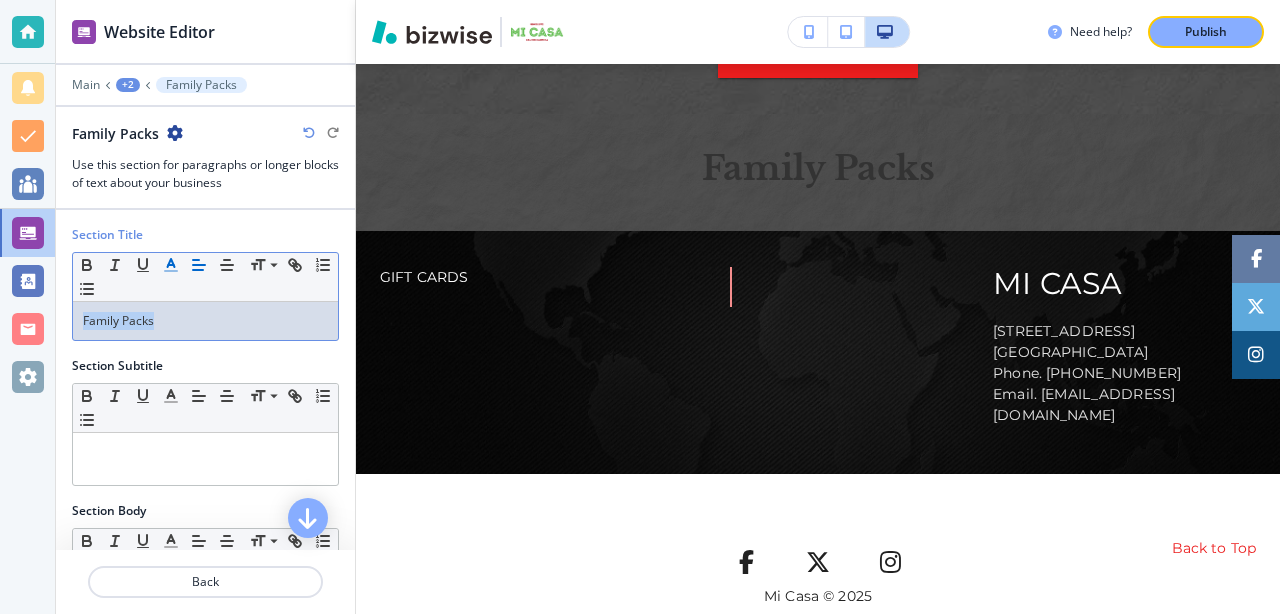 click 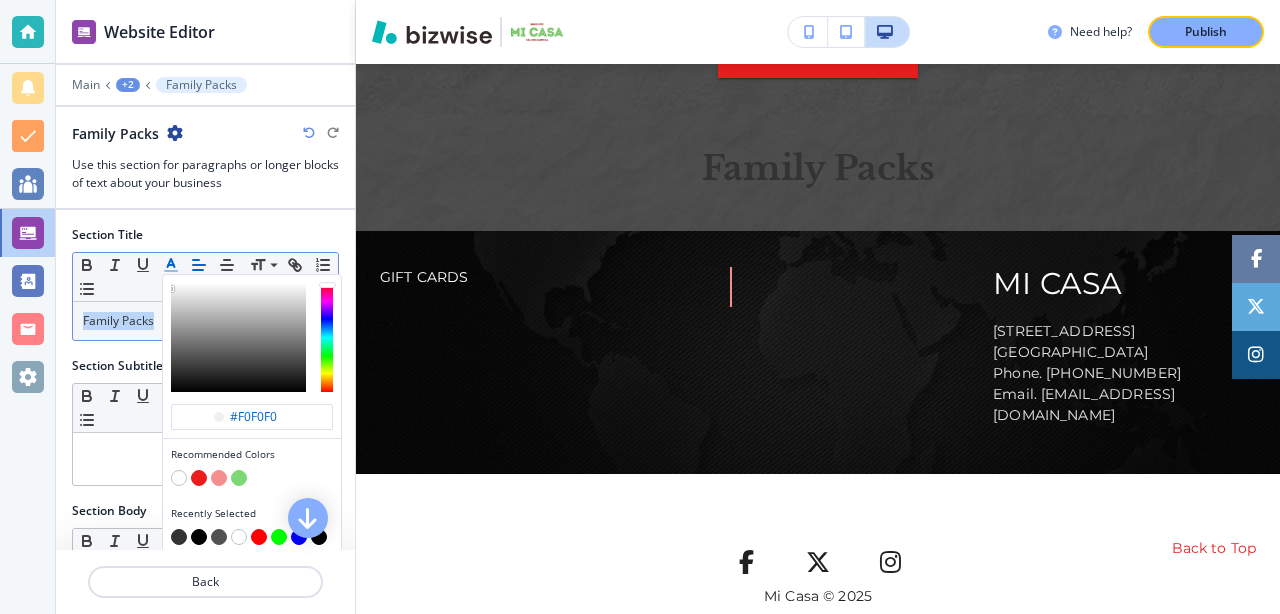 drag, startPoint x: 180, startPoint y: 290, endPoint x: 167, endPoint y: 287, distance: 13.341664 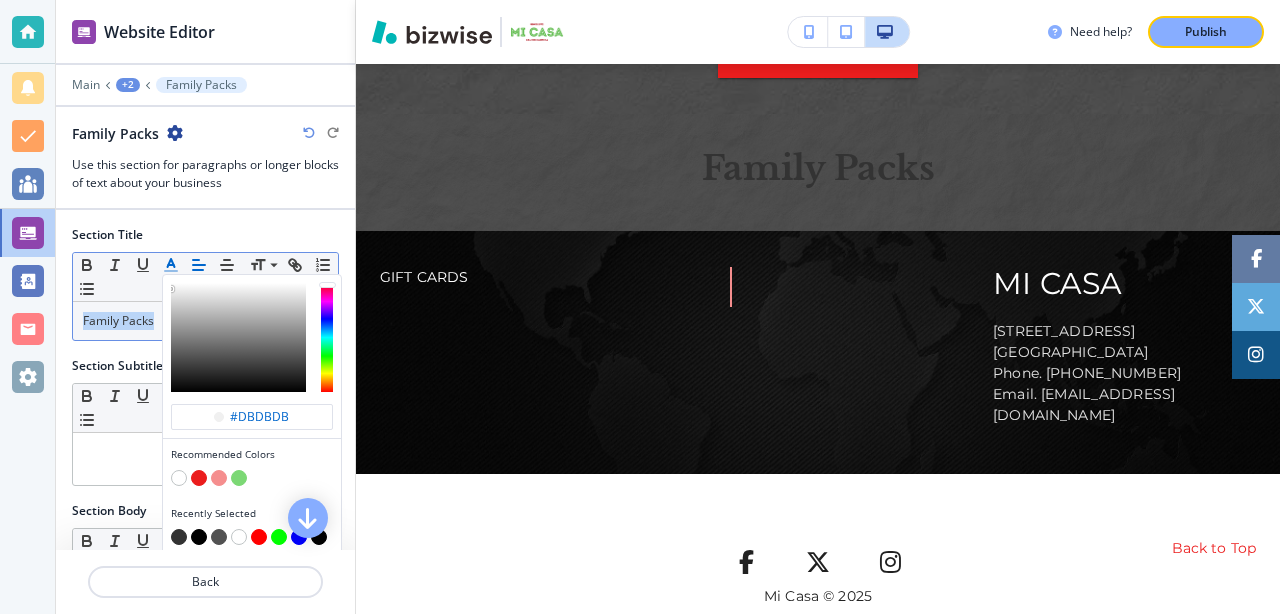 click at bounding box center [238, 337] 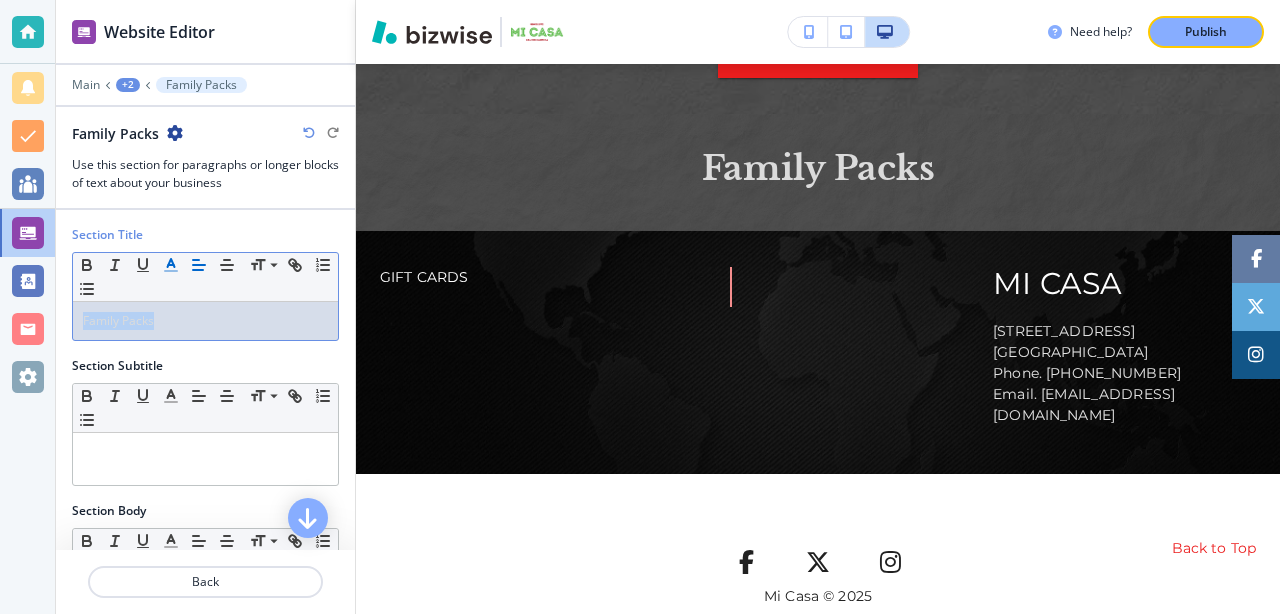 click on "Family Packs" at bounding box center (205, 321) 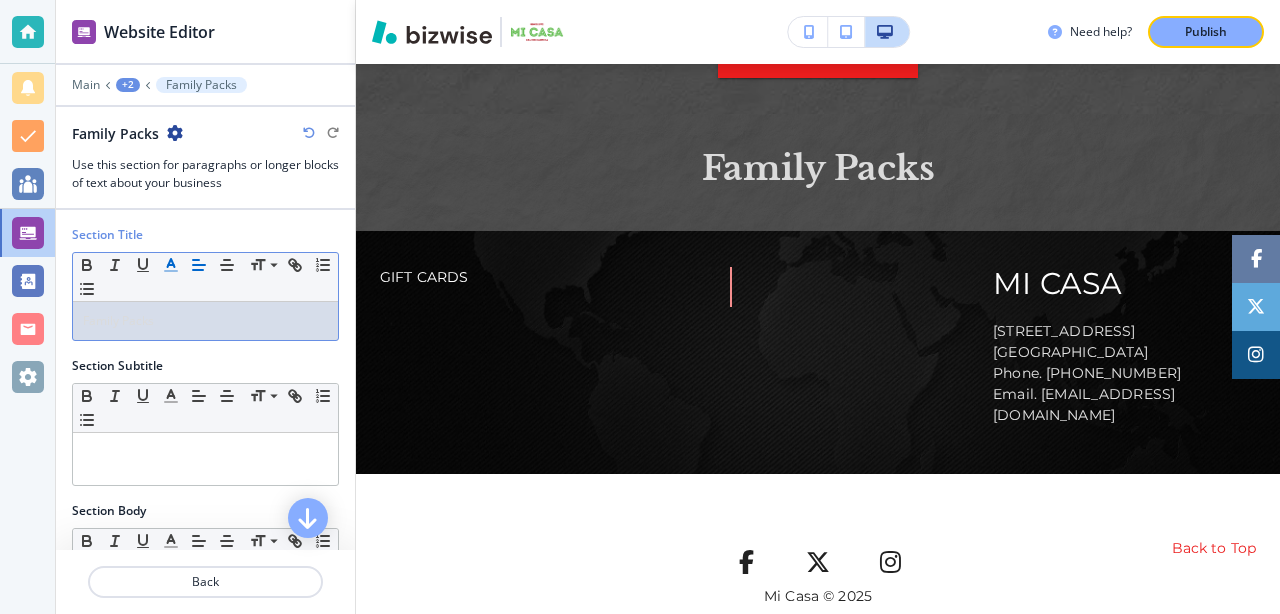 click on "Family Packs" at bounding box center (205, 321) 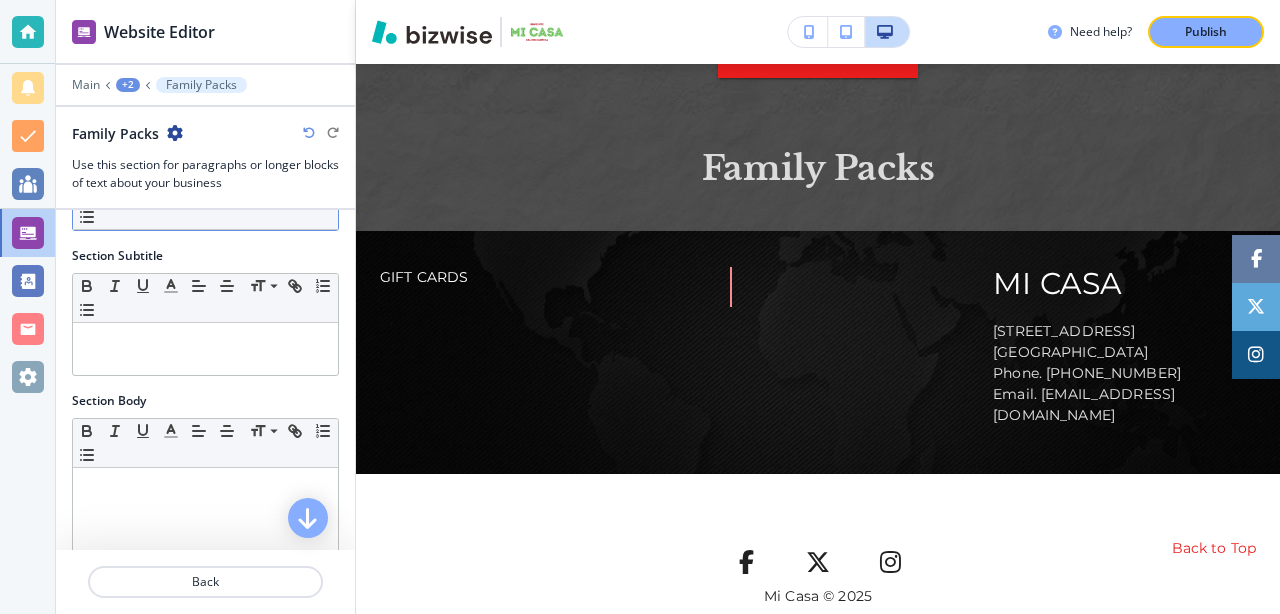 scroll, scrollTop: 105, scrollLeft: 0, axis: vertical 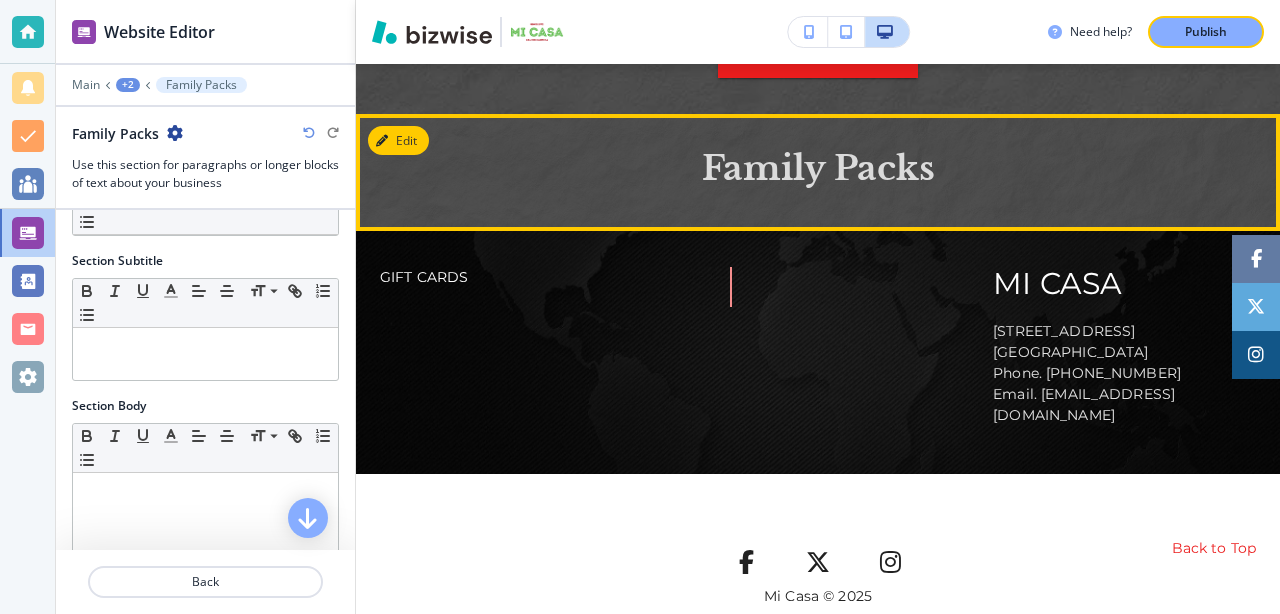 click at bounding box center (818, 172) 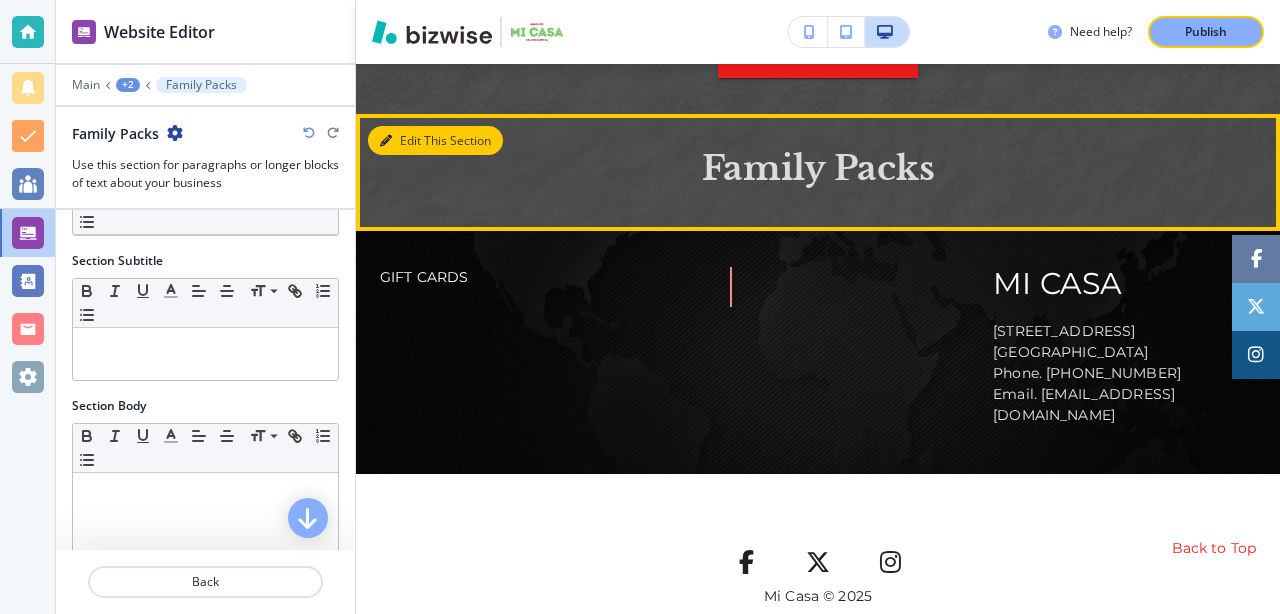 click on "Edit This Section" at bounding box center (435, 141) 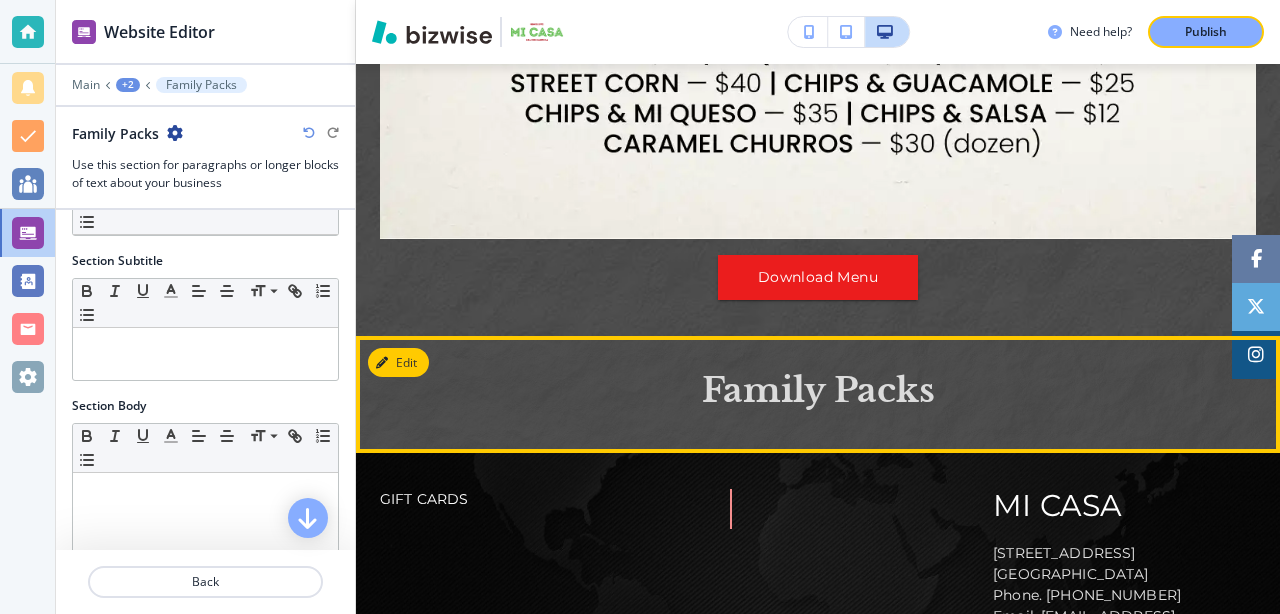 scroll, scrollTop: 2009, scrollLeft: 0, axis: vertical 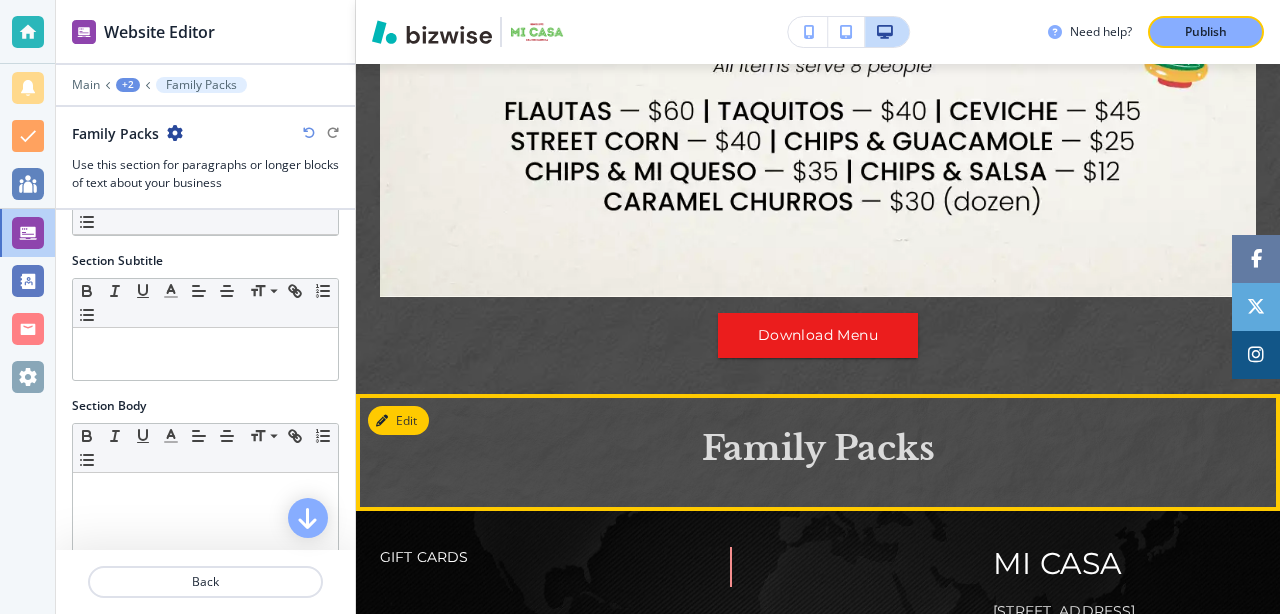 click on "Family Packs" at bounding box center [818, 448] 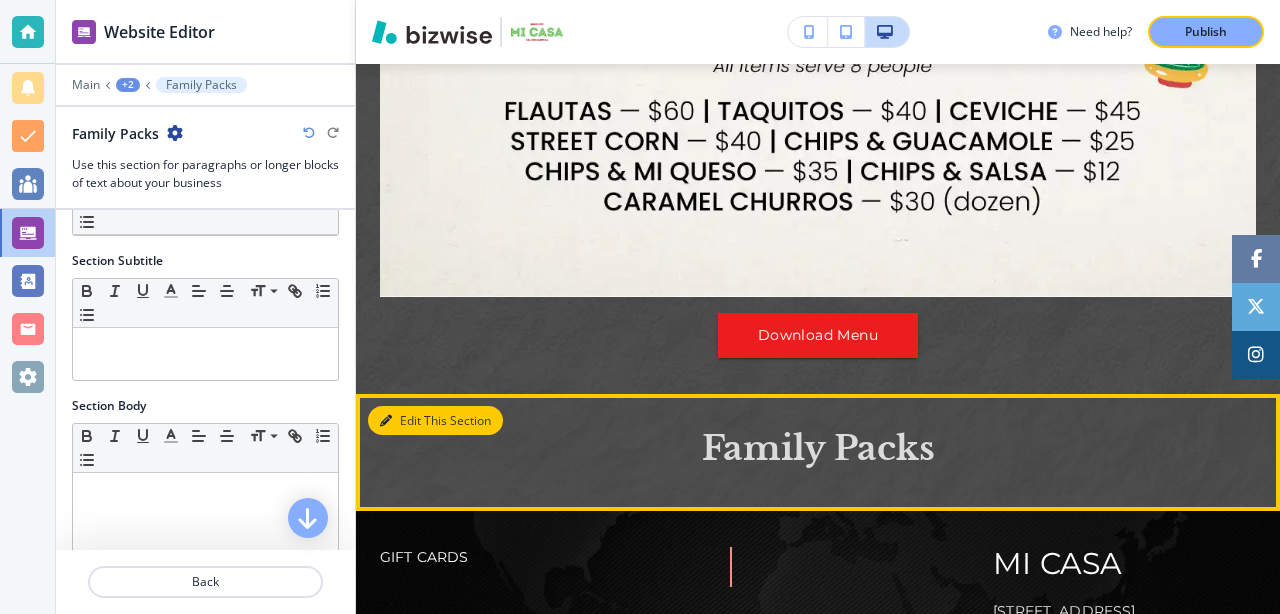 click on "Edit This Section" at bounding box center (435, 421) 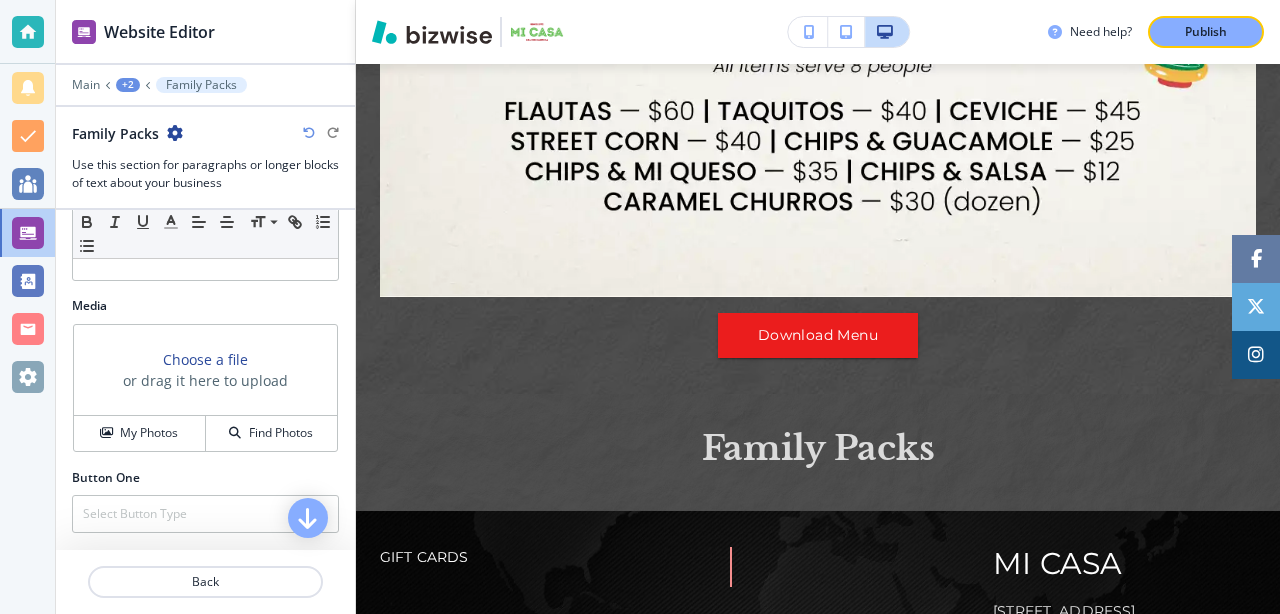 scroll, scrollTop: 559, scrollLeft: 0, axis: vertical 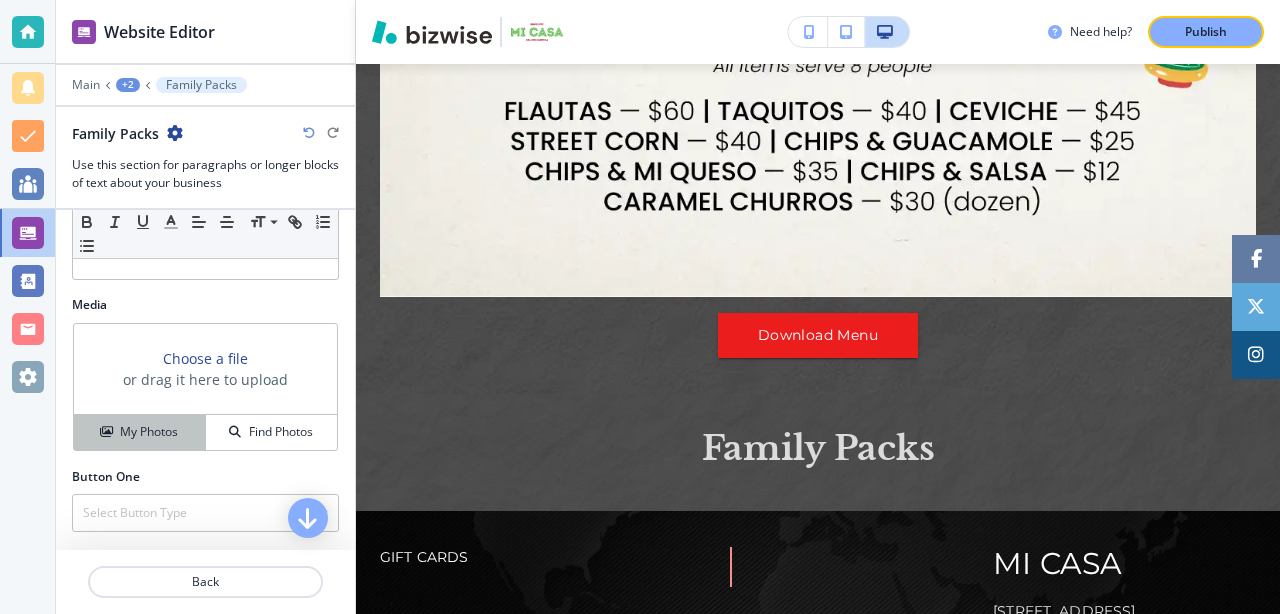 click on "My Photos" at bounding box center (149, 432) 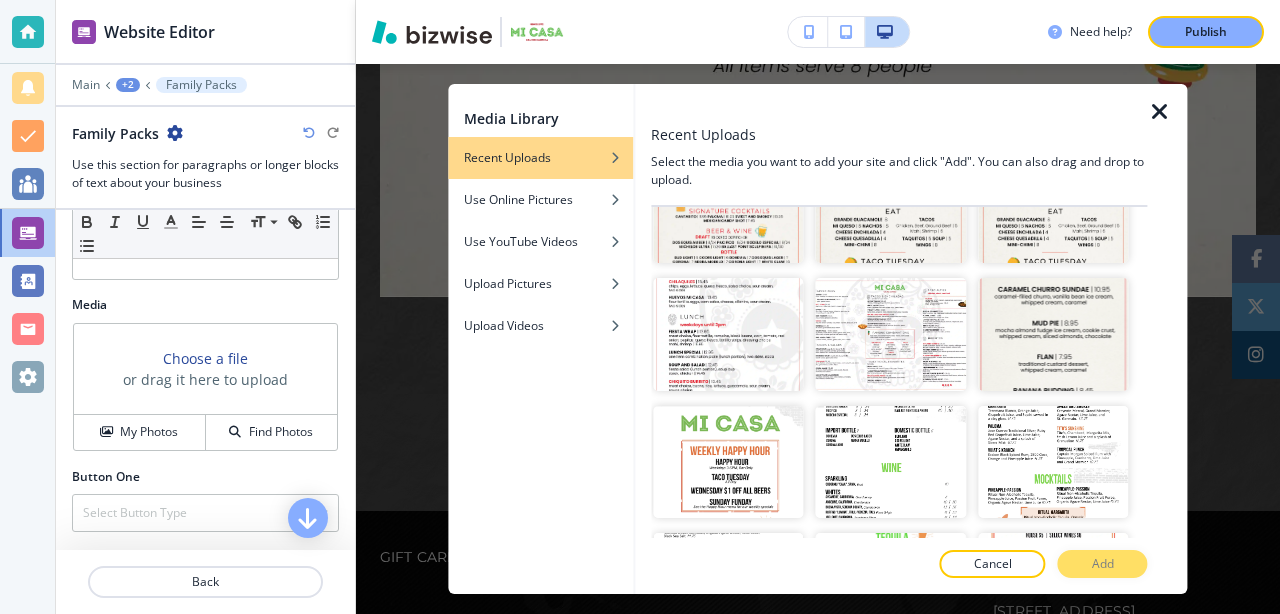 scroll, scrollTop: 0, scrollLeft: 0, axis: both 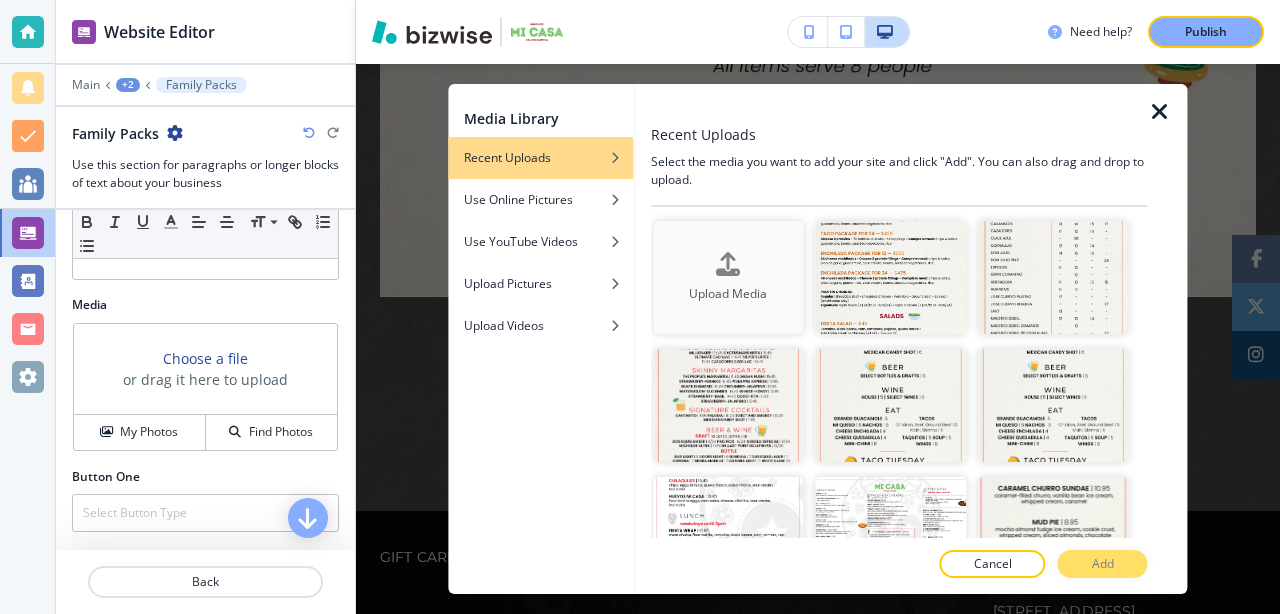 click on "Upload Media" at bounding box center [728, 294] 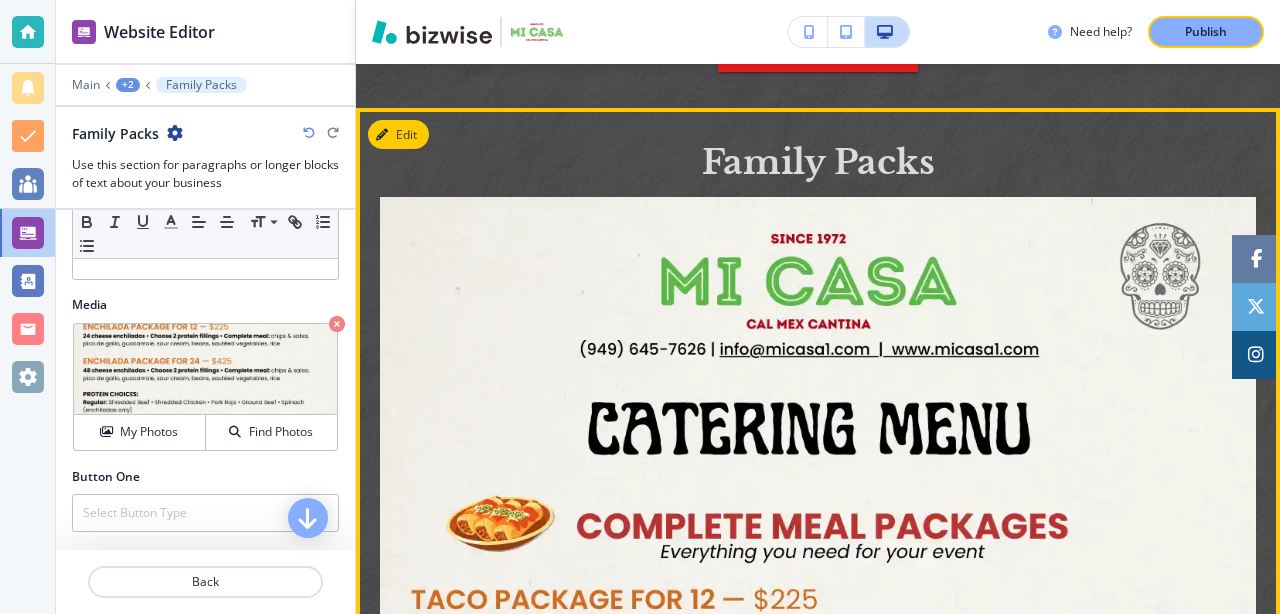 scroll, scrollTop: 2292, scrollLeft: 0, axis: vertical 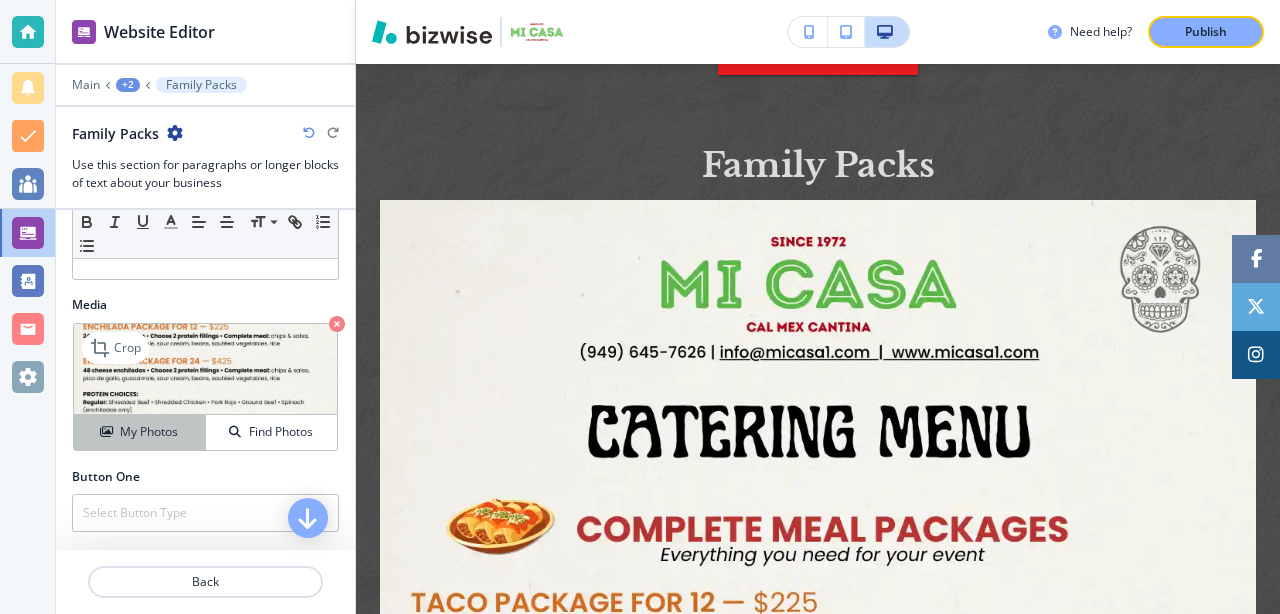 click on "My Photos" at bounding box center [149, 432] 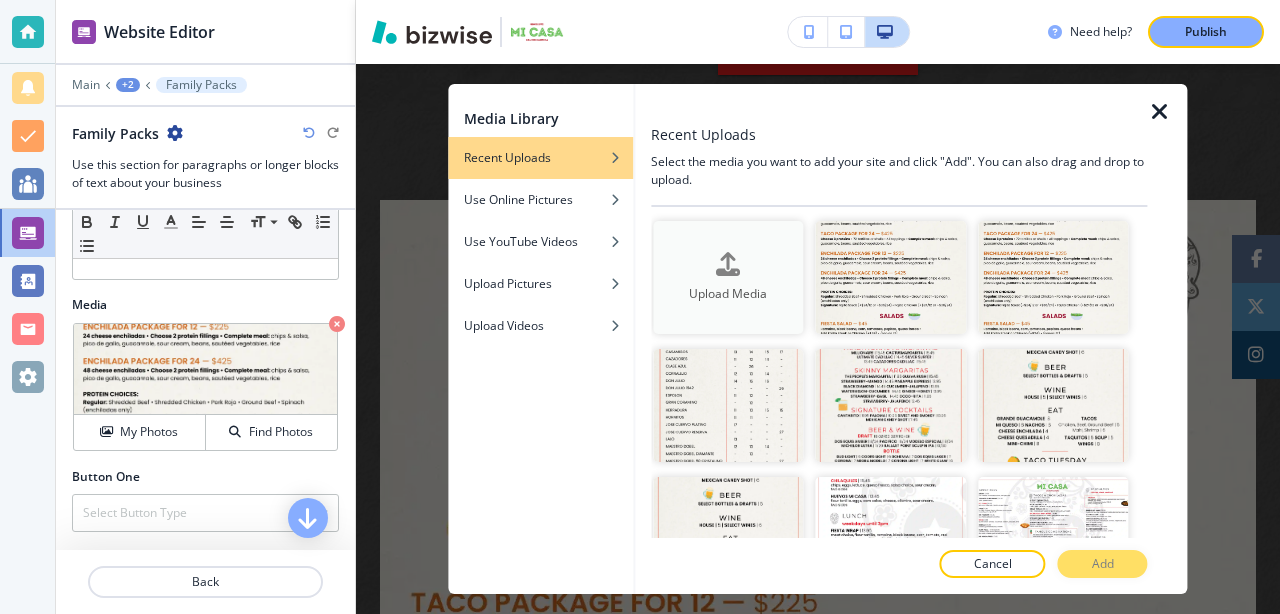 click on "Upload Media" at bounding box center [728, 277] 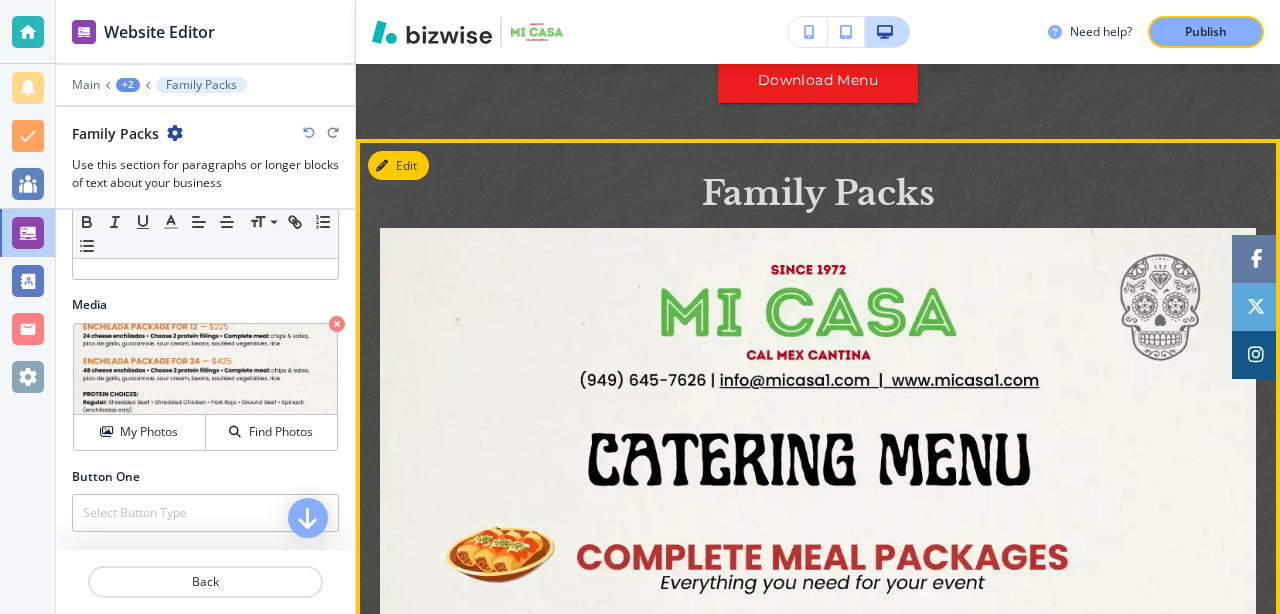 scroll, scrollTop: 2302, scrollLeft: 0, axis: vertical 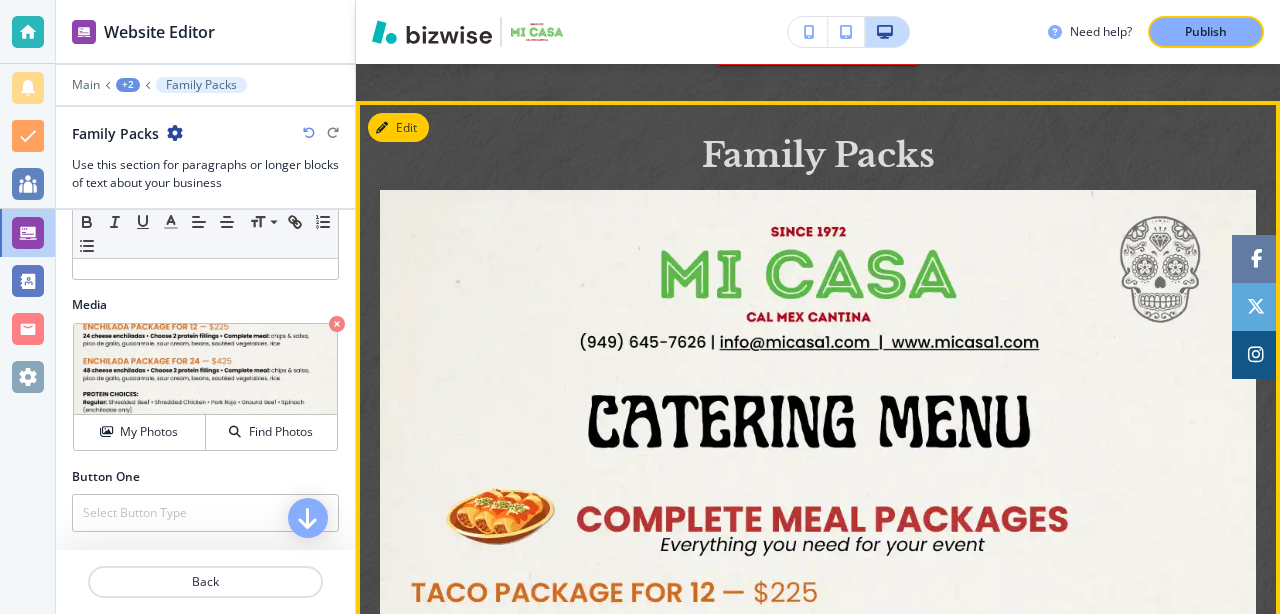 click at bounding box center [818, 963] 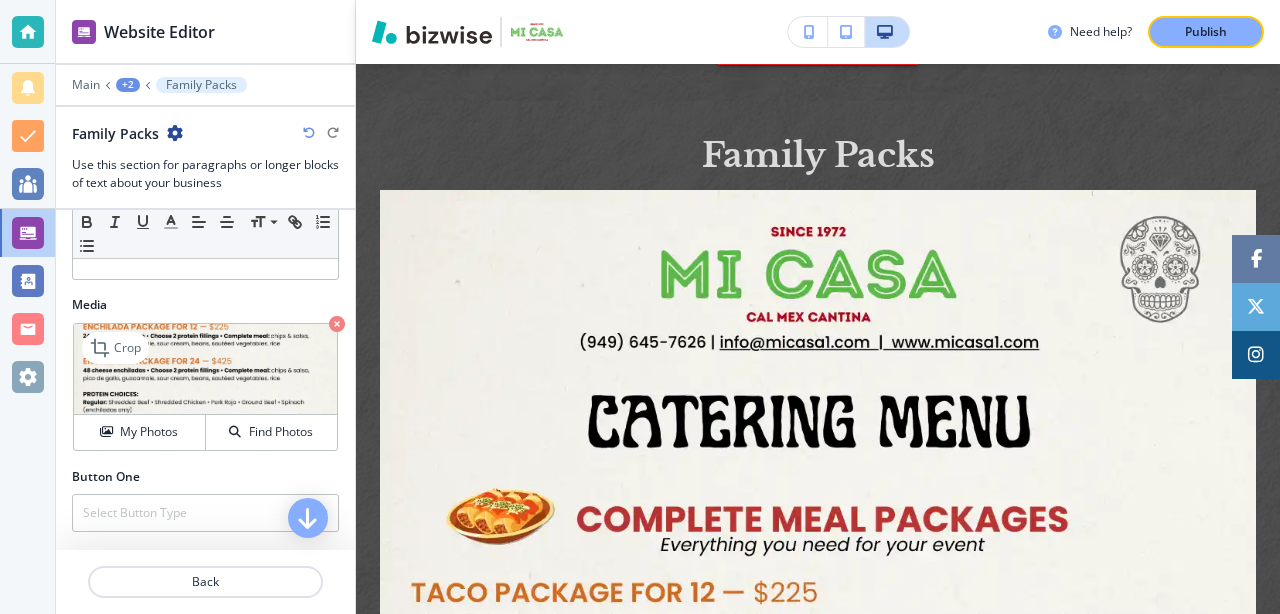 click at bounding box center (337, 324) 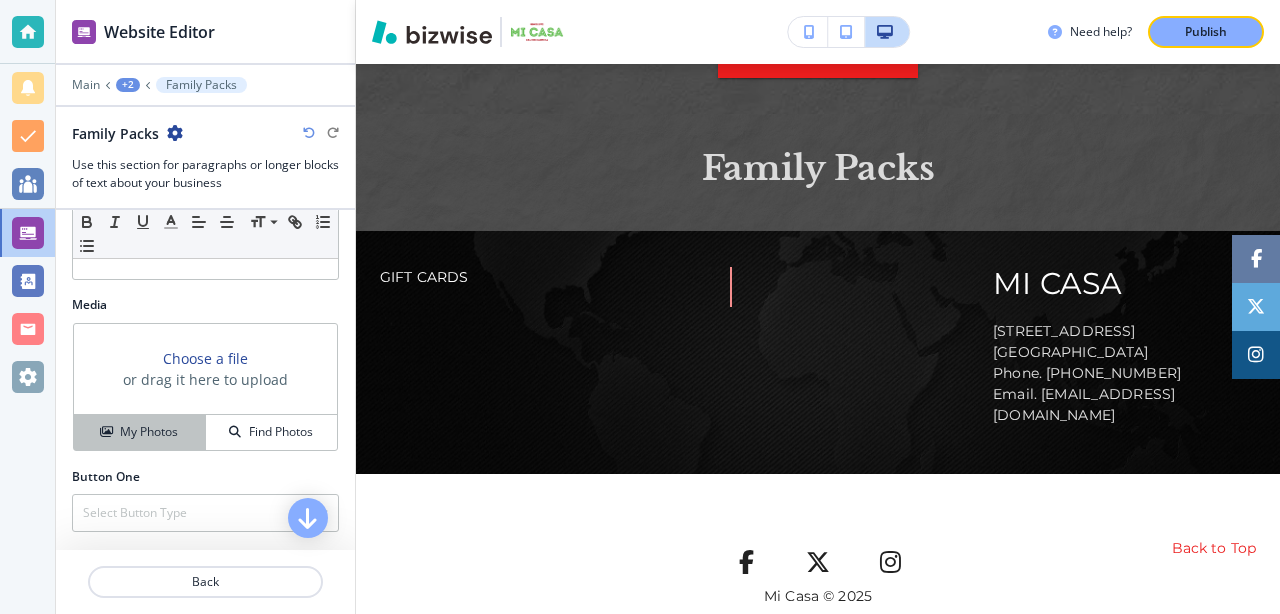 click on "My Photos" at bounding box center [140, 432] 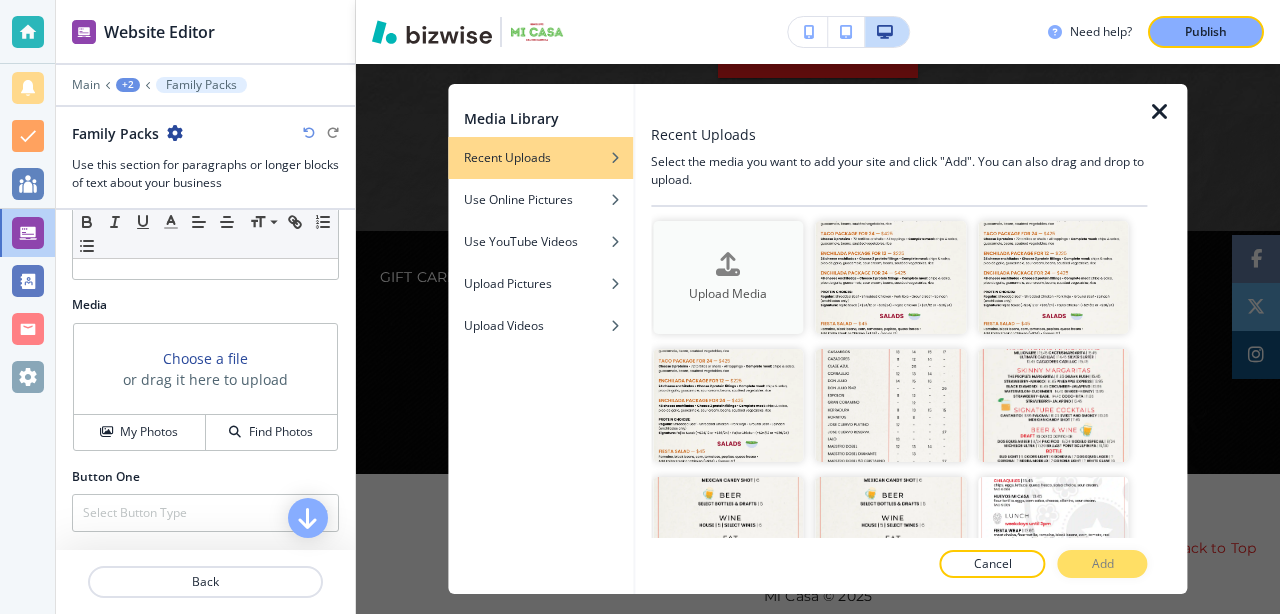 click on "Upload Media" at bounding box center [728, 277] 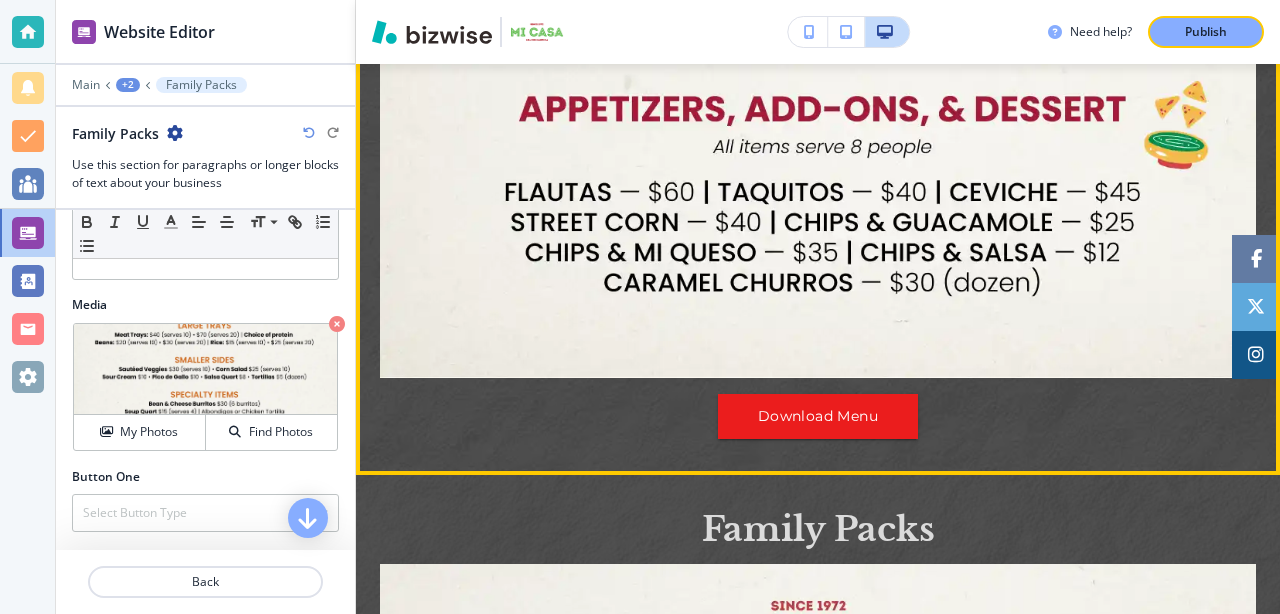 scroll, scrollTop: 1929, scrollLeft: 0, axis: vertical 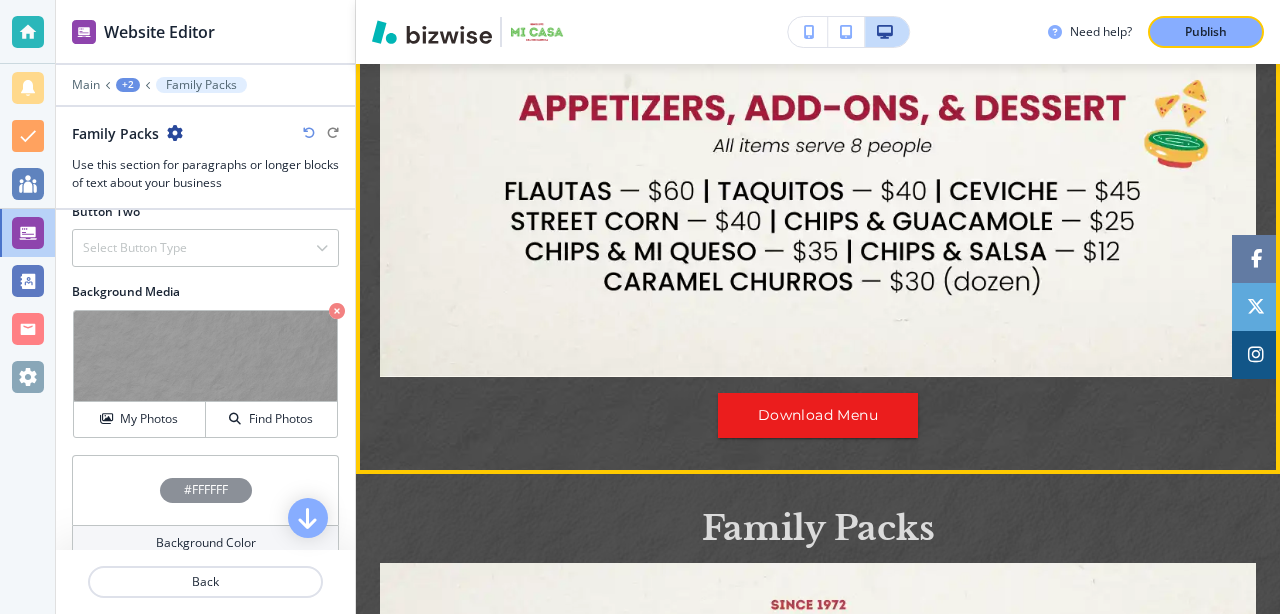 click on "Download Menu" 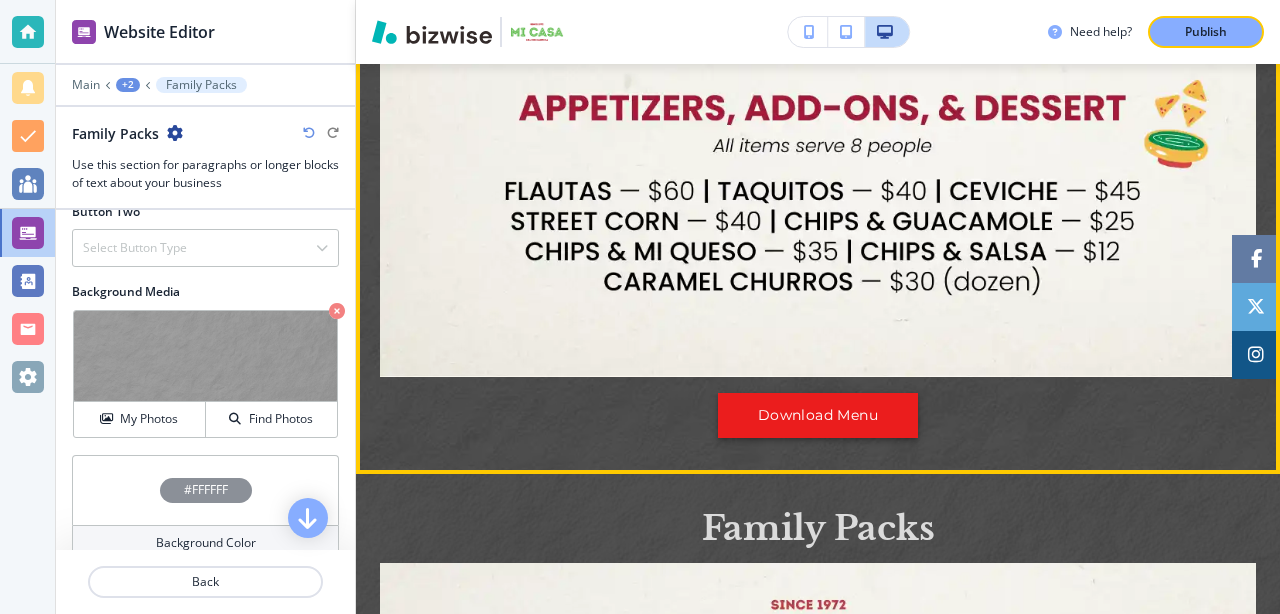 click on "Download Menu" at bounding box center [818, 415] 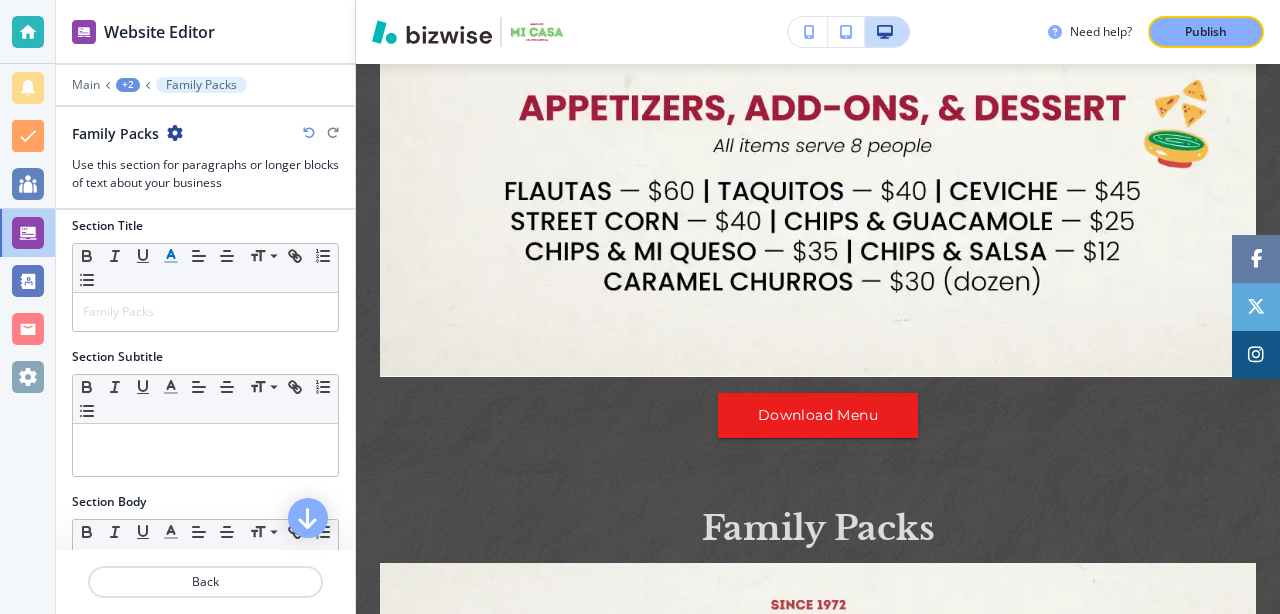 scroll, scrollTop: 0, scrollLeft: 0, axis: both 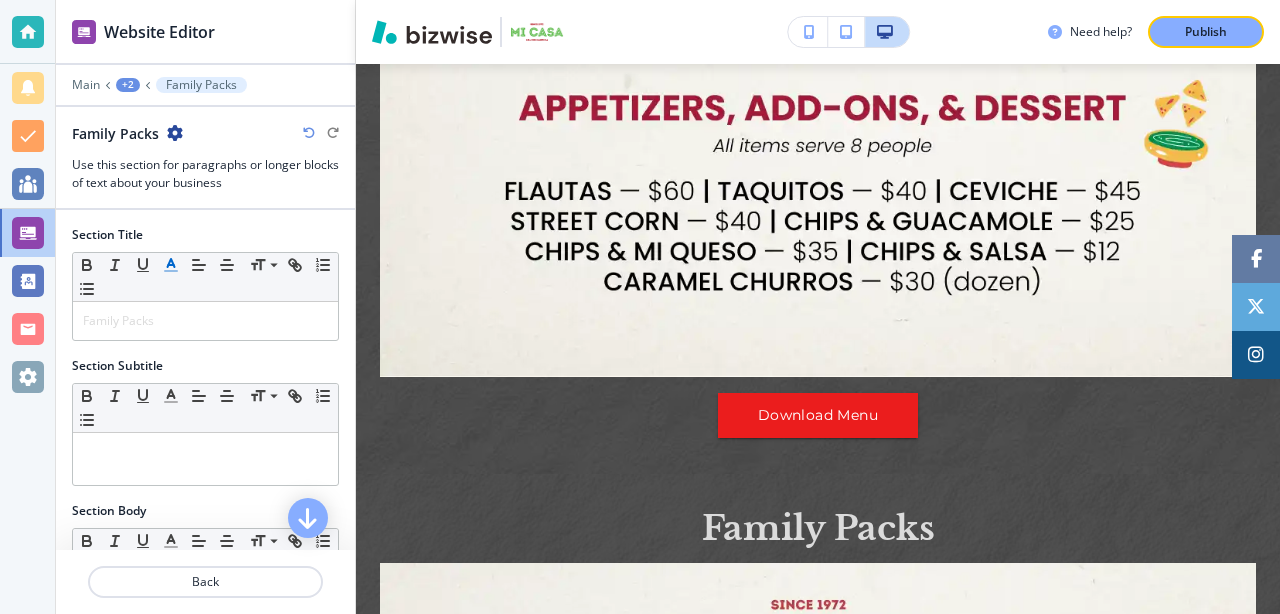 click on "Family Packs" at bounding box center (201, 85) 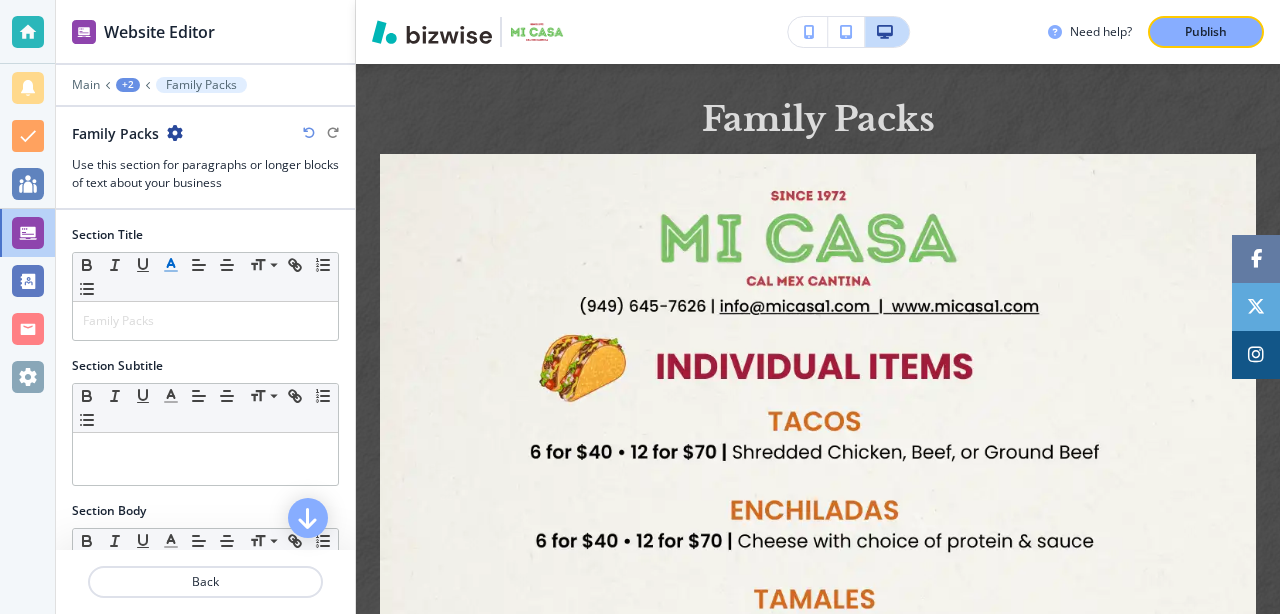 scroll, scrollTop: 2338, scrollLeft: 0, axis: vertical 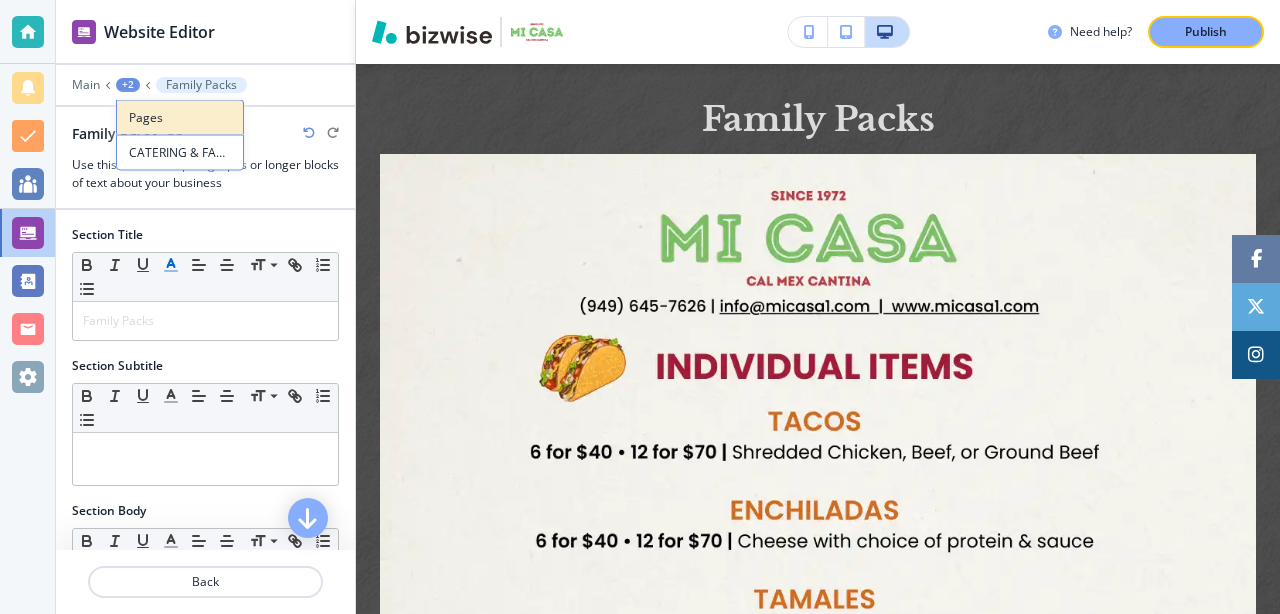 click on "Pages" at bounding box center (180, 118) 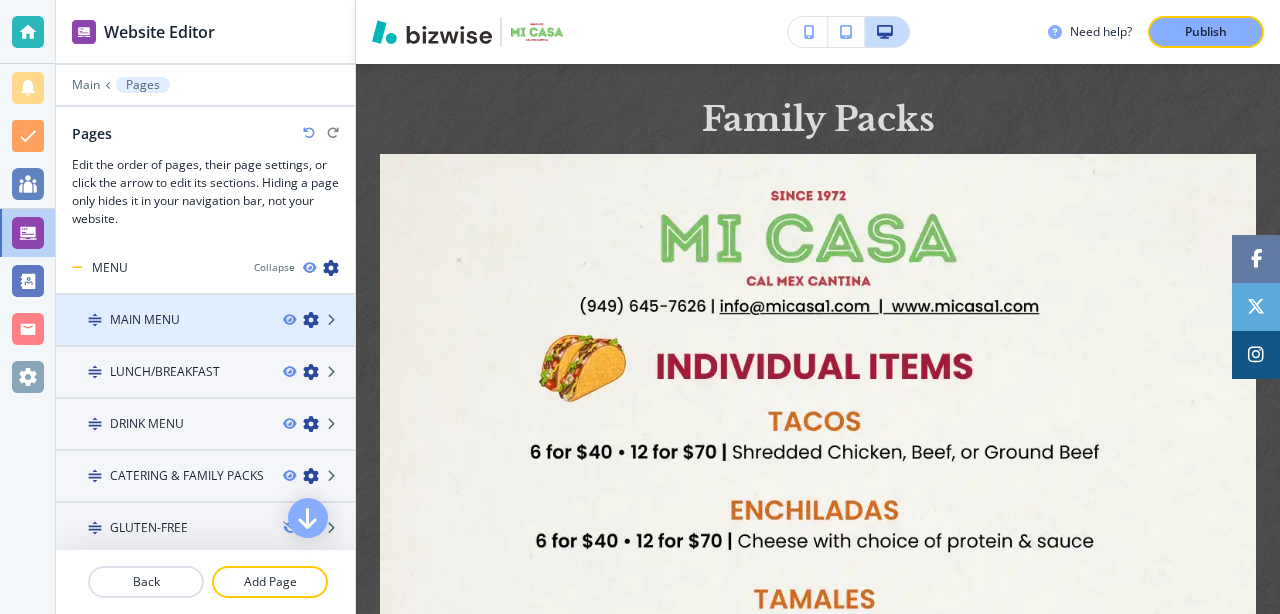 scroll, scrollTop: 111, scrollLeft: 0, axis: vertical 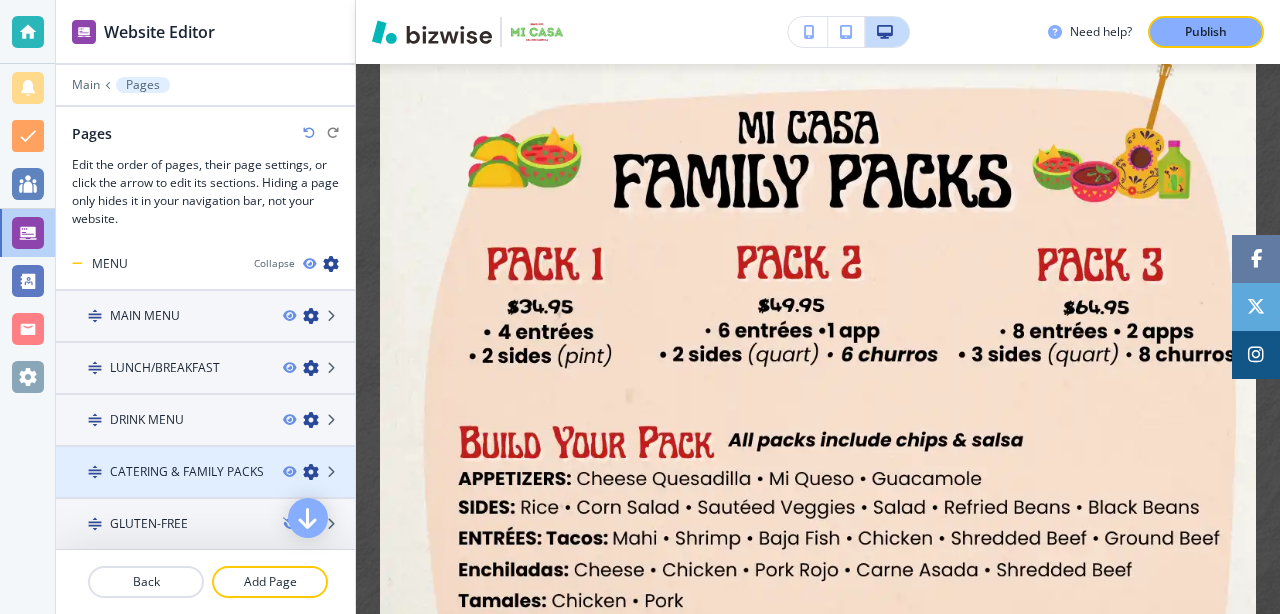 click at bounding box center [205, 455] 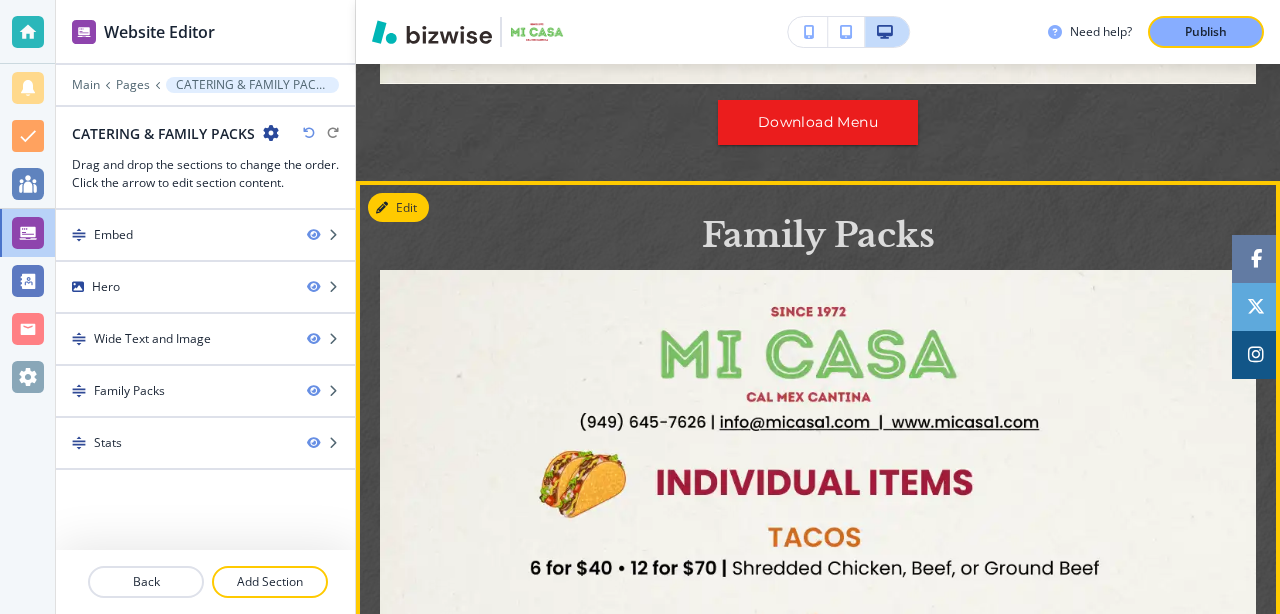 scroll, scrollTop: 2221, scrollLeft: 0, axis: vertical 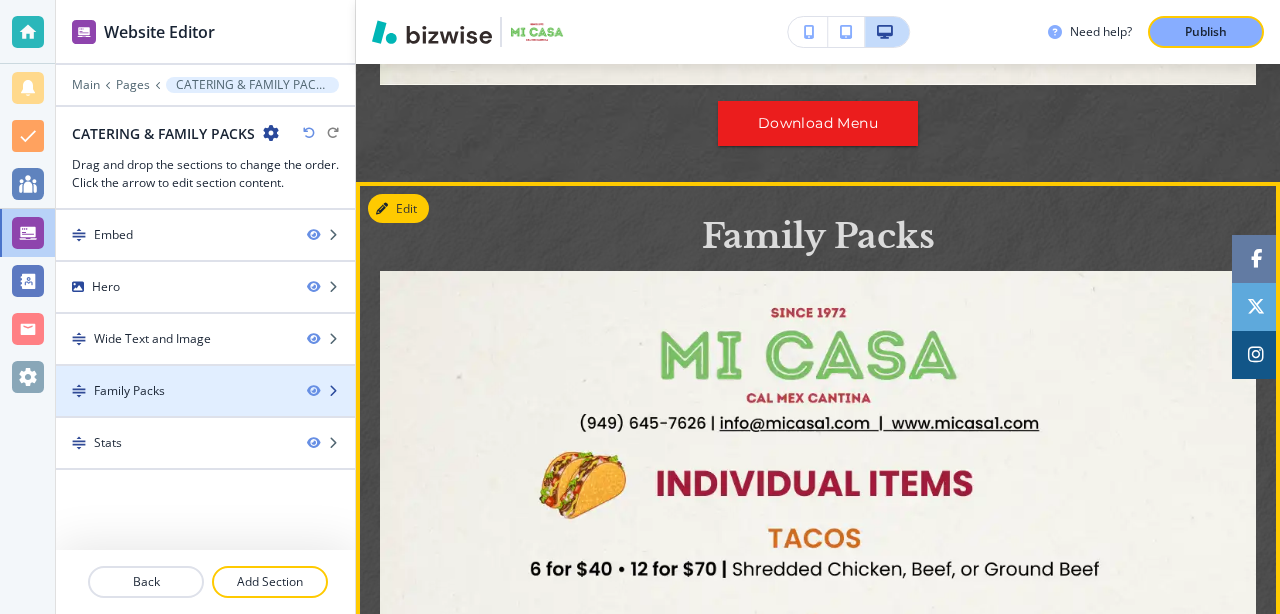 click at bounding box center [333, 391] 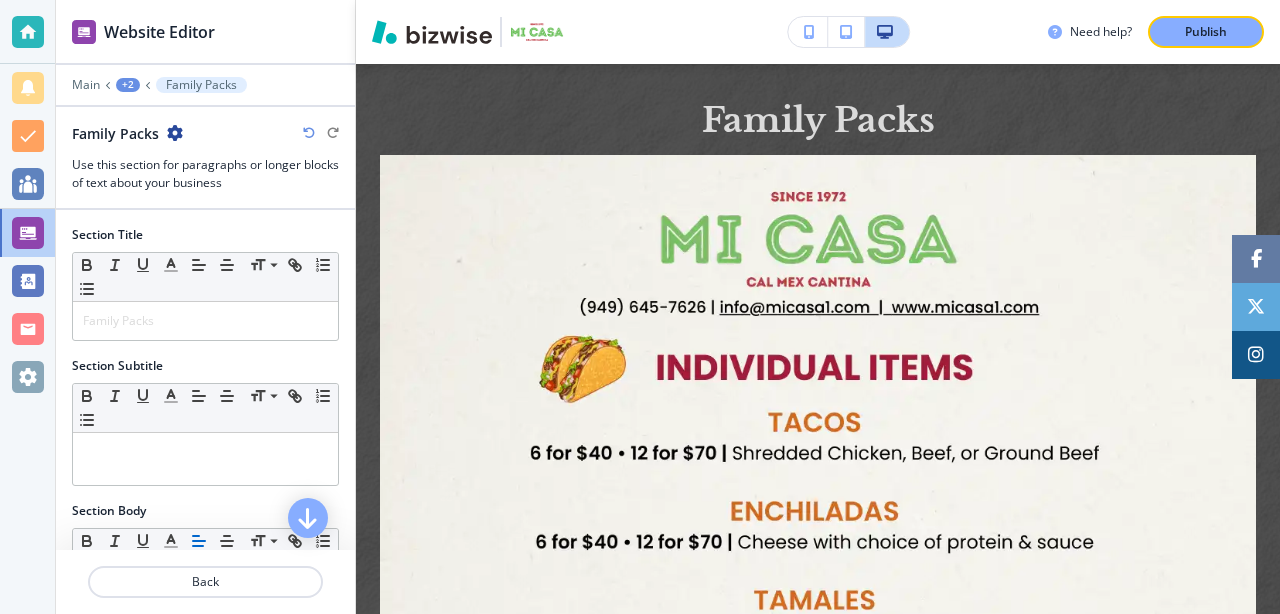 scroll, scrollTop: 2338, scrollLeft: 0, axis: vertical 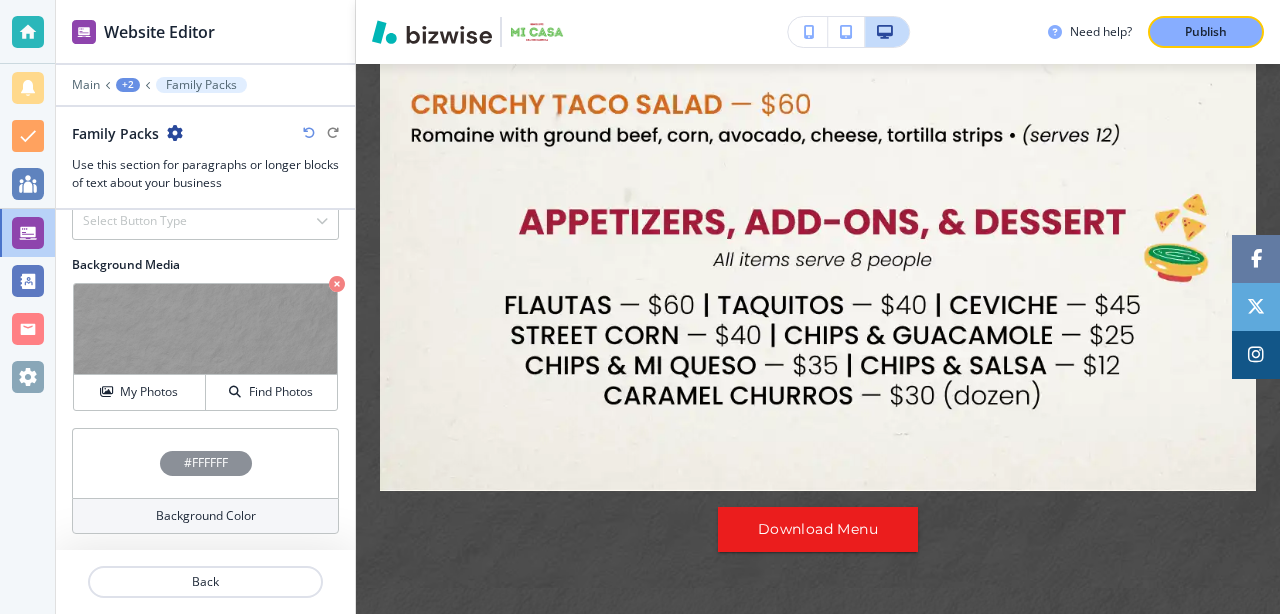 click on "+2" at bounding box center (128, 85) 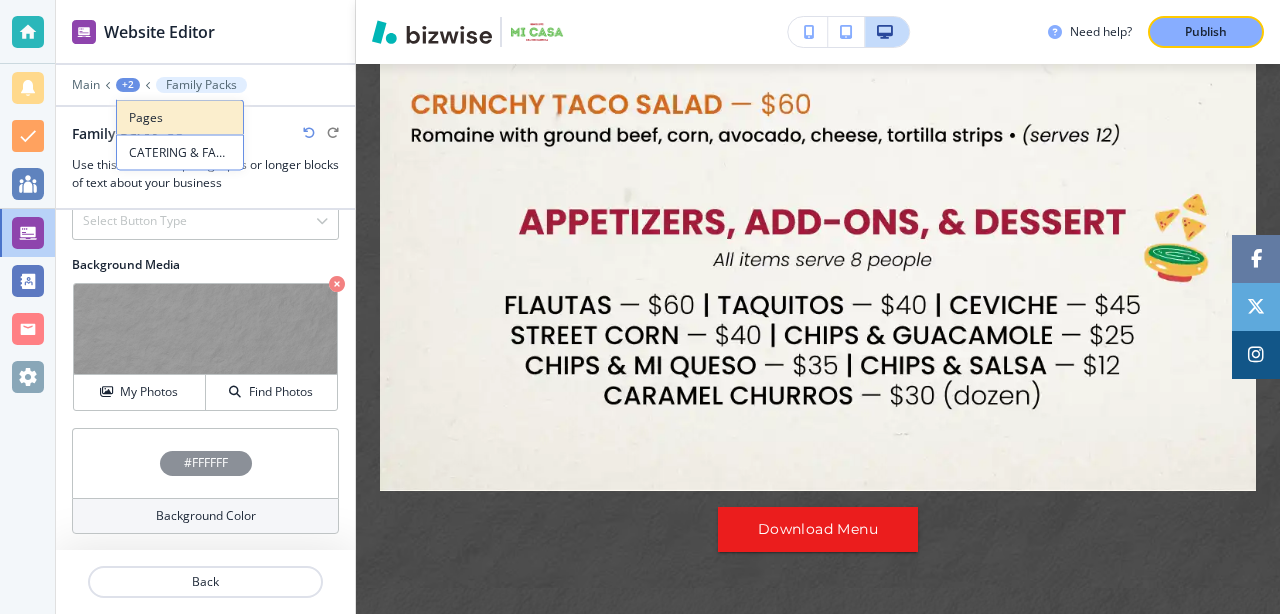 click on "Pages" at bounding box center [180, 118] 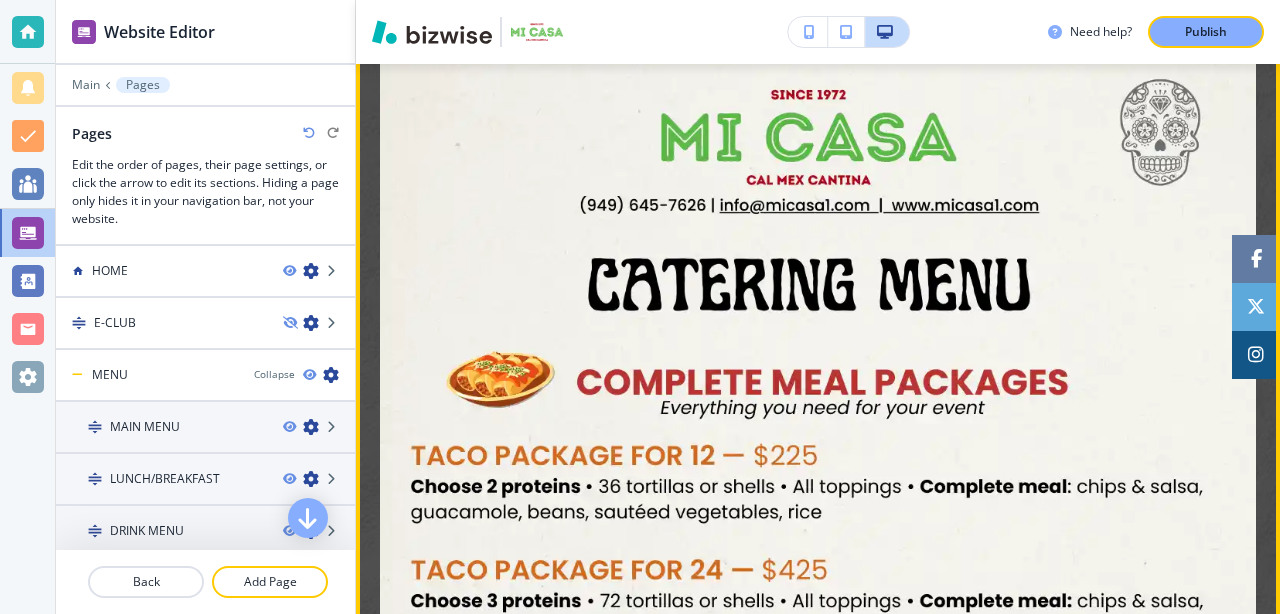 scroll, scrollTop: 705, scrollLeft: 0, axis: vertical 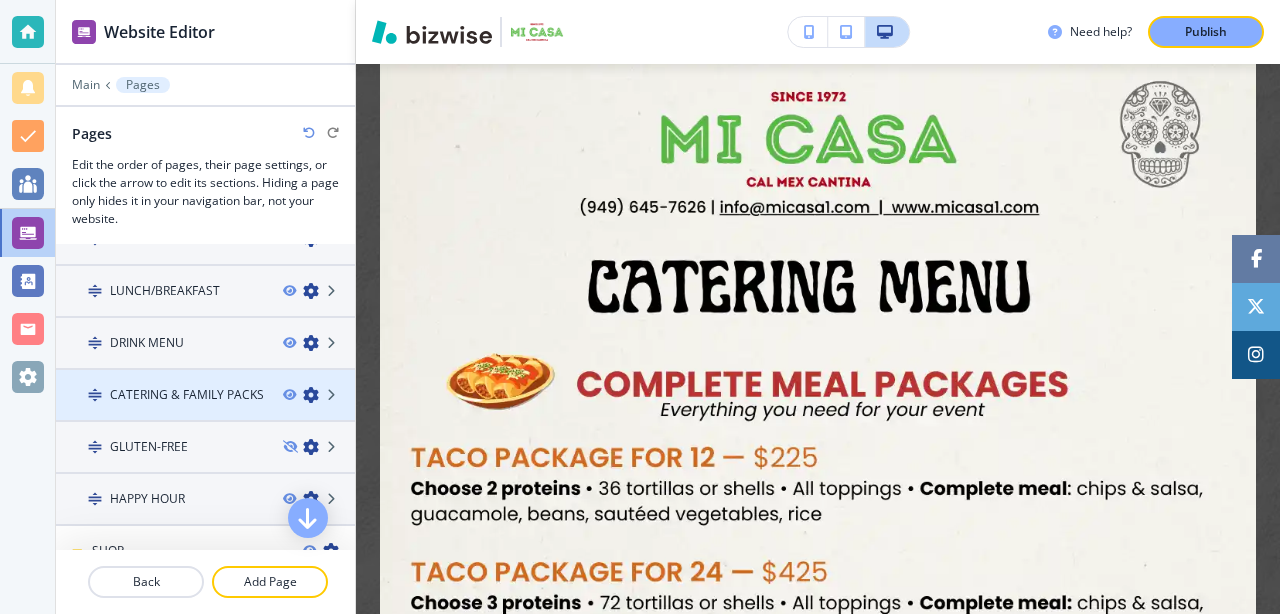 click at bounding box center (205, 412) 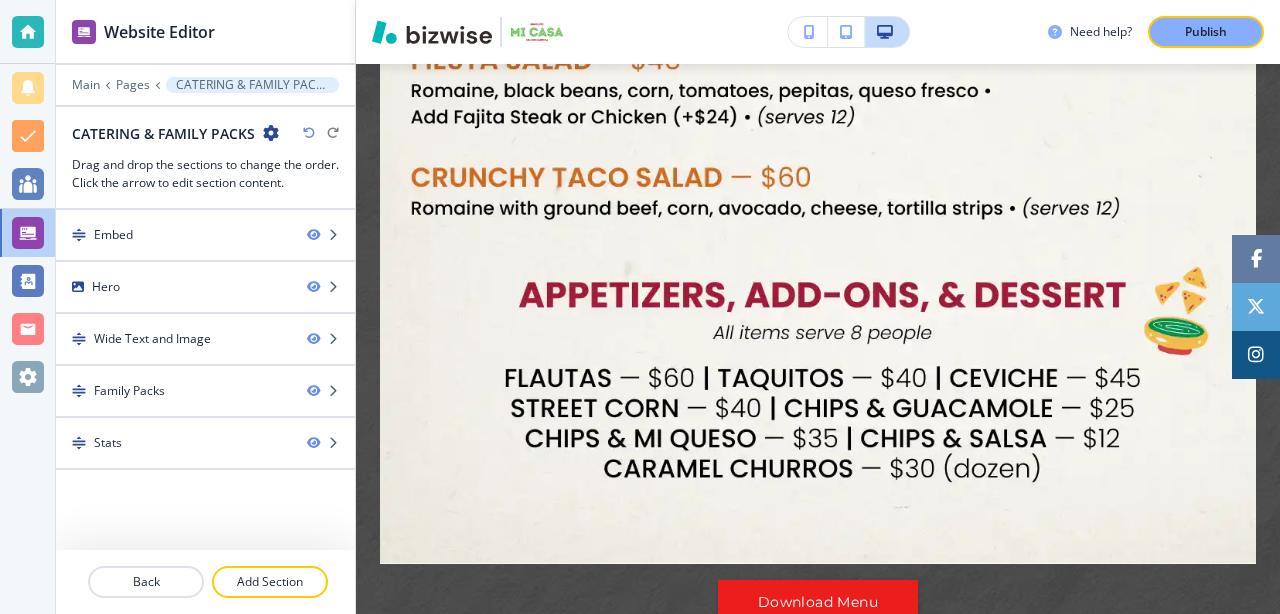 scroll, scrollTop: 1671, scrollLeft: 0, axis: vertical 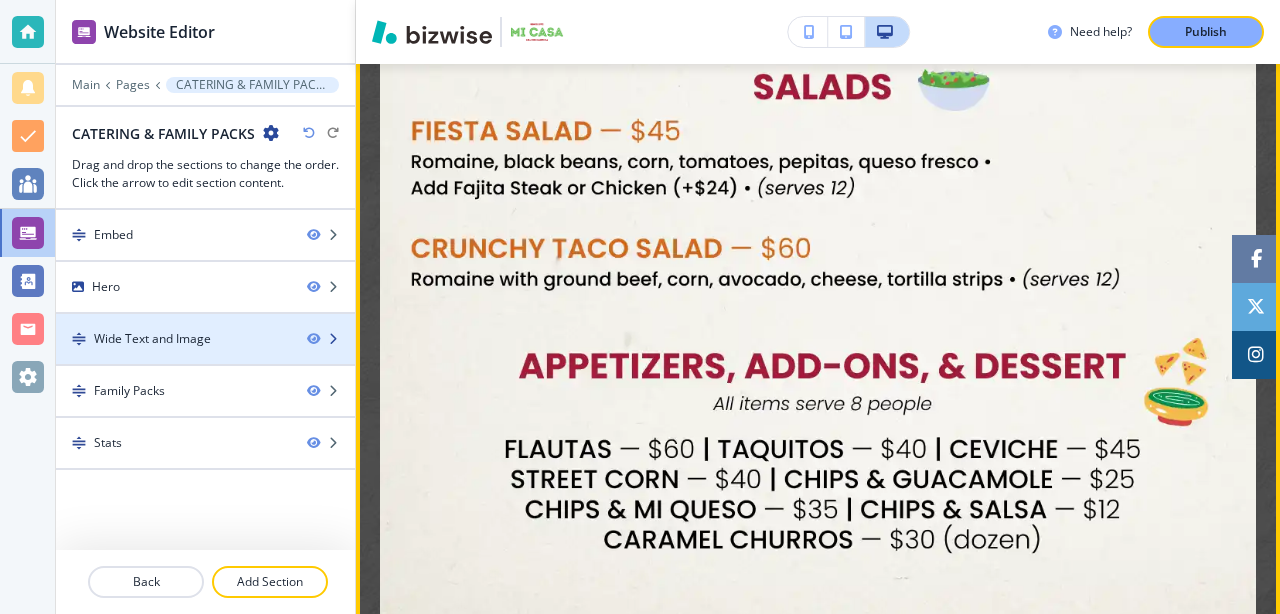 click at bounding box center [333, 339] 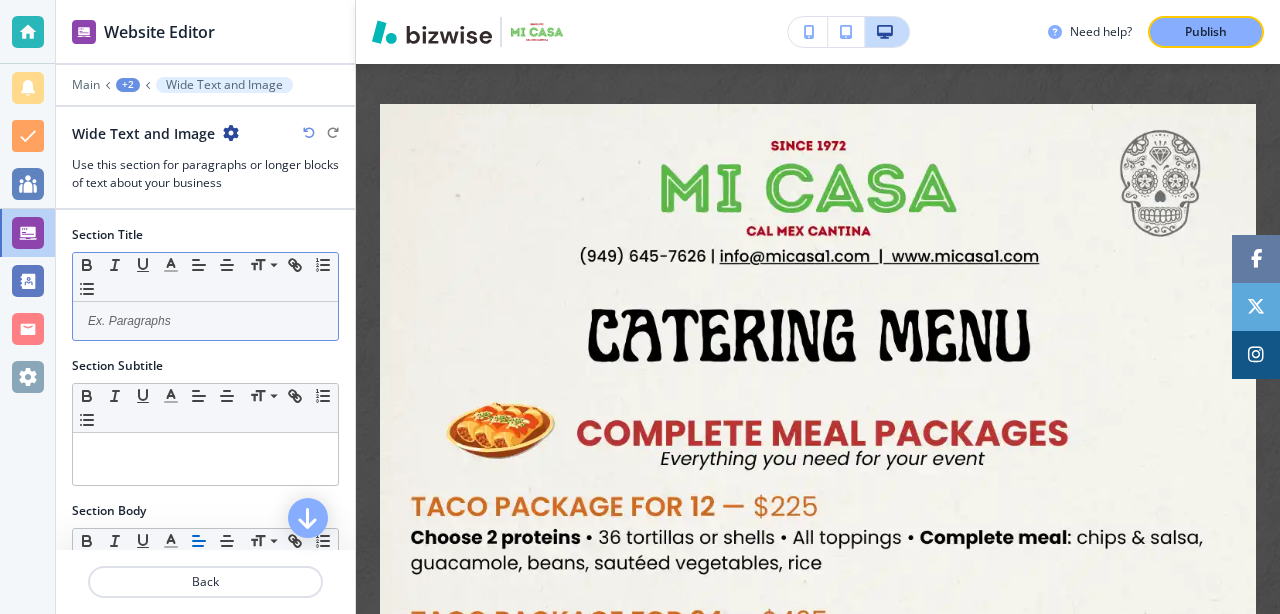 scroll, scrollTop: 652, scrollLeft: 0, axis: vertical 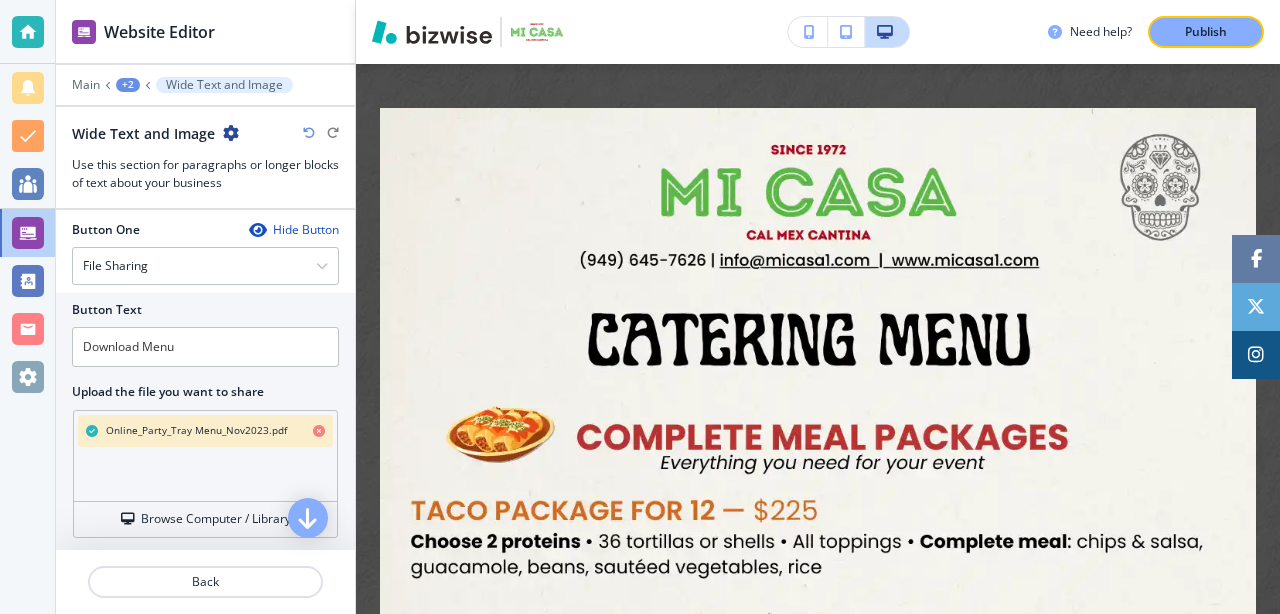 click at bounding box center [319, 431] 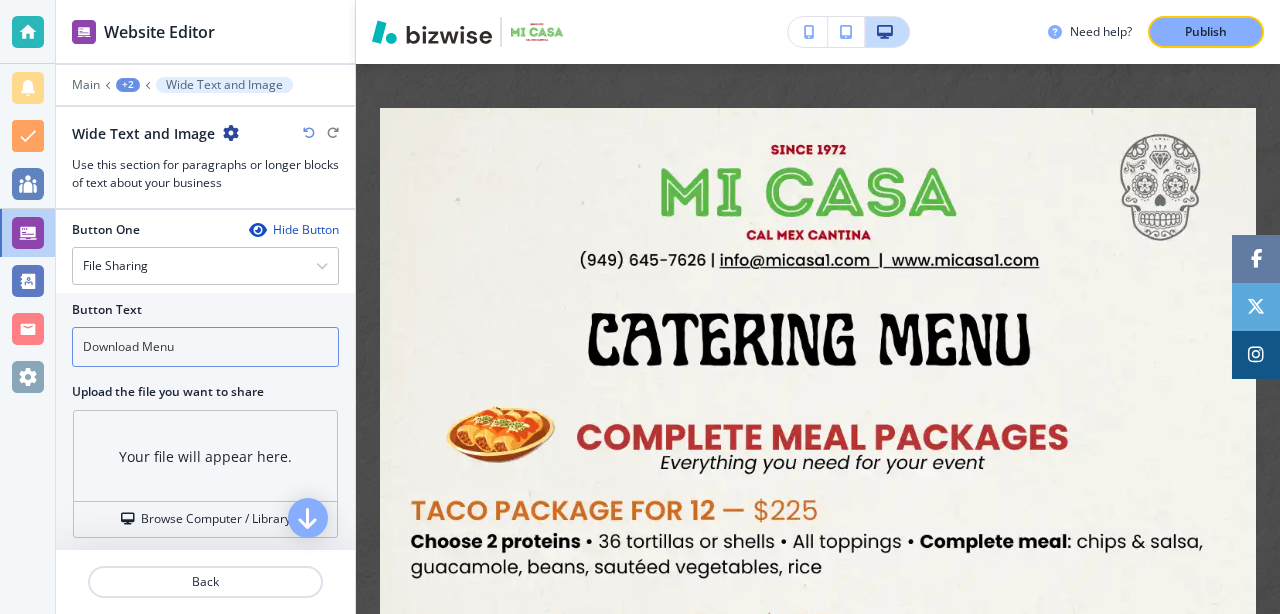 click on "Download Menu" at bounding box center [205, 347] 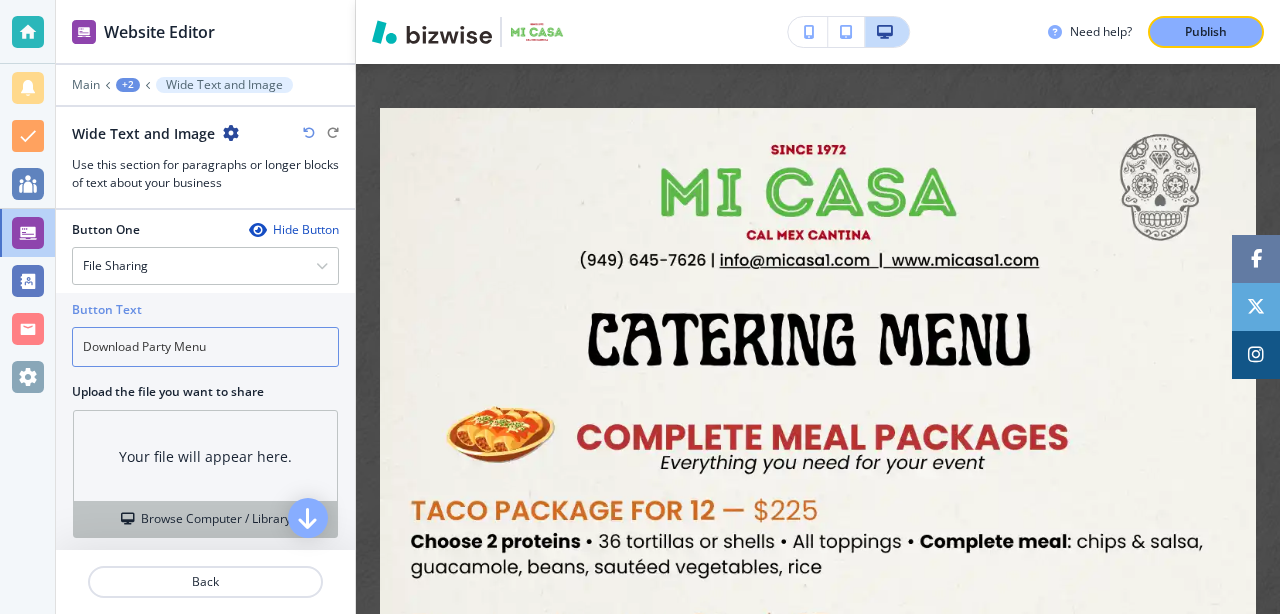 type on "Download Party Menu" 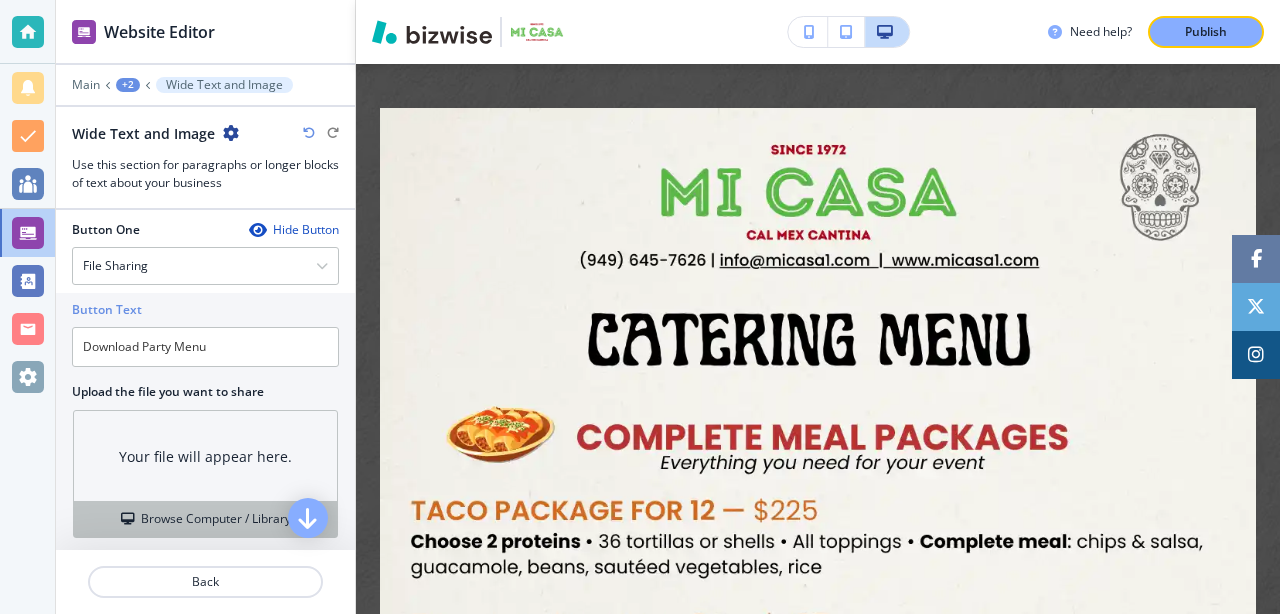 click on "Browse Computer / Library" at bounding box center [216, 519] 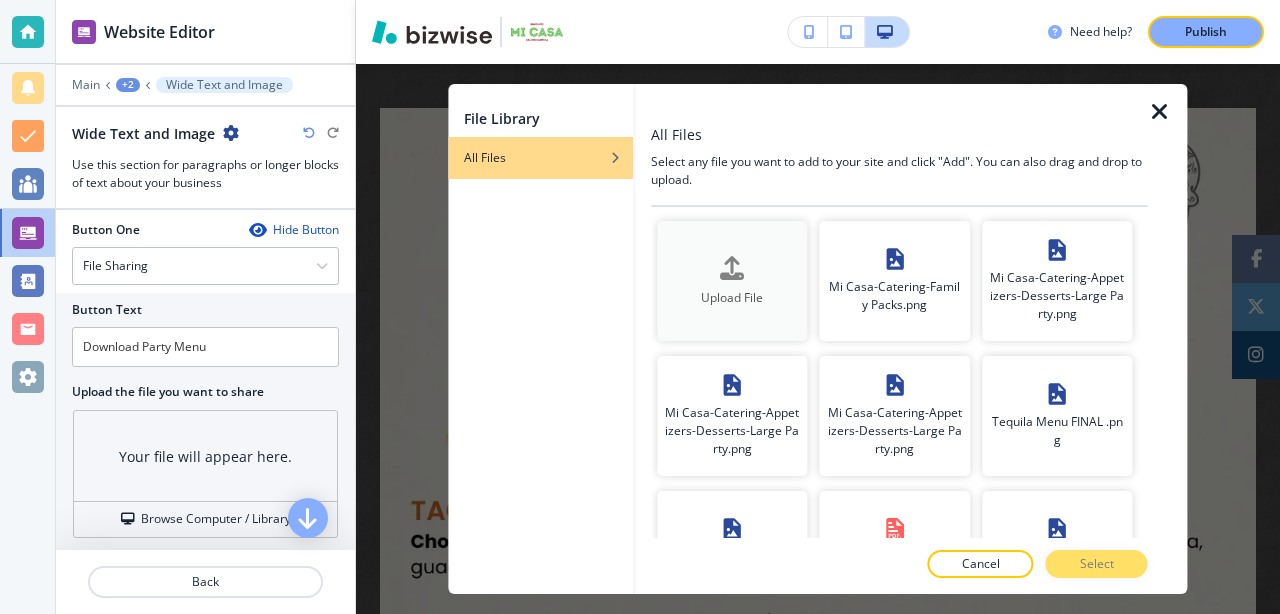 click at bounding box center (732, 268) 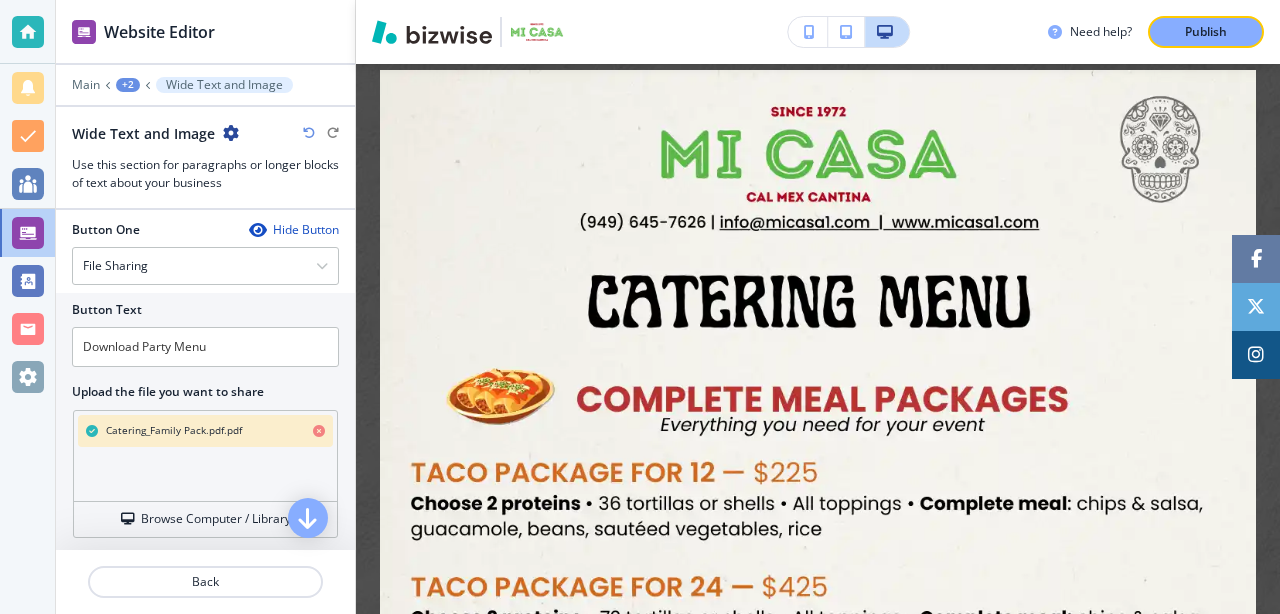 scroll, scrollTop: 692, scrollLeft: 0, axis: vertical 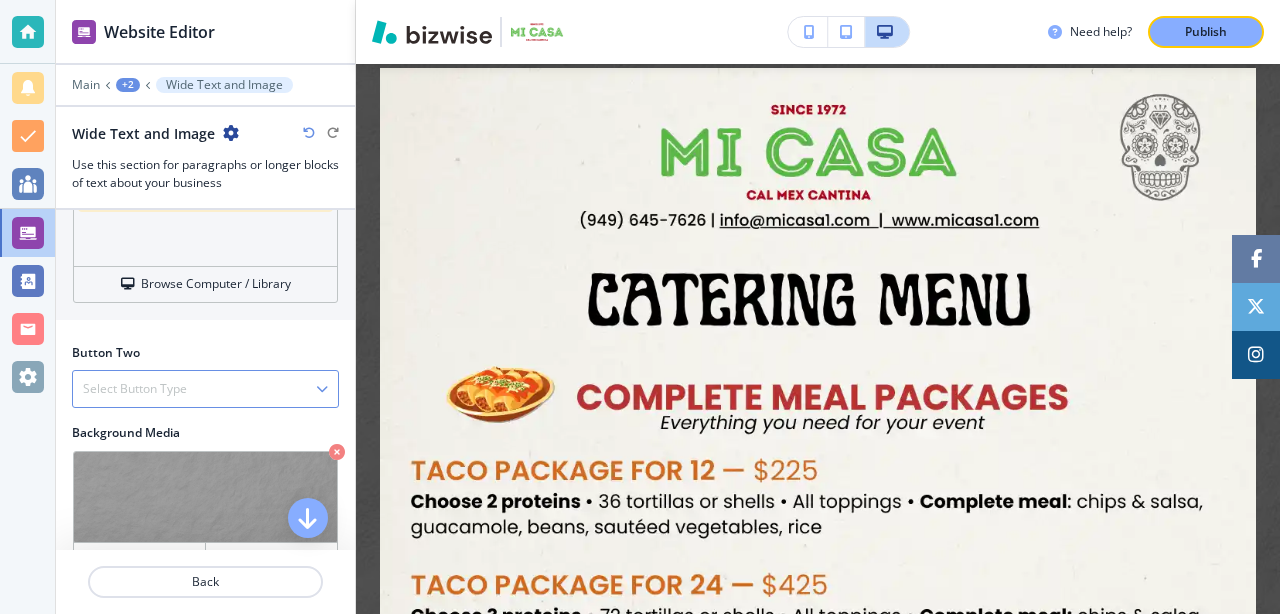 click on "Select Button Type" at bounding box center [135, 389] 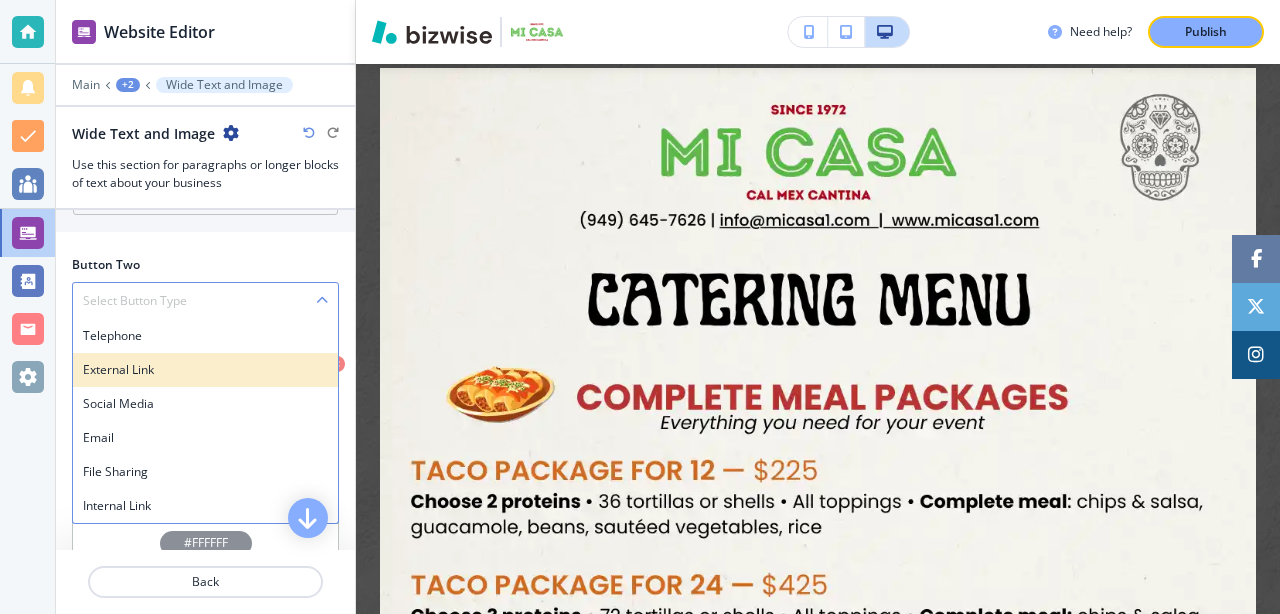 scroll, scrollTop: 1130, scrollLeft: 0, axis: vertical 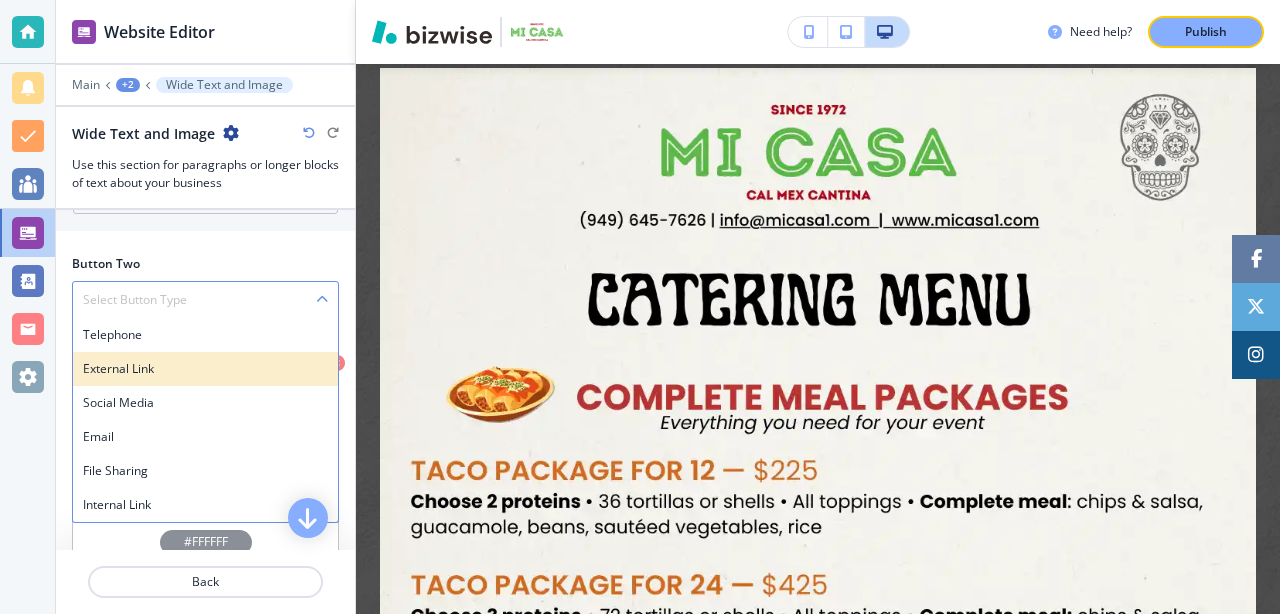 click on "File Sharing" at bounding box center [205, 471] 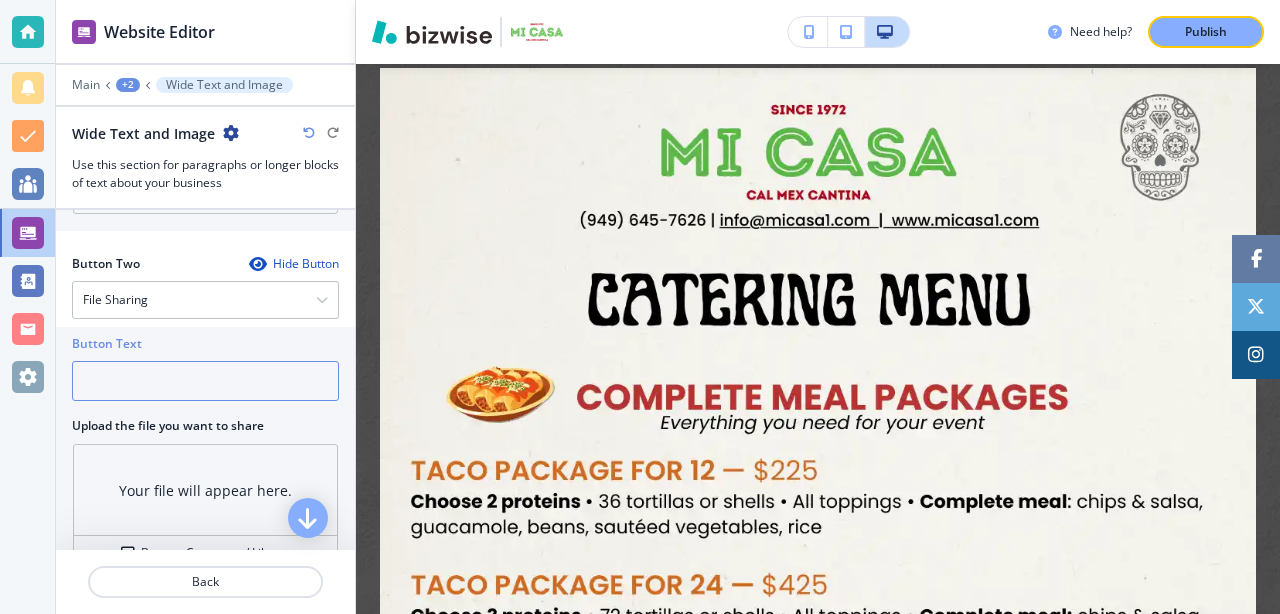 click at bounding box center [205, 381] 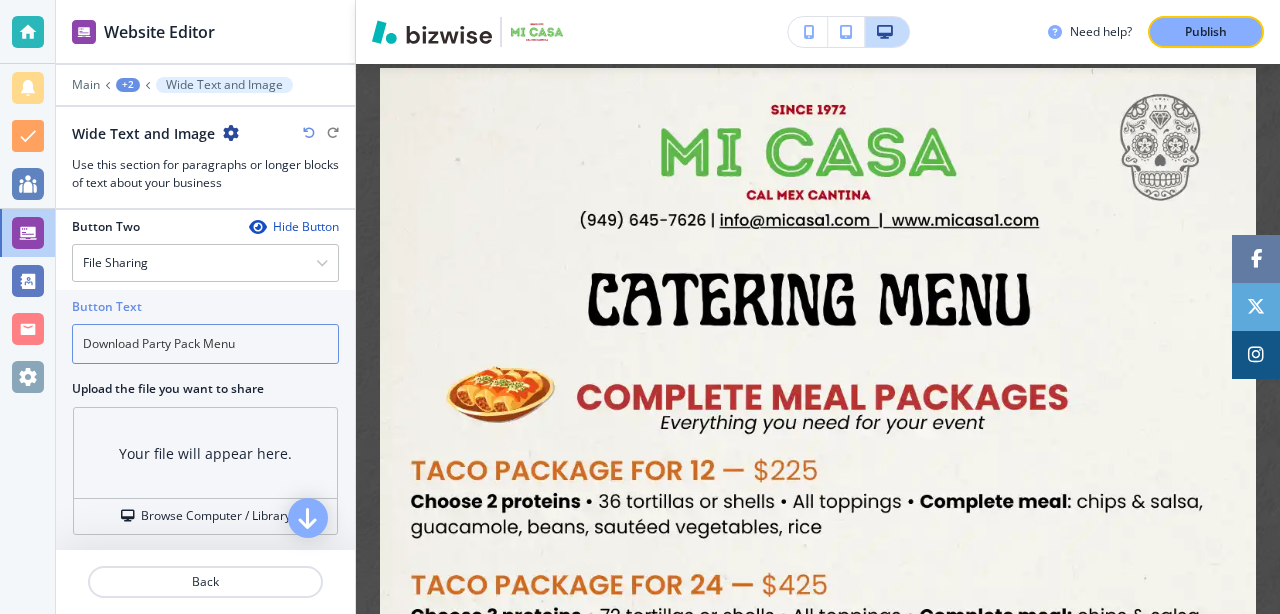 scroll, scrollTop: 1177, scrollLeft: 0, axis: vertical 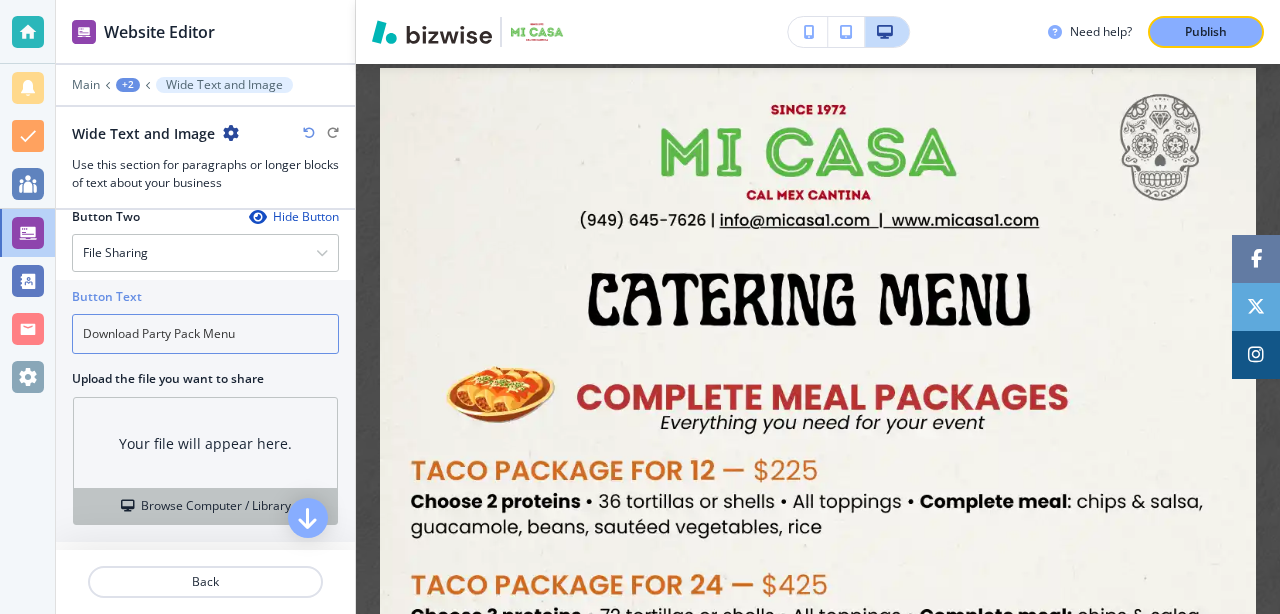 type on "Download Party Pack Menu" 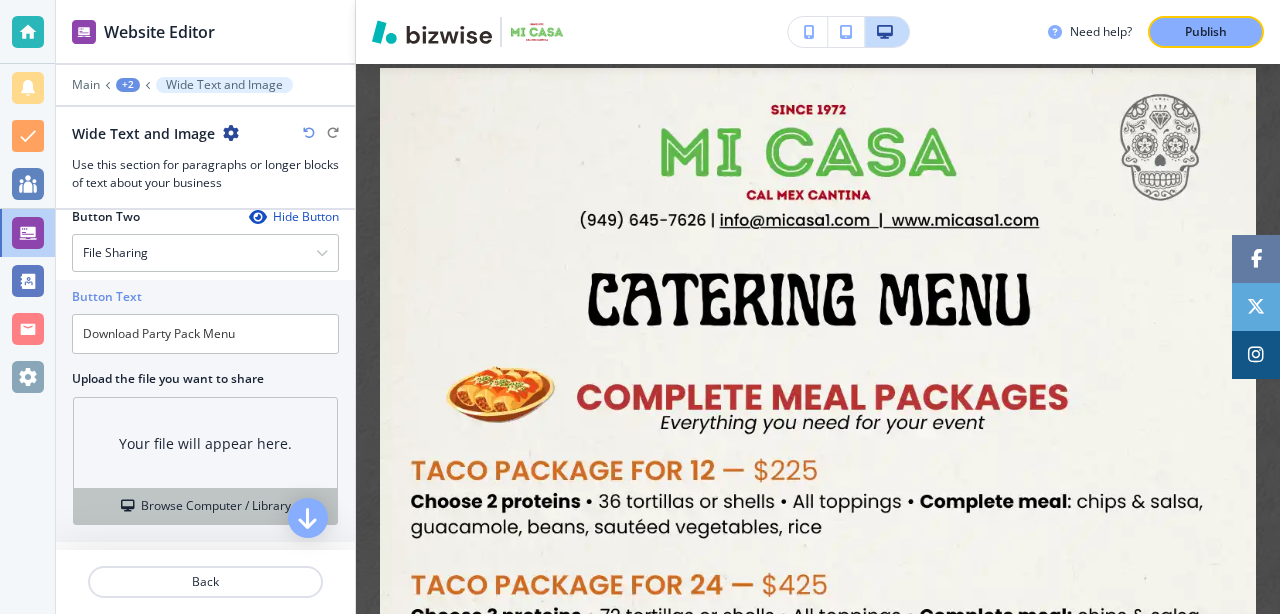 click on "Browse Computer / Library" at bounding box center (216, 506) 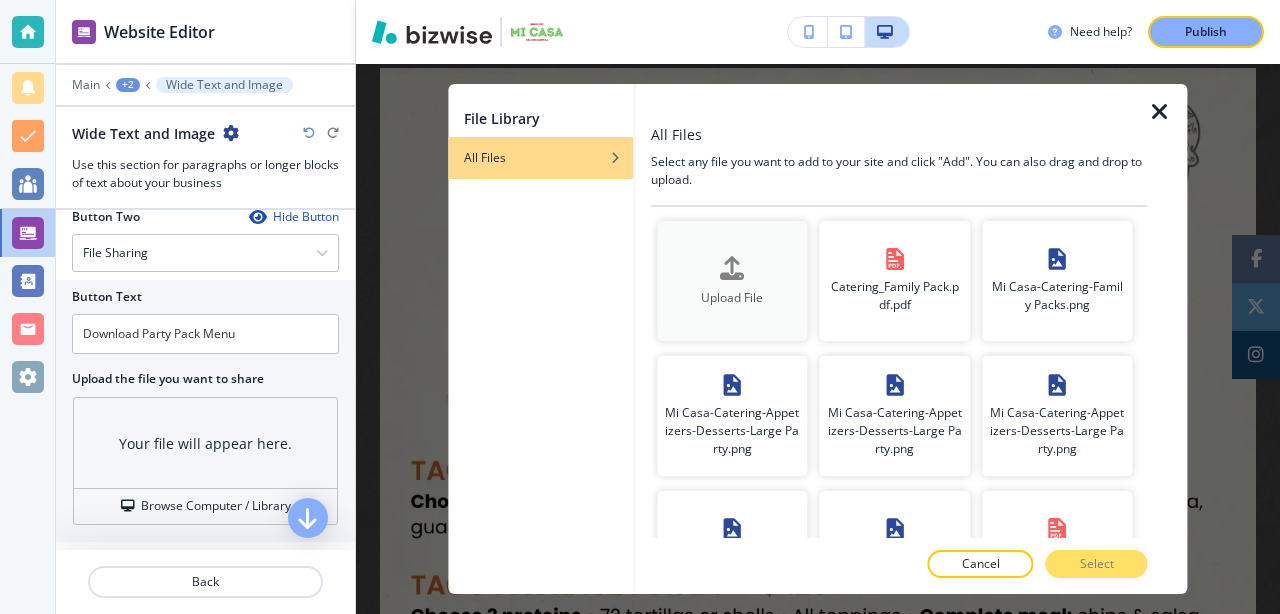 click on "Upload File" at bounding box center [732, 297] 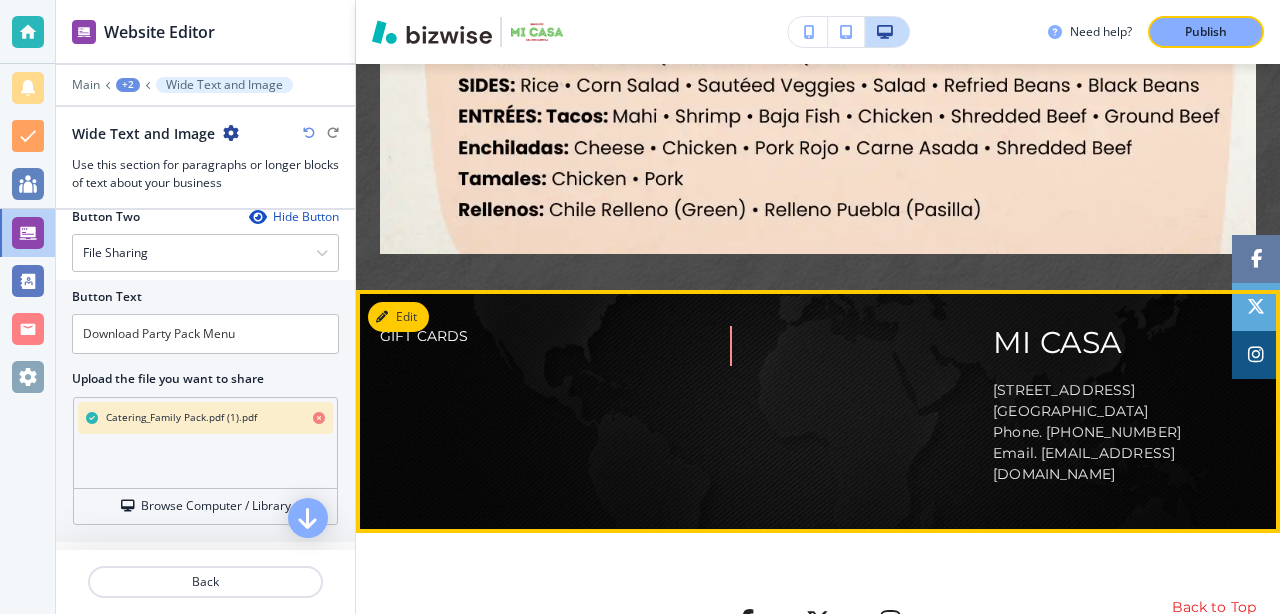 scroll, scrollTop: 3844, scrollLeft: 0, axis: vertical 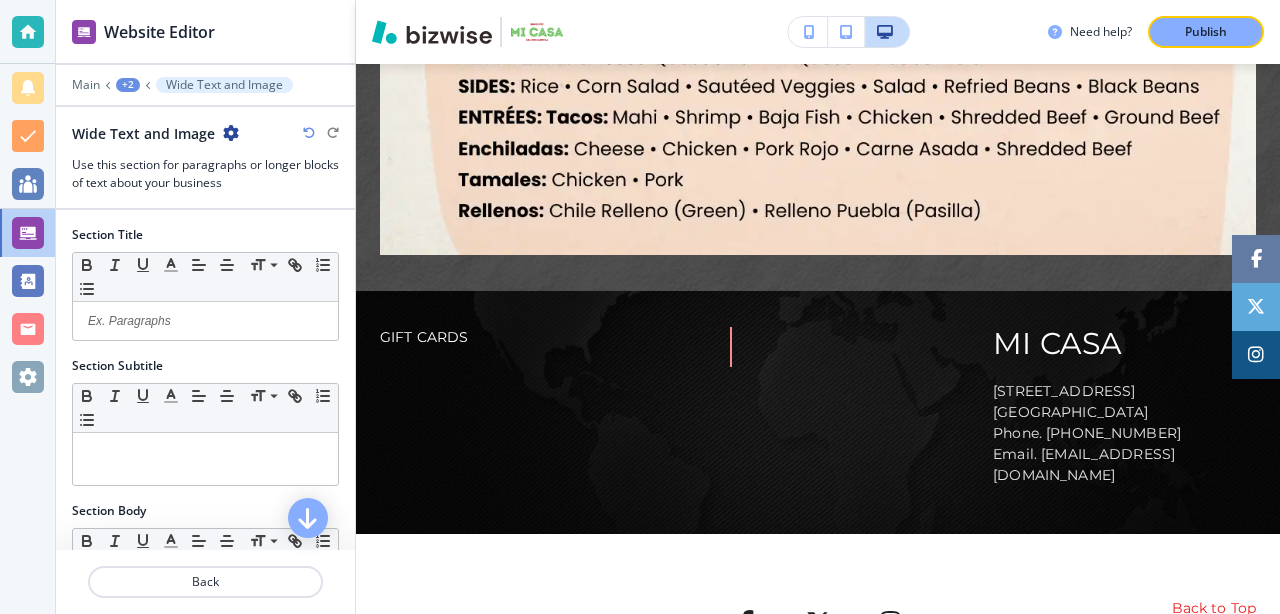 click on "Wide Text and Image" at bounding box center (224, 85) 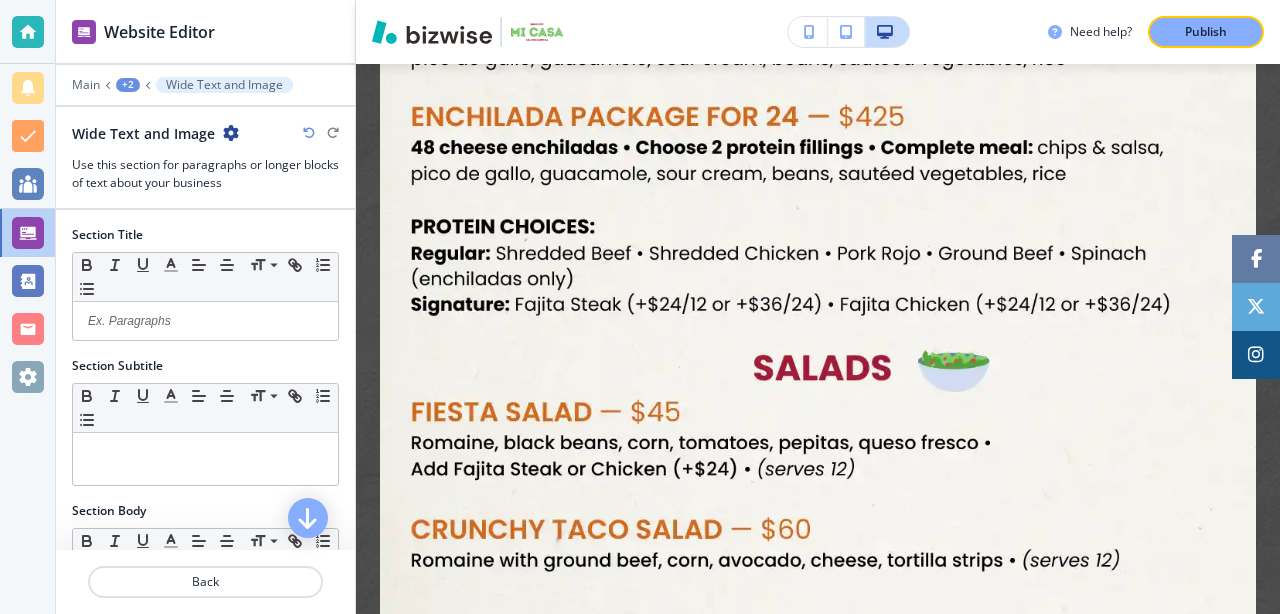 scroll, scrollTop: 652, scrollLeft: 0, axis: vertical 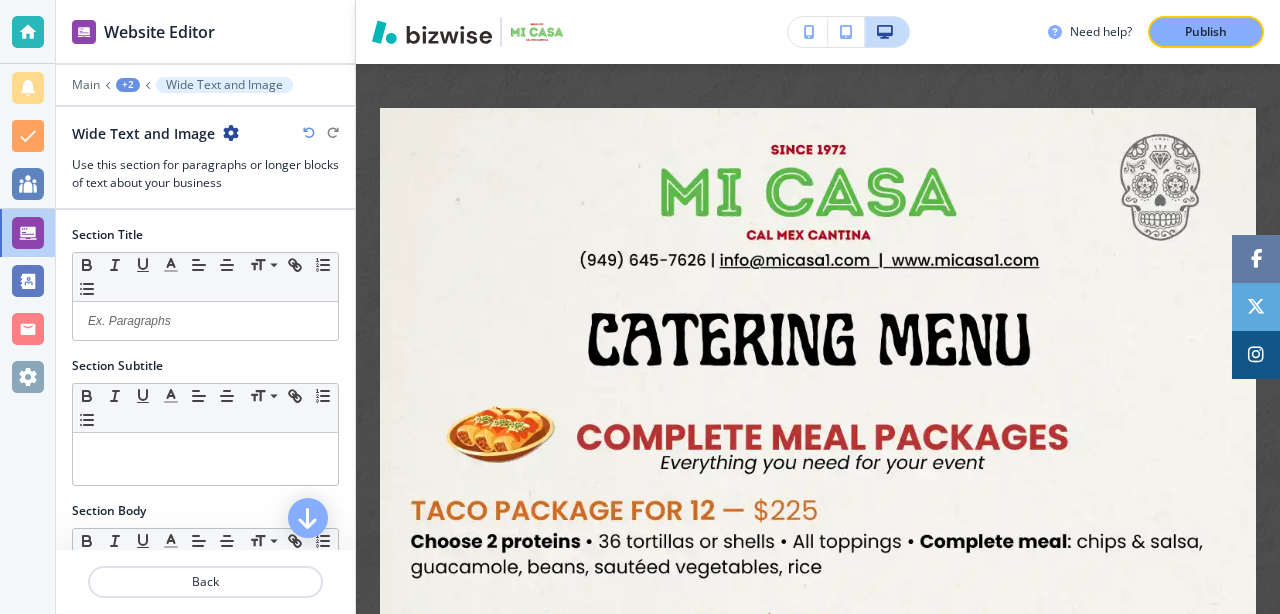 click on "+2" at bounding box center (128, 85) 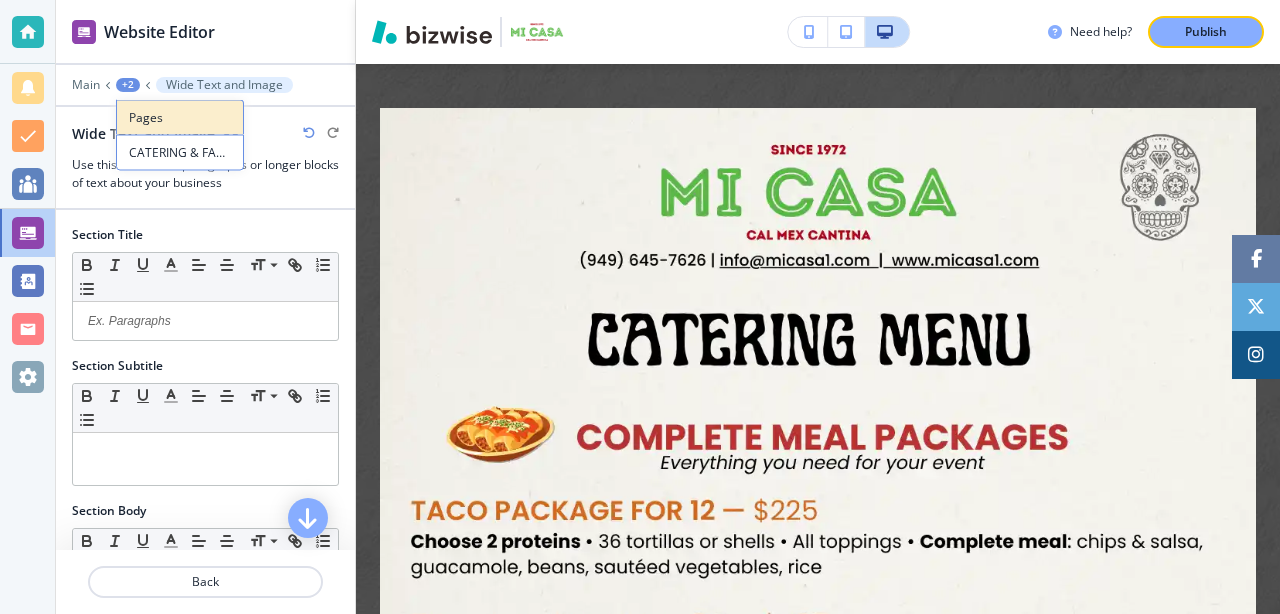 click on "Pages" at bounding box center [180, 118] 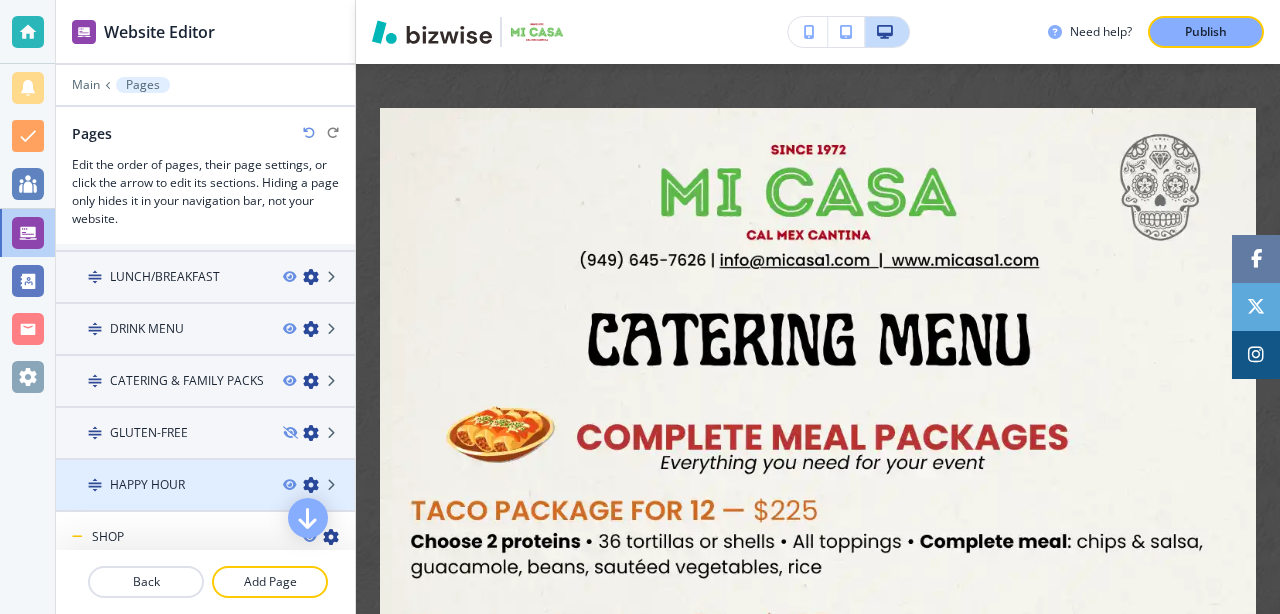 scroll, scrollTop: 212, scrollLeft: 0, axis: vertical 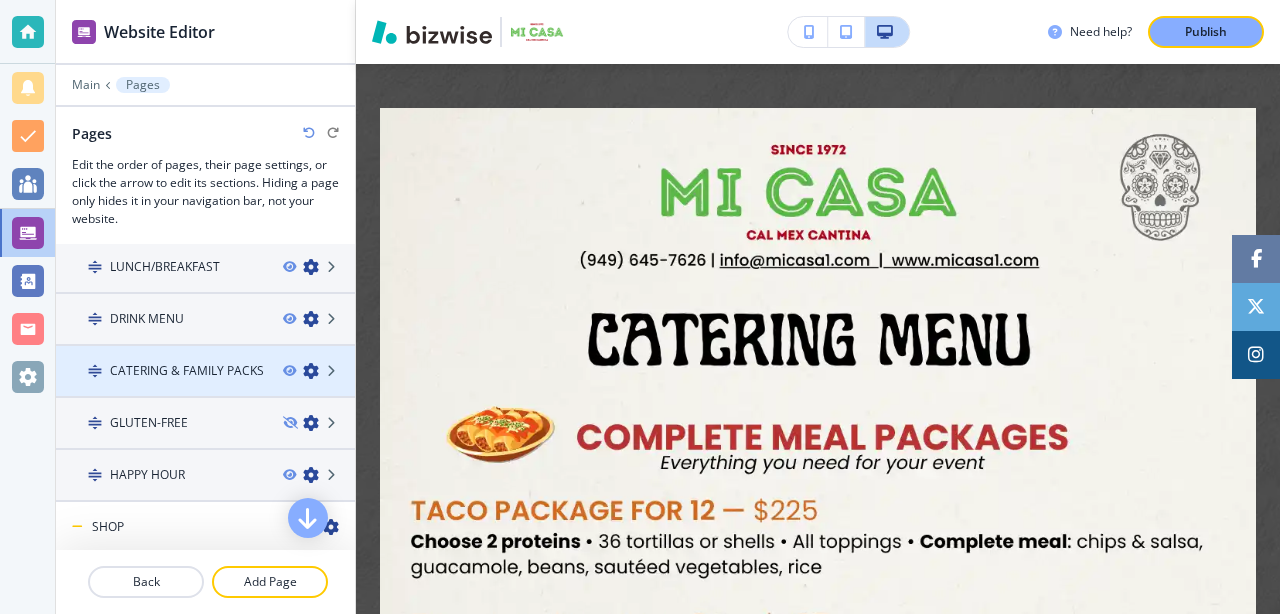 click at bounding box center (319, 371) 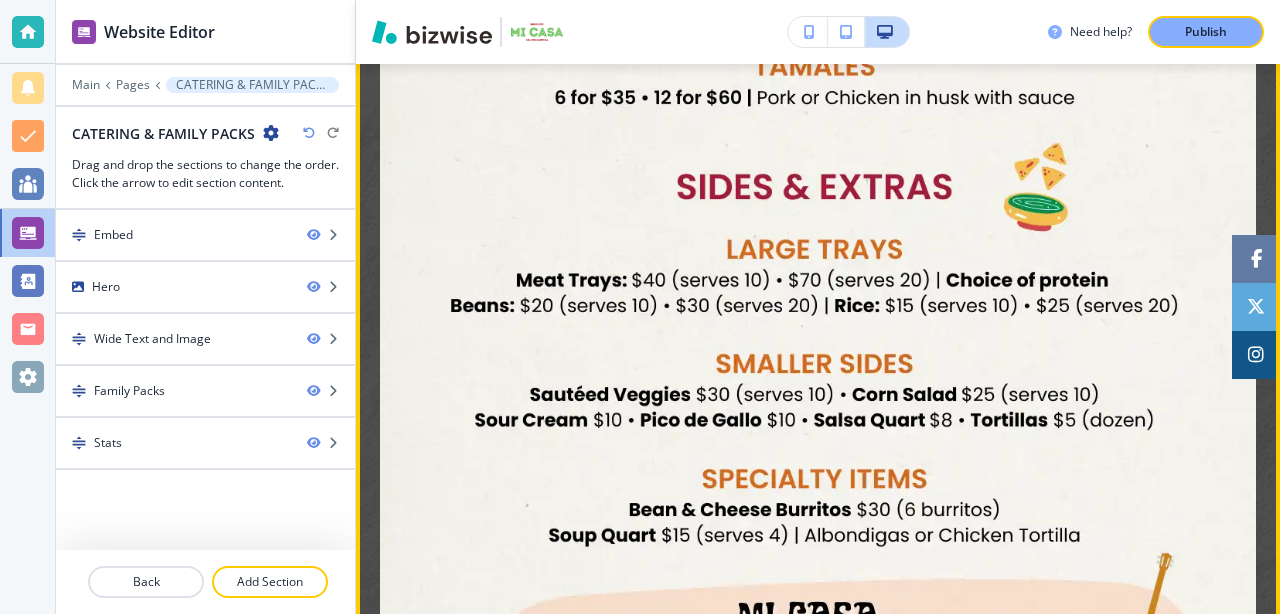 scroll, scrollTop: 2924, scrollLeft: 0, axis: vertical 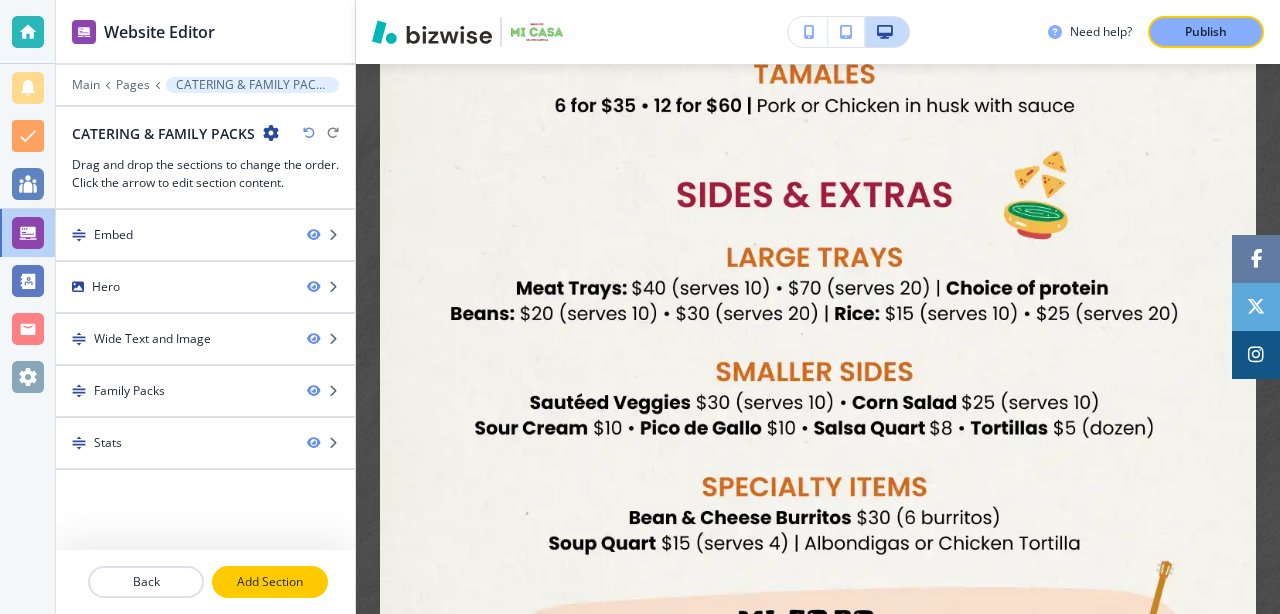 click on "Add Section" at bounding box center [270, 582] 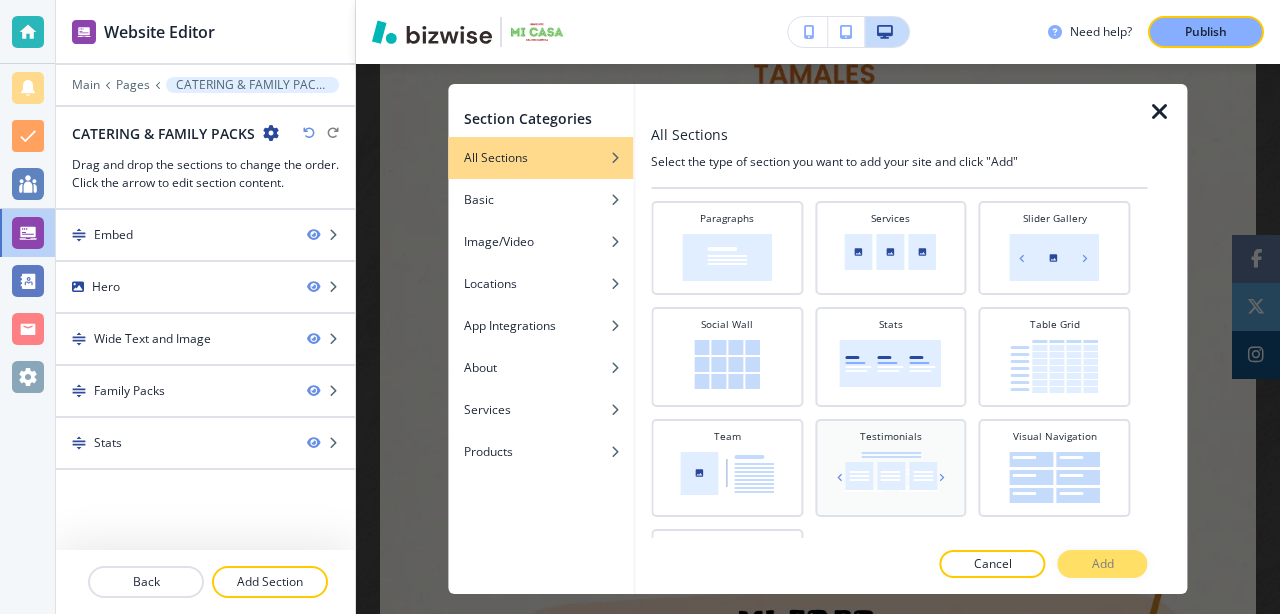 scroll, scrollTop: 671, scrollLeft: 0, axis: vertical 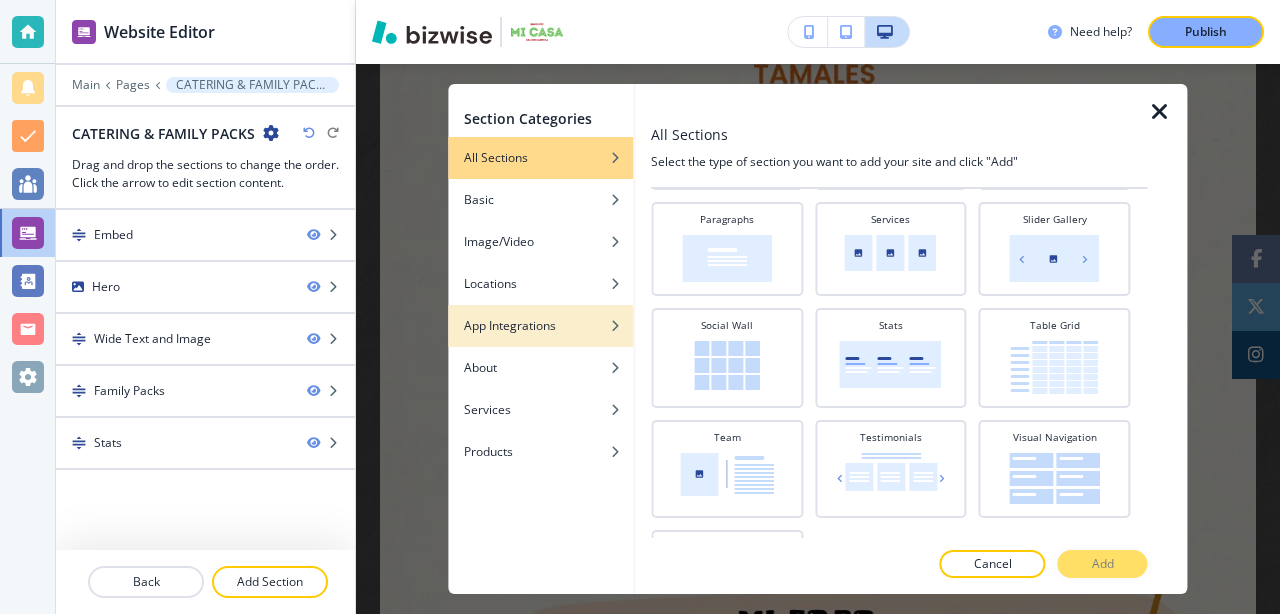 click at bounding box center (540, 341) 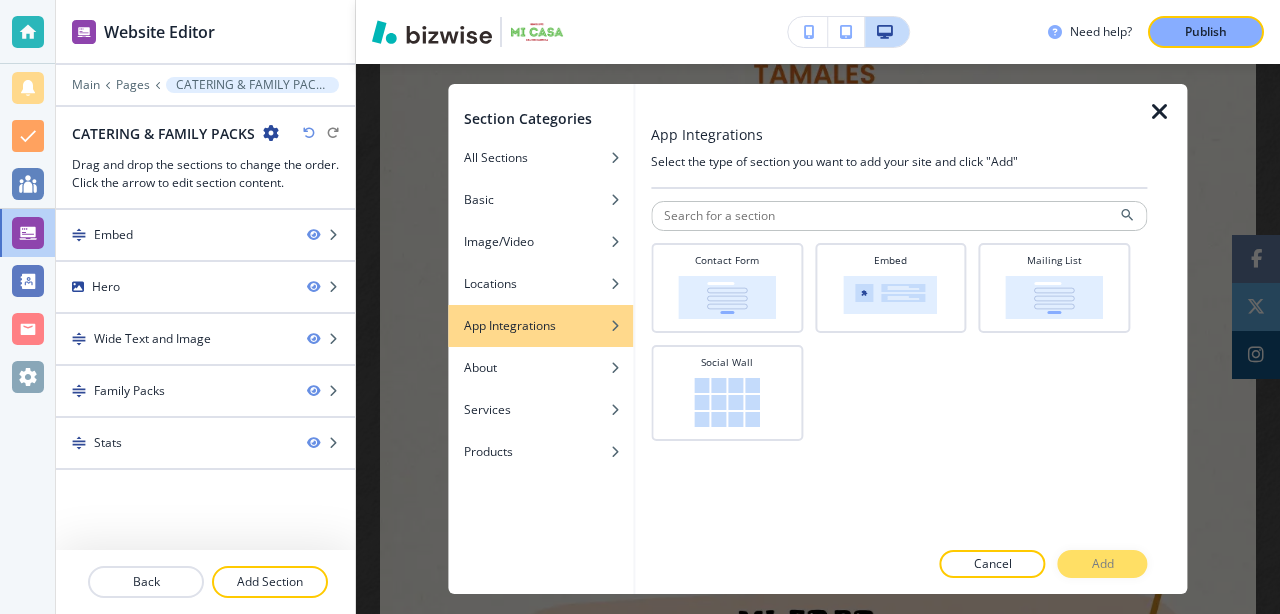 scroll, scrollTop: 0, scrollLeft: 0, axis: both 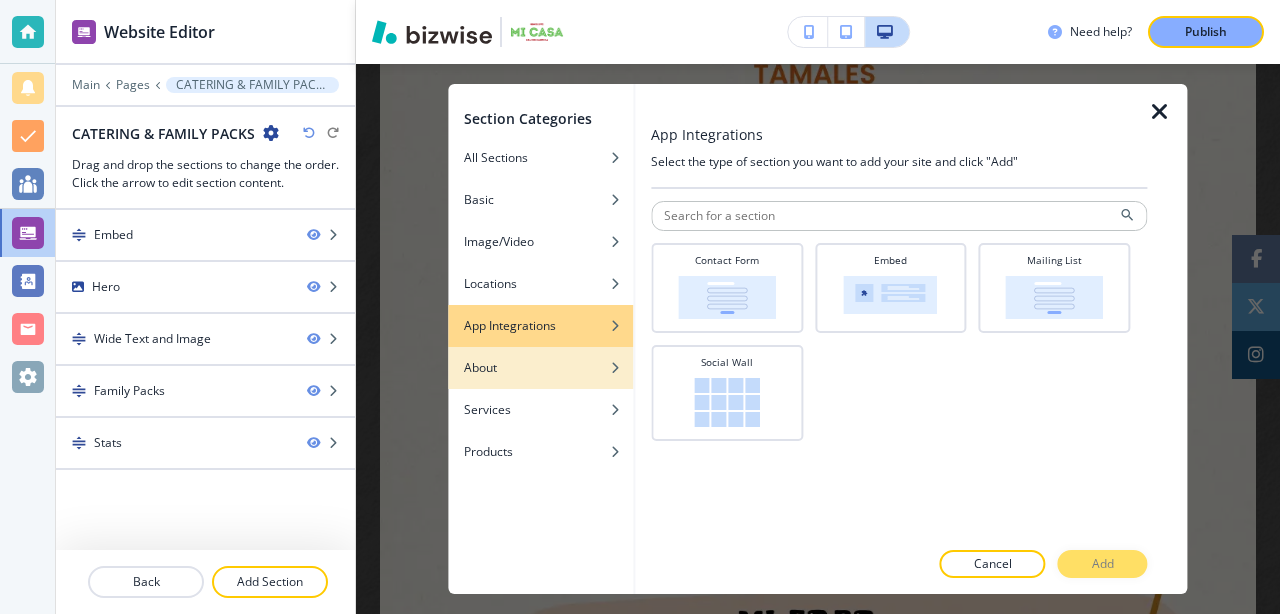 click on "About" at bounding box center [540, 368] 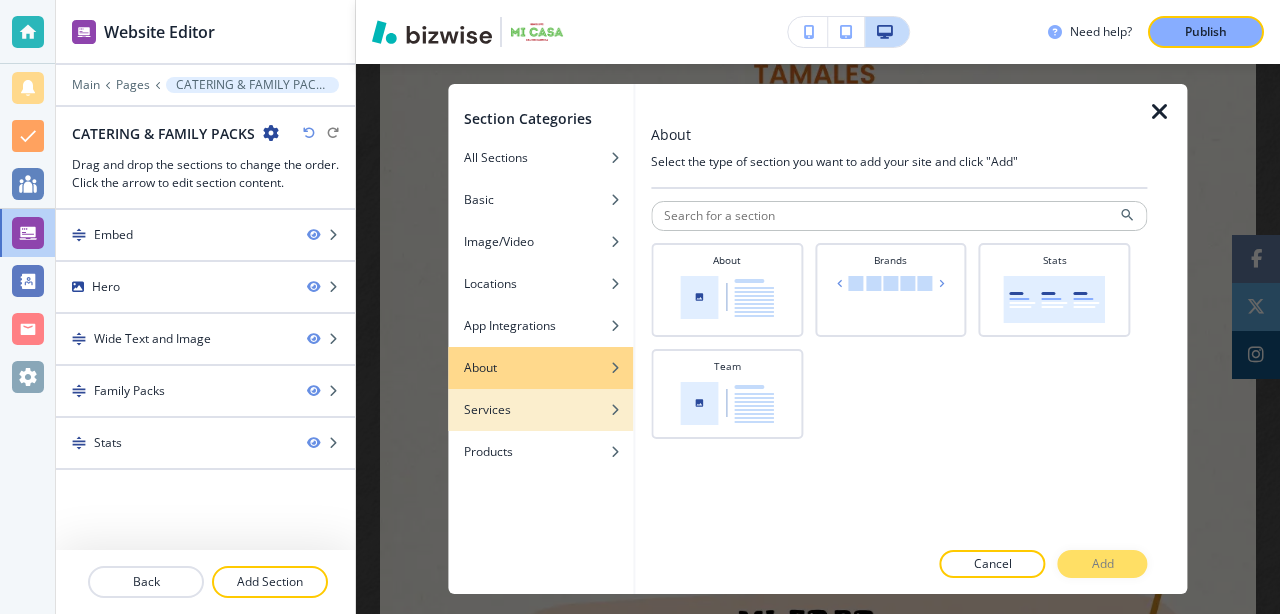 click on "Services" at bounding box center [540, 410] 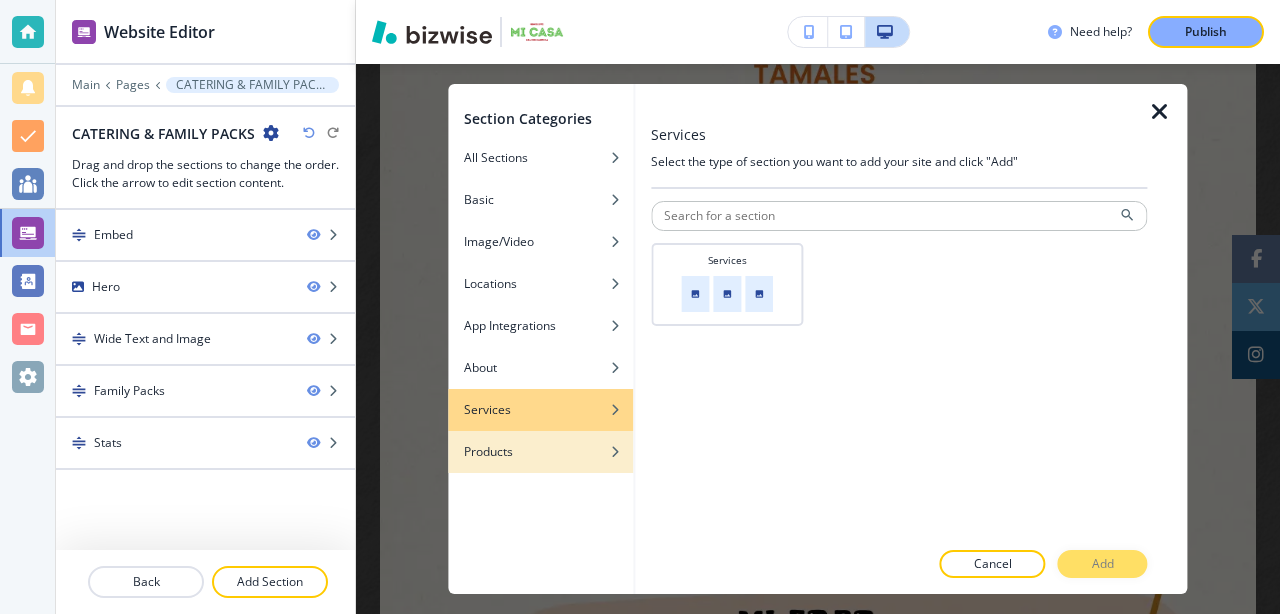 click on "Products" at bounding box center [540, 452] 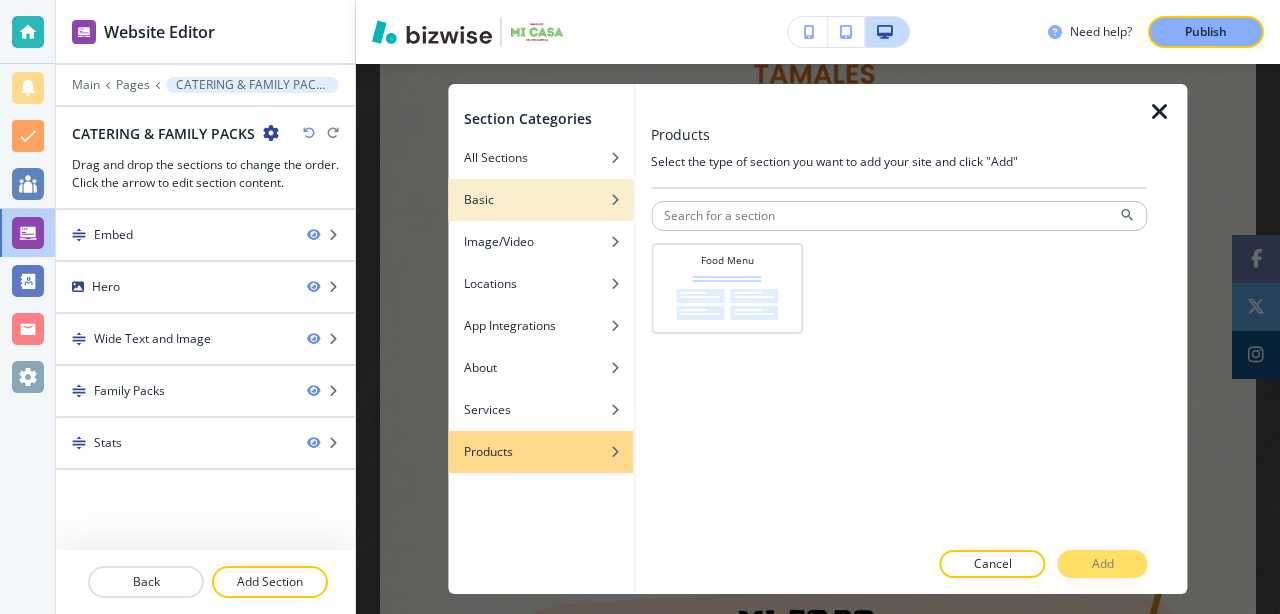 click at bounding box center (540, 185) 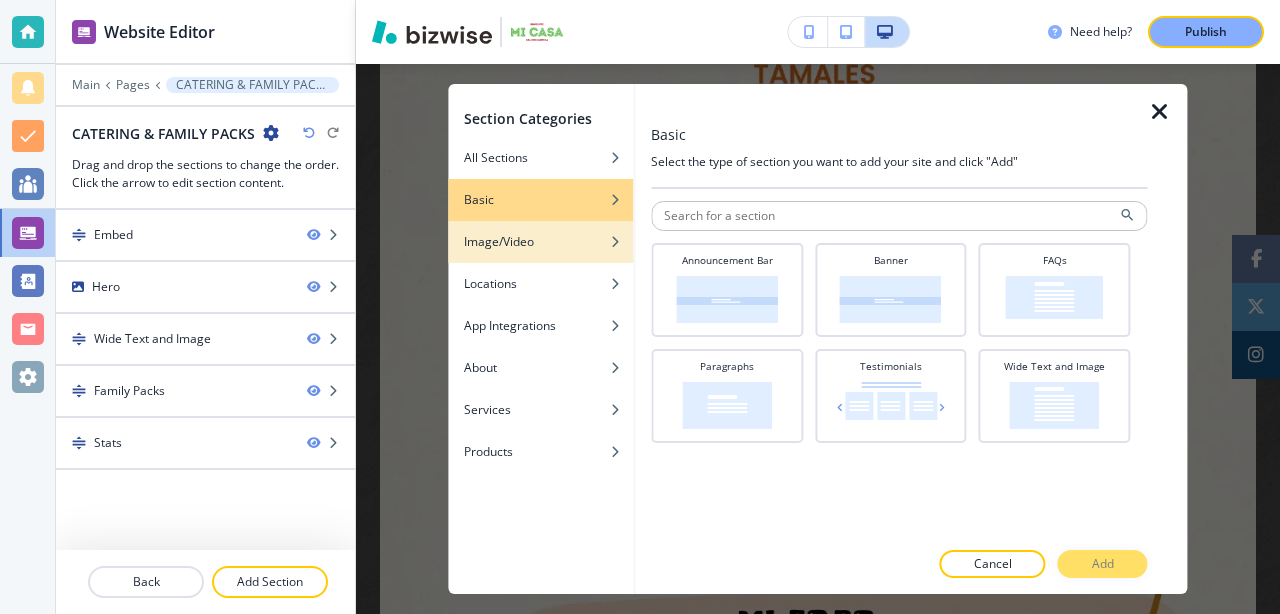 click at bounding box center [540, 257] 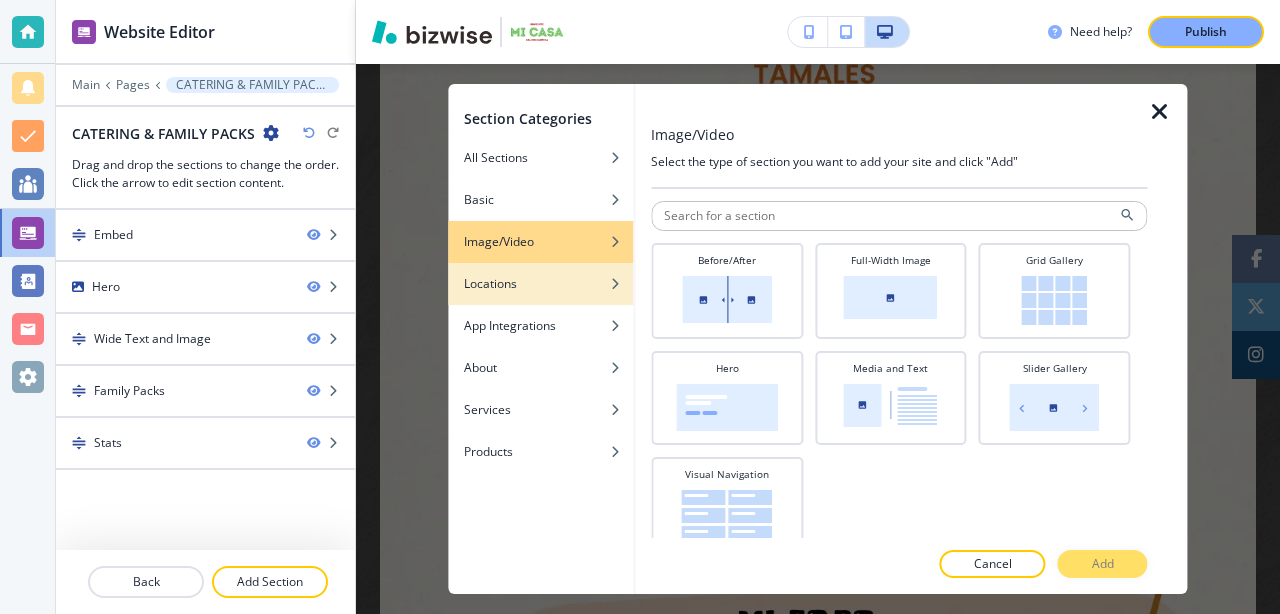 click on "Locations" at bounding box center (540, 284) 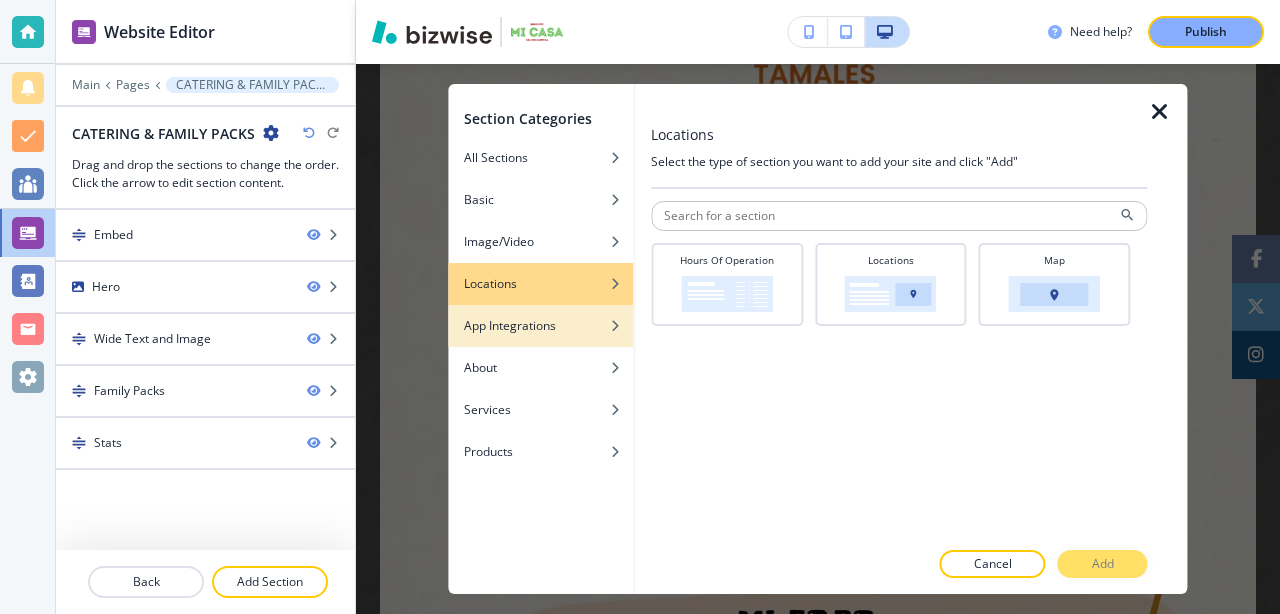 click at bounding box center [540, 311] 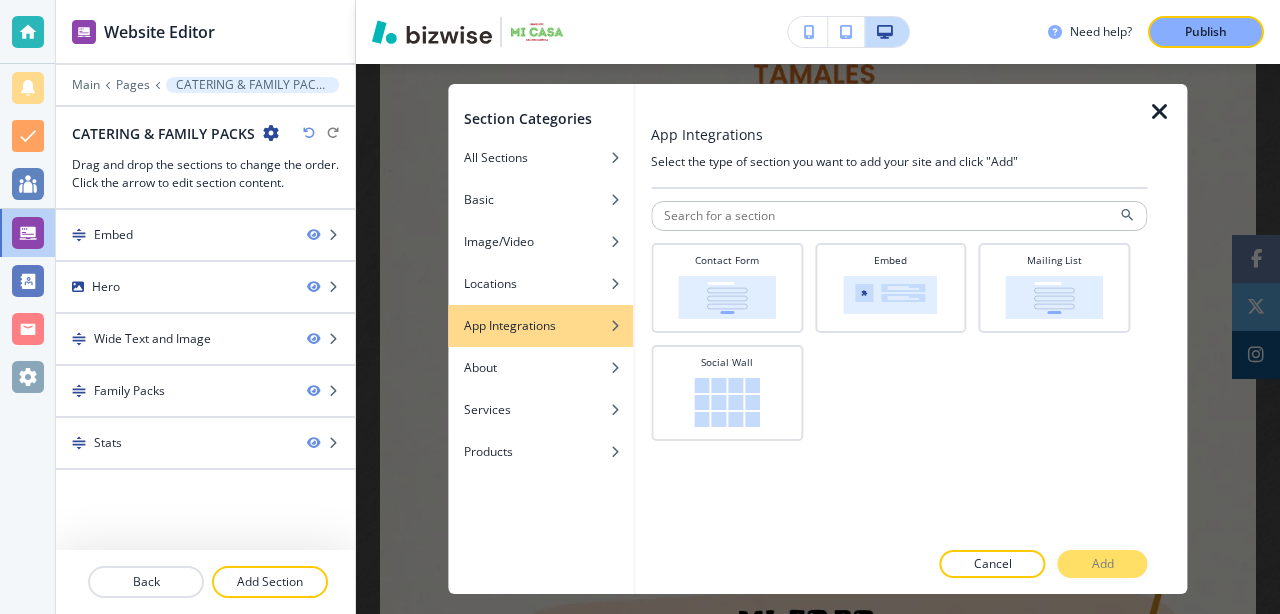 click at bounding box center [1160, 112] 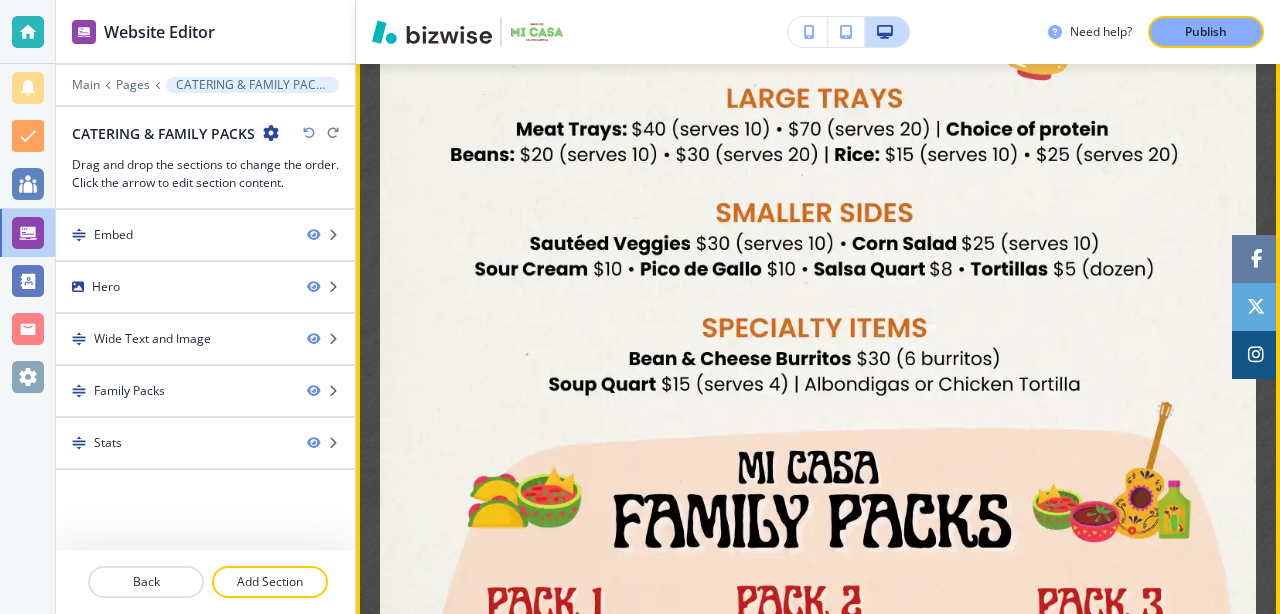 scroll, scrollTop: 3148, scrollLeft: 0, axis: vertical 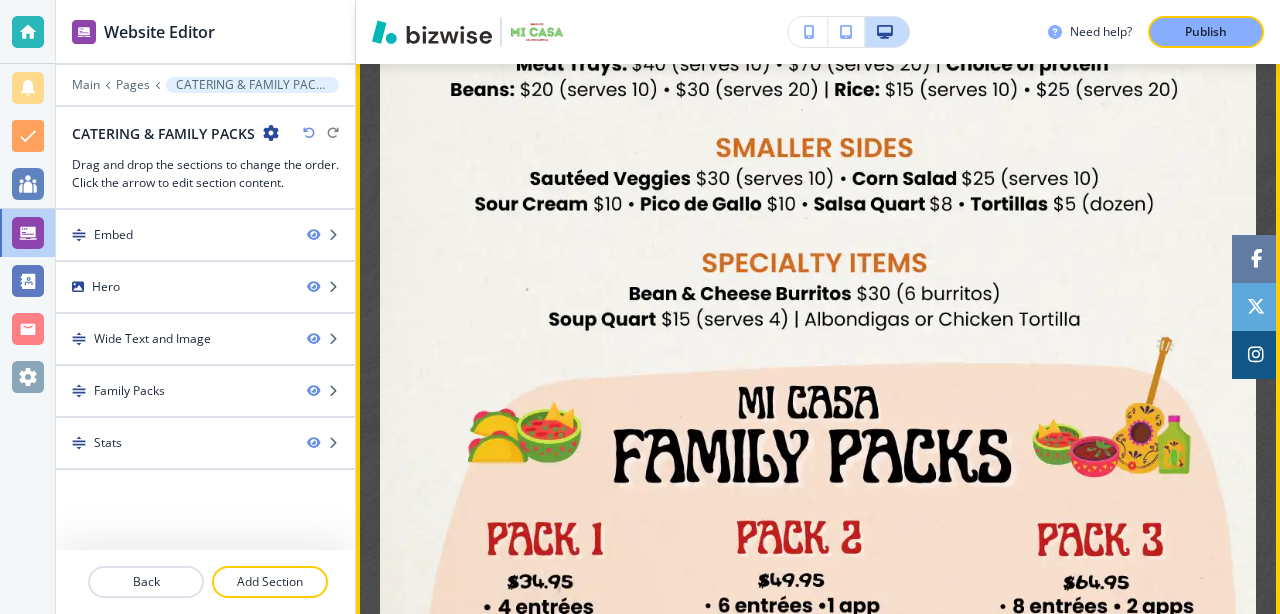 click at bounding box center (818, 178) 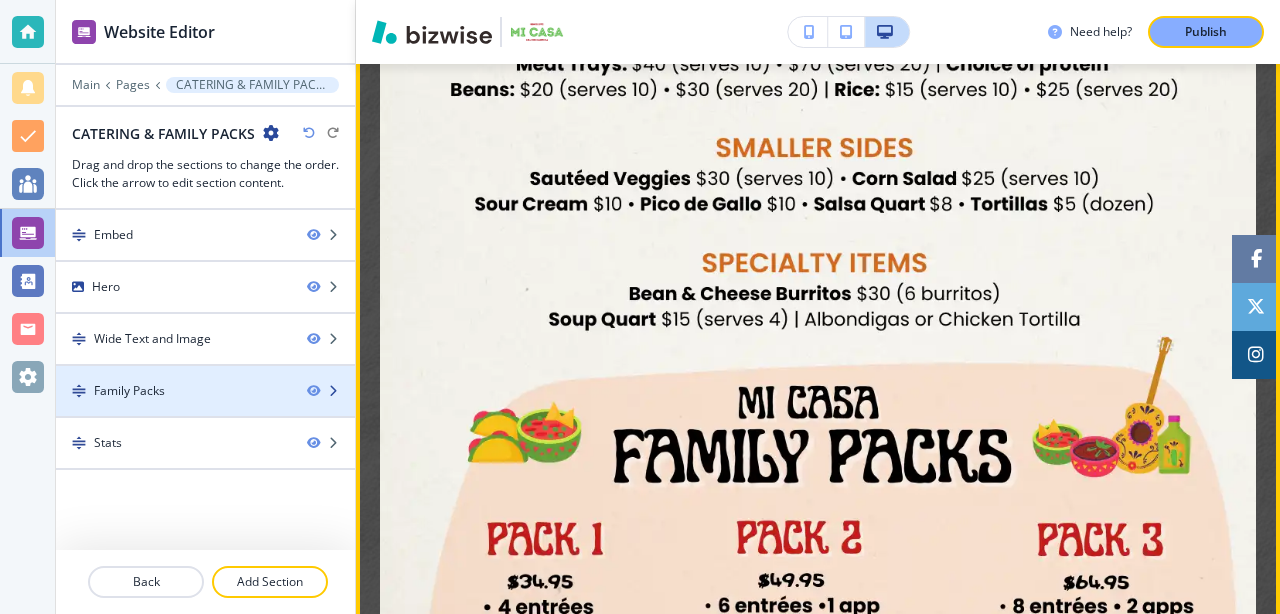 click on "Family Packs" at bounding box center [173, 391] 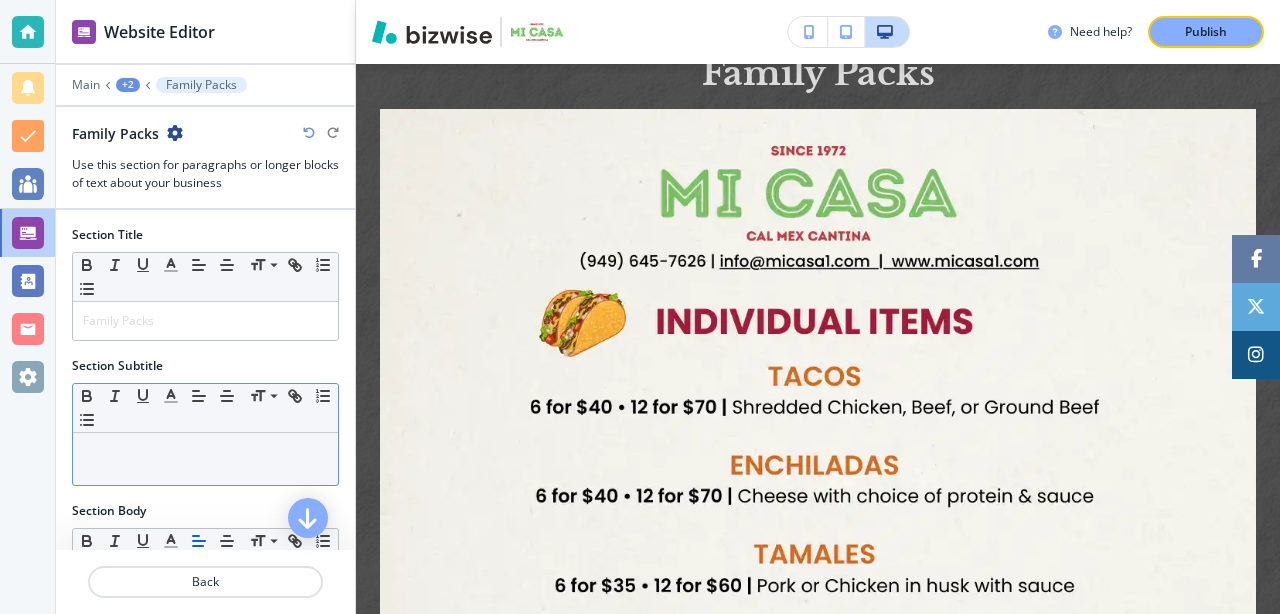 scroll, scrollTop: 2399, scrollLeft: 0, axis: vertical 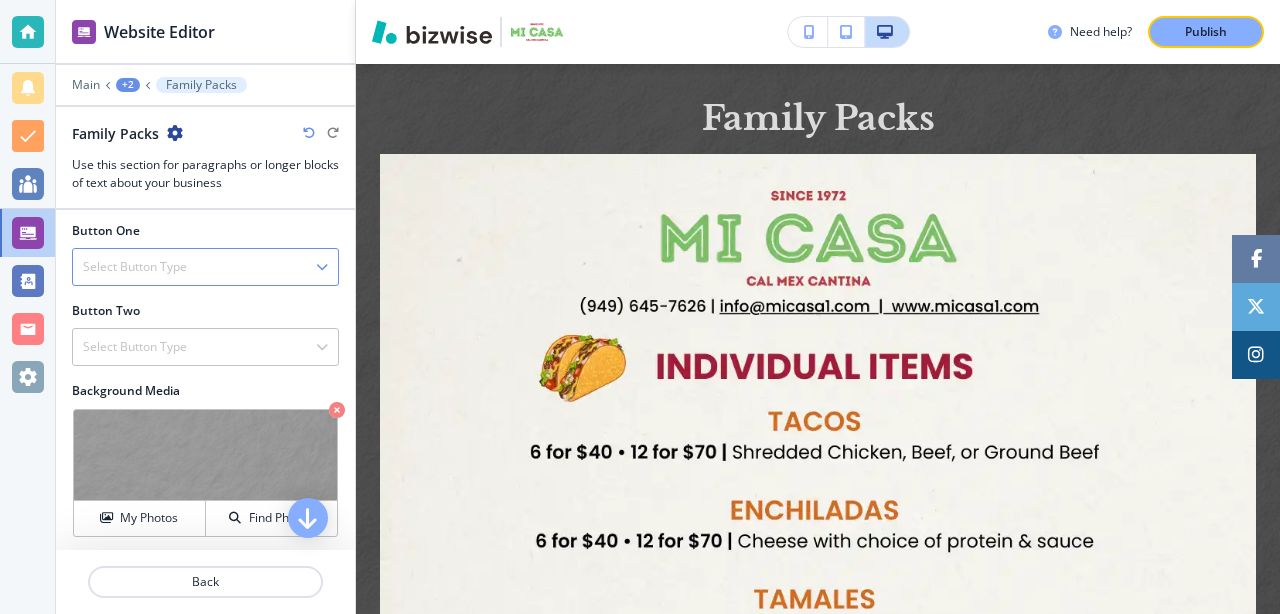 click on "Select Button Type" at bounding box center [135, 267] 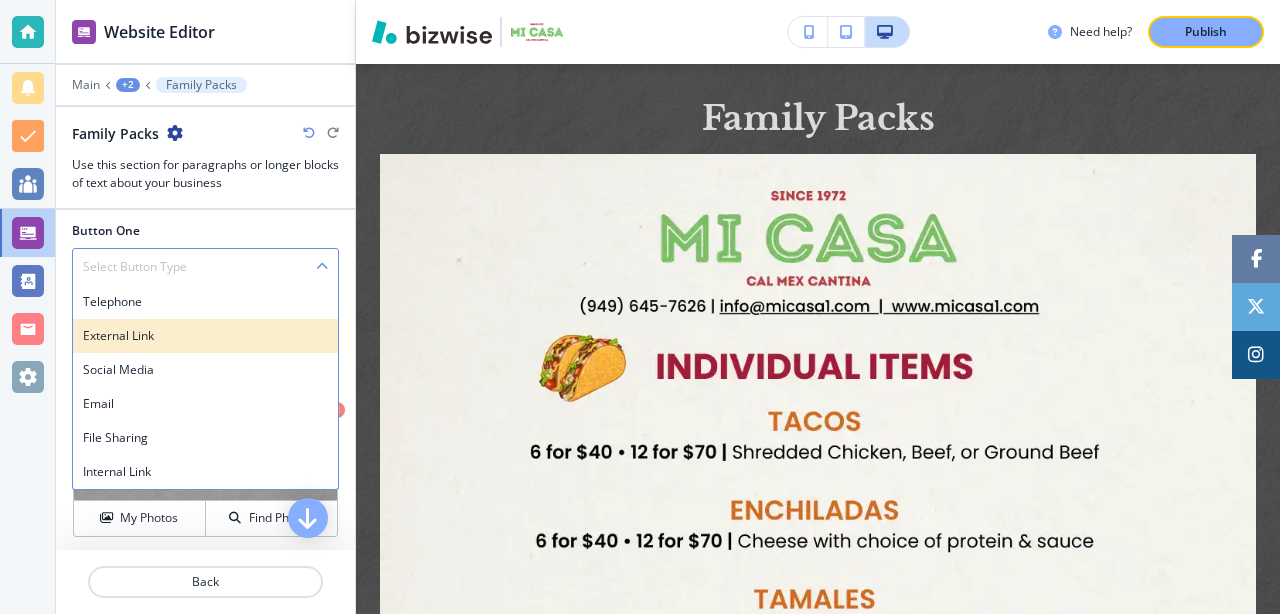 click on "External Link" at bounding box center (205, 336) 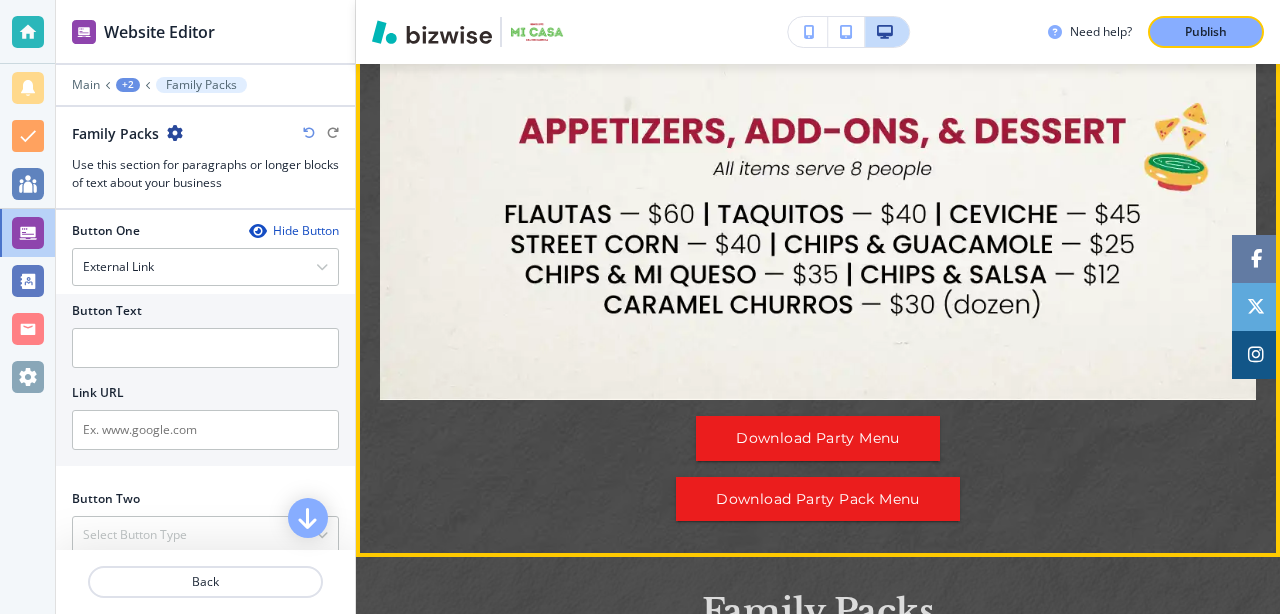 scroll, scrollTop: 1910, scrollLeft: 0, axis: vertical 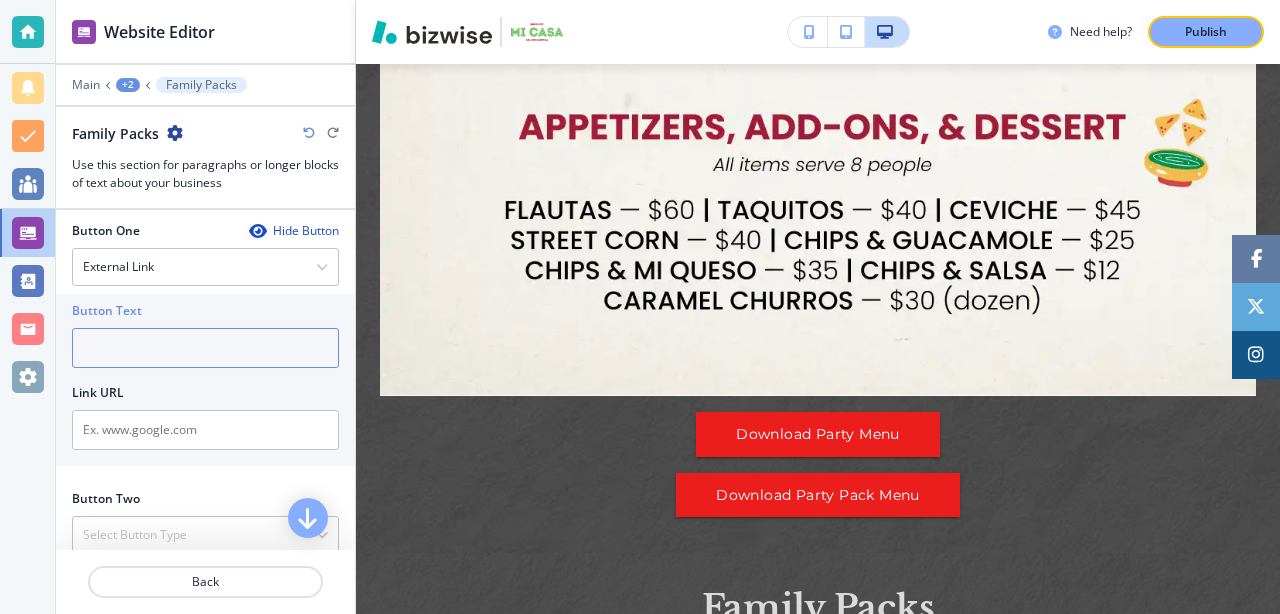 click at bounding box center (205, 348) 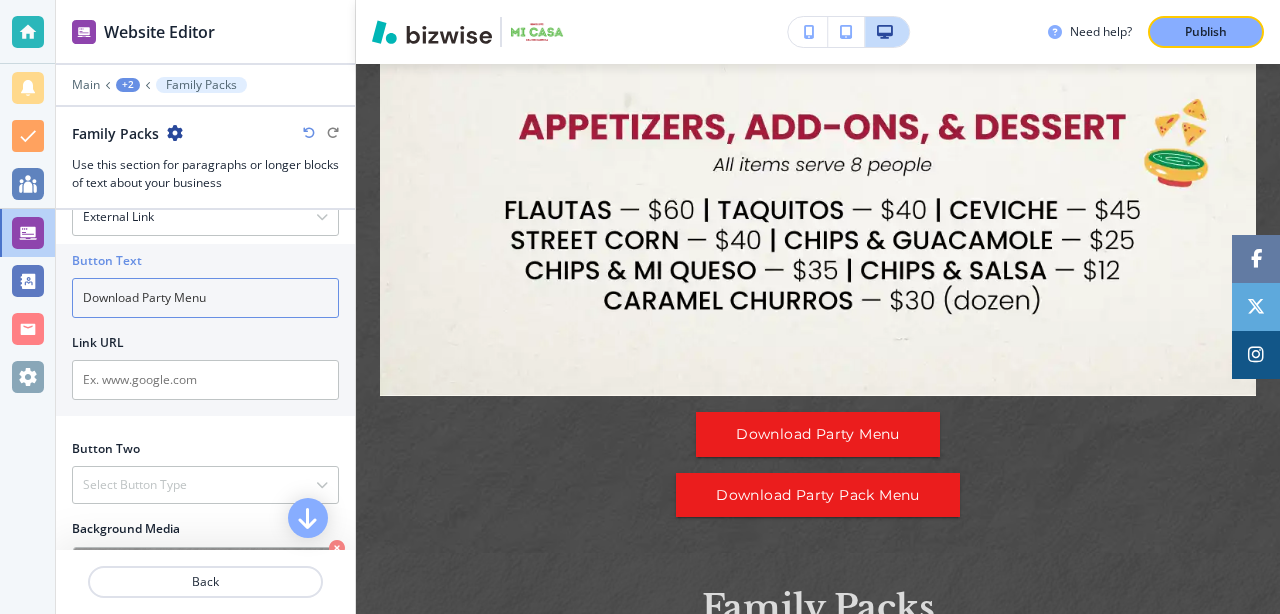 scroll, scrollTop: 854, scrollLeft: 0, axis: vertical 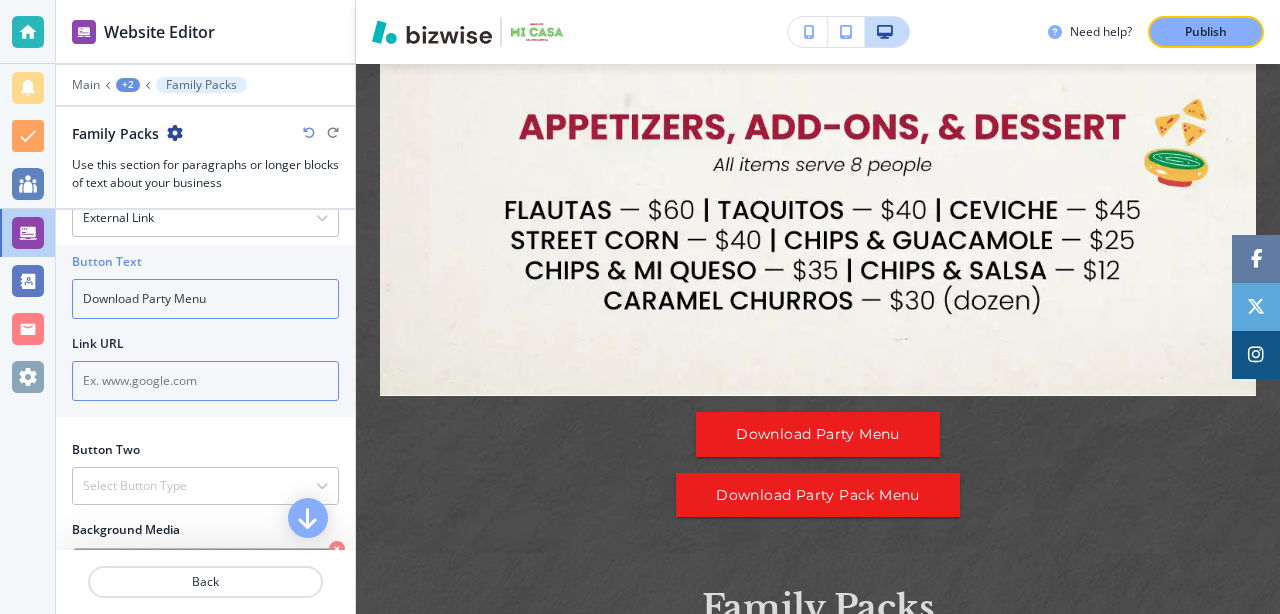 type on "Download Party Menu" 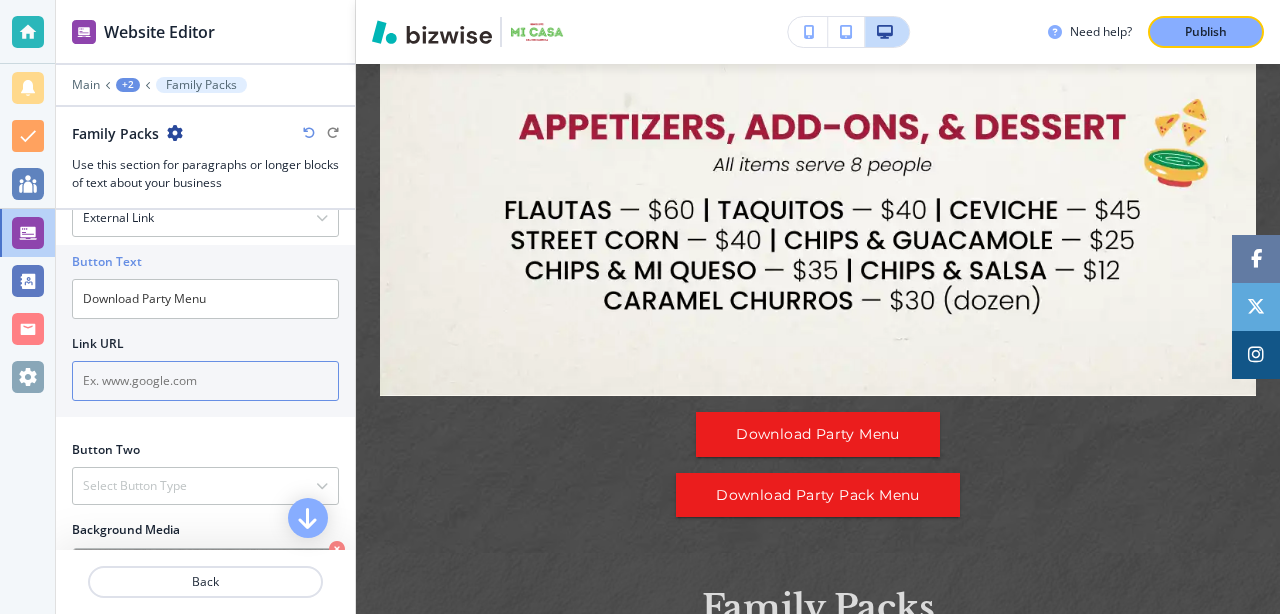click at bounding box center [205, 381] 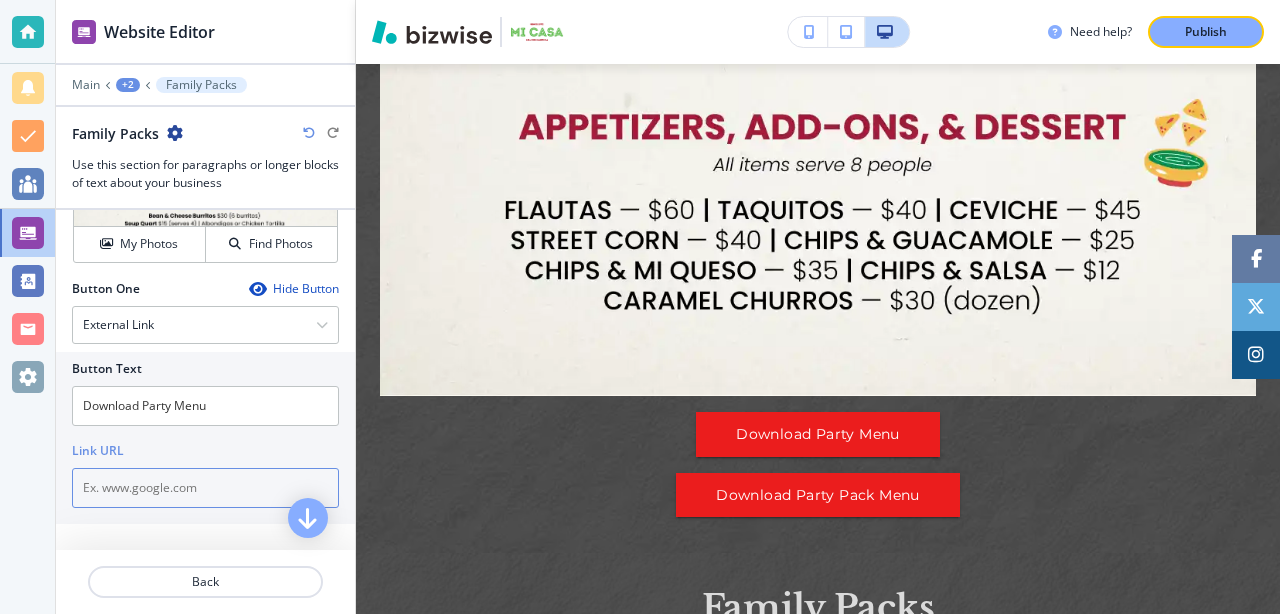scroll, scrollTop: 746, scrollLeft: 0, axis: vertical 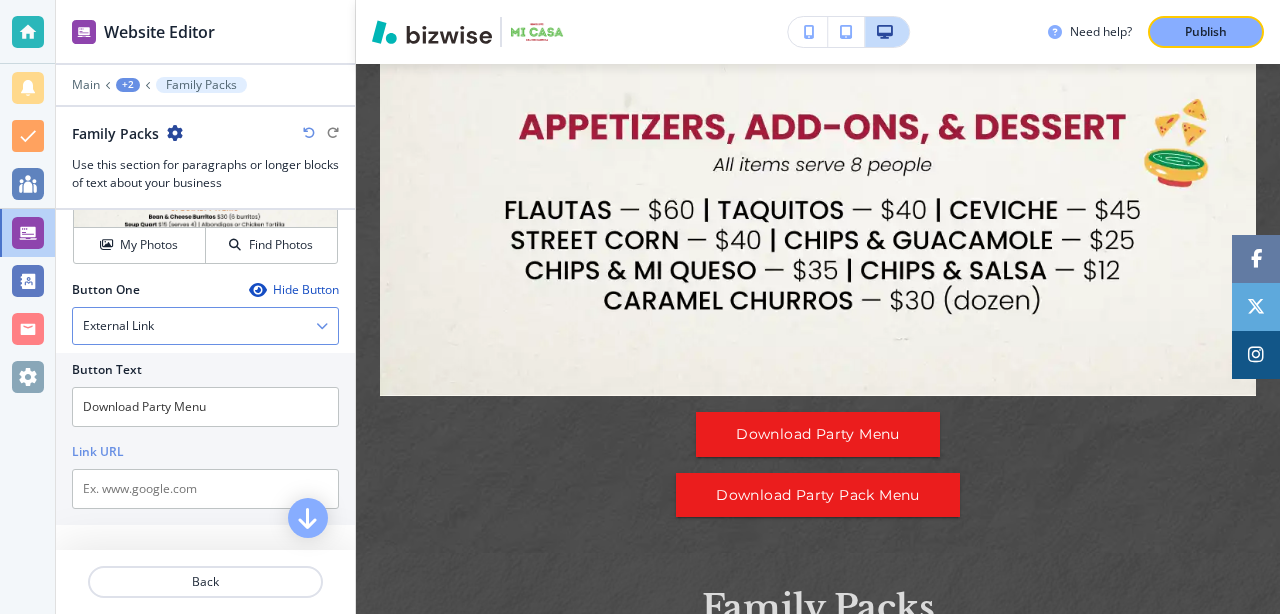 click on "External Link" at bounding box center (205, 326) 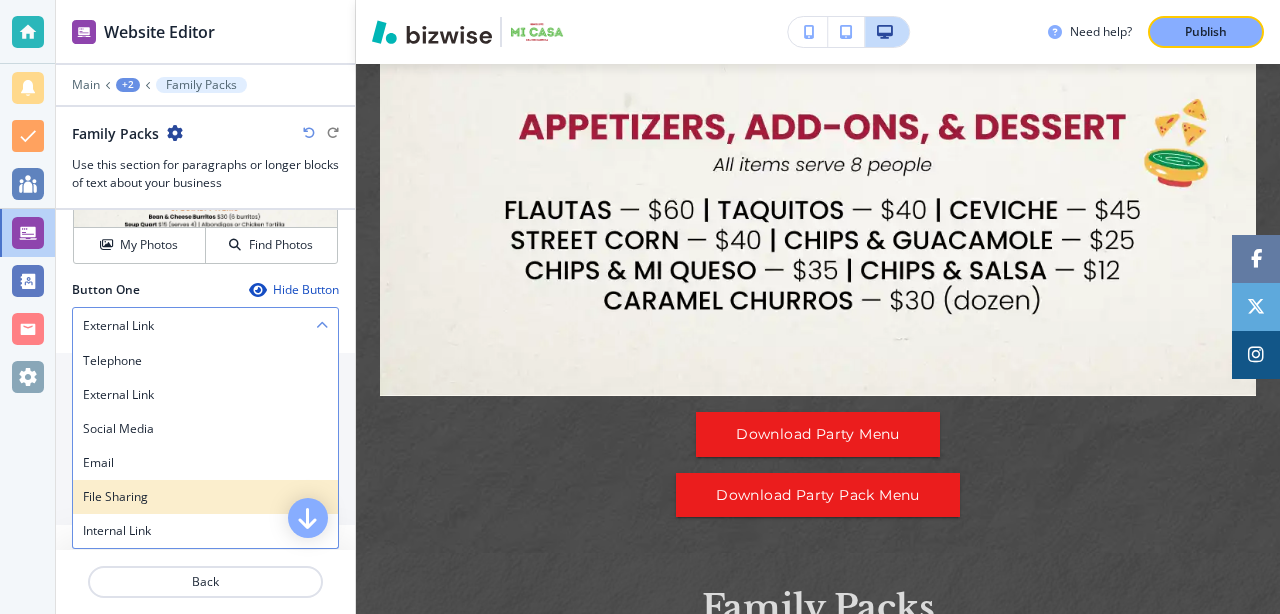 click on "File Sharing" at bounding box center [205, 497] 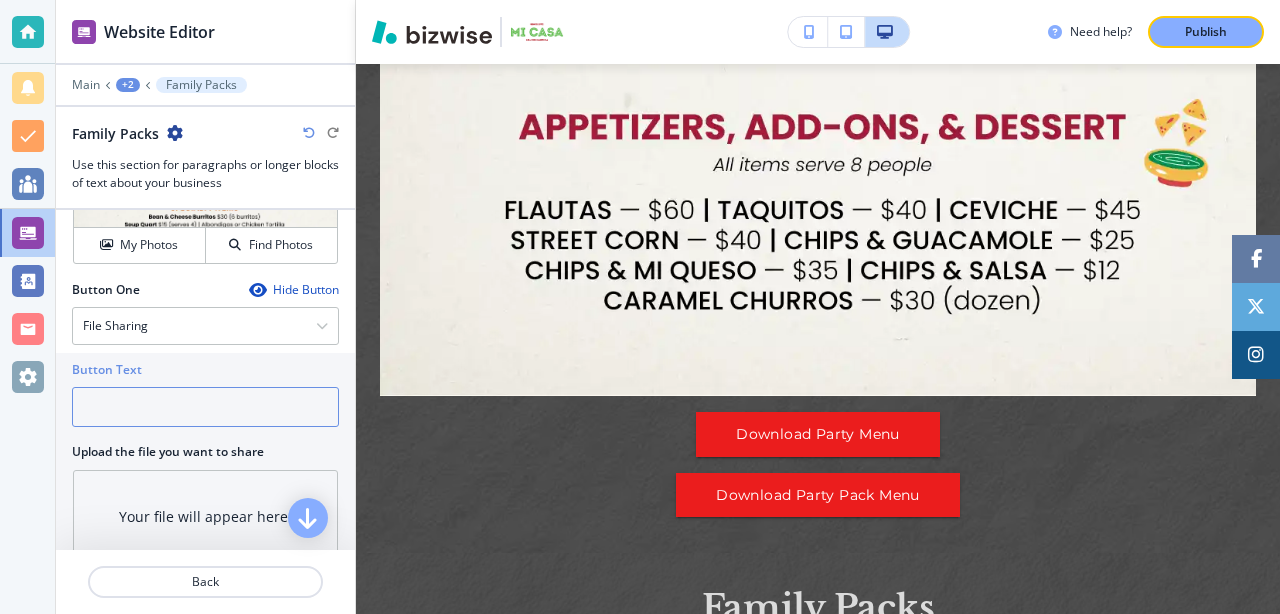 click at bounding box center [205, 407] 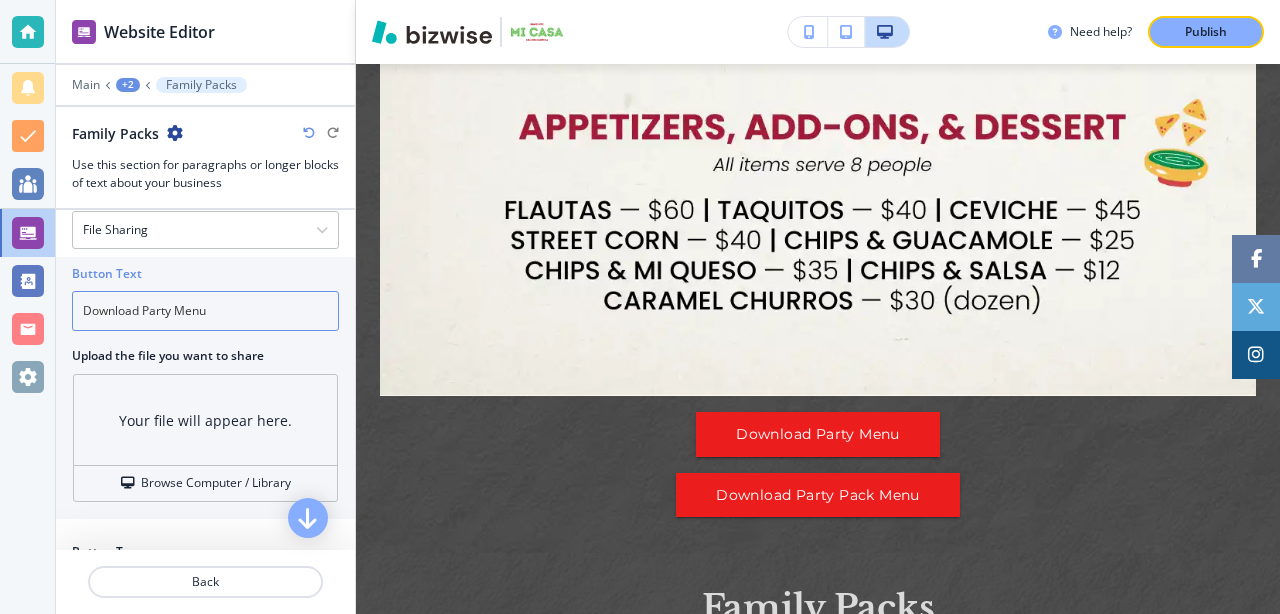 scroll, scrollTop: 858, scrollLeft: 0, axis: vertical 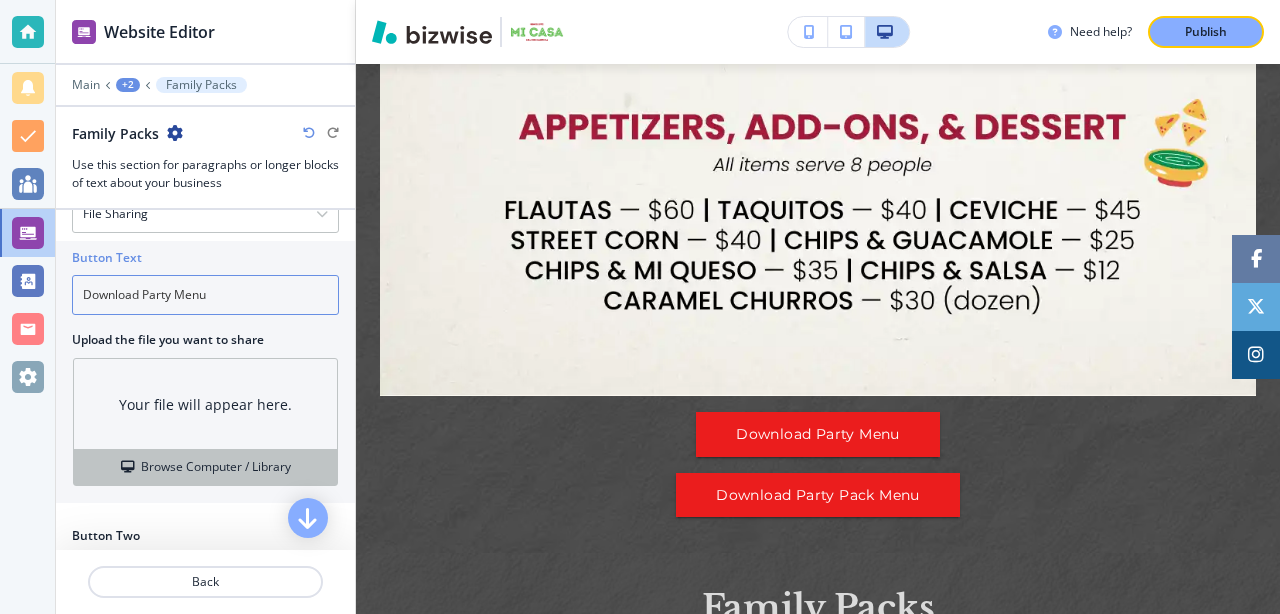 type on "Download Party Menu" 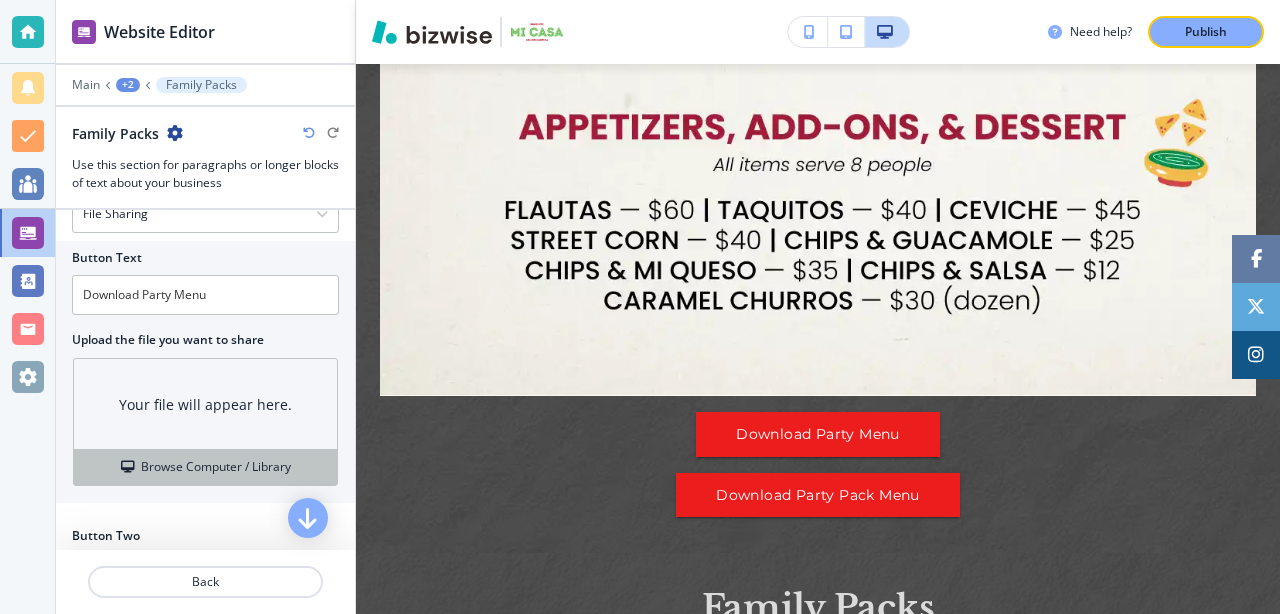 click on "Browse Computer / Library" at bounding box center [216, 467] 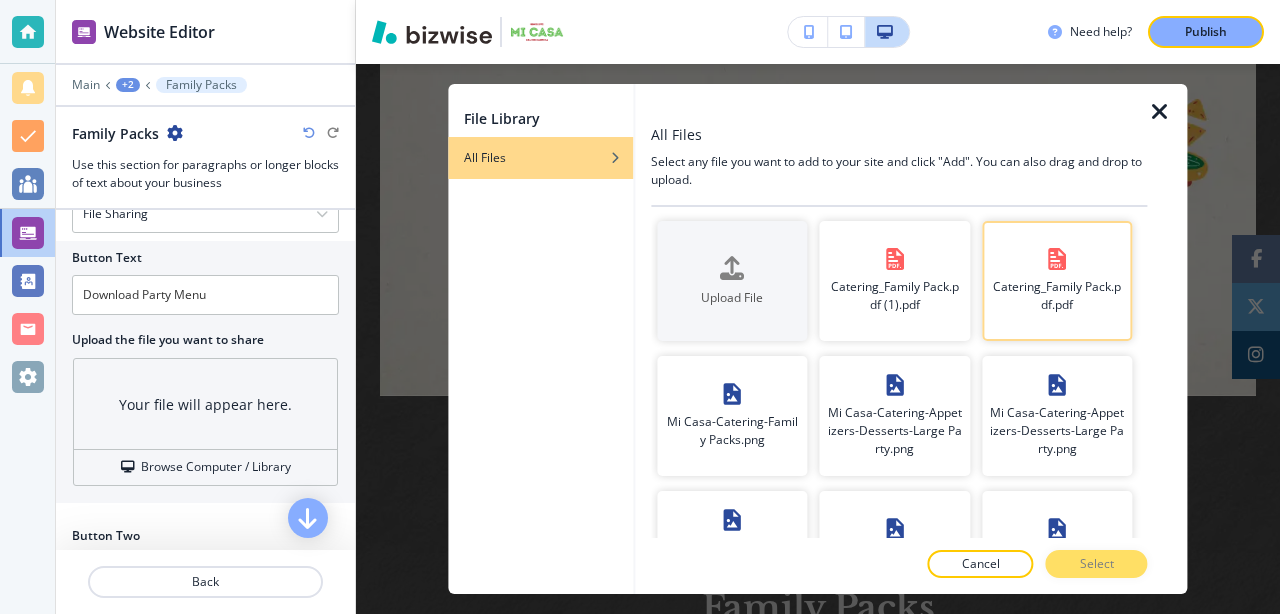 click on "Catering_Family Pack.pdf.pdf" at bounding box center [1057, 281] 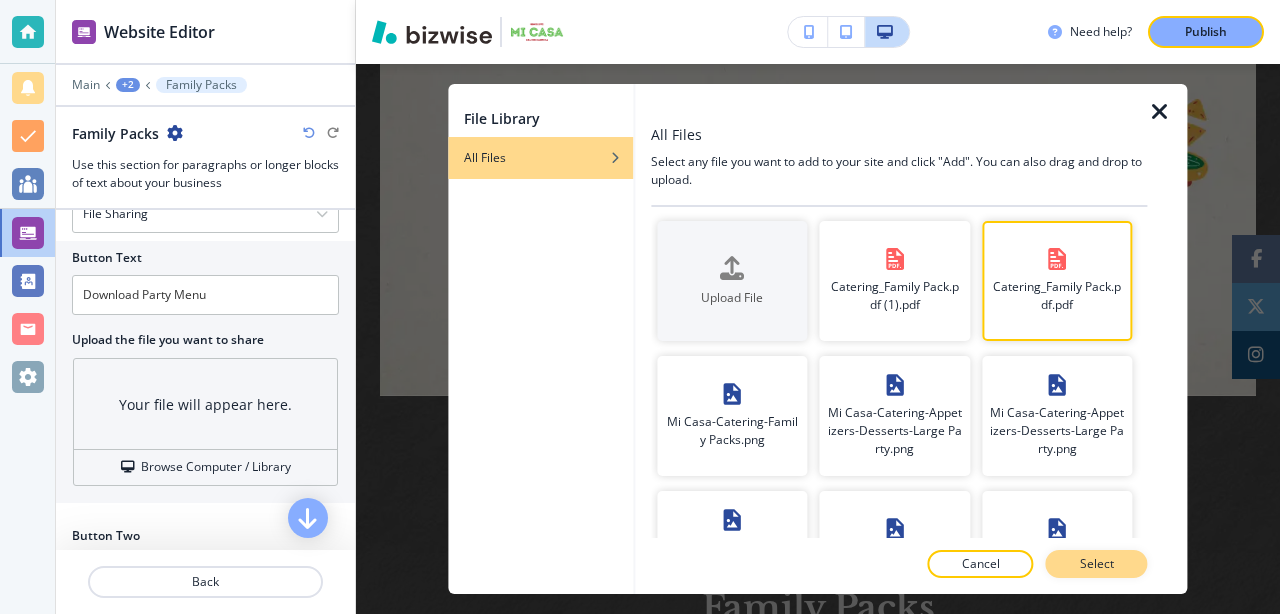 click on "Select" at bounding box center [1097, 564] 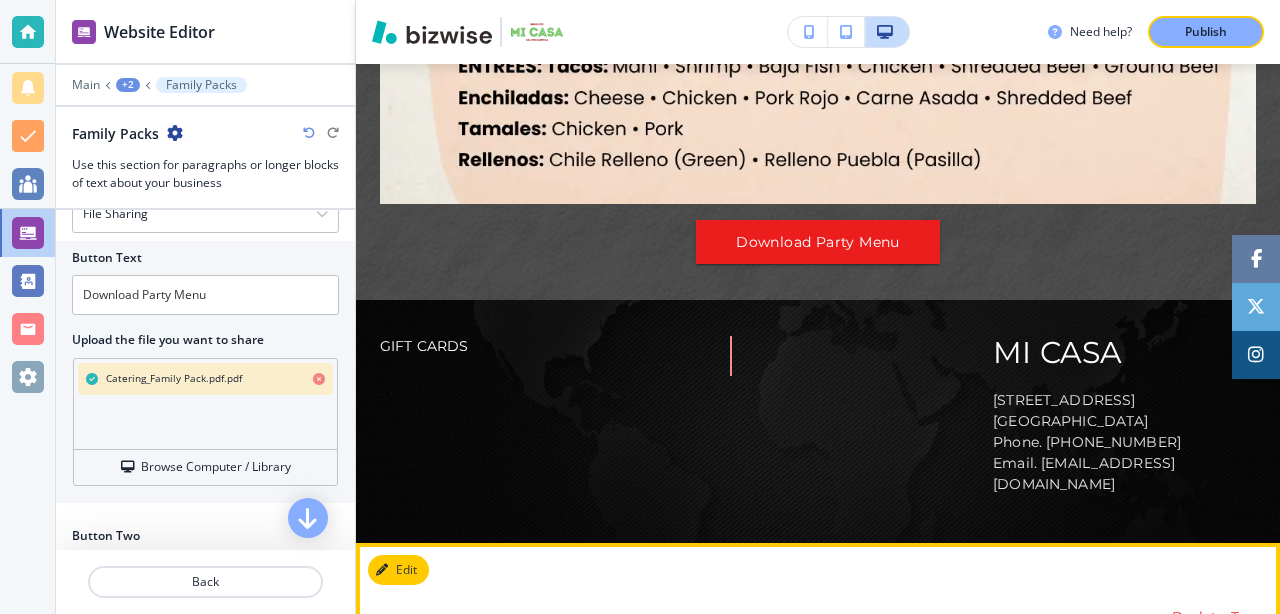 scroll, scrollTop: 3894, scrollLeft: 0, axis: vertical 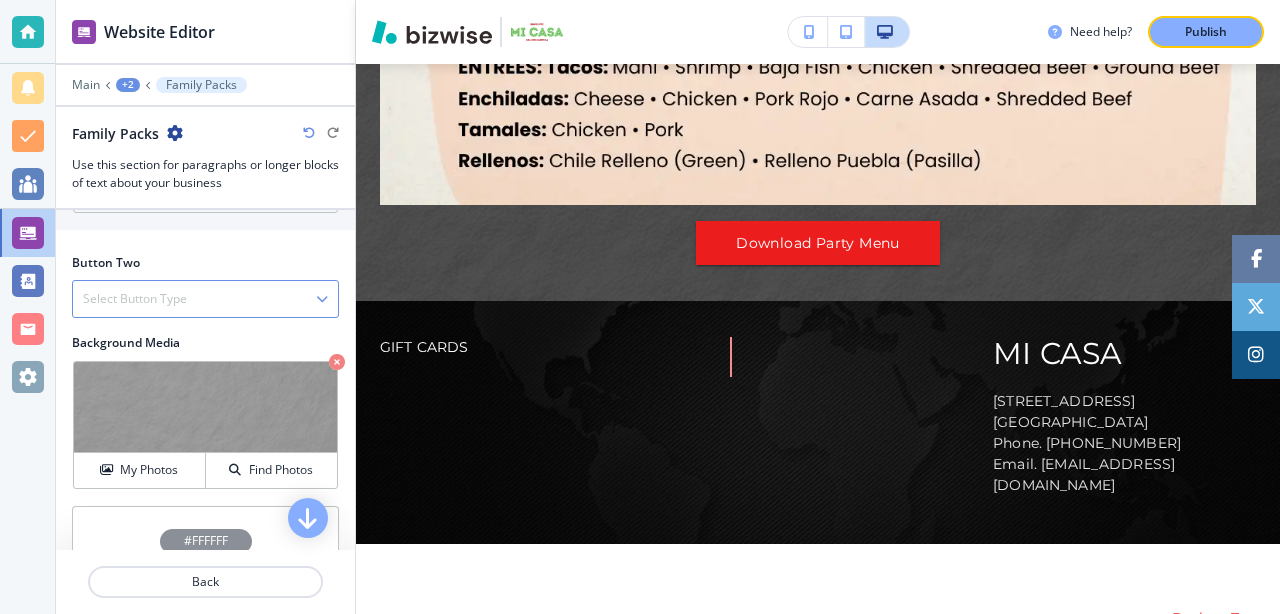 click on "Select Button Type" at bounding box center [205, 299] 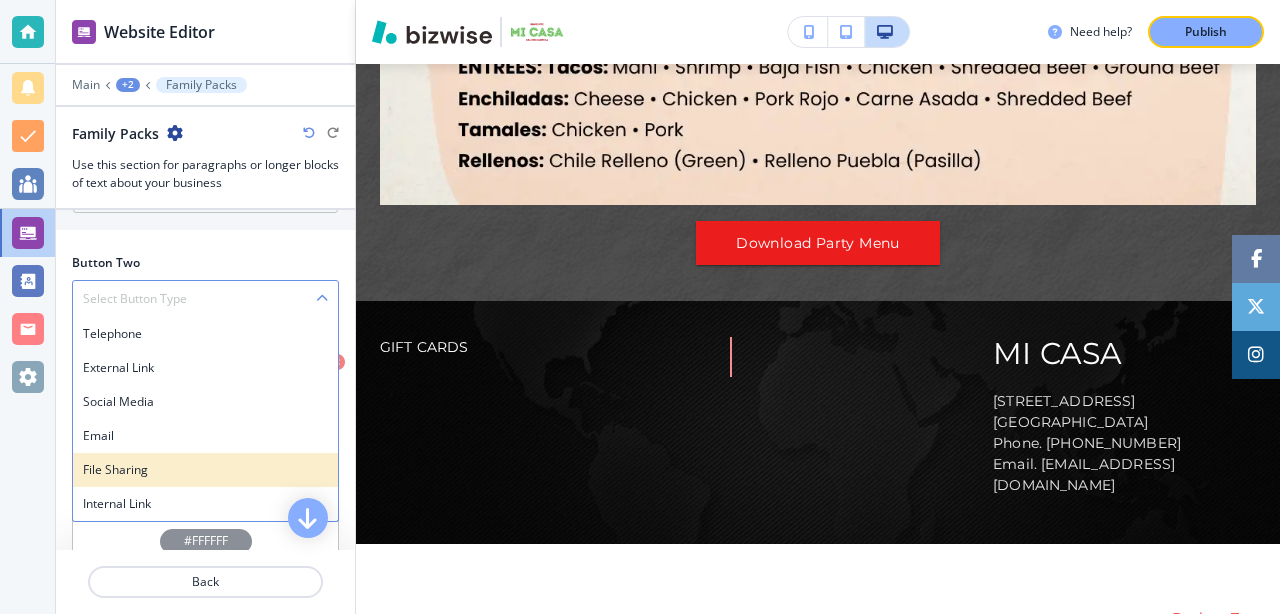 click on "File Sharing" at bounding box center (205, 470) 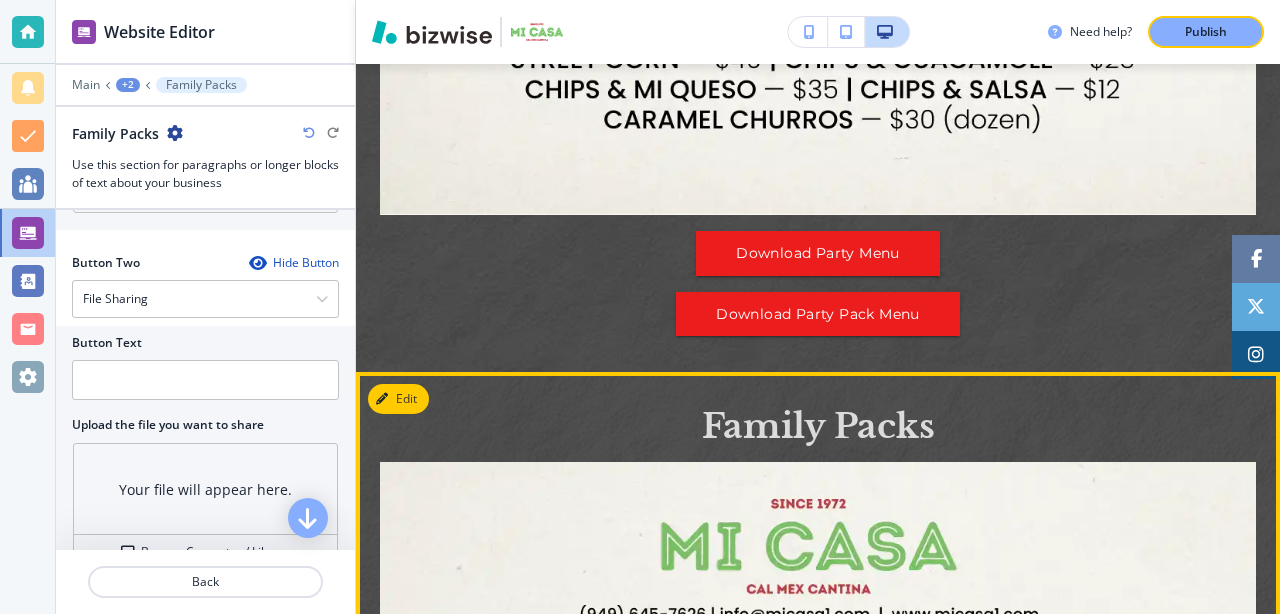 scroll, scrollTop: 2076, scrollLeft: 0, axis: vertical 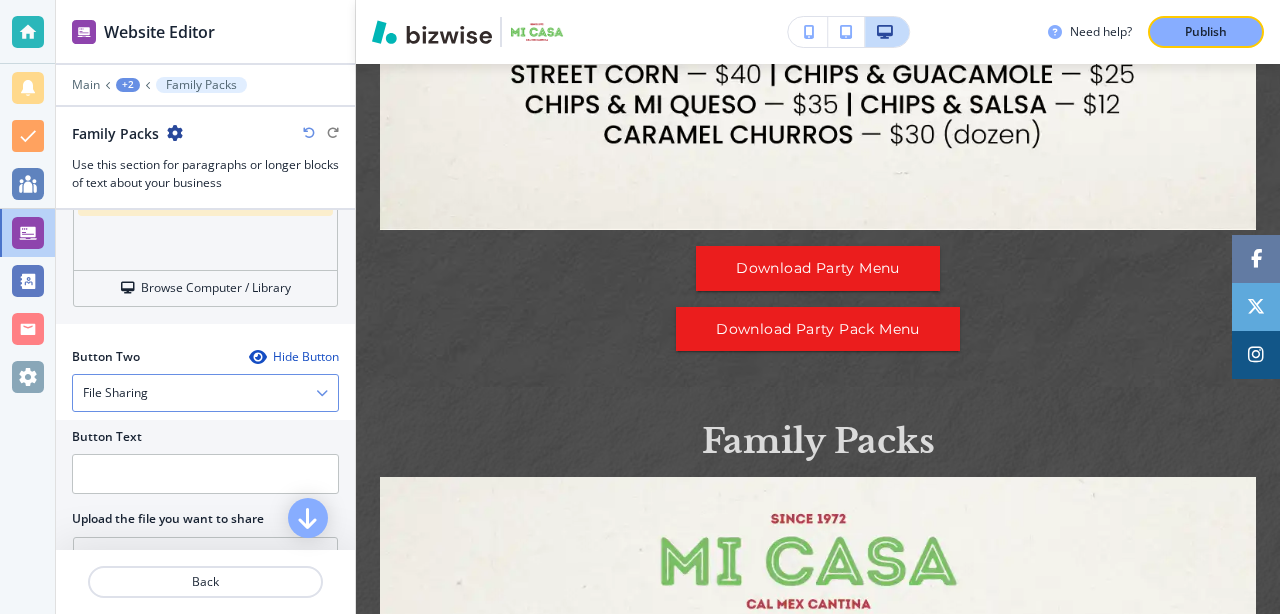 click on "File Sharing" at bounding box center [205, 393] 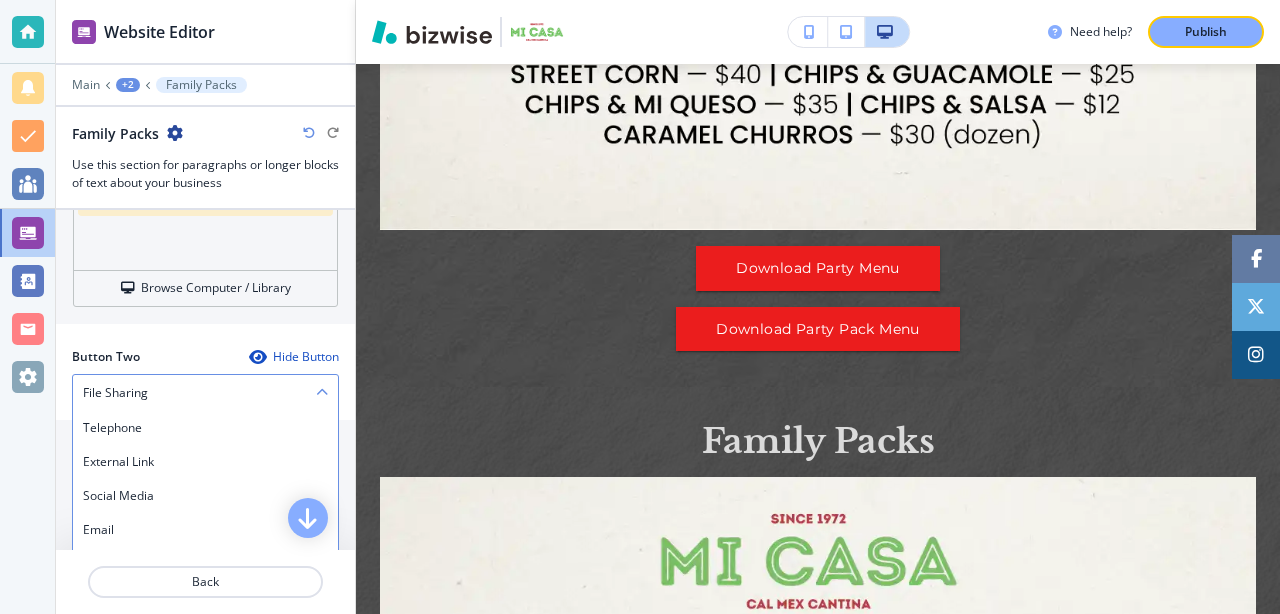 scroll, scrollTop: 1068, scrollLeft: 0, axis: vertical 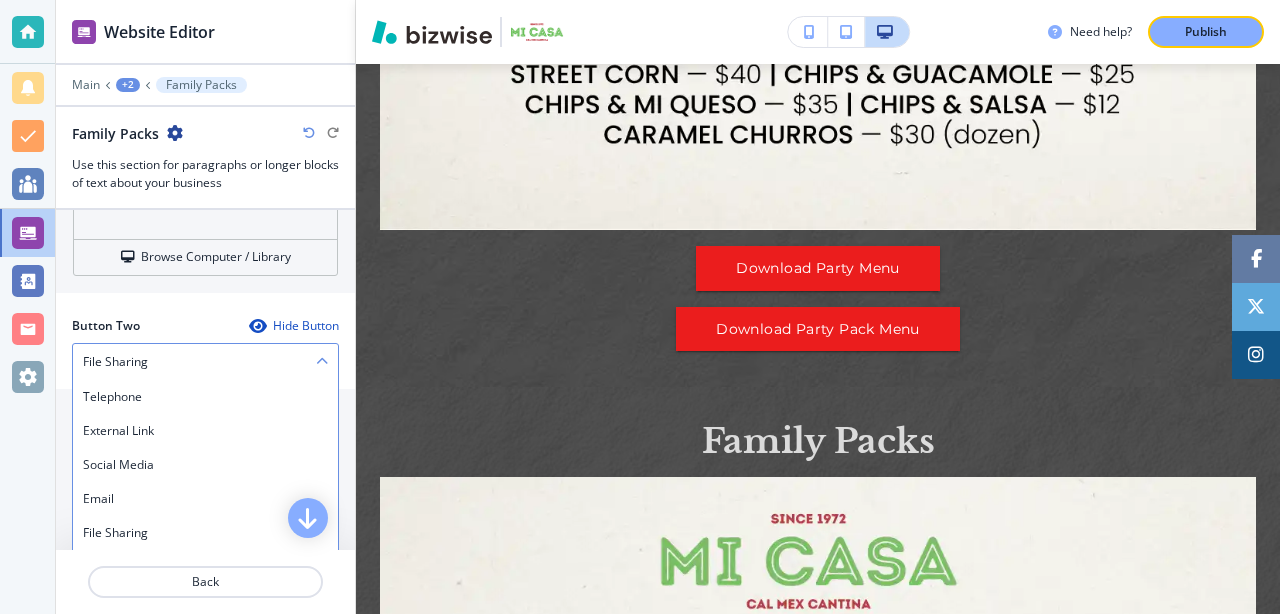 click on "File Sharing" at bounding box center [115, 362] 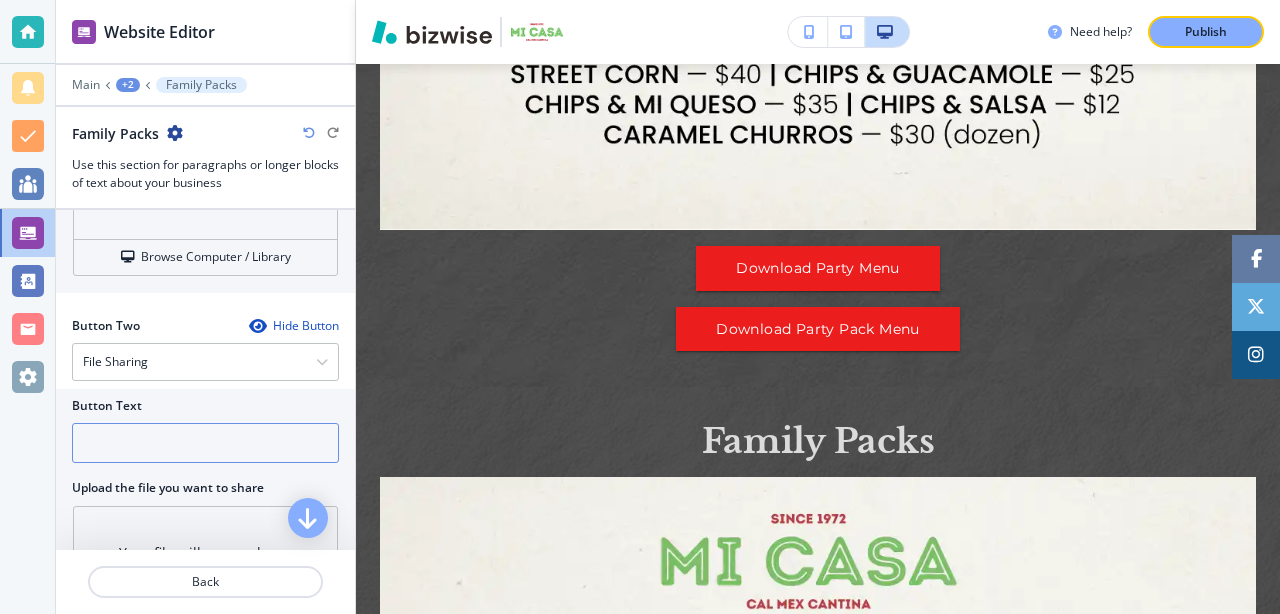 click at bounding box center (205, 443) 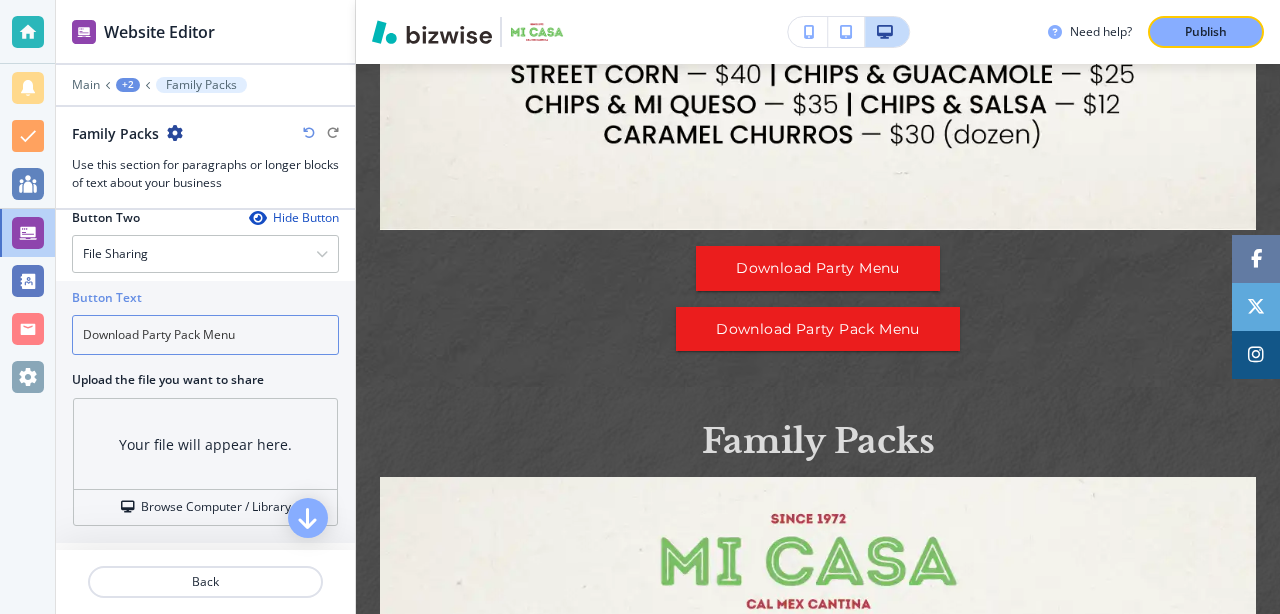 scroll, scrollTop: 1189, scrollLeft: 0, axis: vertical 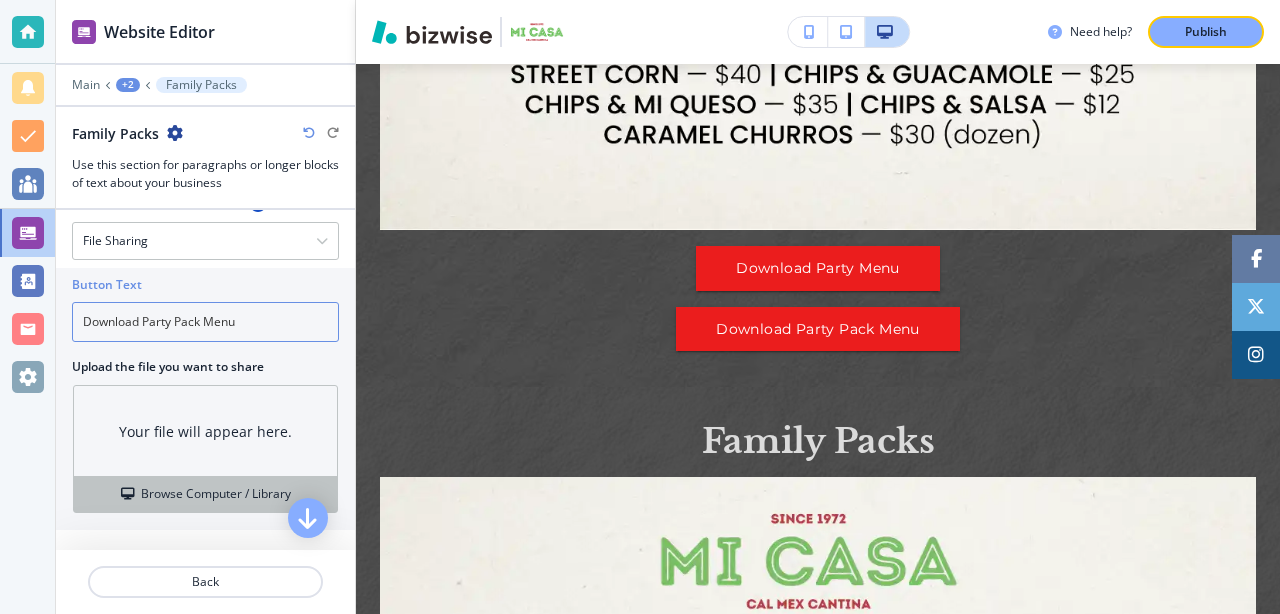 type on "Download Party Pack Menu" 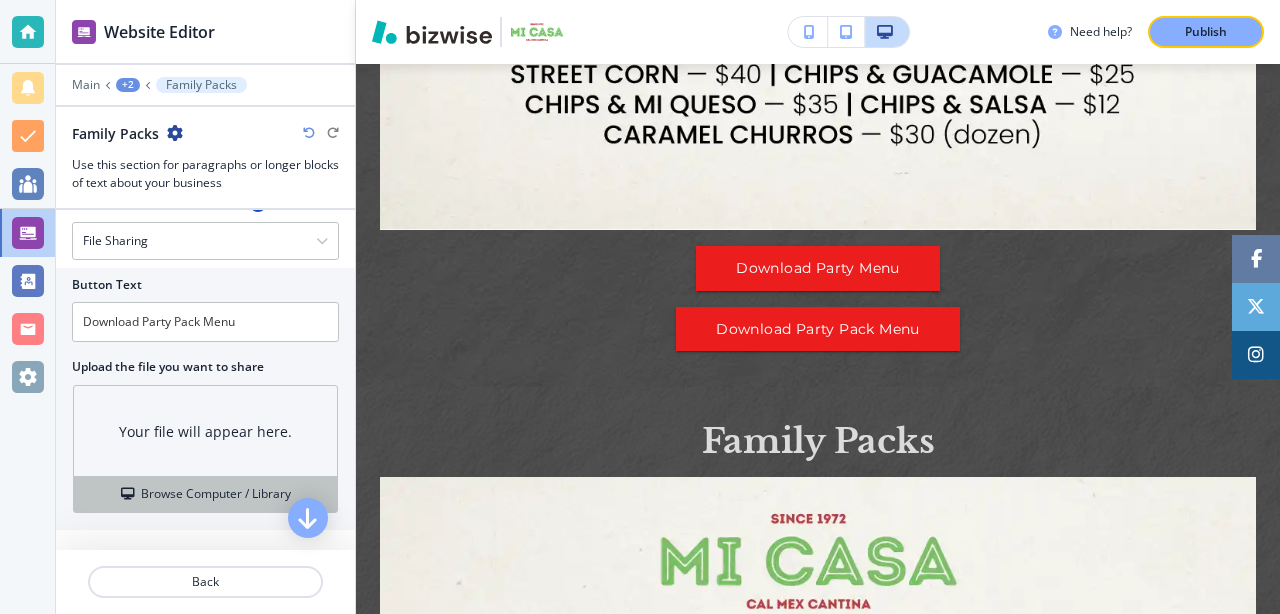 click on "Browse Computer / Library" at bounding box center (216, 494) 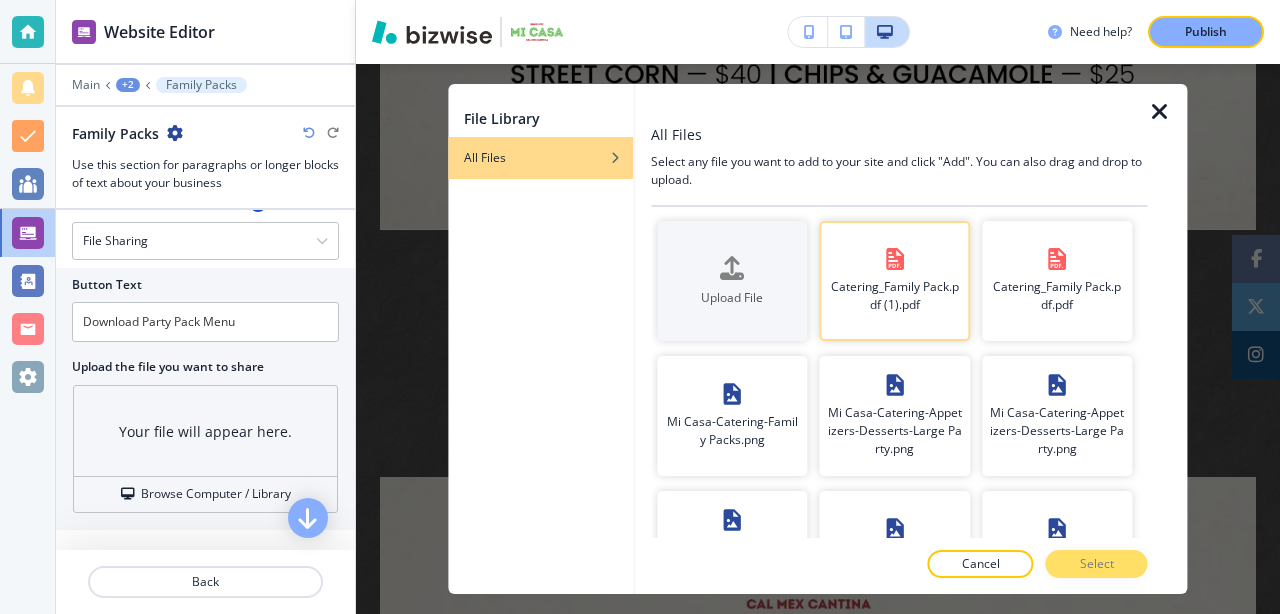 click on "Catering_Family Pack.pdf (1).pdf" at bounding box center [895, 281] 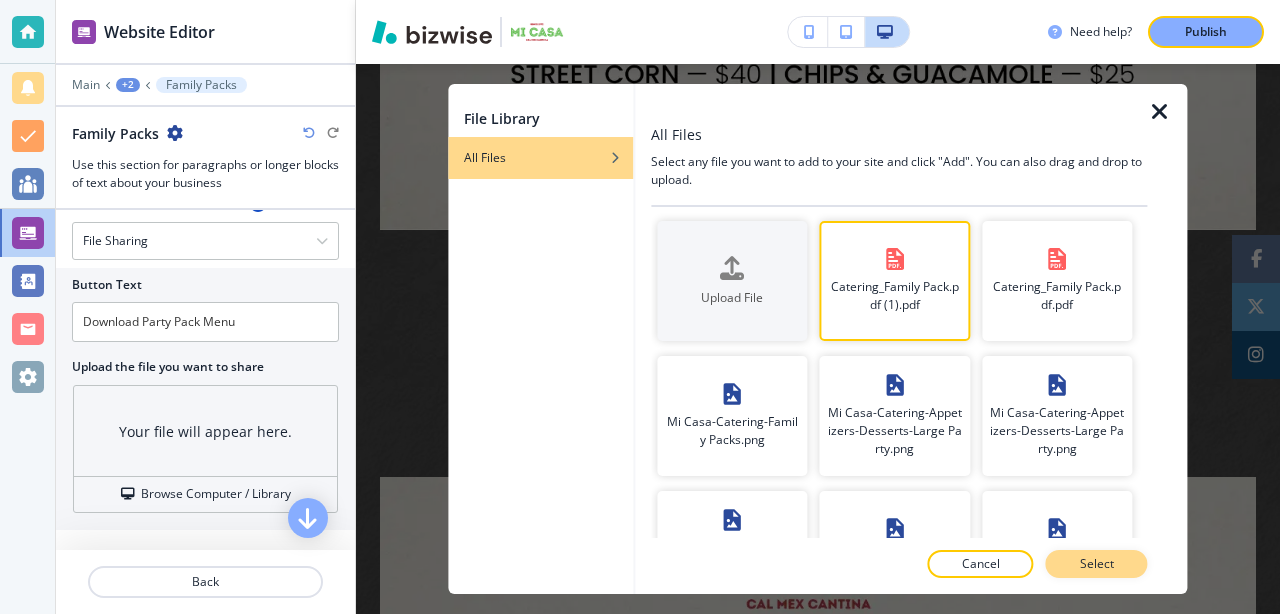 click on "Select" at bounding box center (1097, 564) 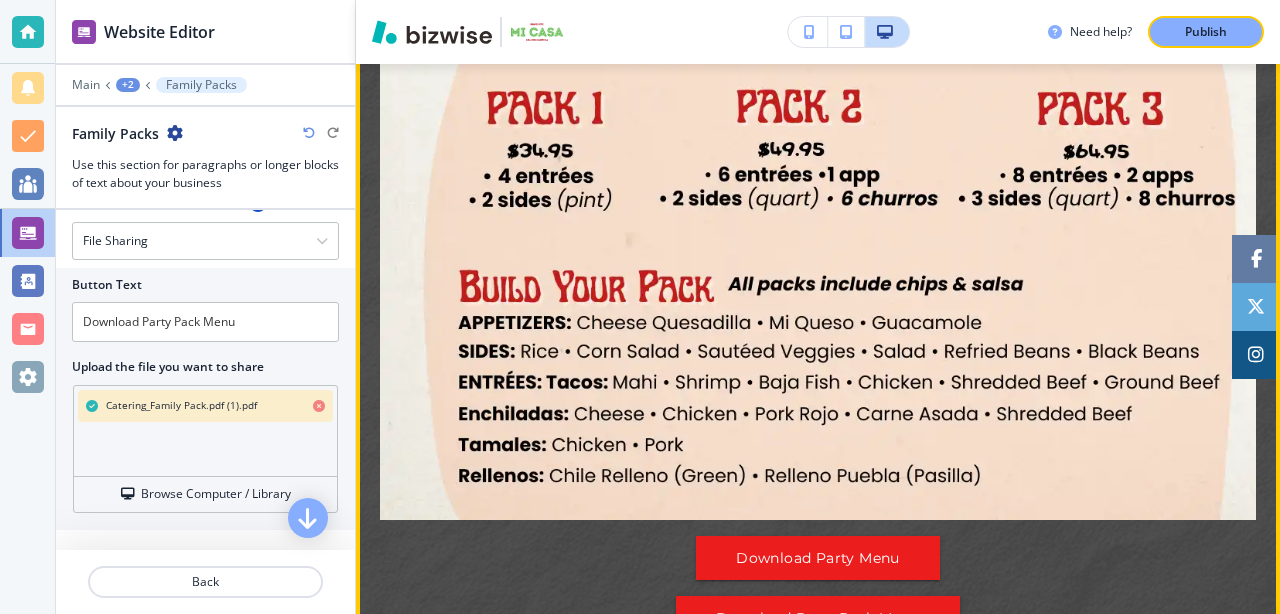scroll, scrollTop: 3627, scrollLeft: 0, axis: vertical 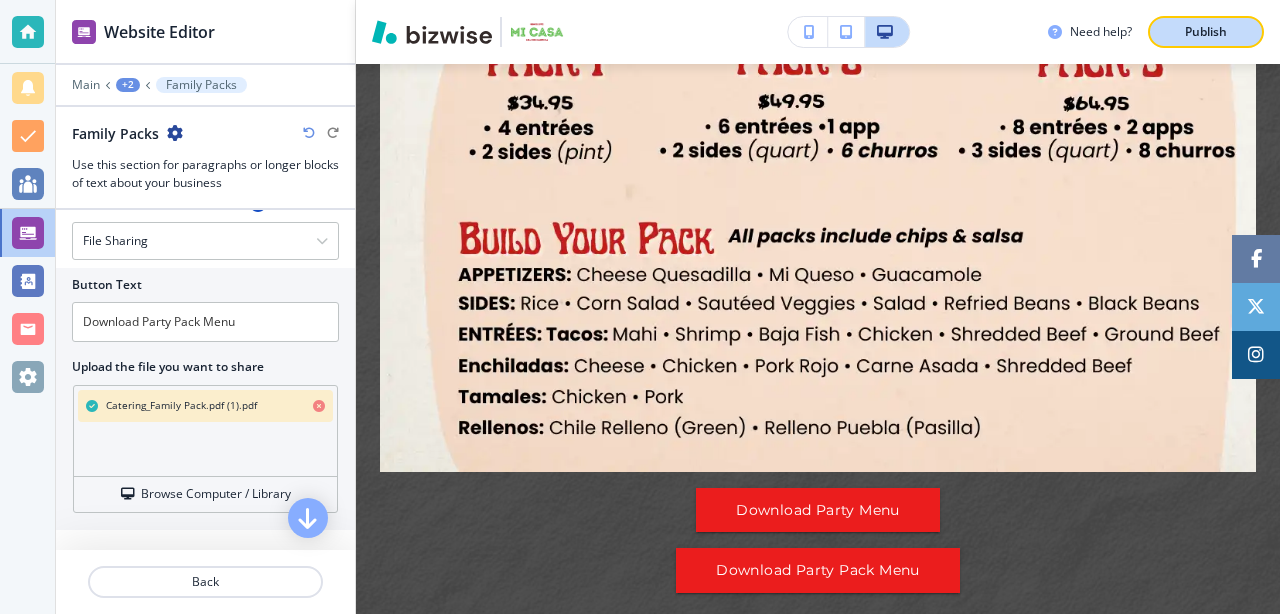 click on "Publish" at bounding box center (1206, 32) 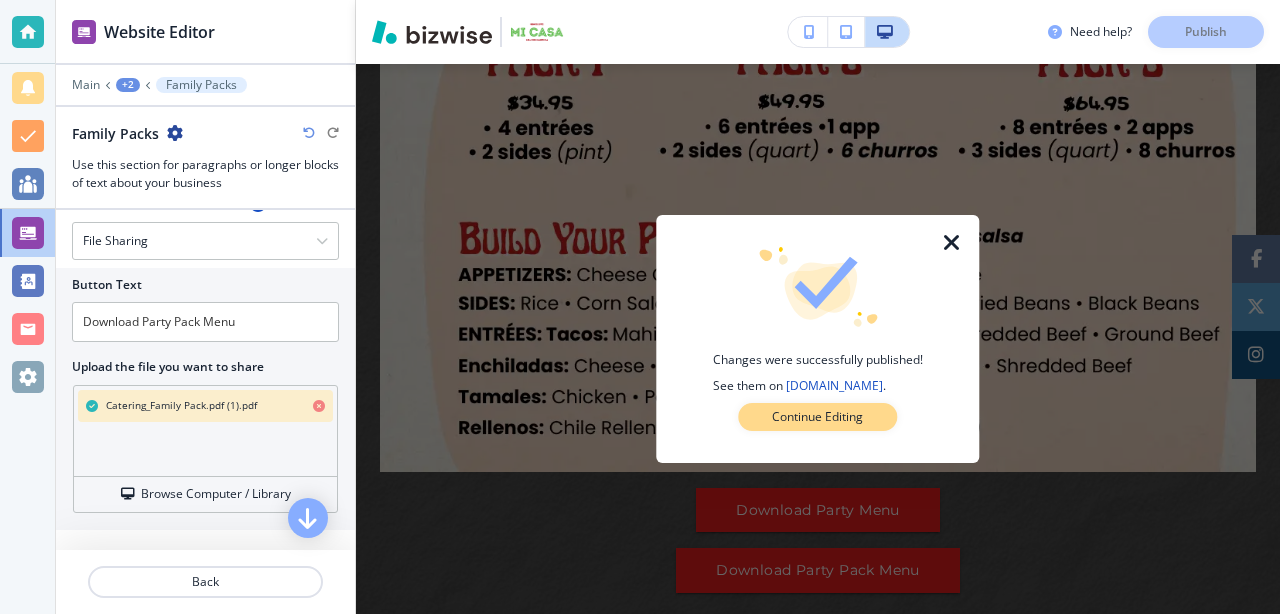 click on "Continue Editing" at bounding box center [817, 417] 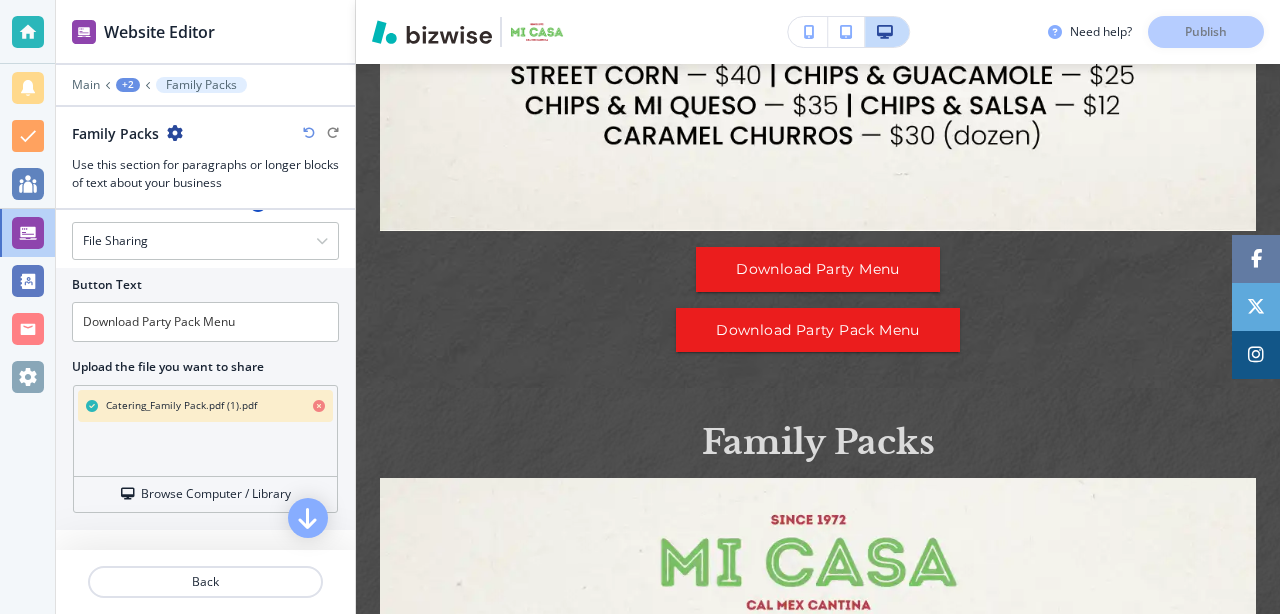 scroll, scrollTop: 2052, scrollLeft: 0, axis: vertical 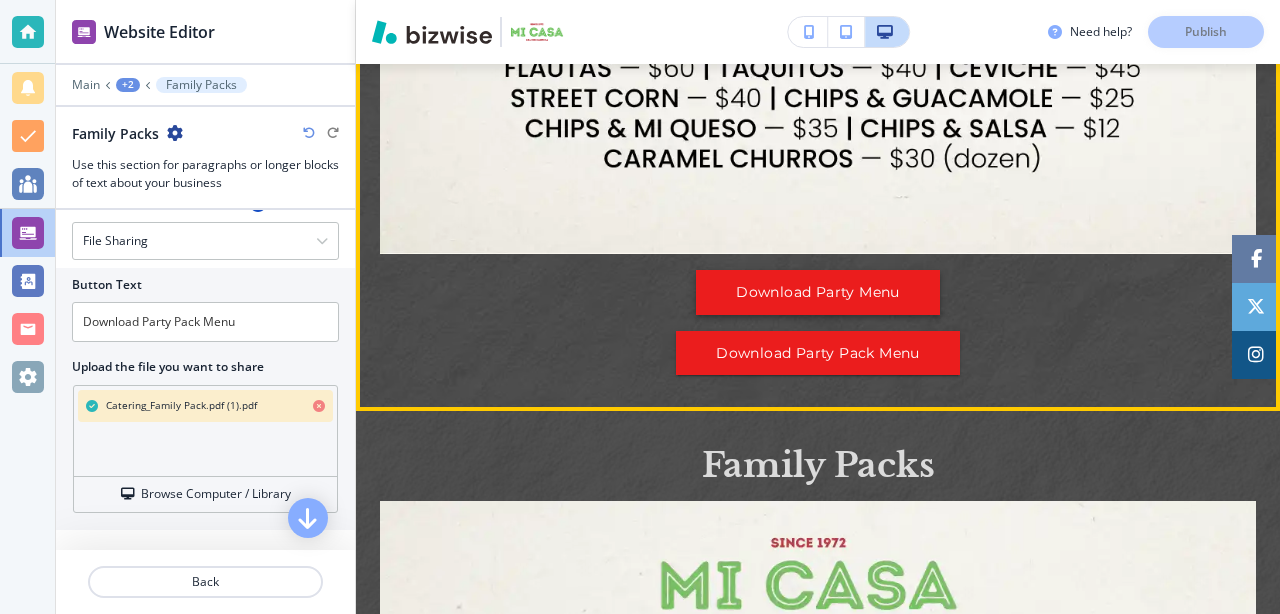 click on "Download Party Menu" at bounding box center [818, 292] 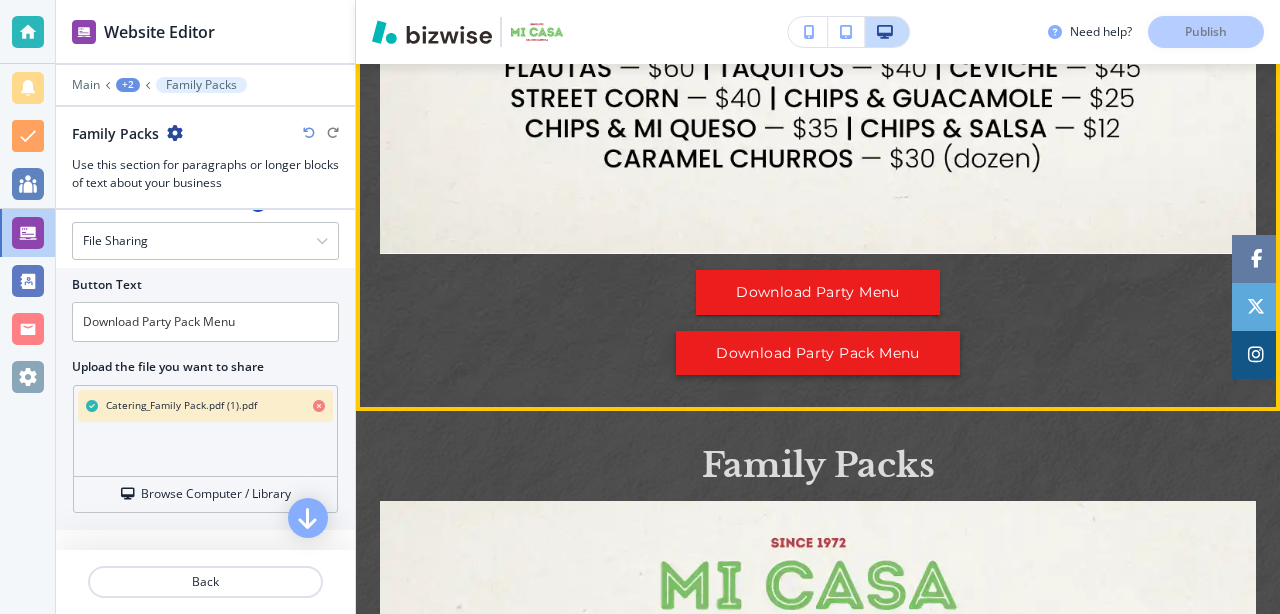 click on "Download Party Pack Menu" at bounding box center [818, 353] 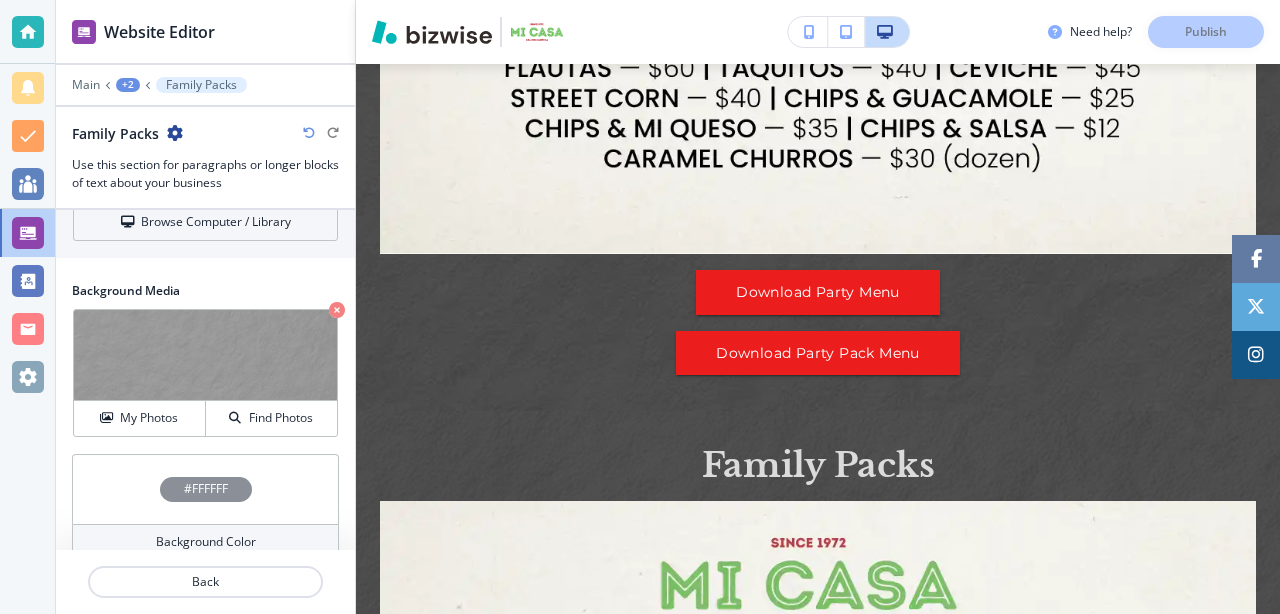 scroll, scrollTop: 1487, scrollLeft: 0, axis: vertical 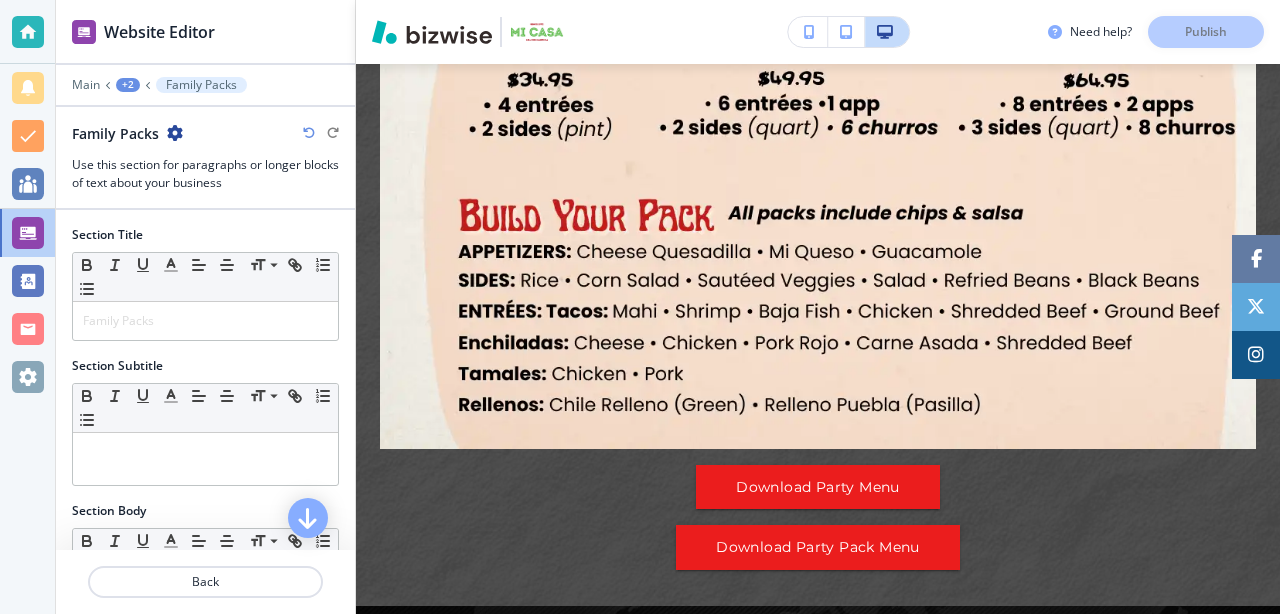 click on "Need help? Publish" at bounding box center [1164, 32] 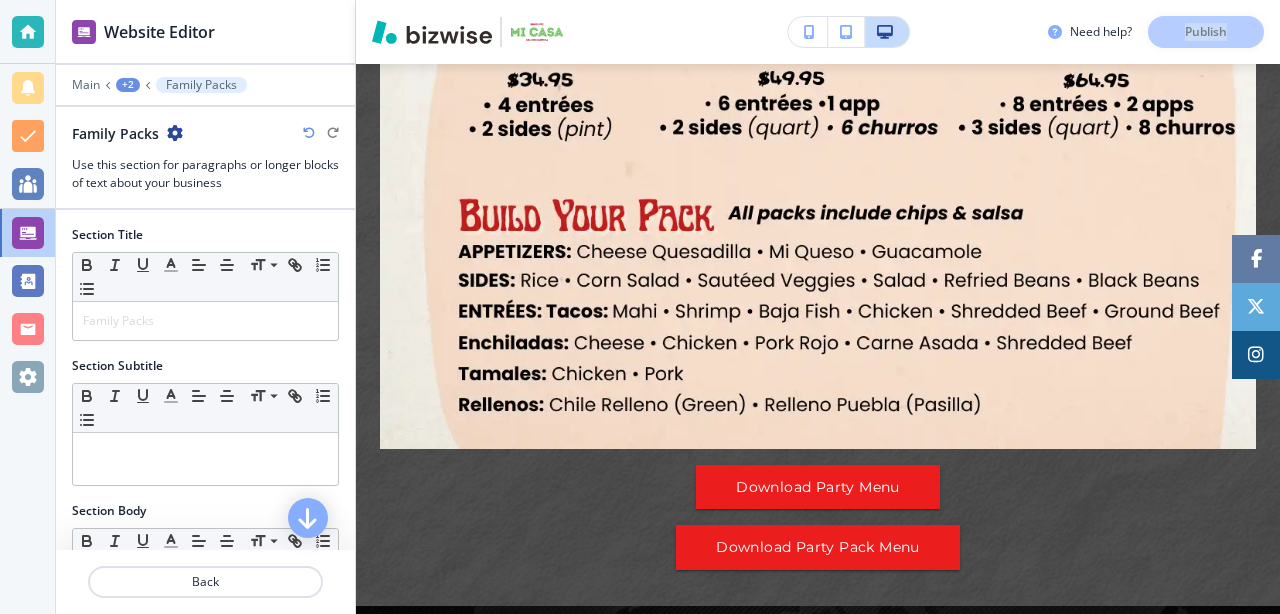 click on "Need help? Publish" at bounding box center [1164, 32] 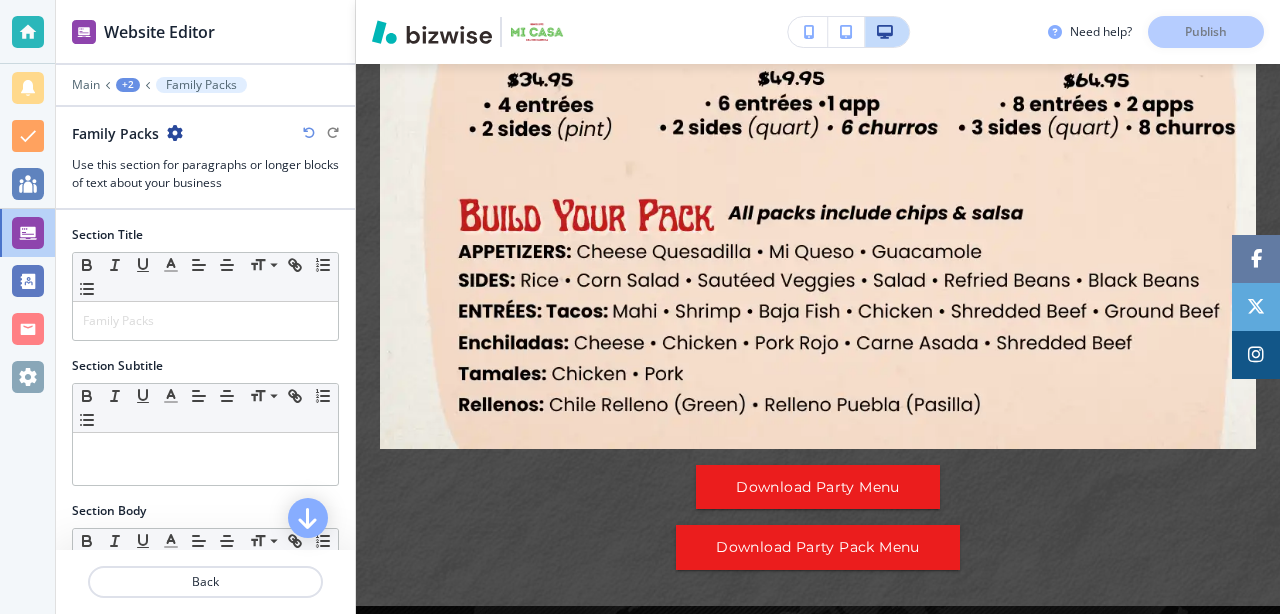 click on "+2" at bounding box center [128, 85] 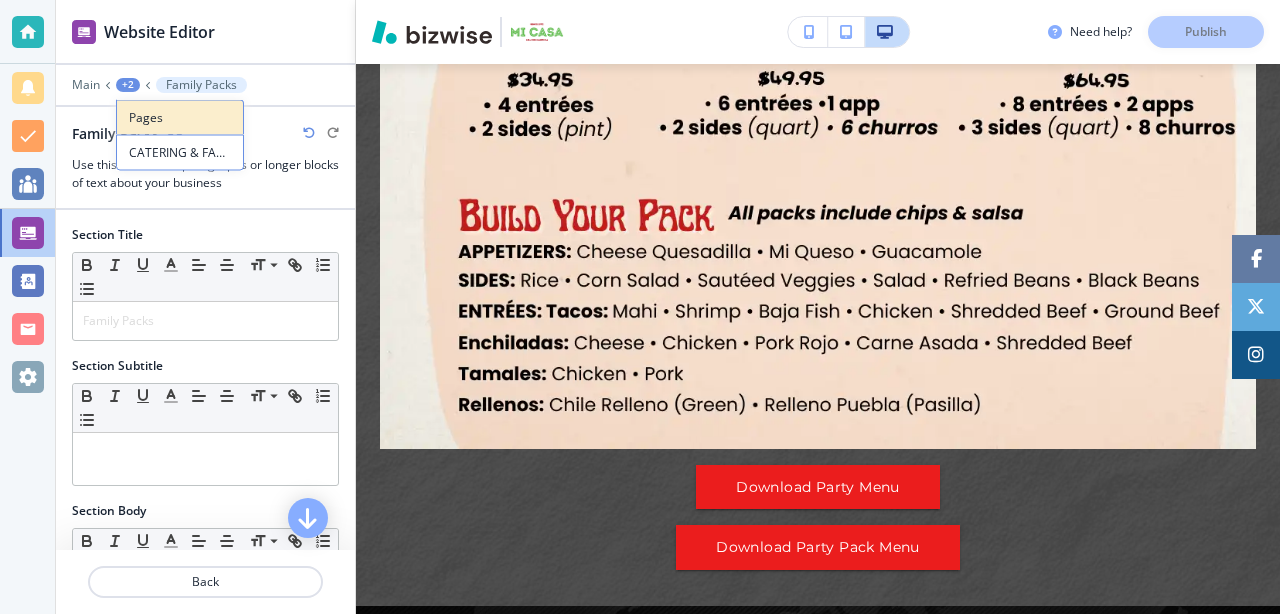 click on "Pages" at bounding box center (180, 118) 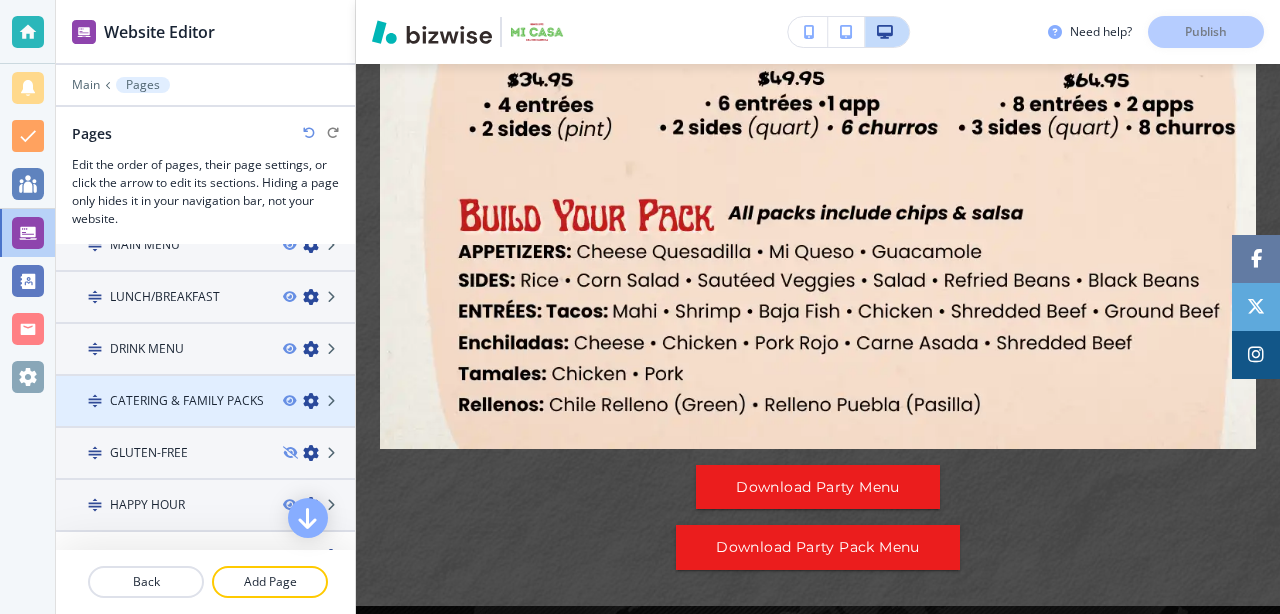 scroll, scrollTop: 244, scrollLeft: 0, axis: vertical 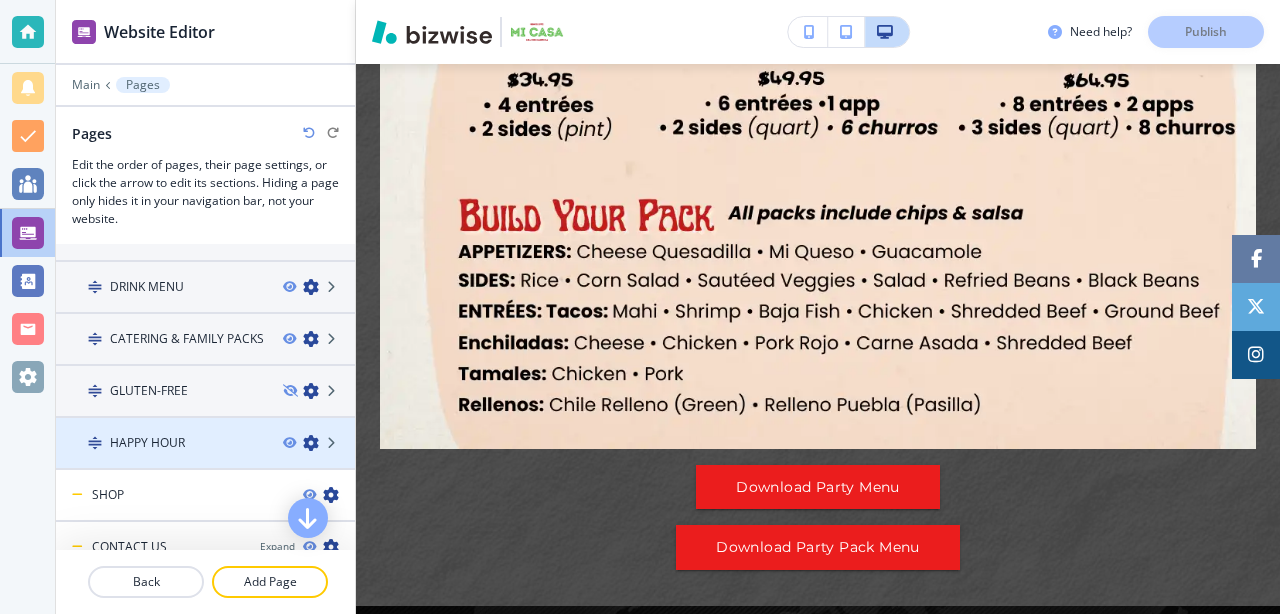 click on "HAPPY HOUR" at bounding box center [147, 443] 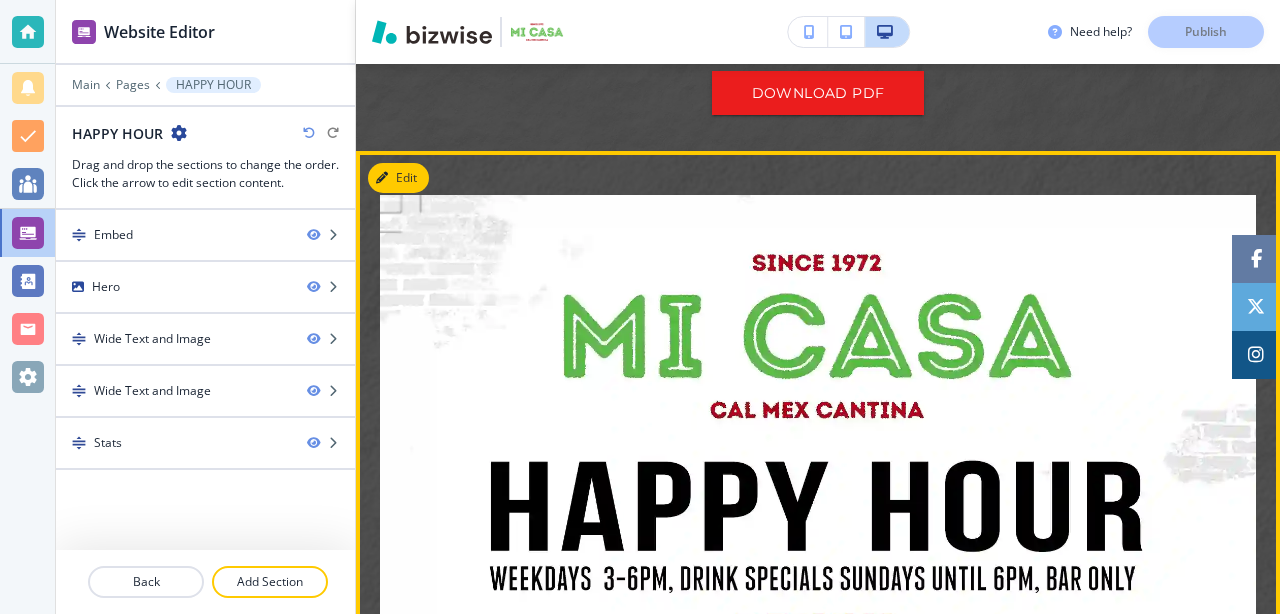 scroll, scrollTop: 696, scrollLeft: 0, axis: vertical 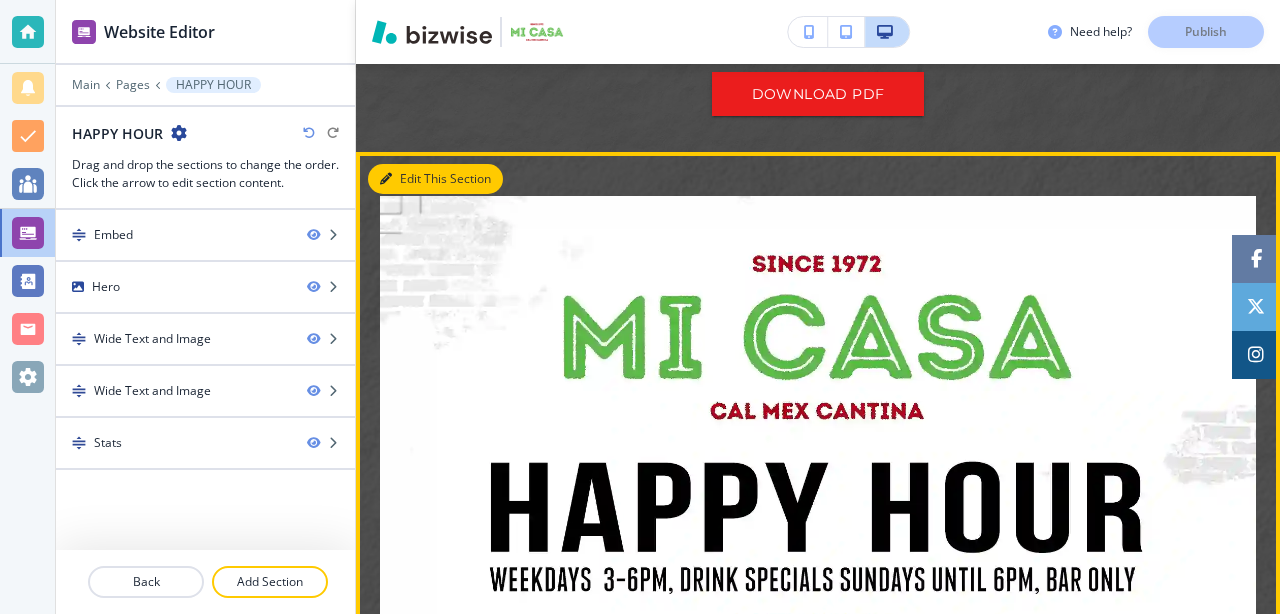 click on "Edit This Section" at bounding box center [435, 179] 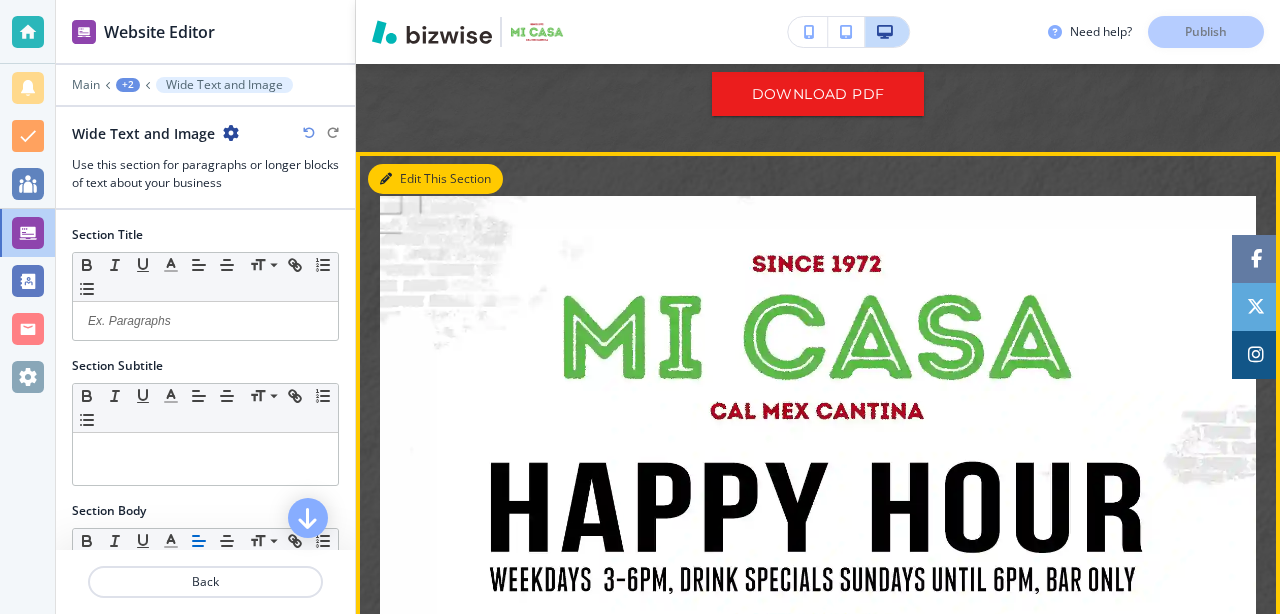 scroll, scrollTop: 784, scrollLeft: 0, axis: vertical 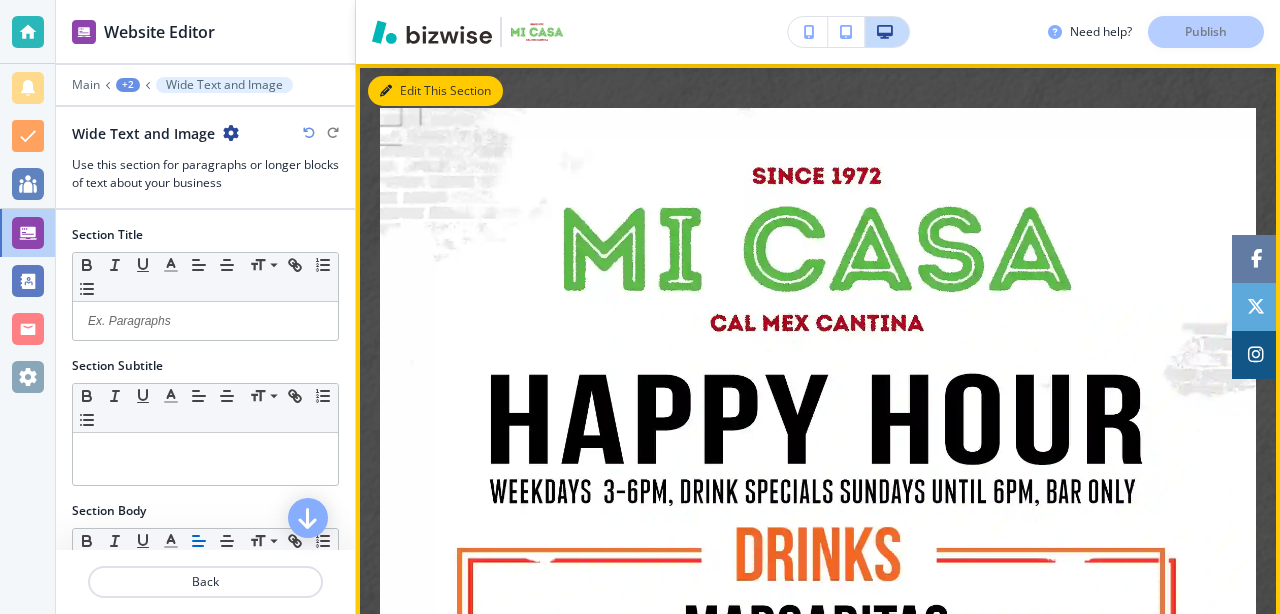 click on "Edit This Section" at bounding box center (435, 91) 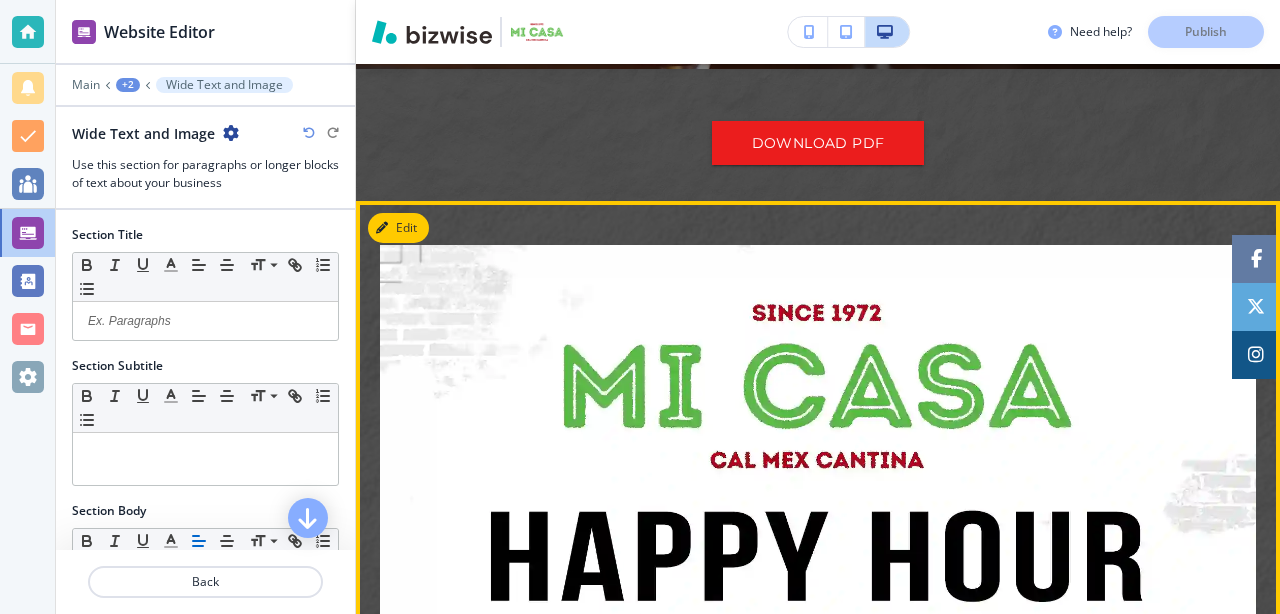 scroll, scrollTop: 648, scrollLeft: 0, axis: vertical 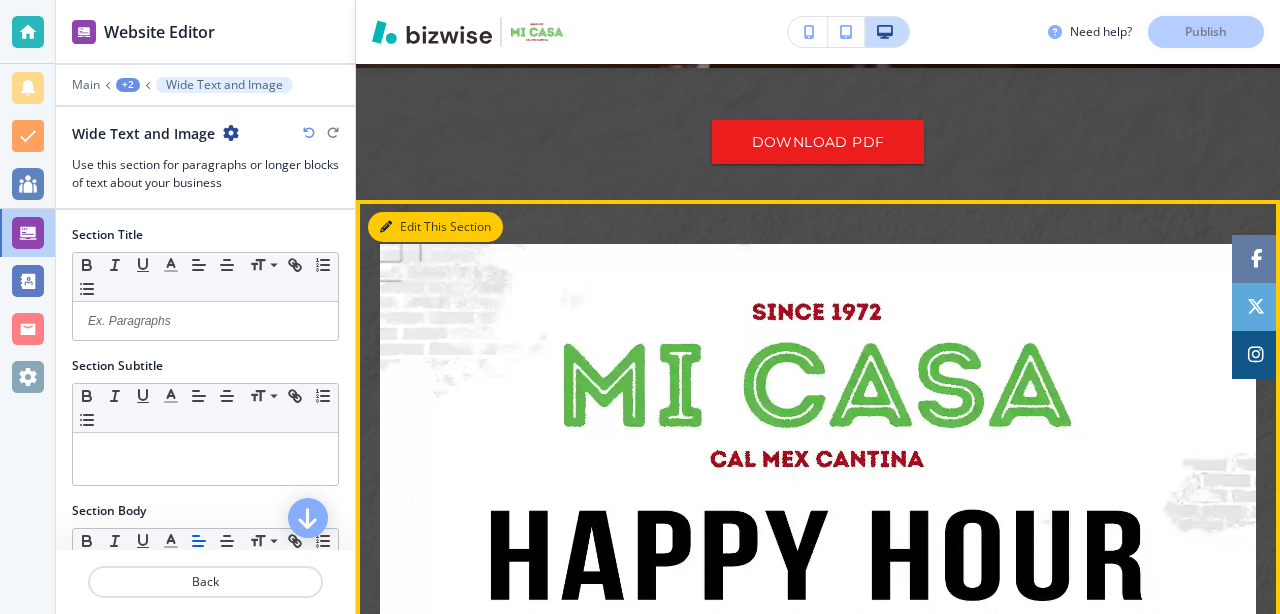 click on "Edit This Section" at bounding box center [435, 227] 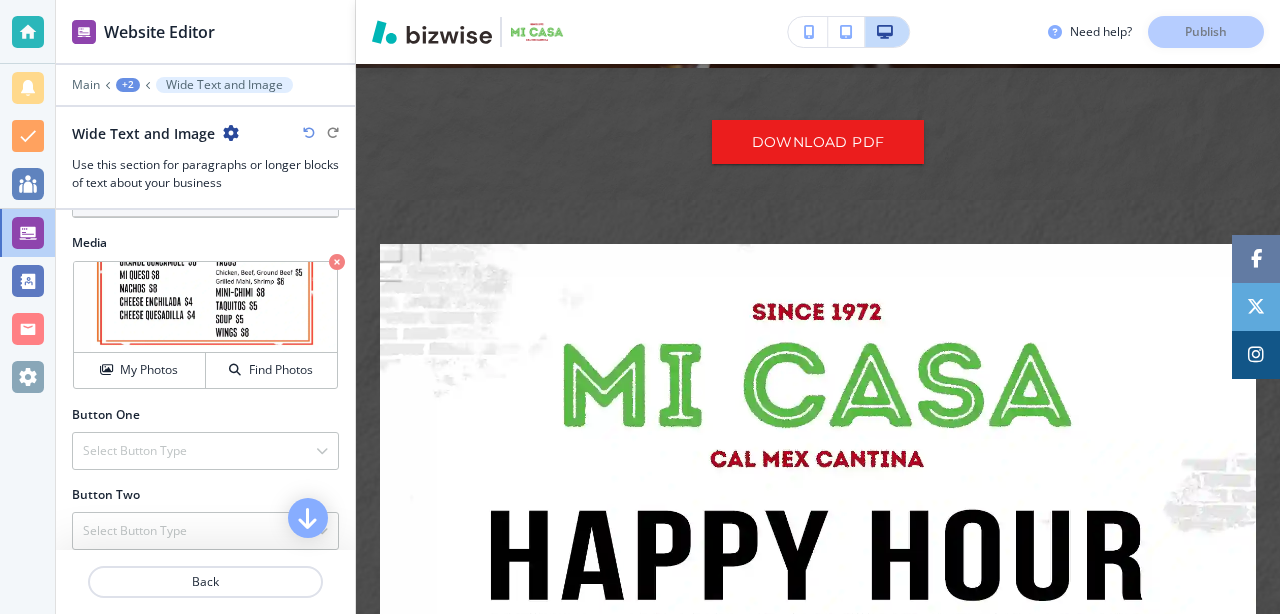 scroll, scrollTop: 603, scrollLeft: 0, axis: vertical 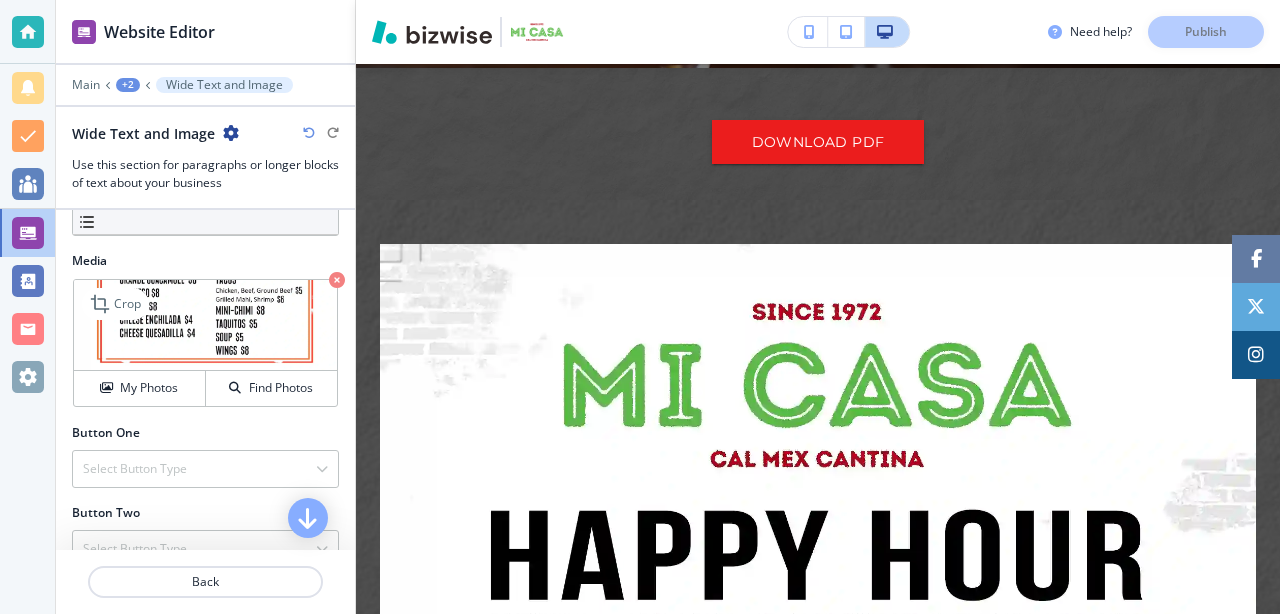 click at bounding box center (337, 280) 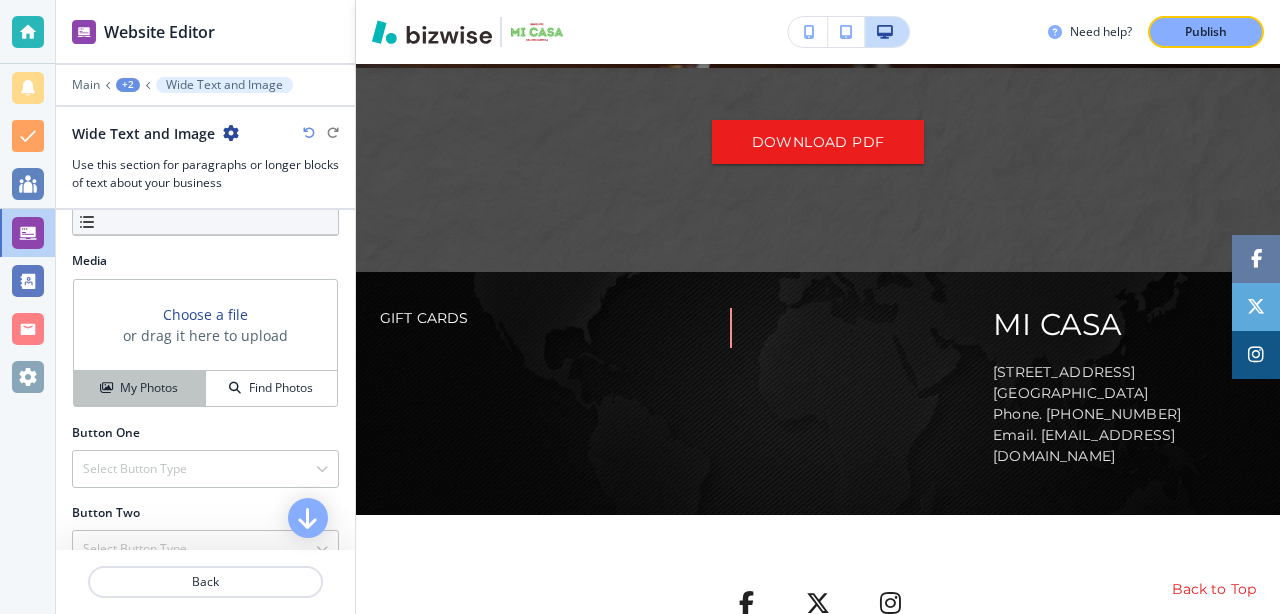 click on "My Photos" at bounding box center [149, 388] 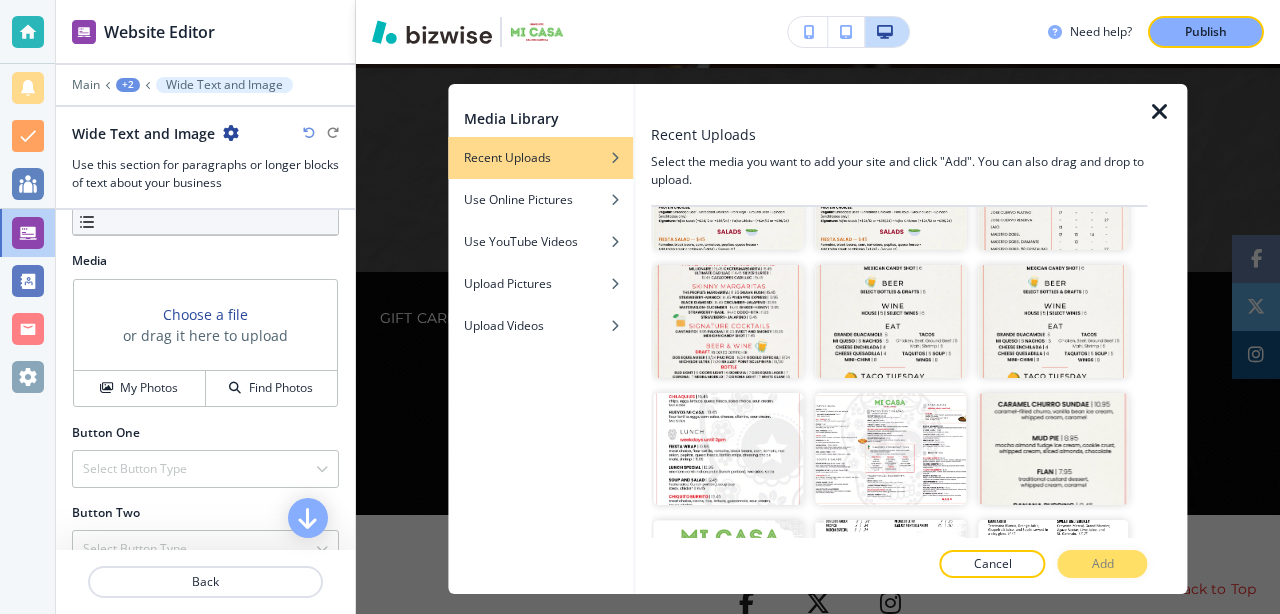 scroll, scrollTop: 198, scrollLeft: 0, axis: vertical 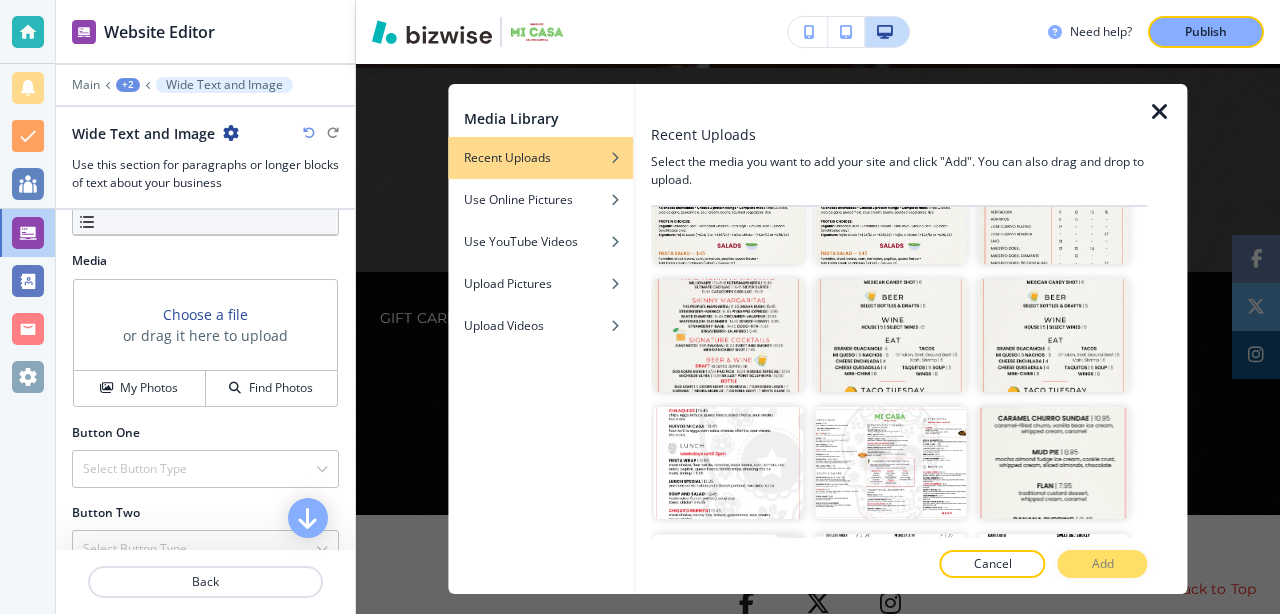 click on "Cancel Add" at bounding box center [899, 564] 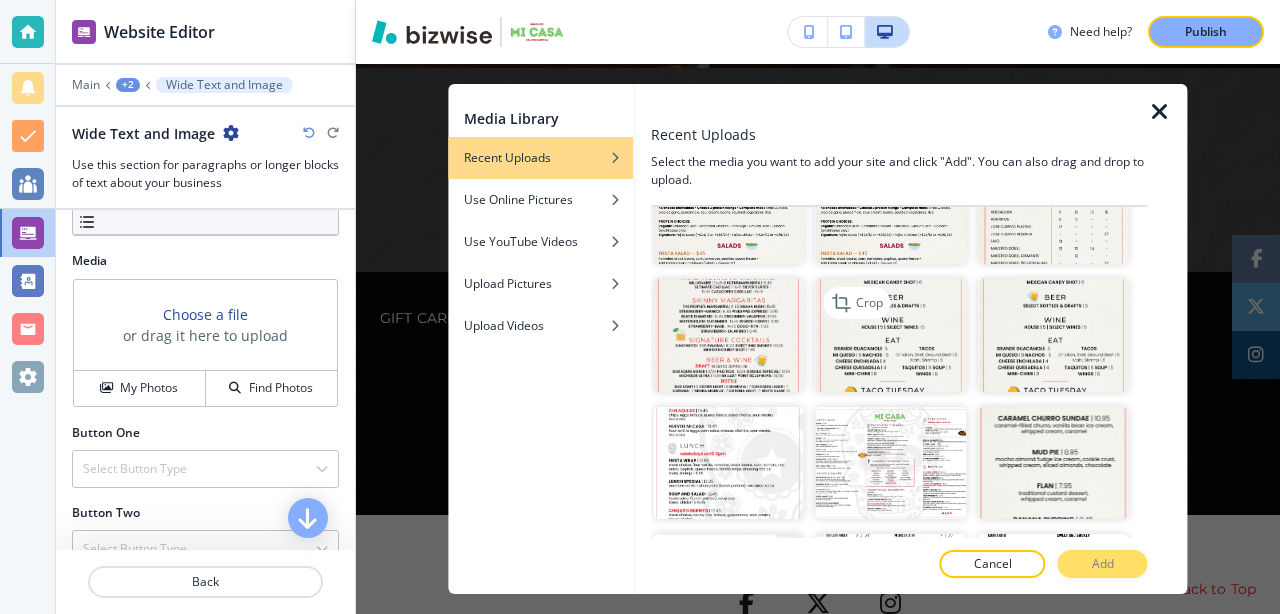 click at bounding box center [891, 335] 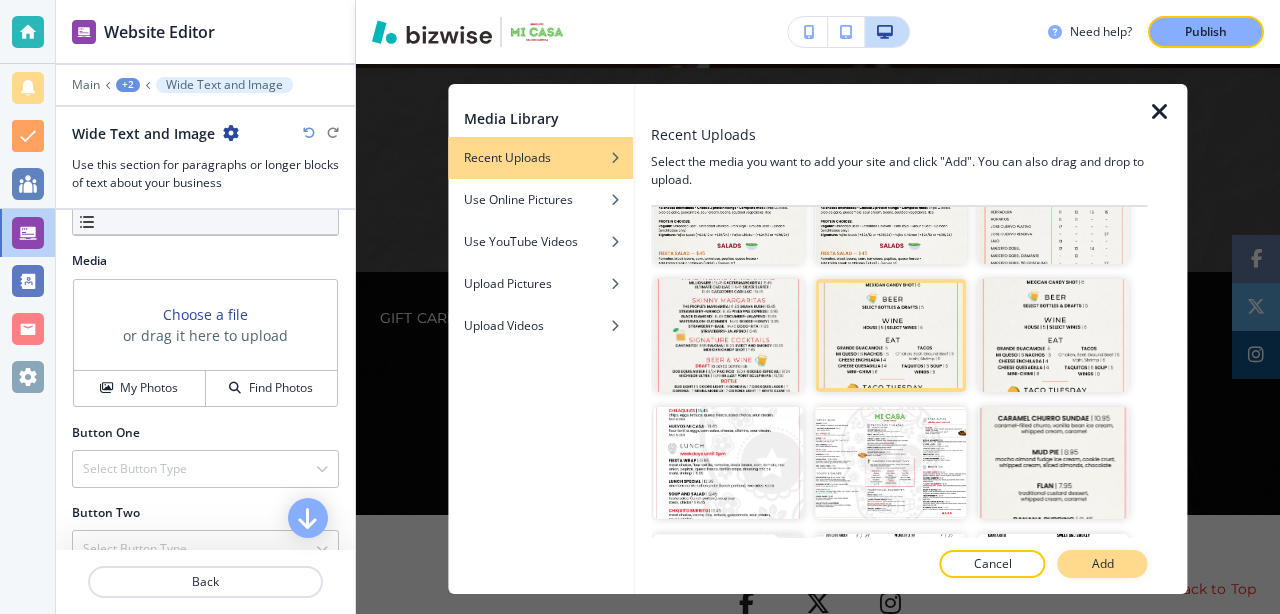 click on "Add" at bounding box center (1103, 564) 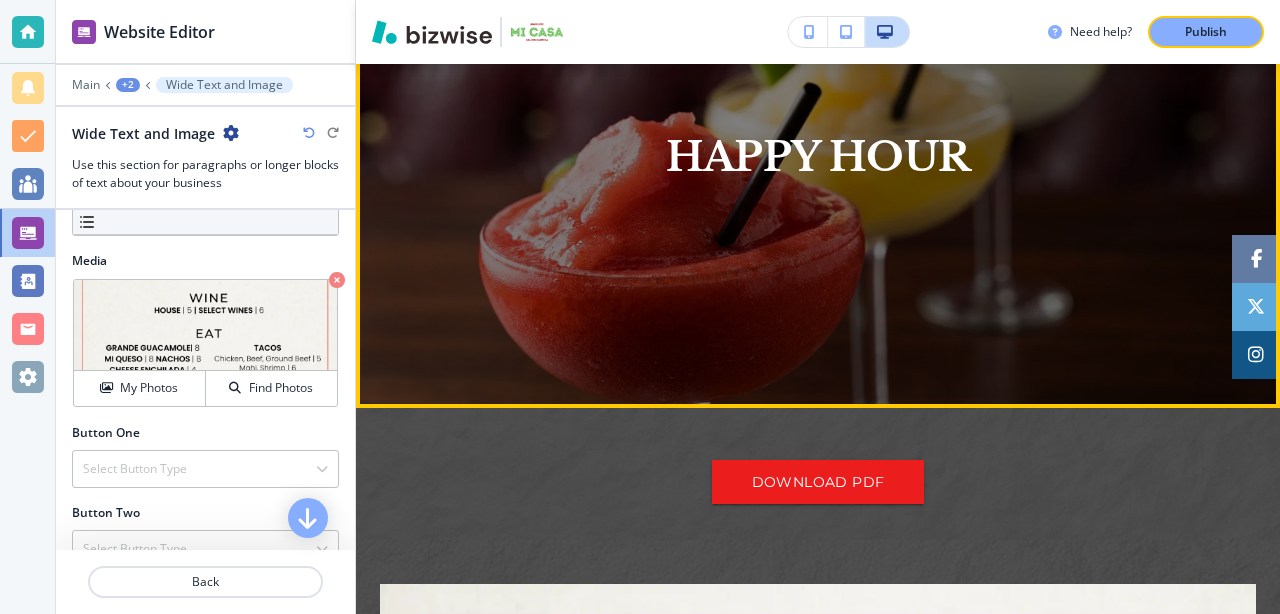 scroll, scrollTop: 304, scrollLeft: 0, axis: vertical 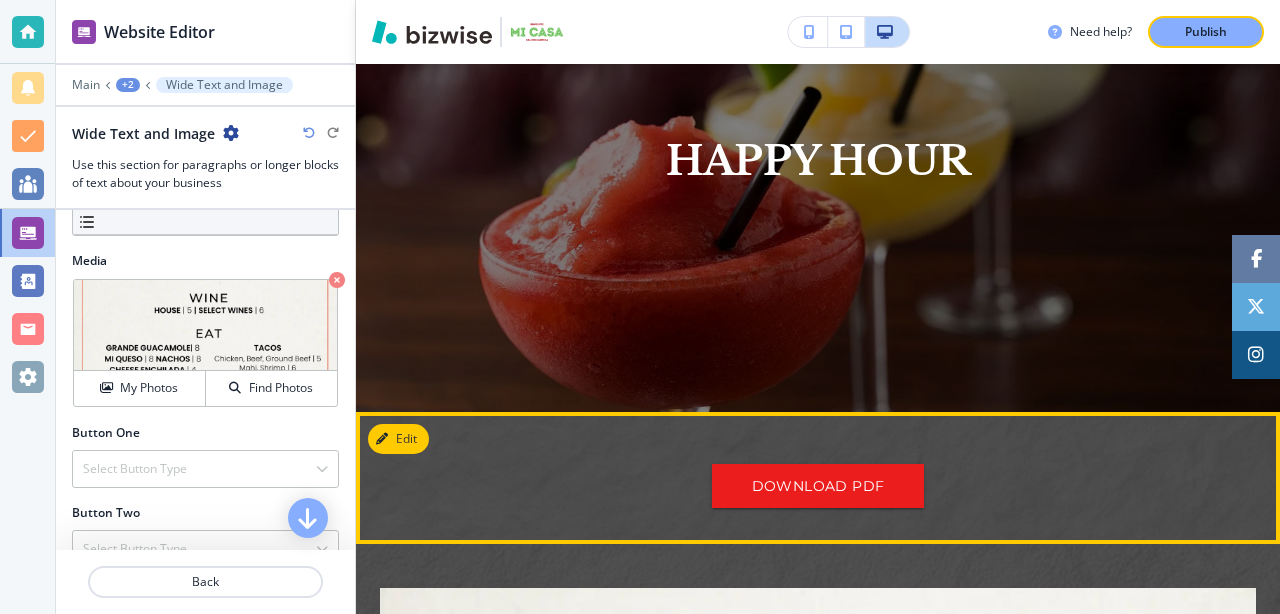 click on "DOWNLOAD PDF" 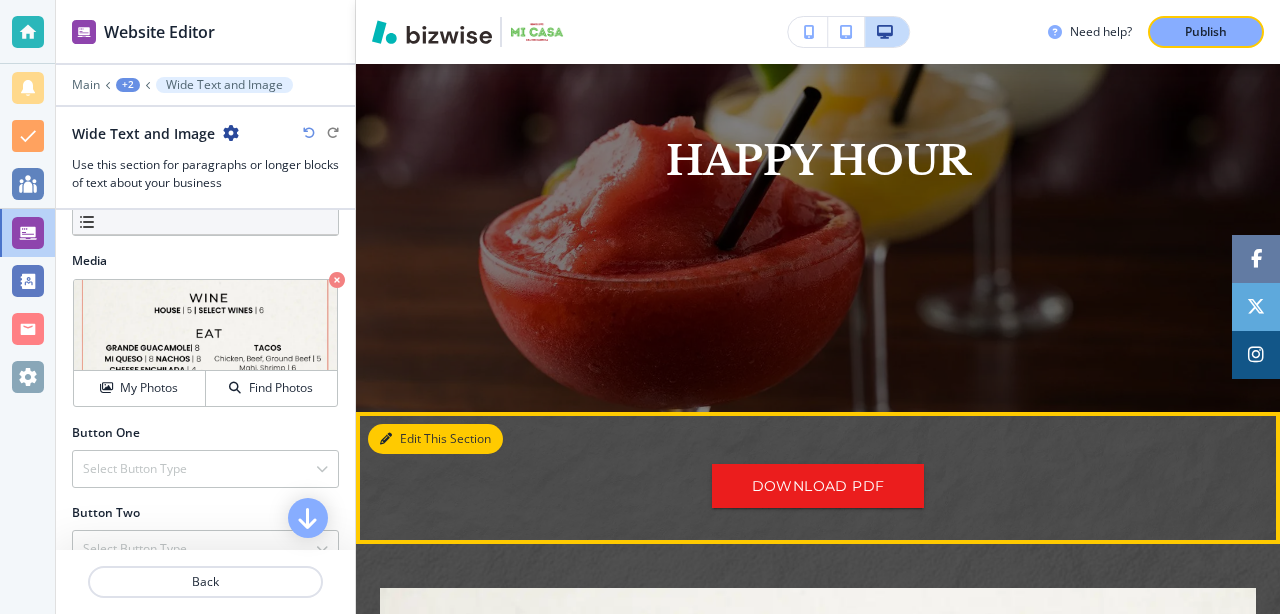 click on "Edit This Section" at bounding box center (435, 439) 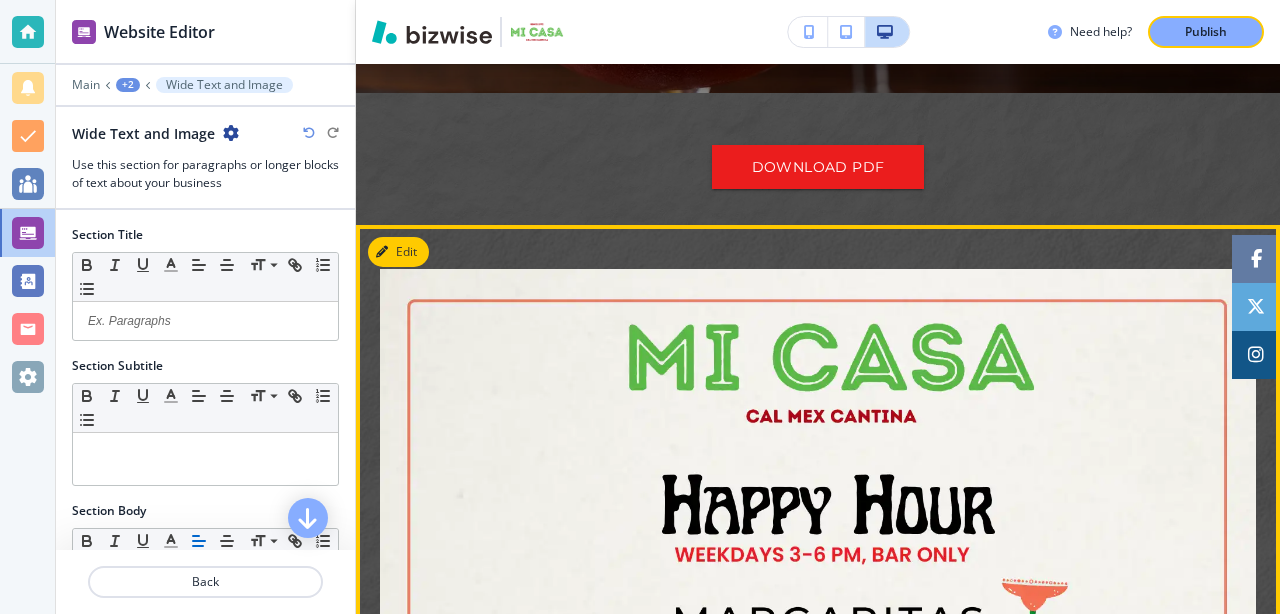 scroll, scrollTop: 652, scrollLeft: 0, axis: vertical 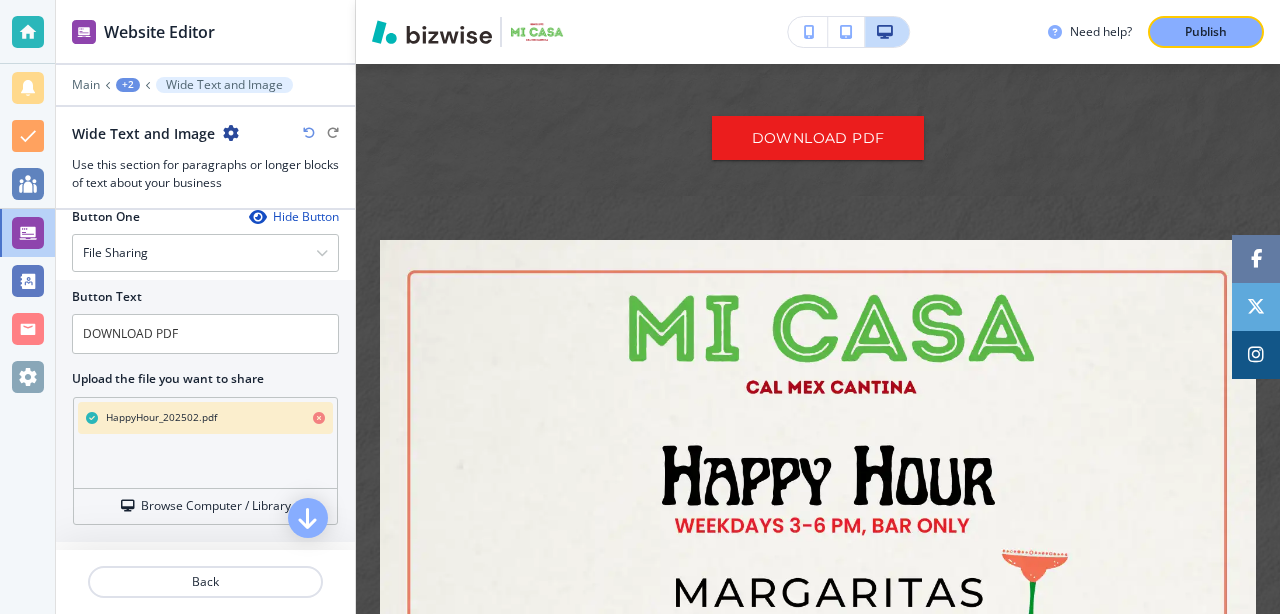 click at bounding box center (319, 418) 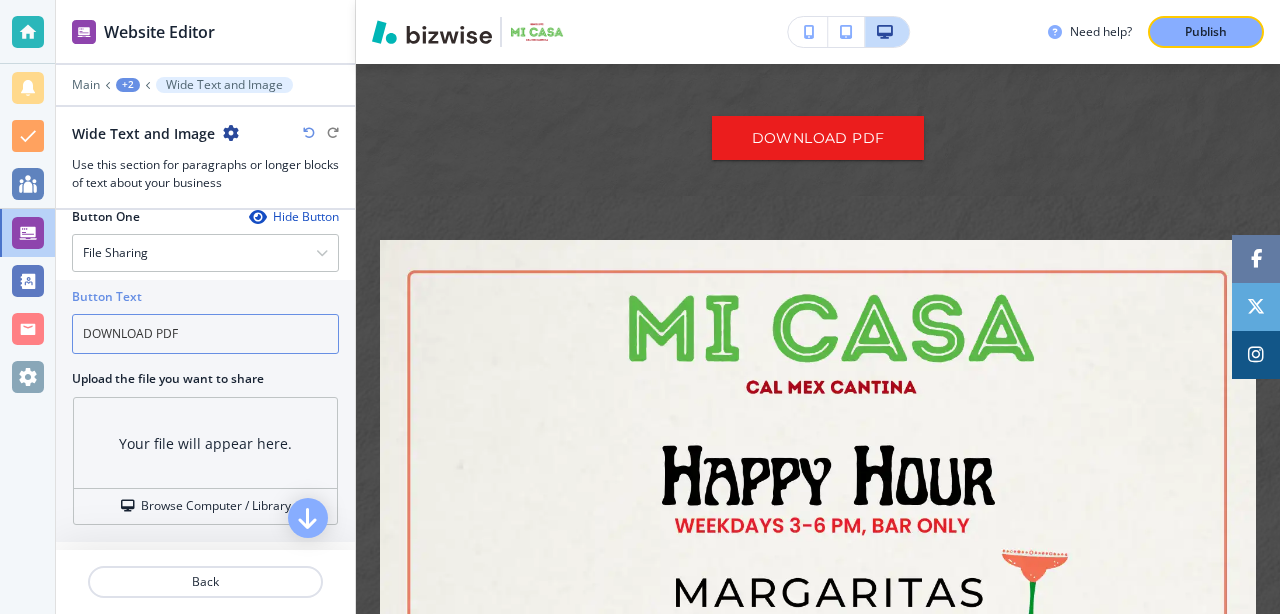 click on "DOWNLOAD PDF" at bounding box center [205, 334] 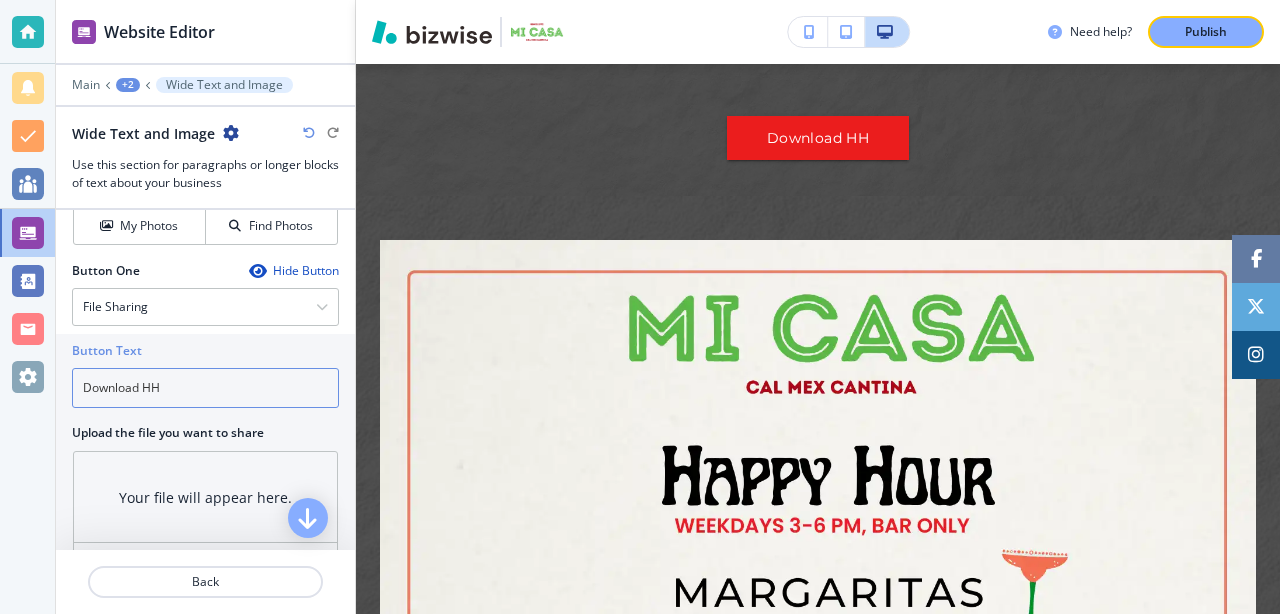 scroll, scrollTop: 760, scrollLeft: 0, axis: vertical 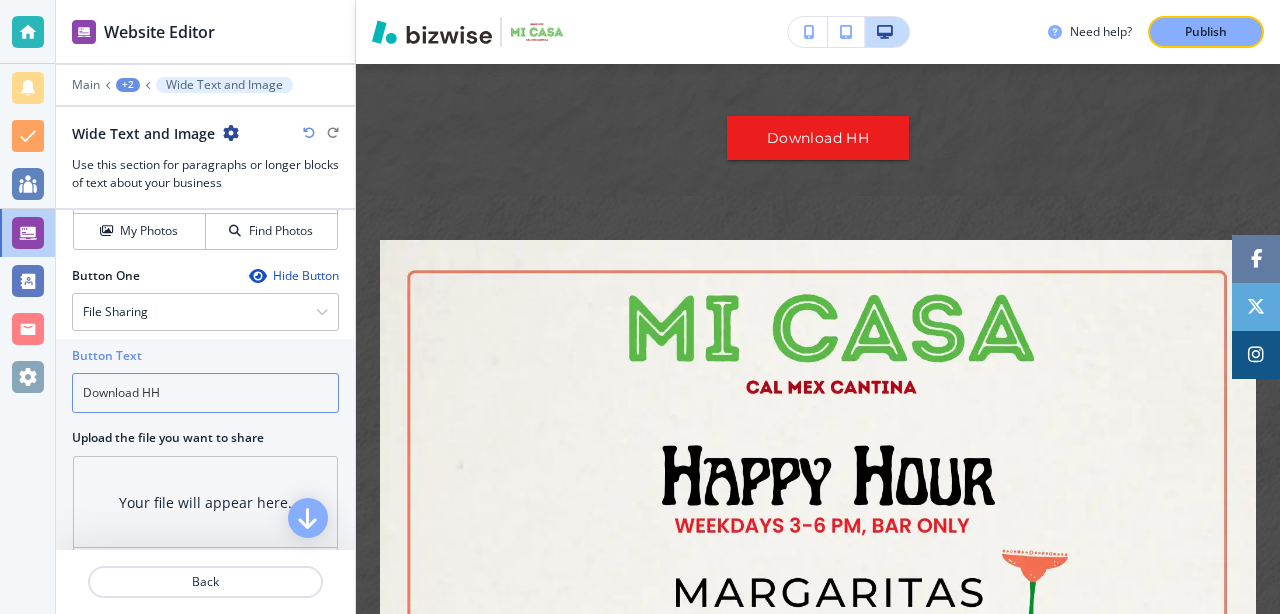 type on "Download HH" 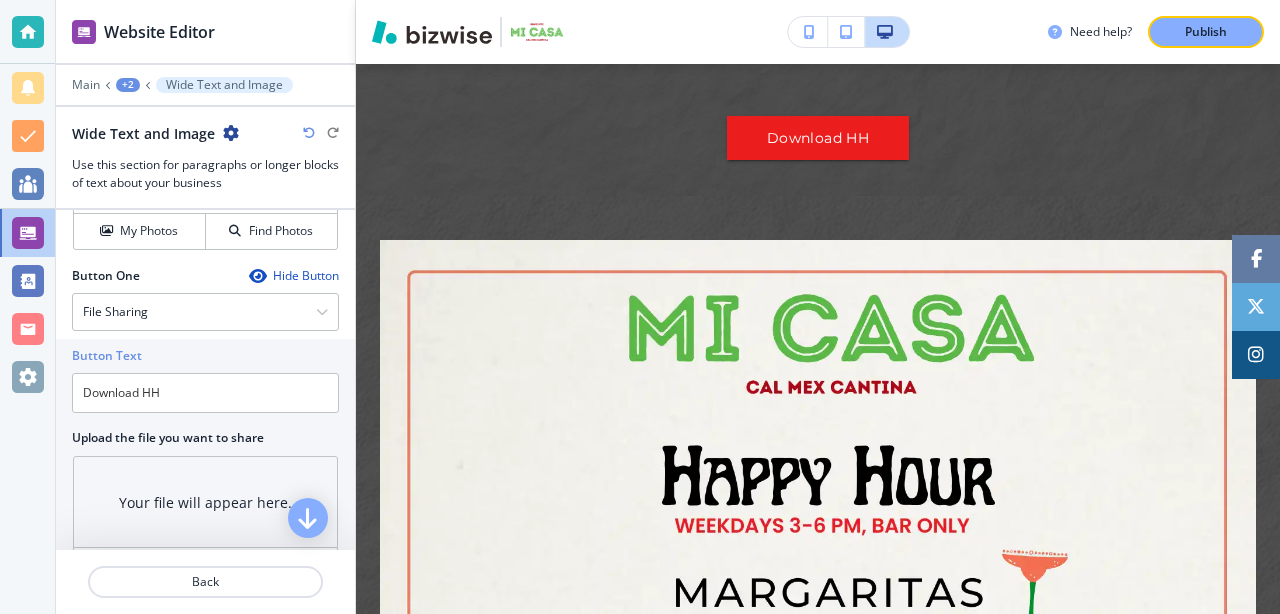 click at bounding box center [257, 276] 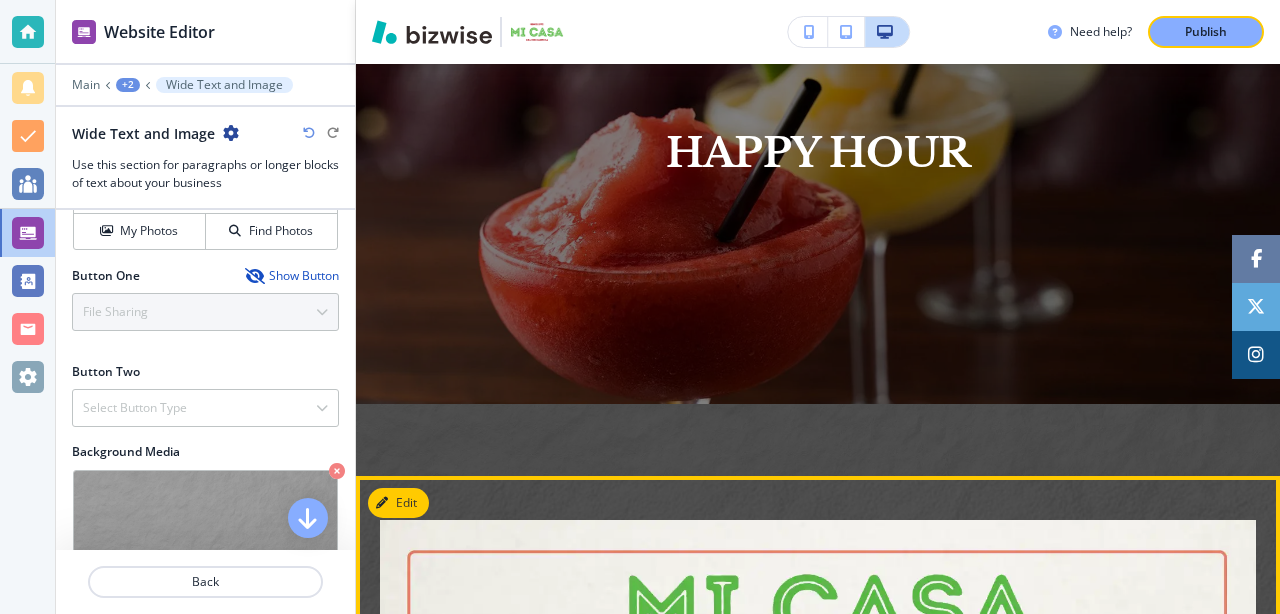 scroll, scrollTop: 0, scrollLeft: 0, axis: both 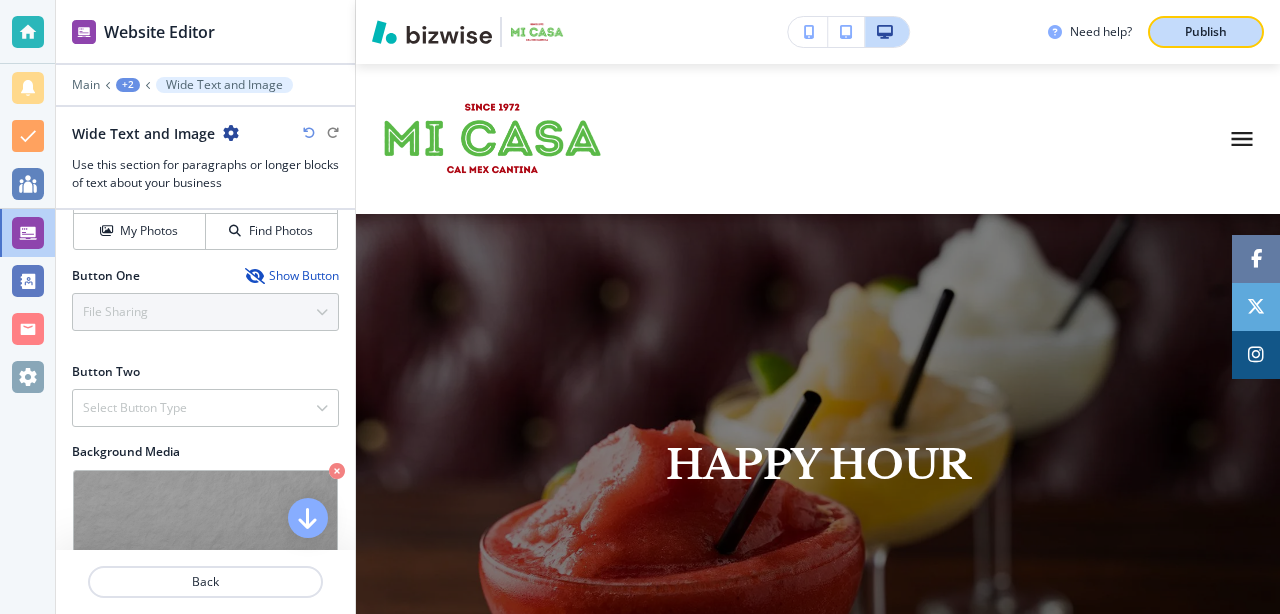 click on "Publish" at bounding box center [1206, 32] 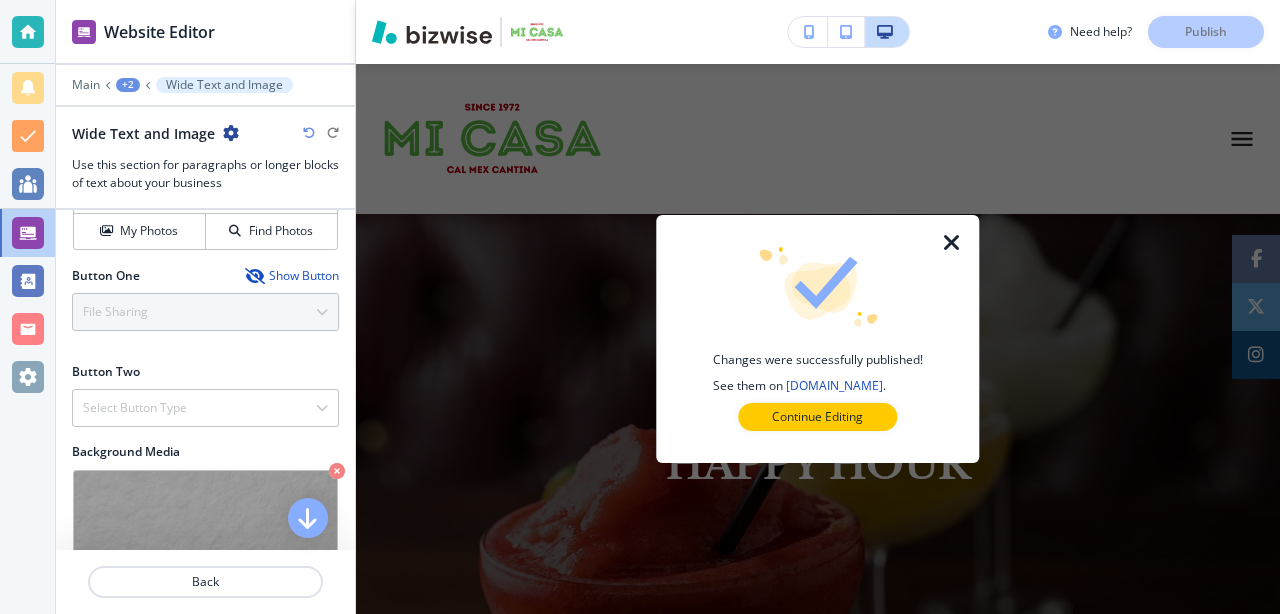 click at bounding box center [952, 243] 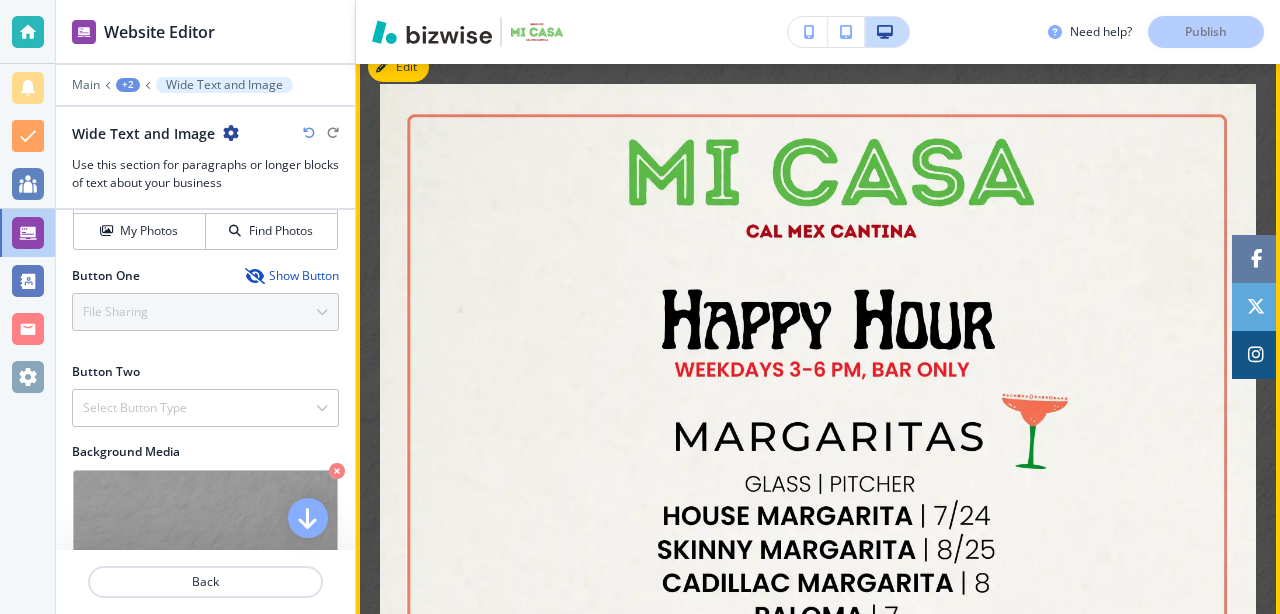 scroll, scrollTop: 603, scrollLeft: 0, axis: vertical 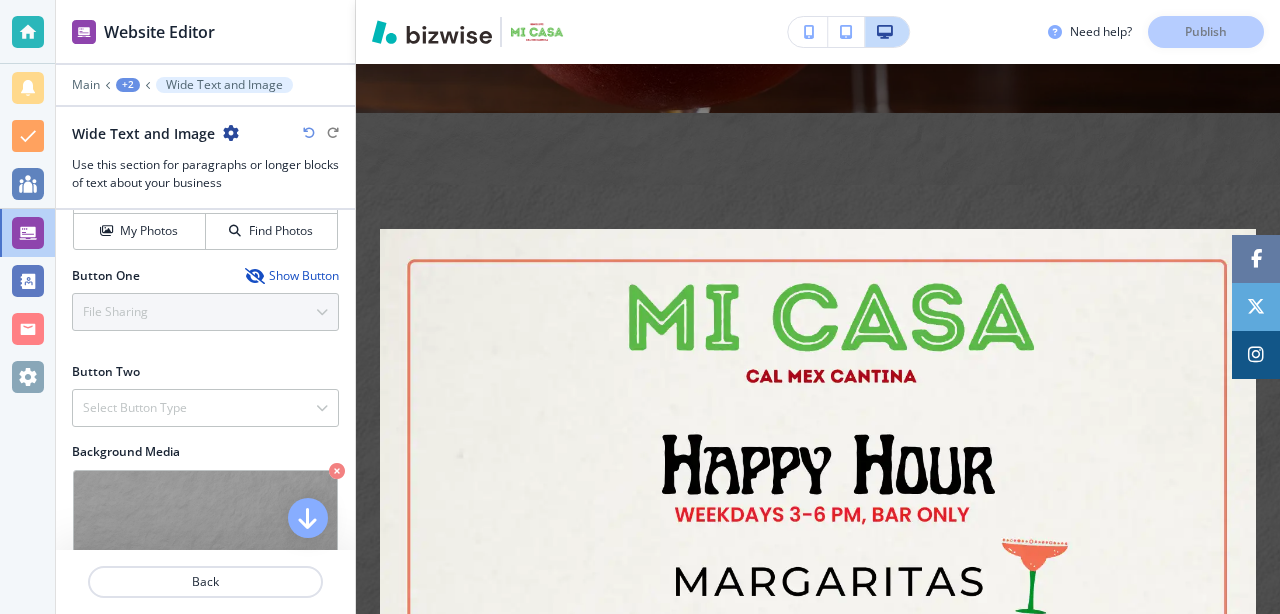 click on "+2" at bounding box center (128, 85) 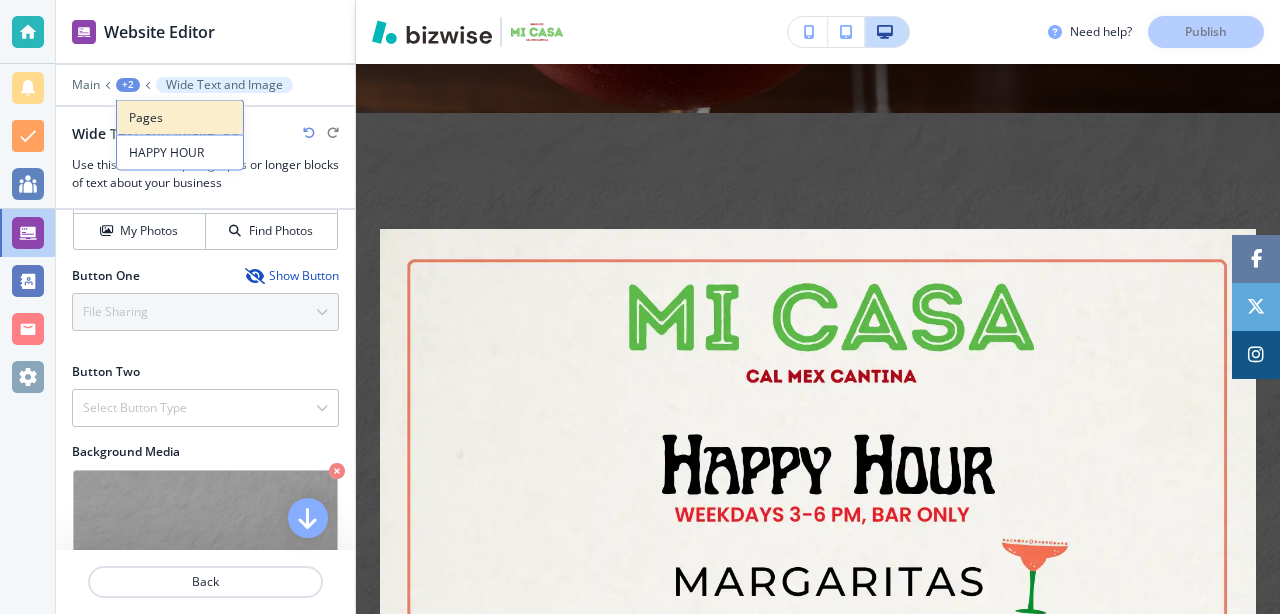 click on "Pages" at bounding box center (180, 118) 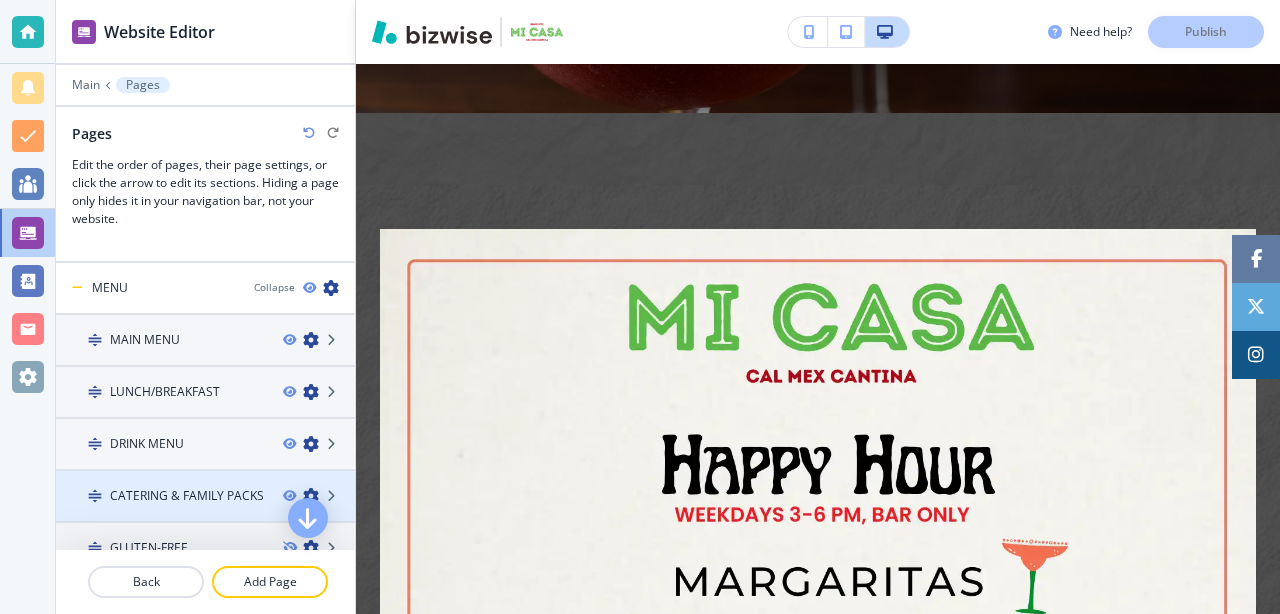 scroll, scrollTop: 0, scrollLeft: 0, axis: both 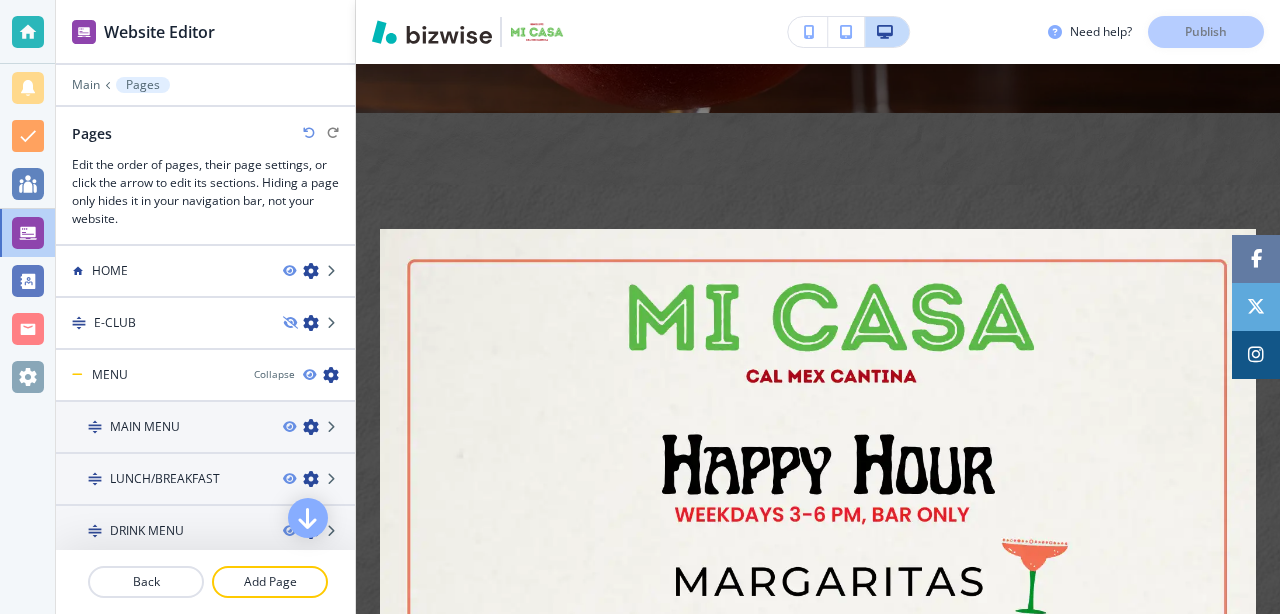click on "Need help? Publish" at bounding box center [1164, 32] 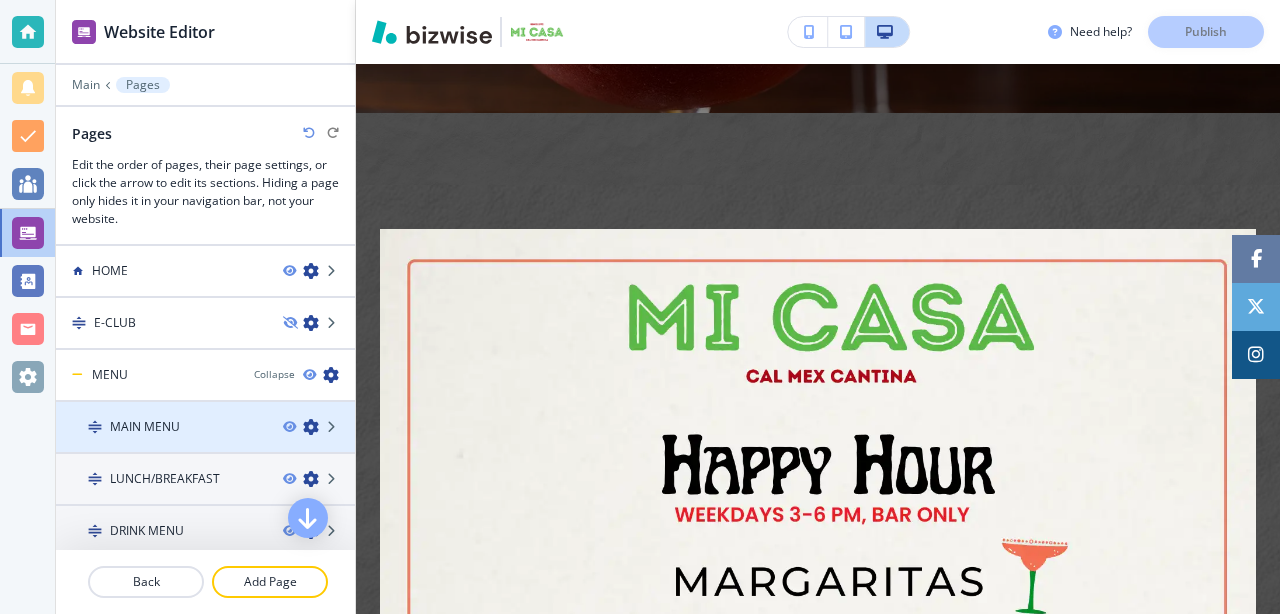 click on "MAIN MENU" at bounding box center [145, 427] 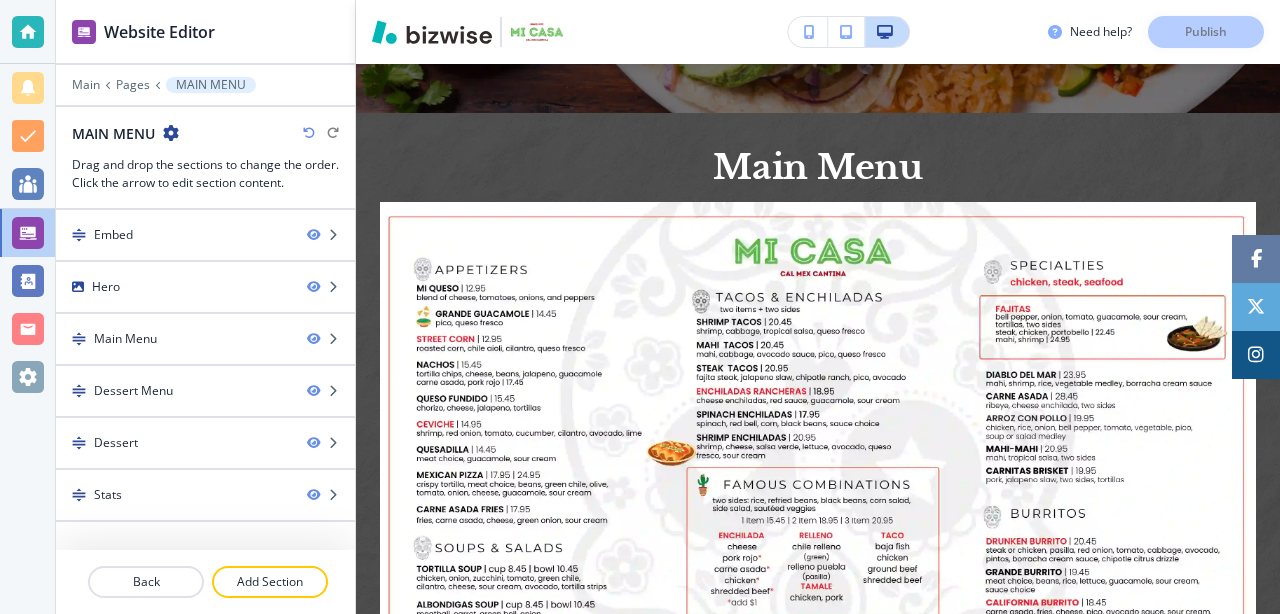 scroll, scrollTop: 0, scrollLeft: 0, axis: both 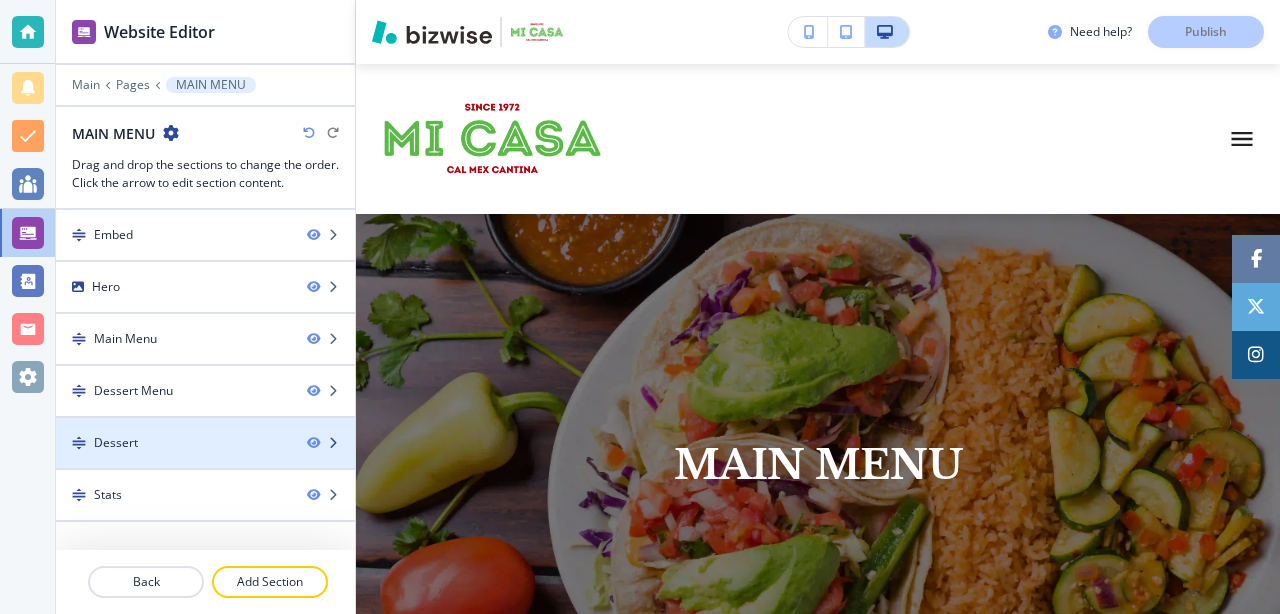 click on "Dessert" at bounding box center (173, 443) 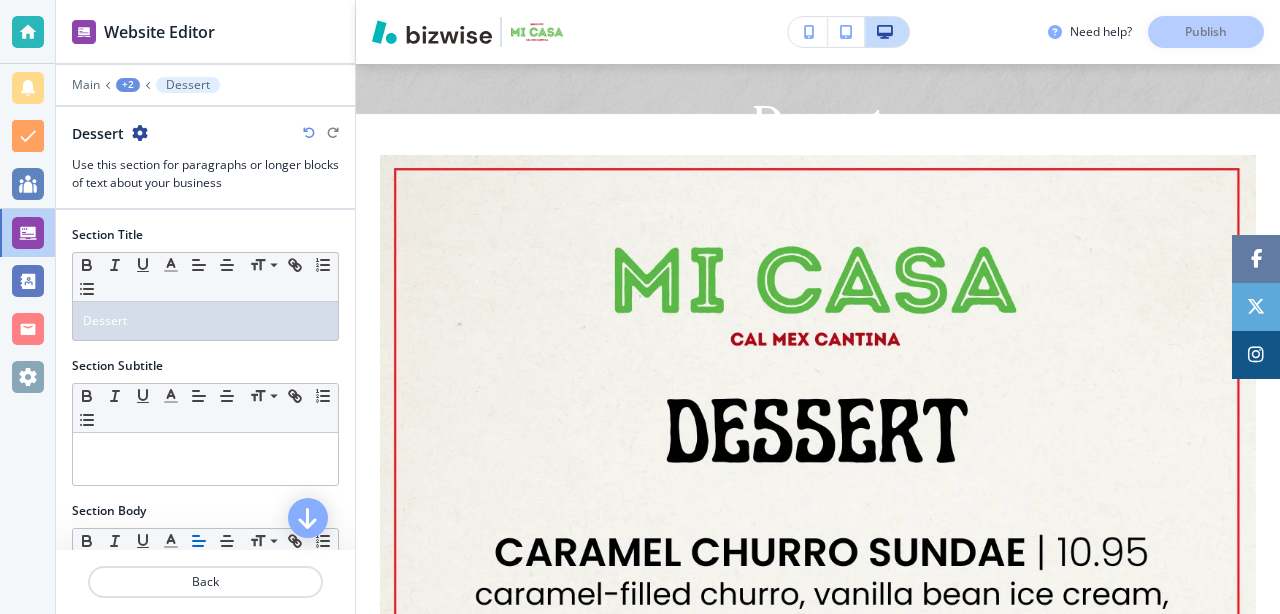 scroll, scrollTop: 1944, scrollLeft: 0, axis: vertical 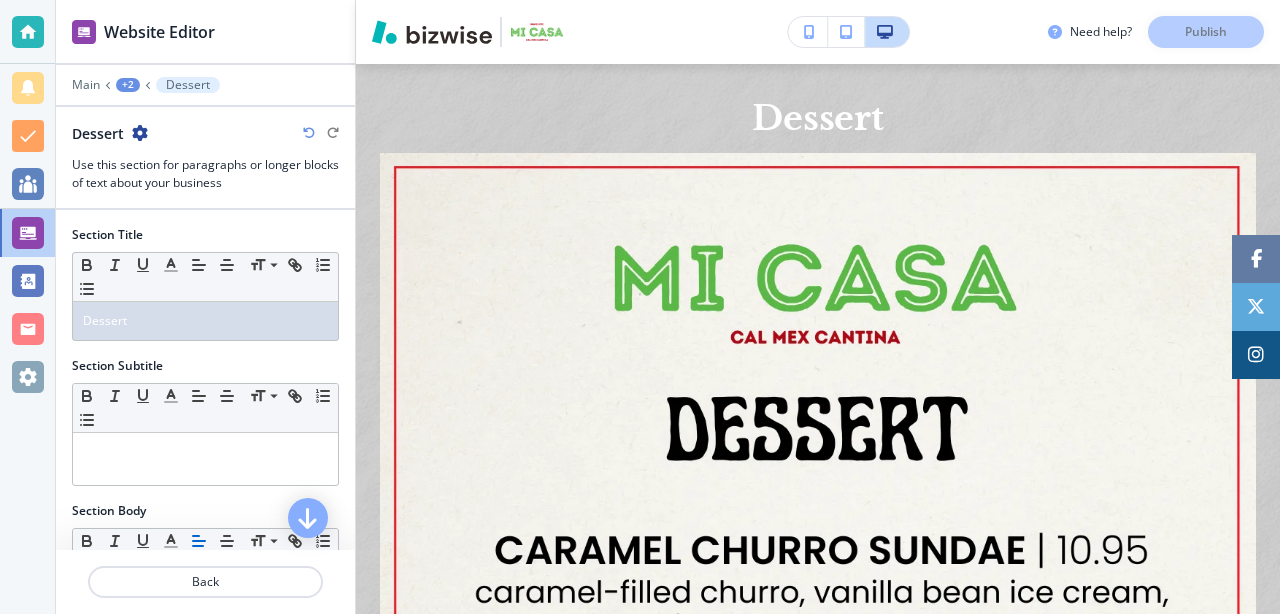 click at bounding box center [140, 133] 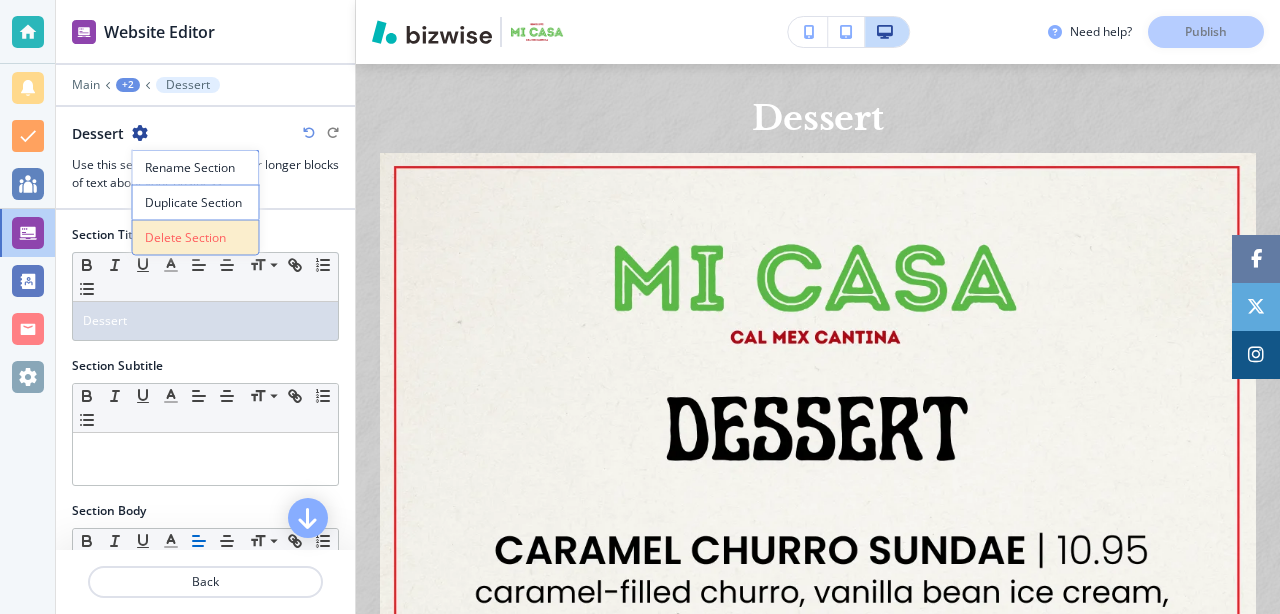 click on "Delete Section" at bounding box center (196, 238) 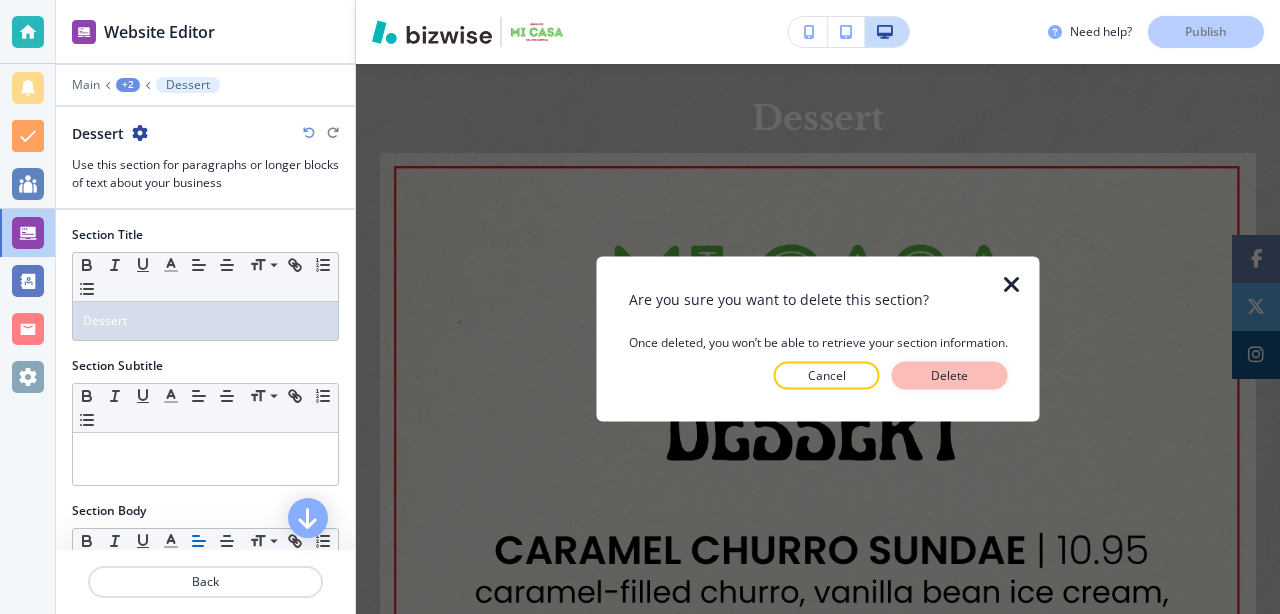 click on "Delete" at bounding box center [950, 376] 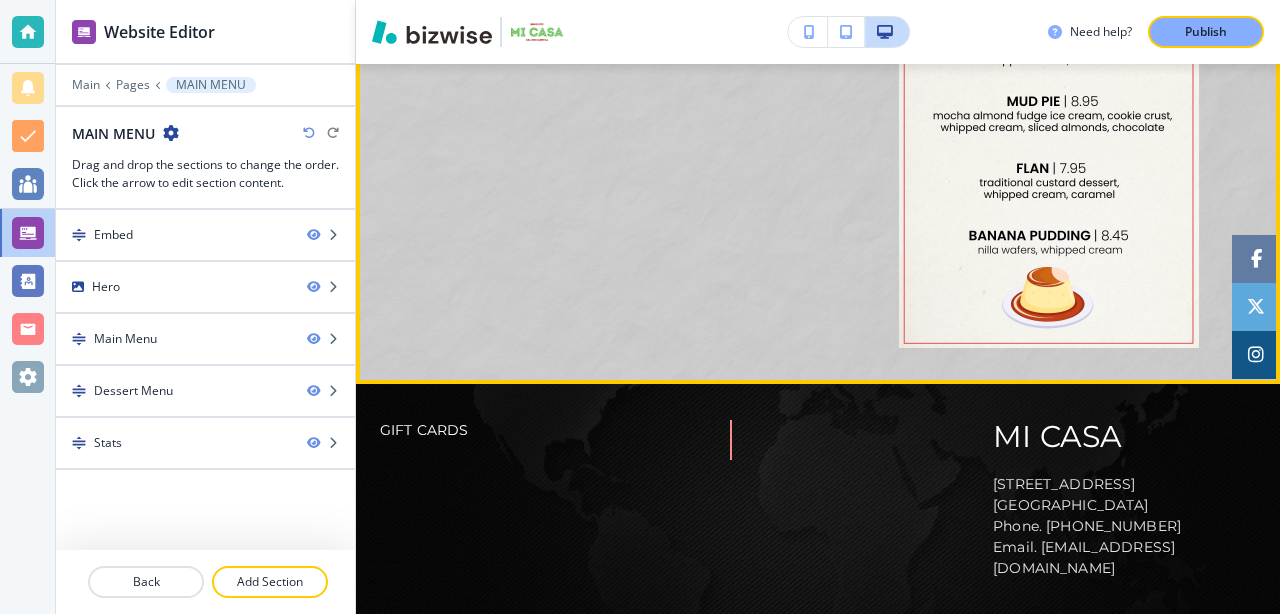 scroll, scrollTop: 681, scrollLeft: 0, axis: vertical 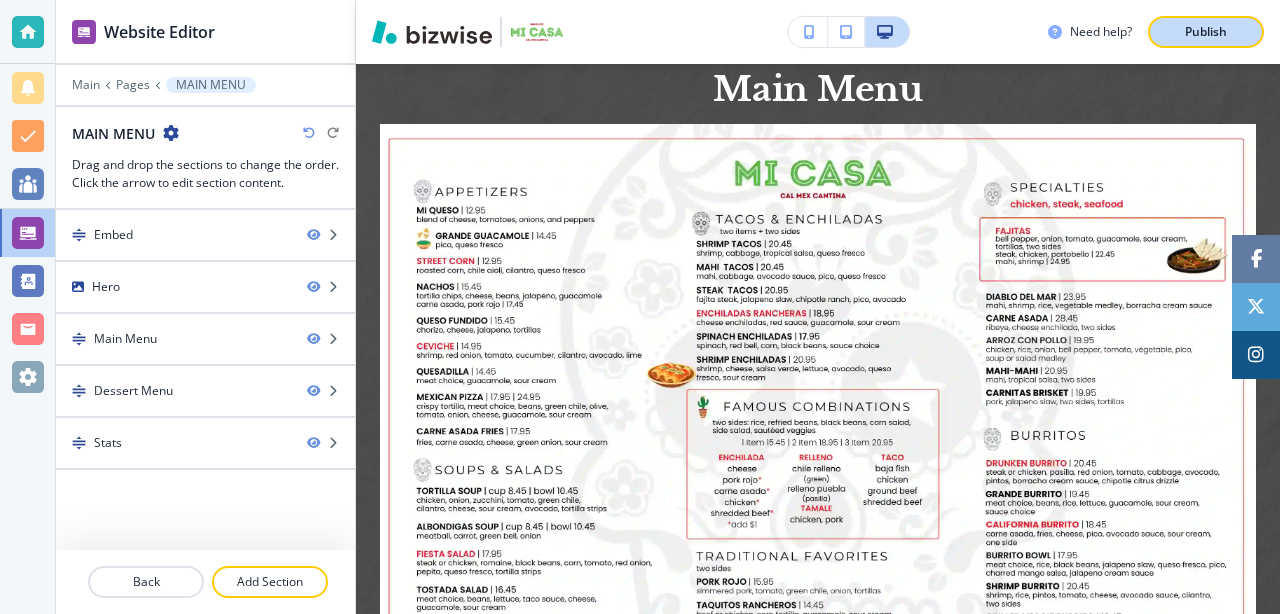 click on "Publish" at bounding box center (1206, 32) 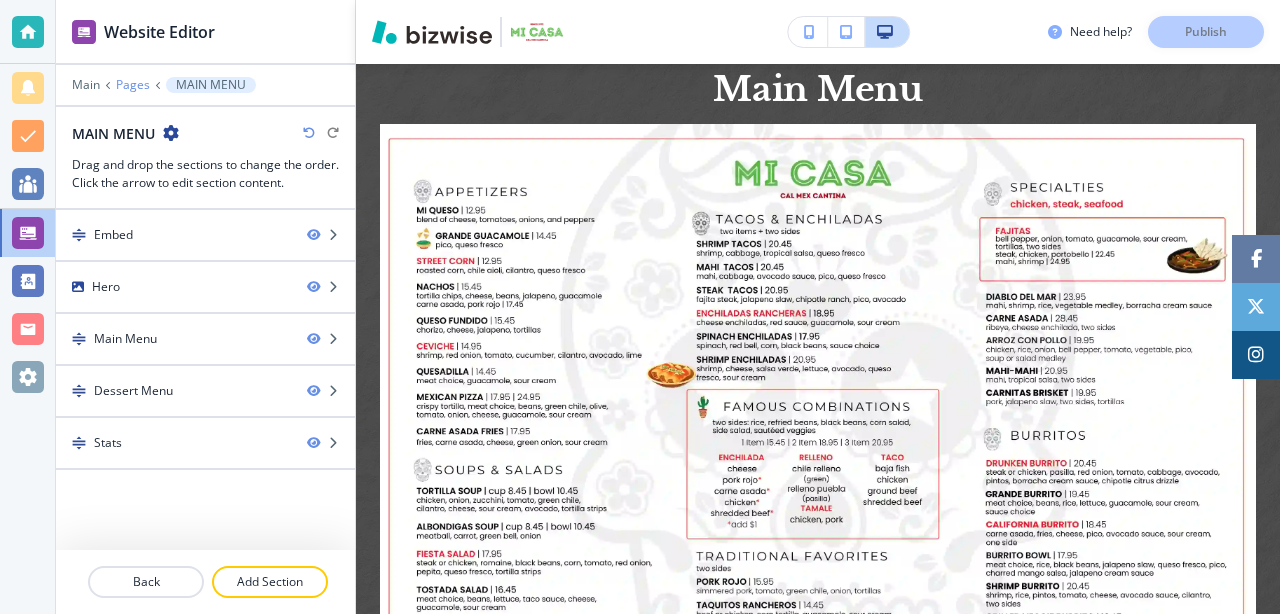 click on "Pages" at bounding box center [133, 85] 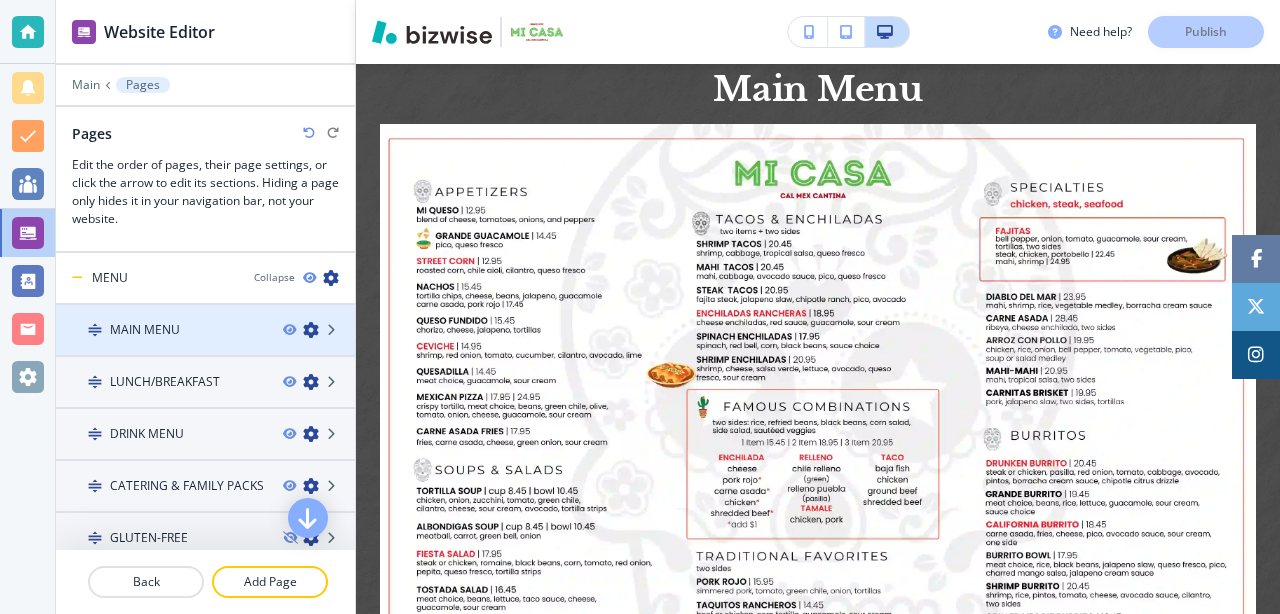 scroll, scrollTop: 101, scrollLeft: 0, axis: vertical 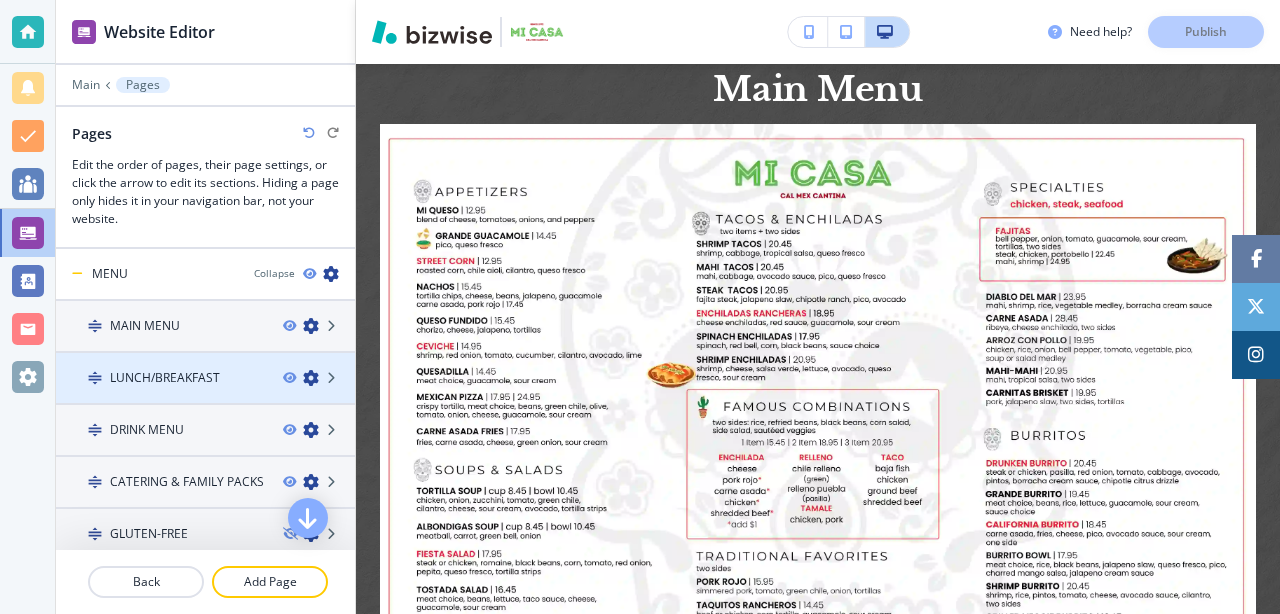 click on "LUNCH/BREAKFAST" at bounding box center (165, 378) 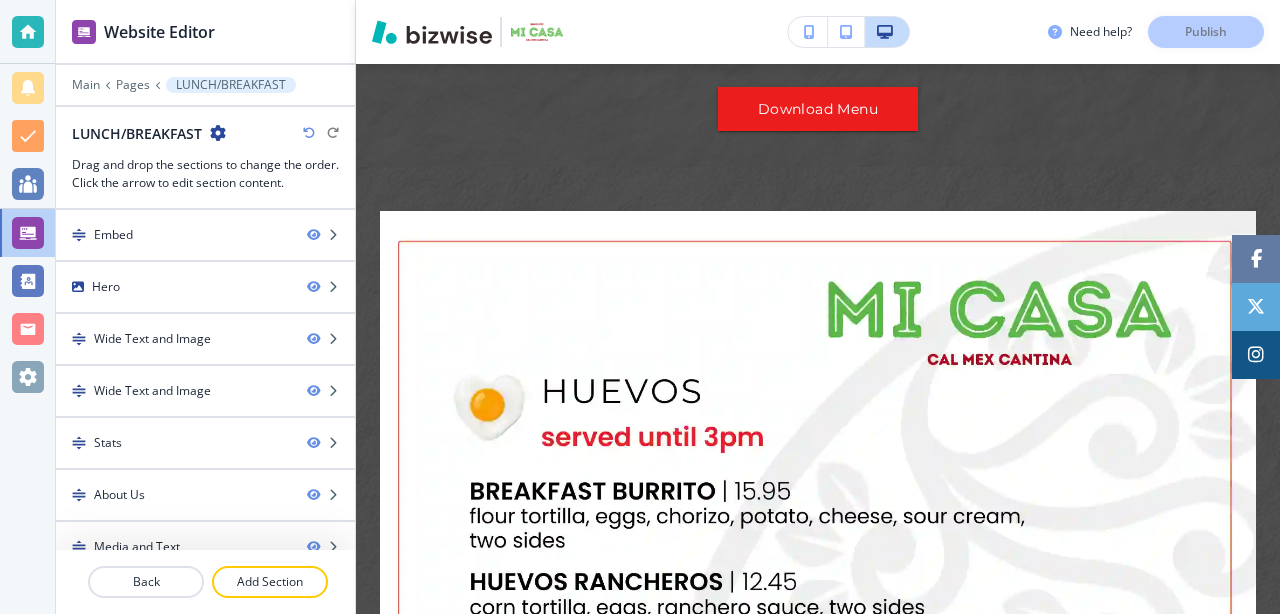 scroll, scrollTop: 0, scrollLeft: 0, axis: both 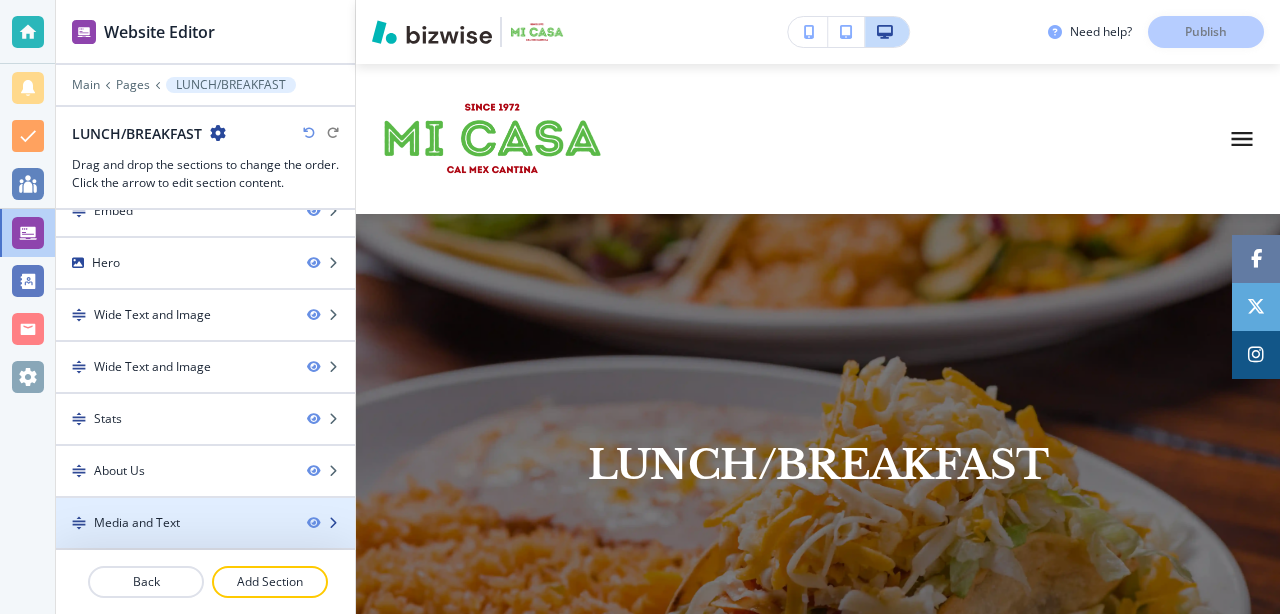 type 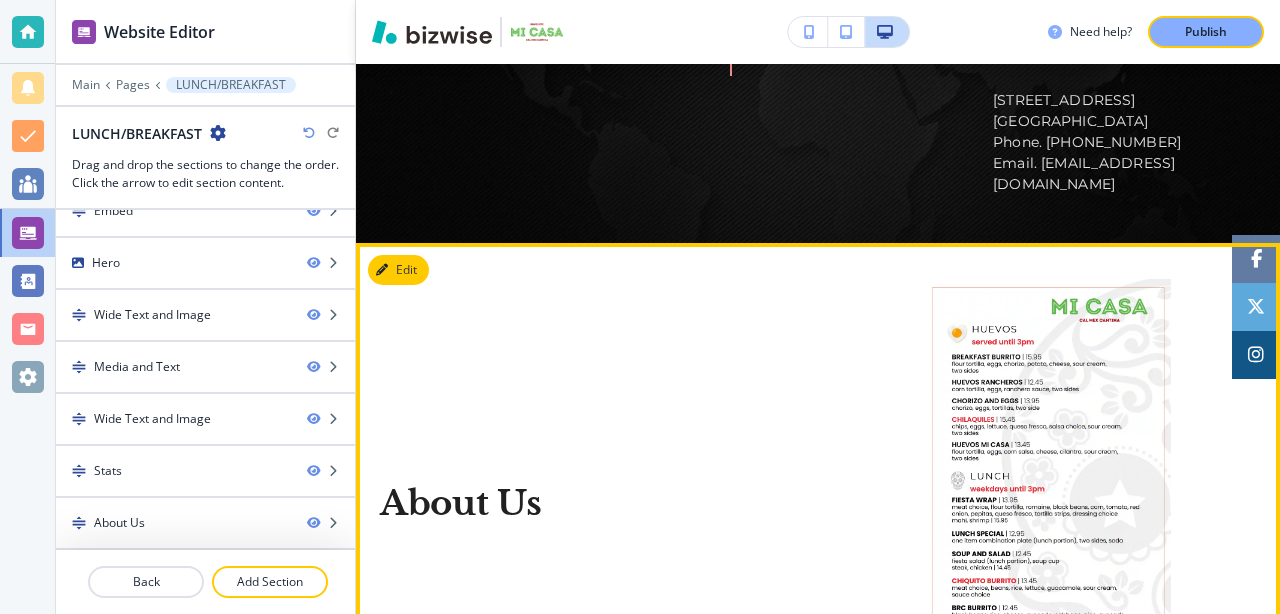 scroll, scrollTop: 2677, scrollLeft: 0, axis: vertical 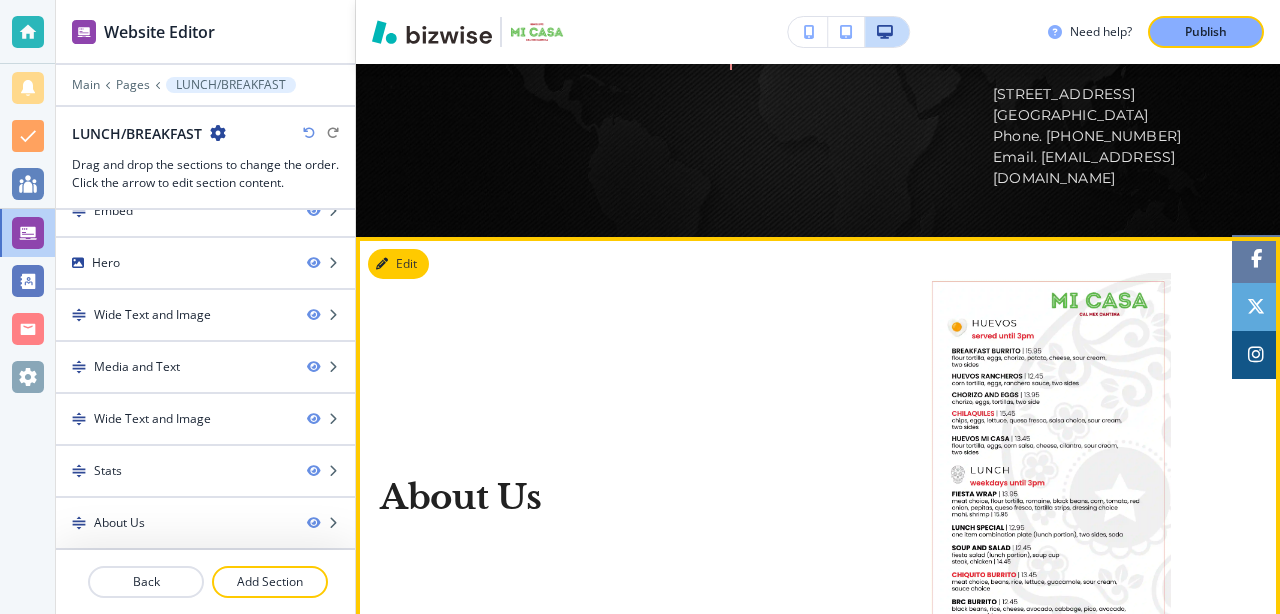 click on "About Us" at bounding box center [461, 497] 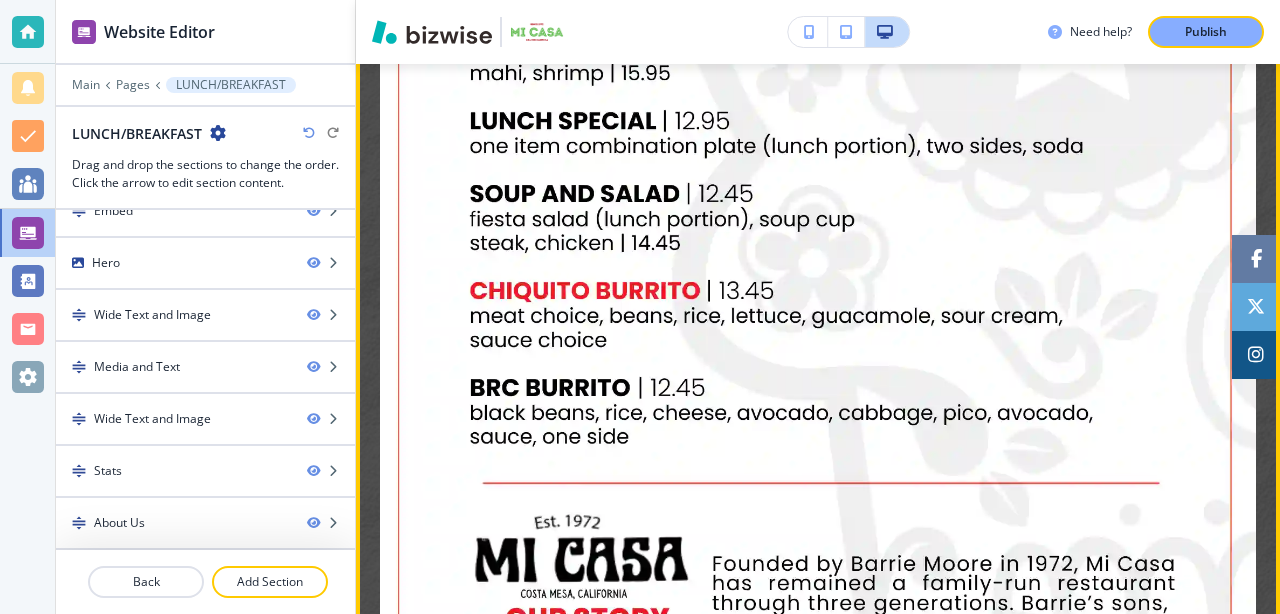 scroll, scrollTop: 1737, scrollLeft: 0, axis: vertical 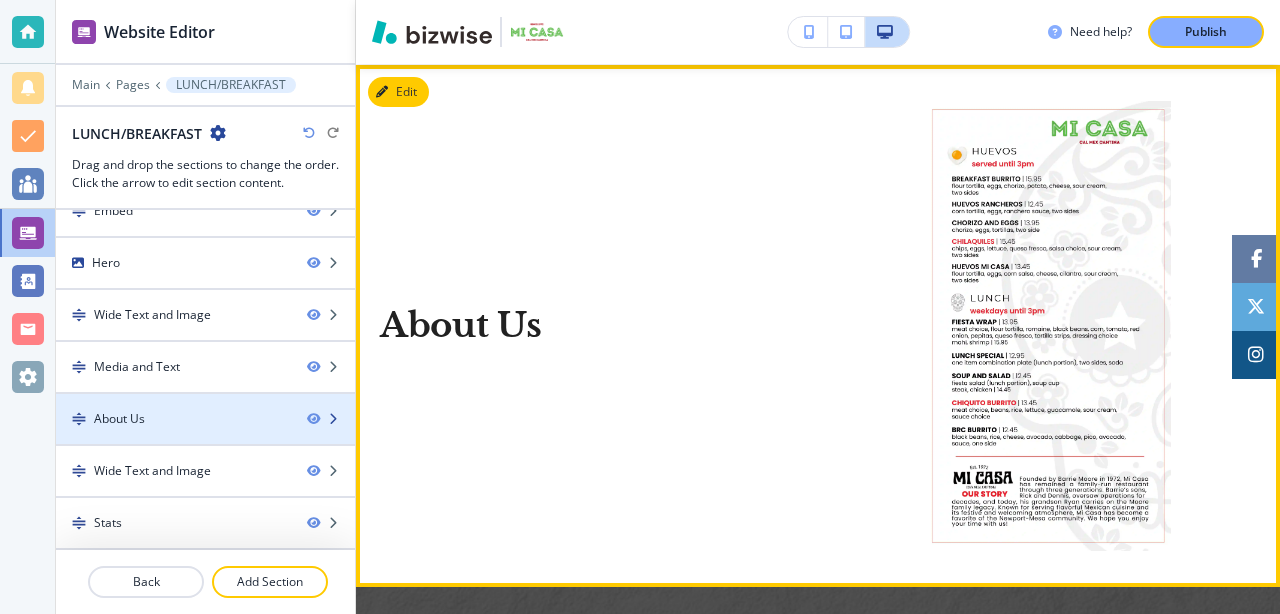 click at bounding box center (333, 419) 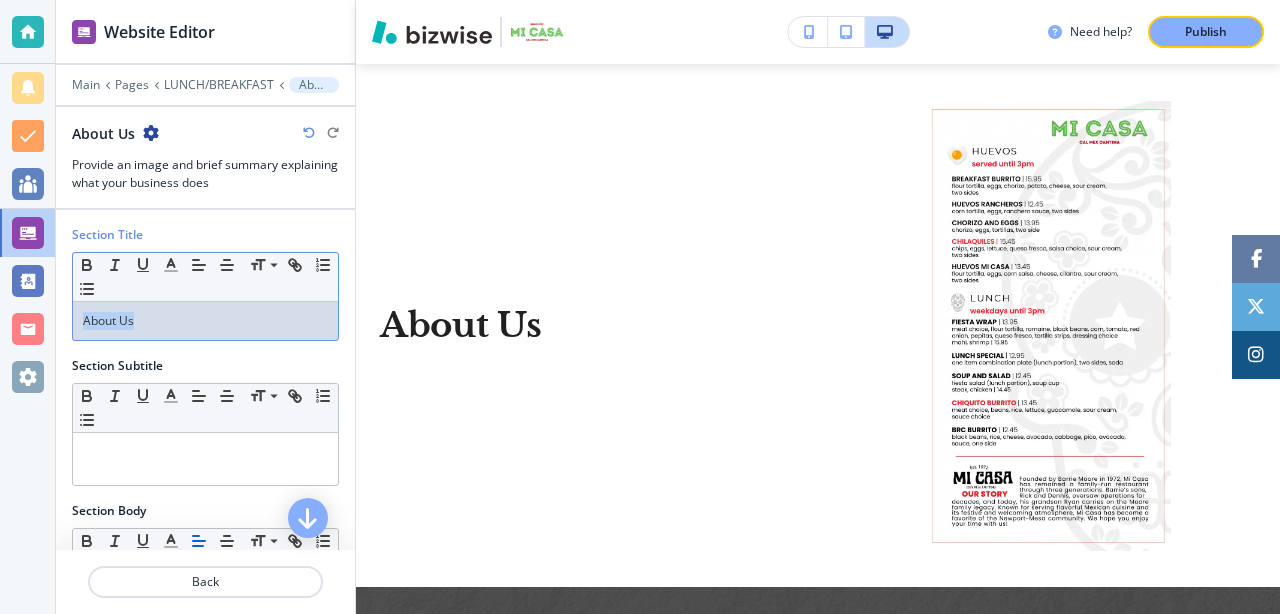 drag, startPoint x: 140, startPoint y: 327, endPoint x: 70, endPoint y: 325, distance: 70.028564 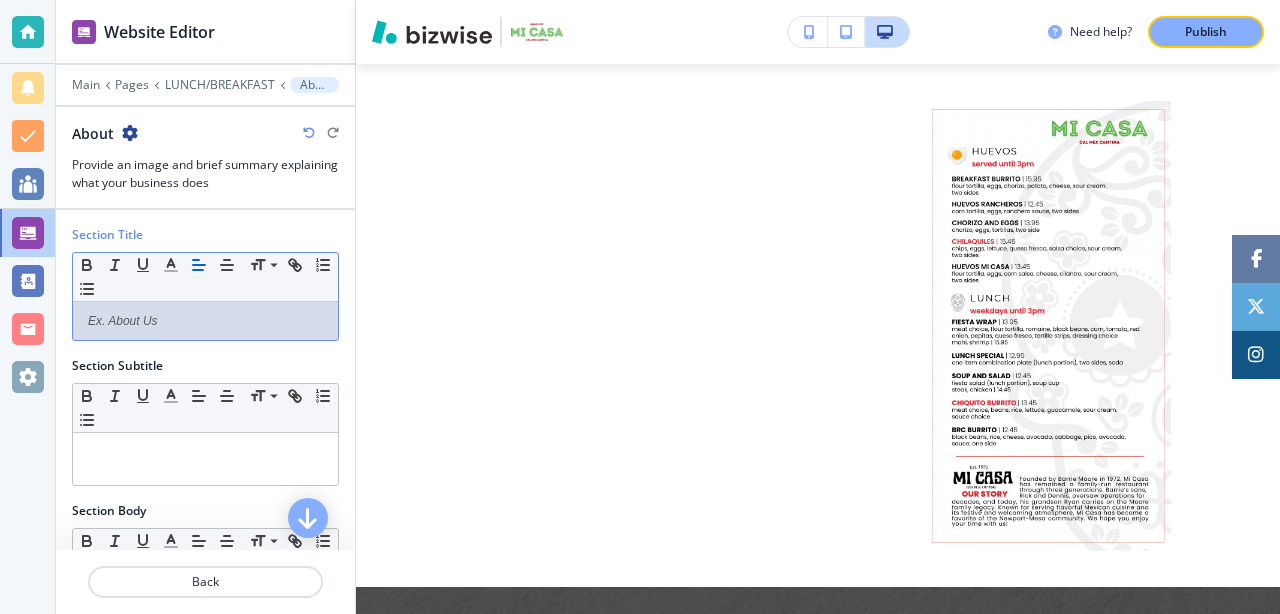 type 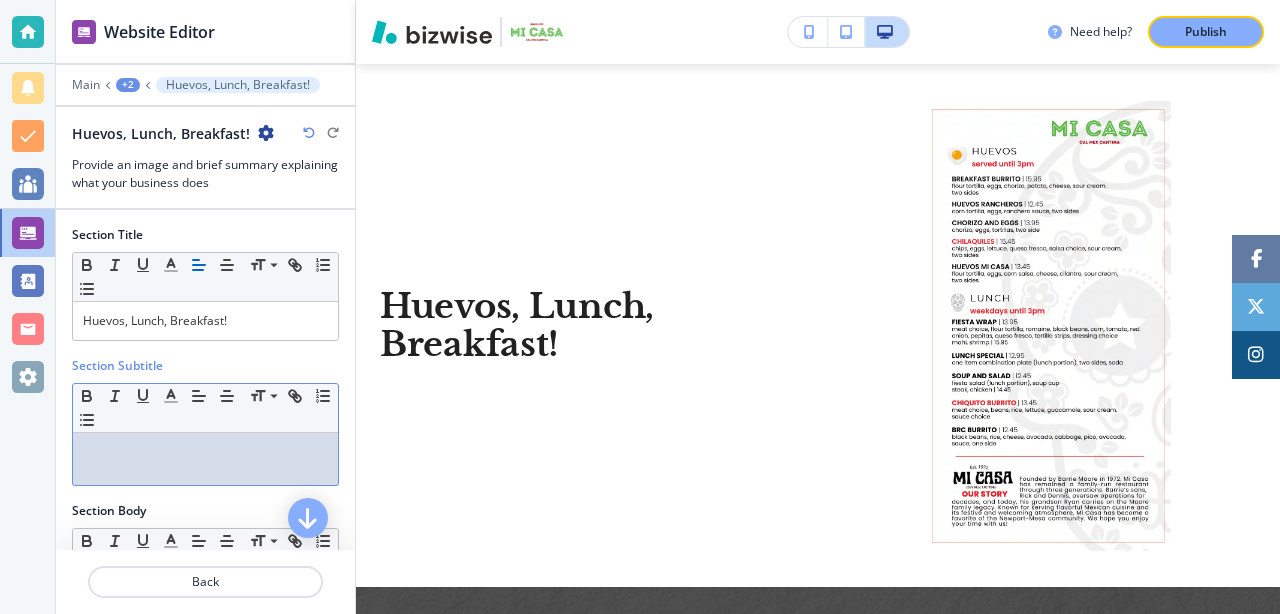 click at bounding box center (205, 459) 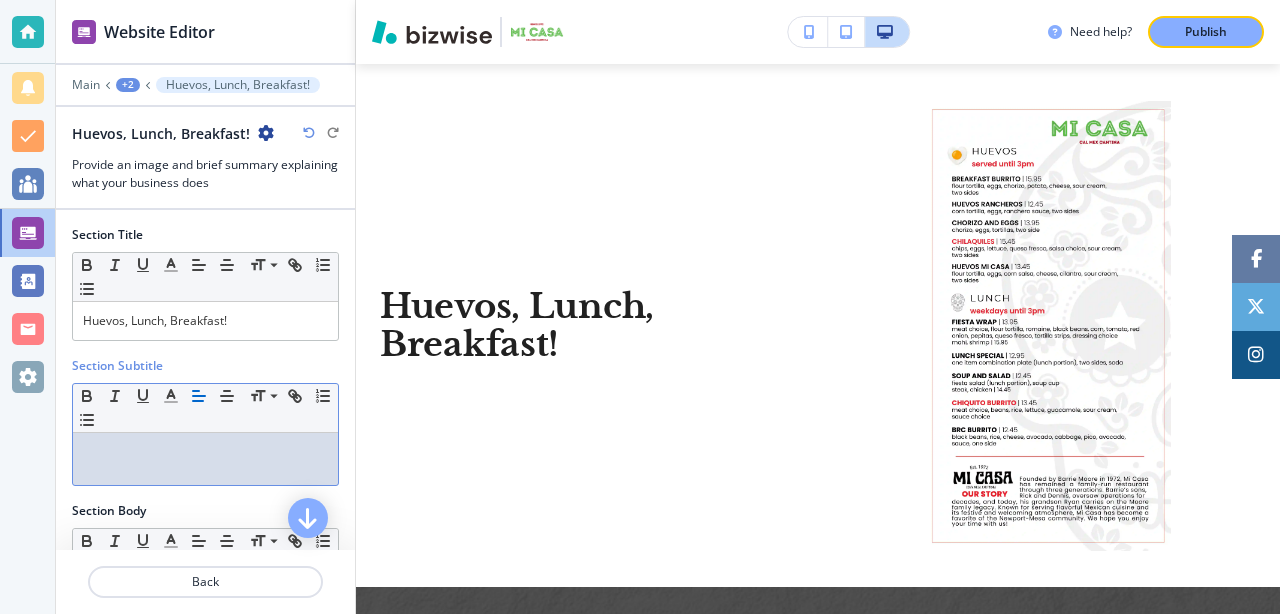 type 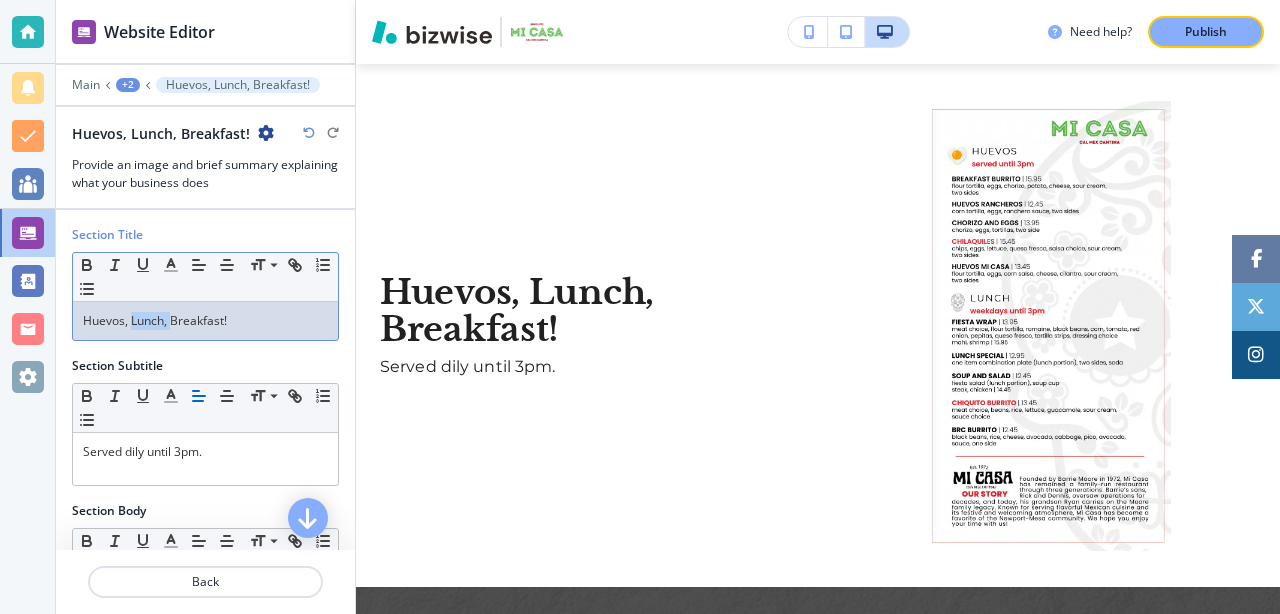 drag, startPoint x: 170, startPoint y: 321, endPoint x: 131, endPoint y: 322, distance: 39.012817 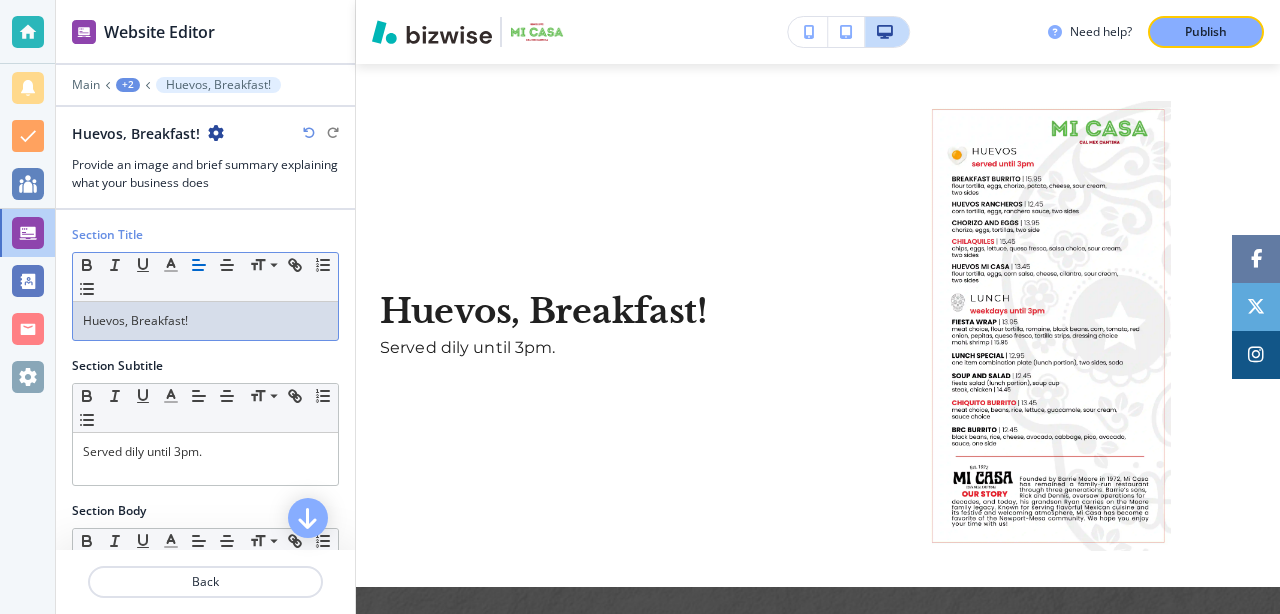 click on "Huevos, Breakfast!" at bounding box center (205, 321) 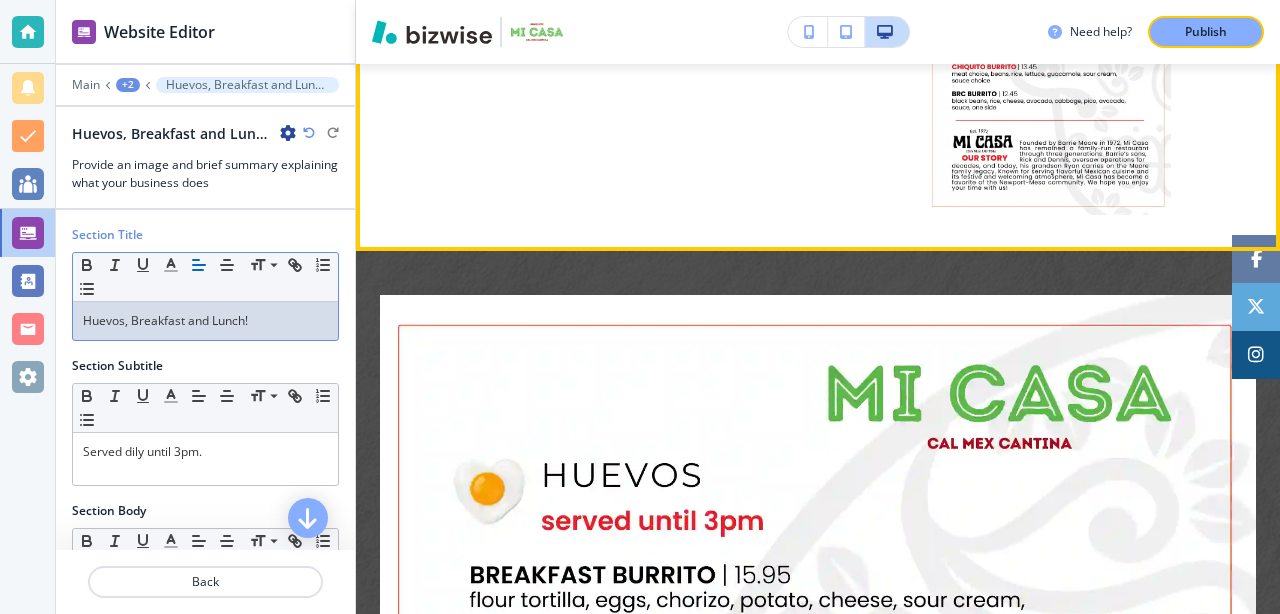 scroll, scrollTop: 1246, scrollLeft: 0, axis: vertical 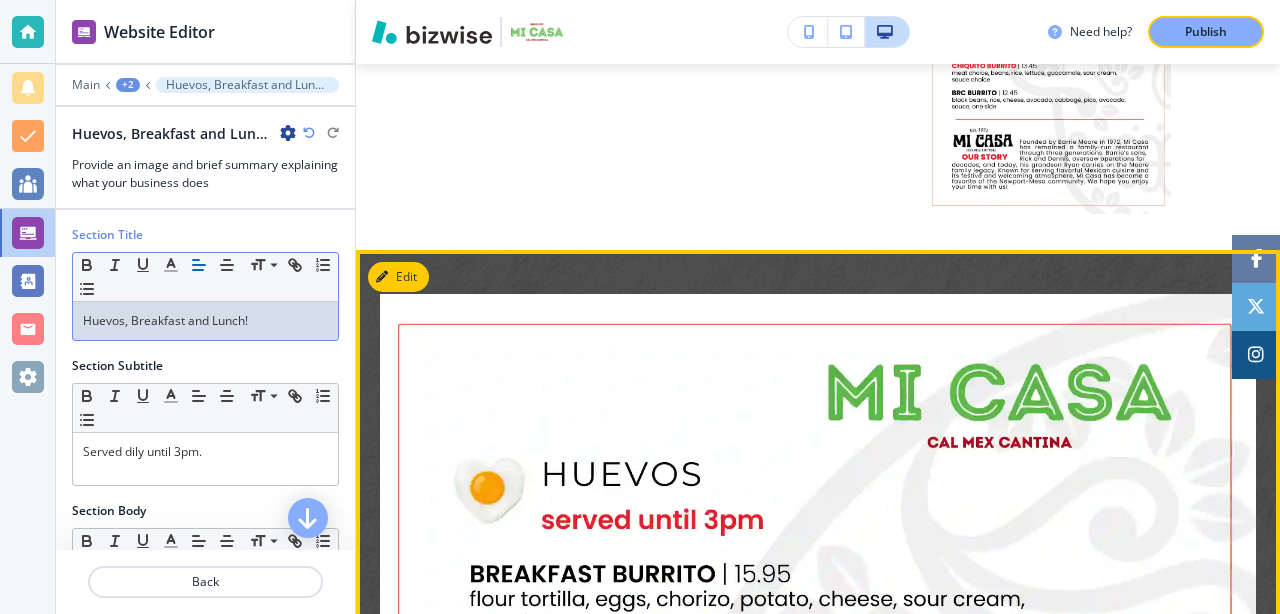 click at bounding box center (818, 1102) 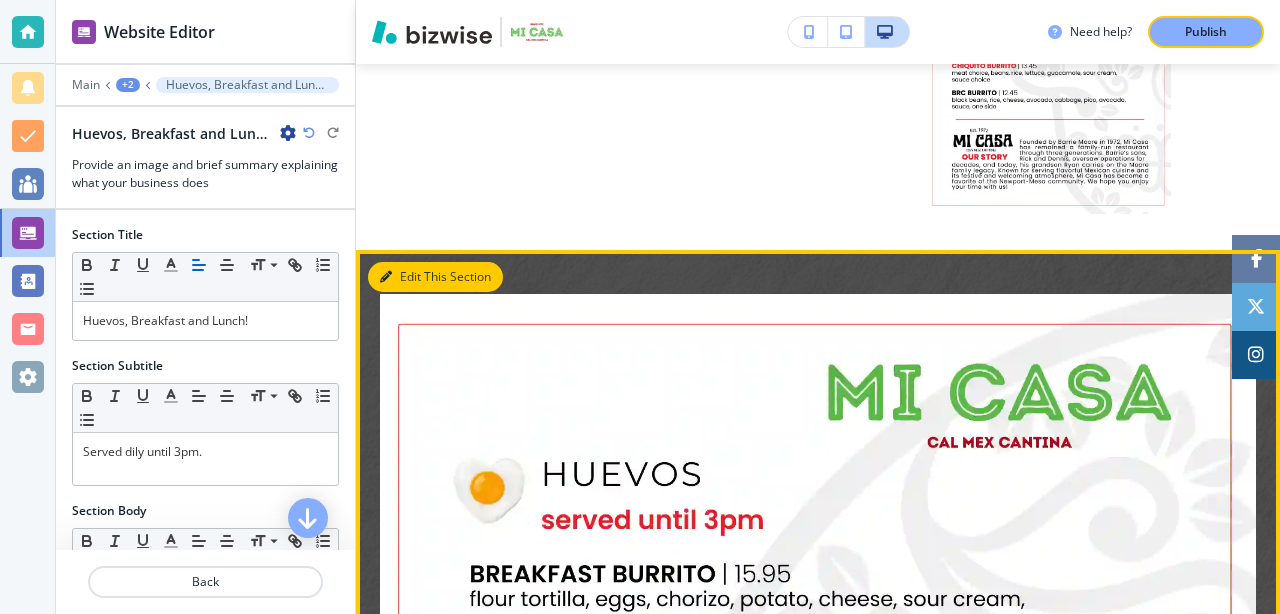 click on "Edit This Section" at bounding box center [435, 277] 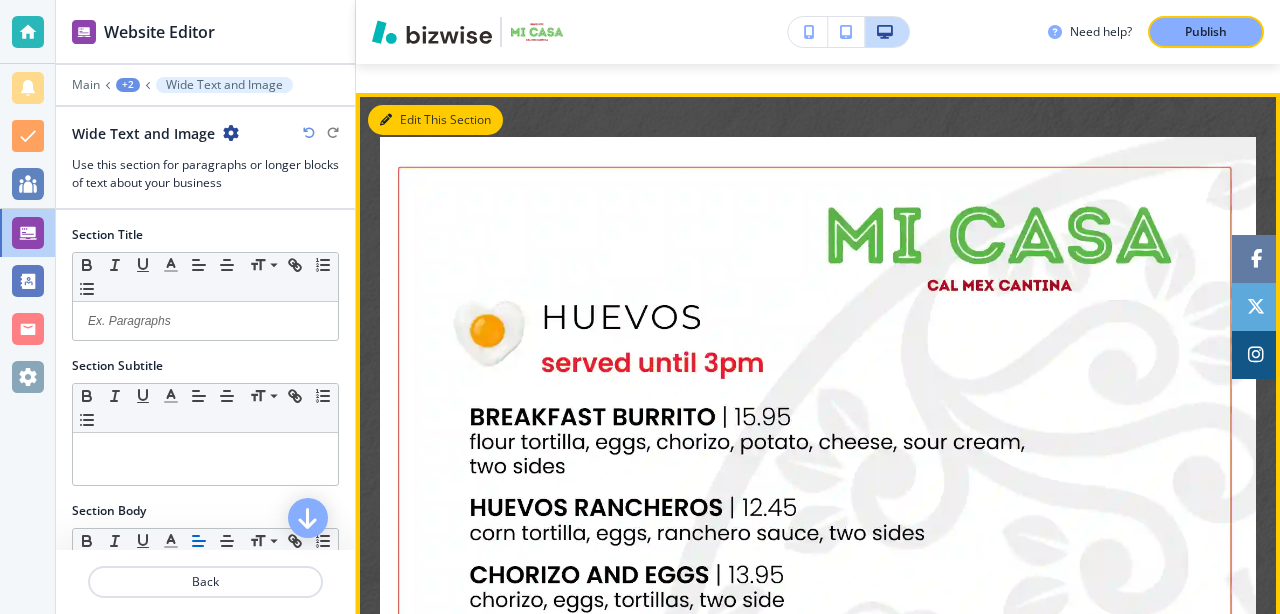 scroll, scrollTop: 1431, scrollLeft: 0, axis: vertical 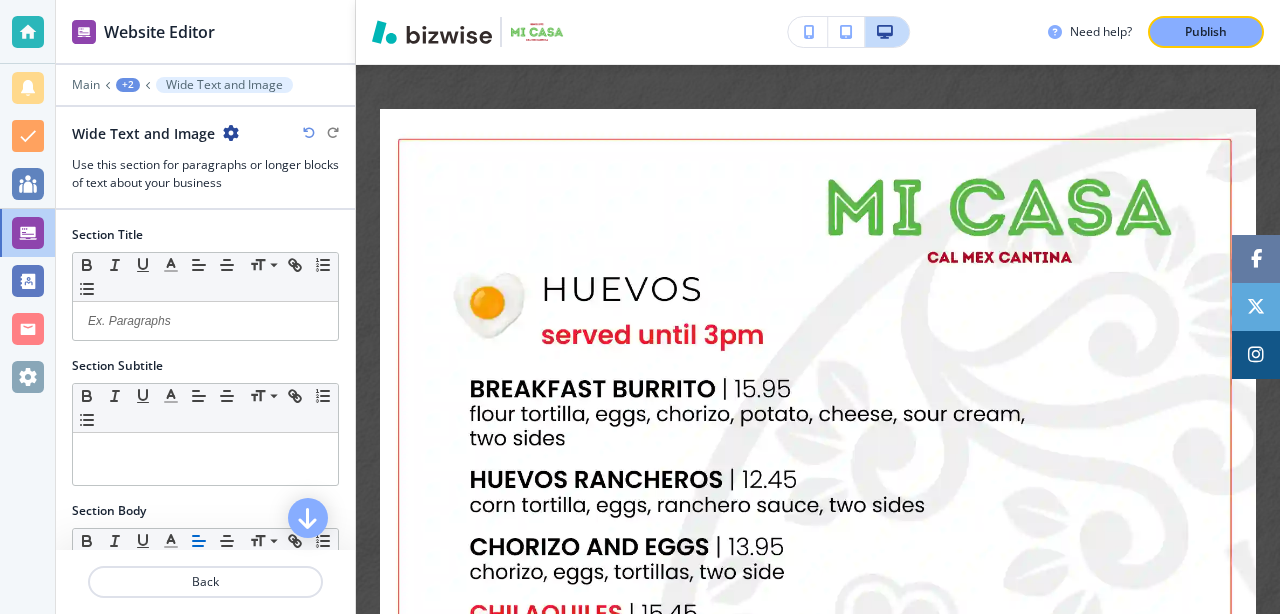 click at bounding box center [231, 133] 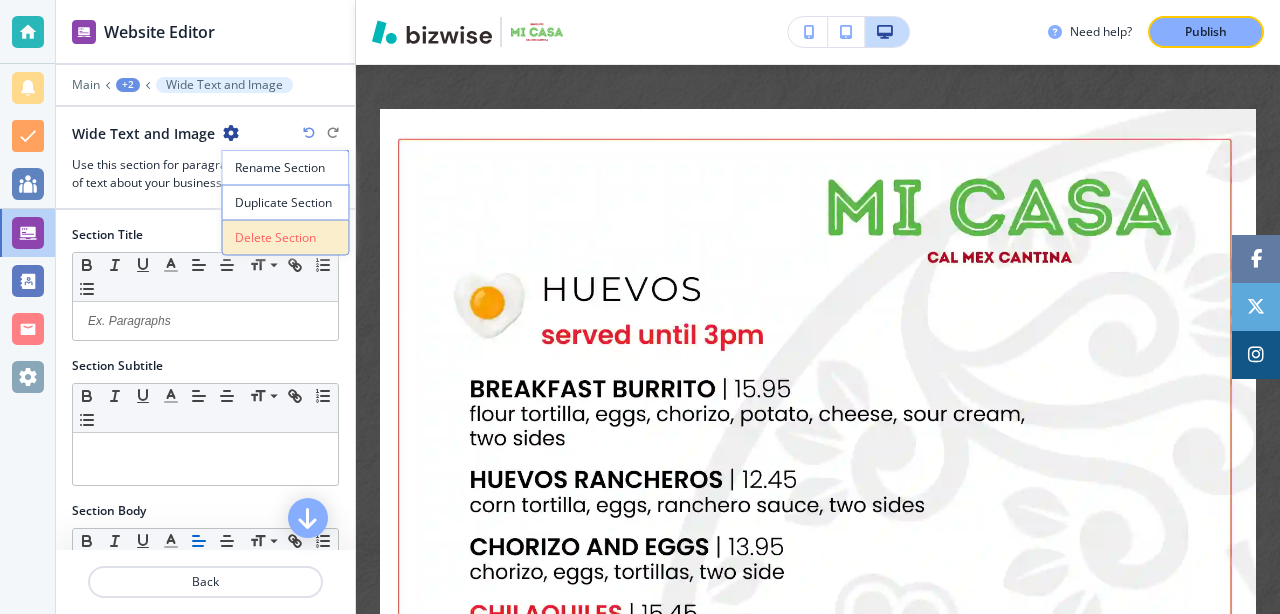click on "Delete Section" at bounding box center (286, 238) 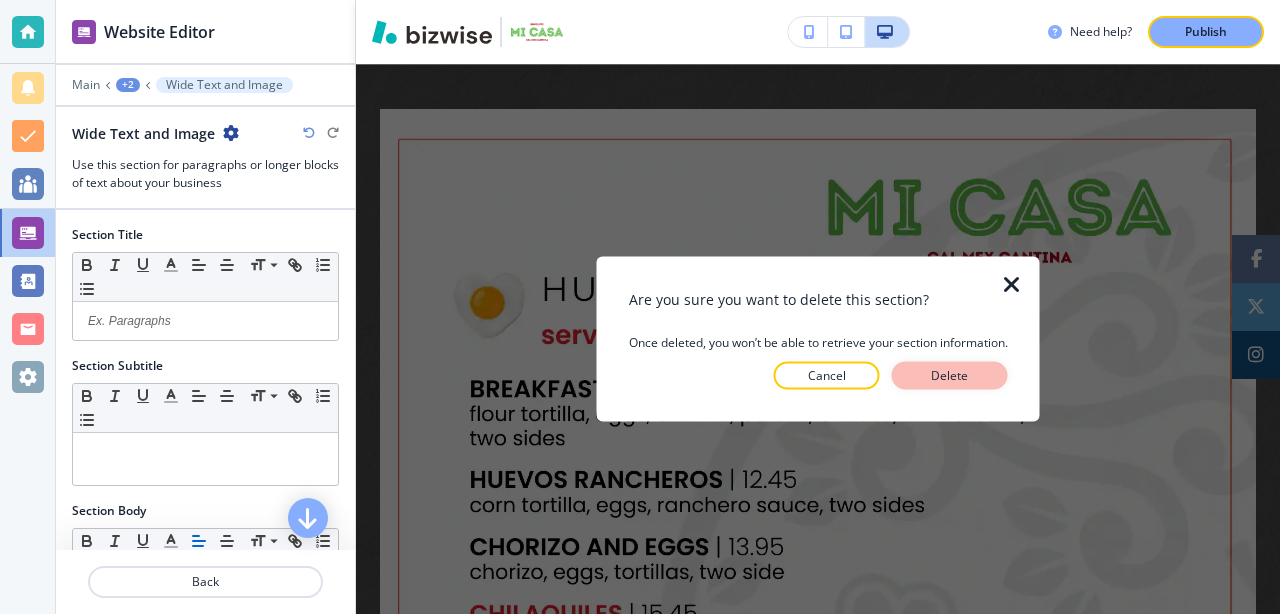 click on "Delete" at bounding box center (950, 376) 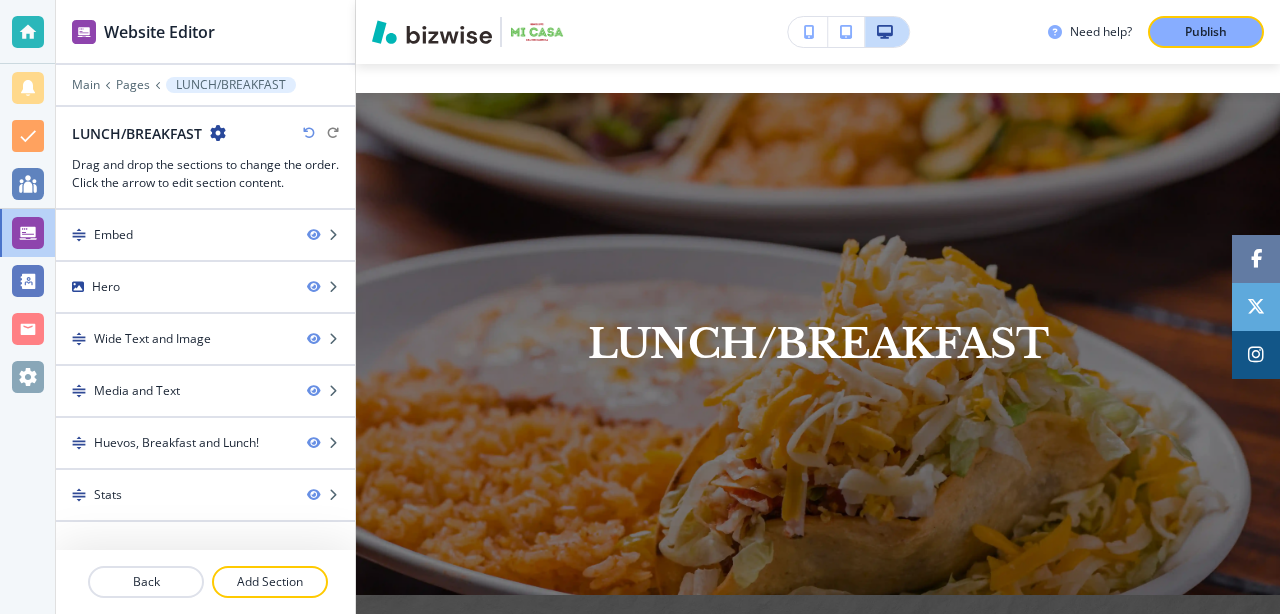 scroll, scrollTop: 0, scrollLeft: 0, axis: both 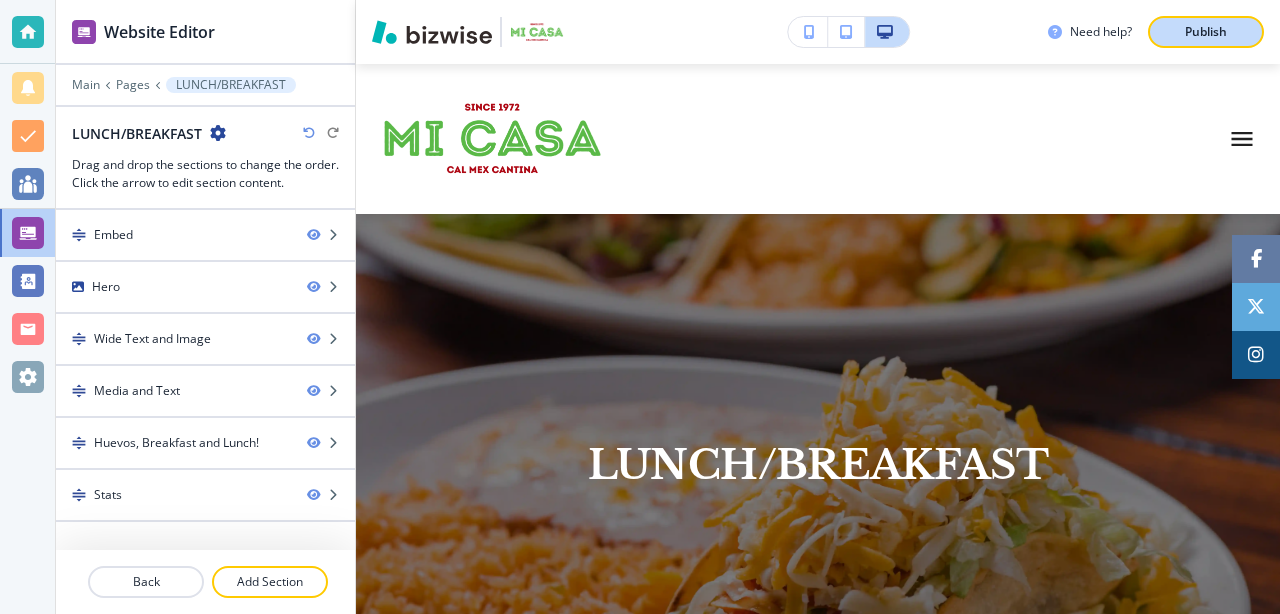 click on "Publish" at bounding box center [1206, 32] 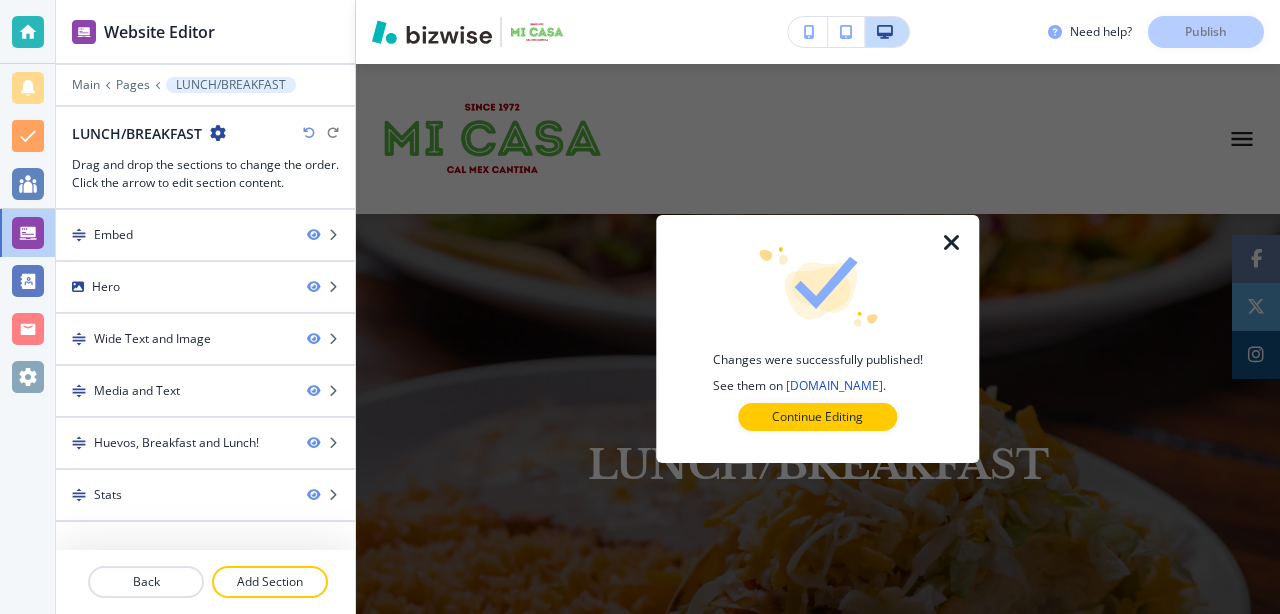 click at bounding box center (952, 243) 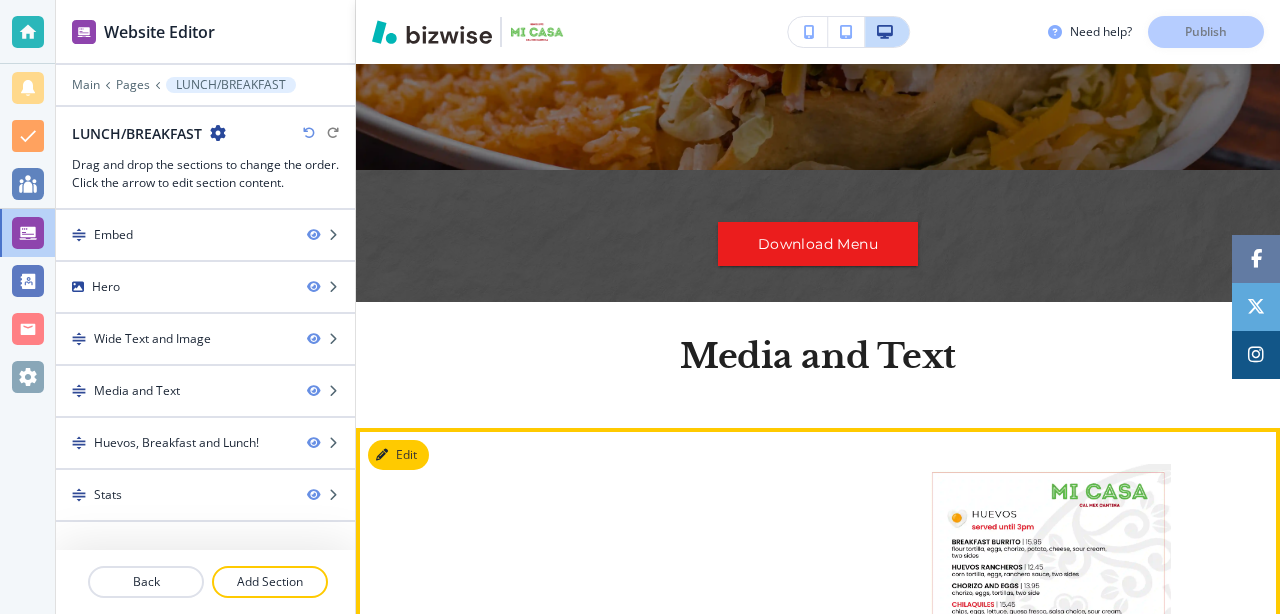 scroll, scrollTop: 550, scrollLeft: 0, axis: vertical 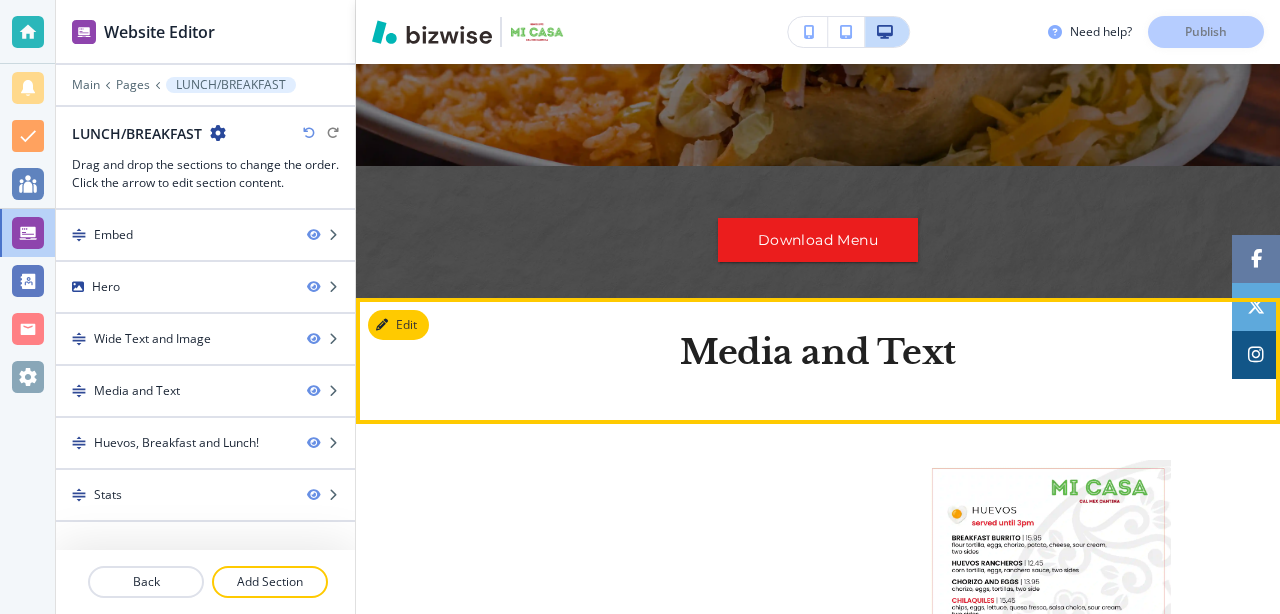 click on "Media and Text" at bounding box center (818, 360) 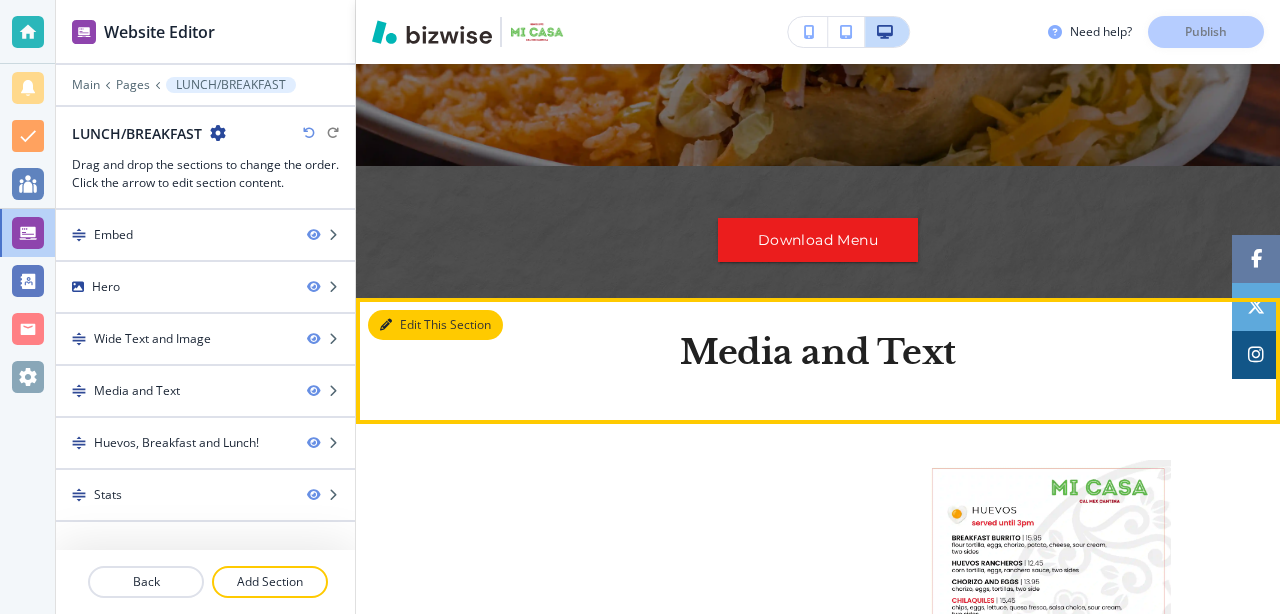 click on "Edit This Section" at bounding box center (435, 325) 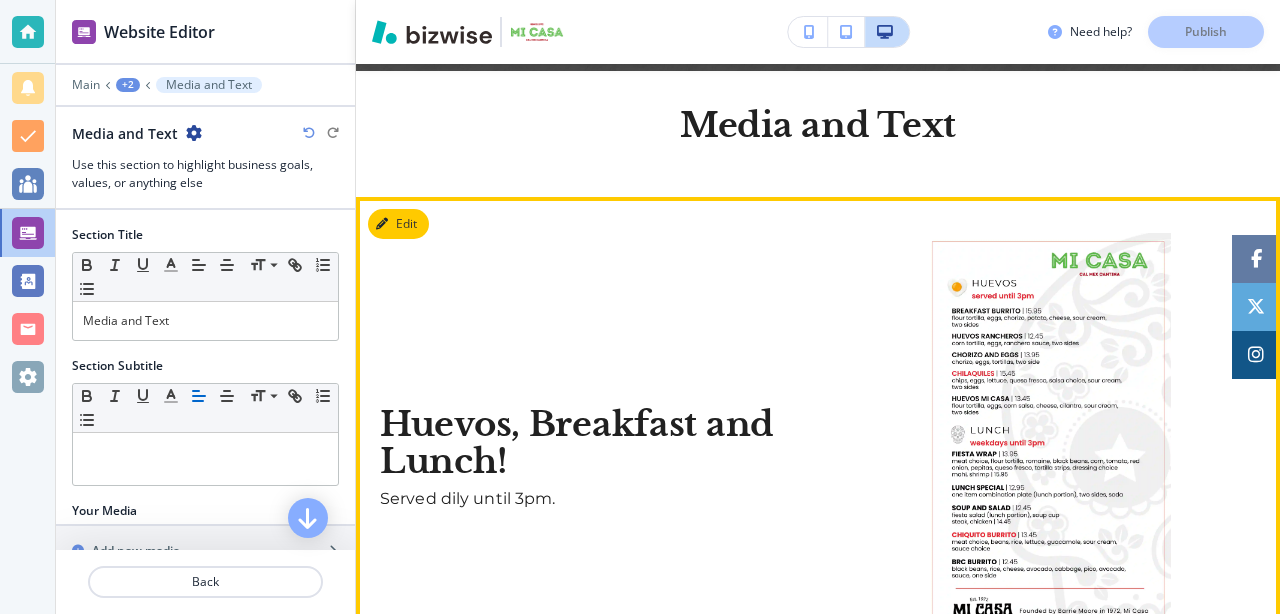 scroll, scrollTop: 784, scrollLeft: 0, axis: vertical 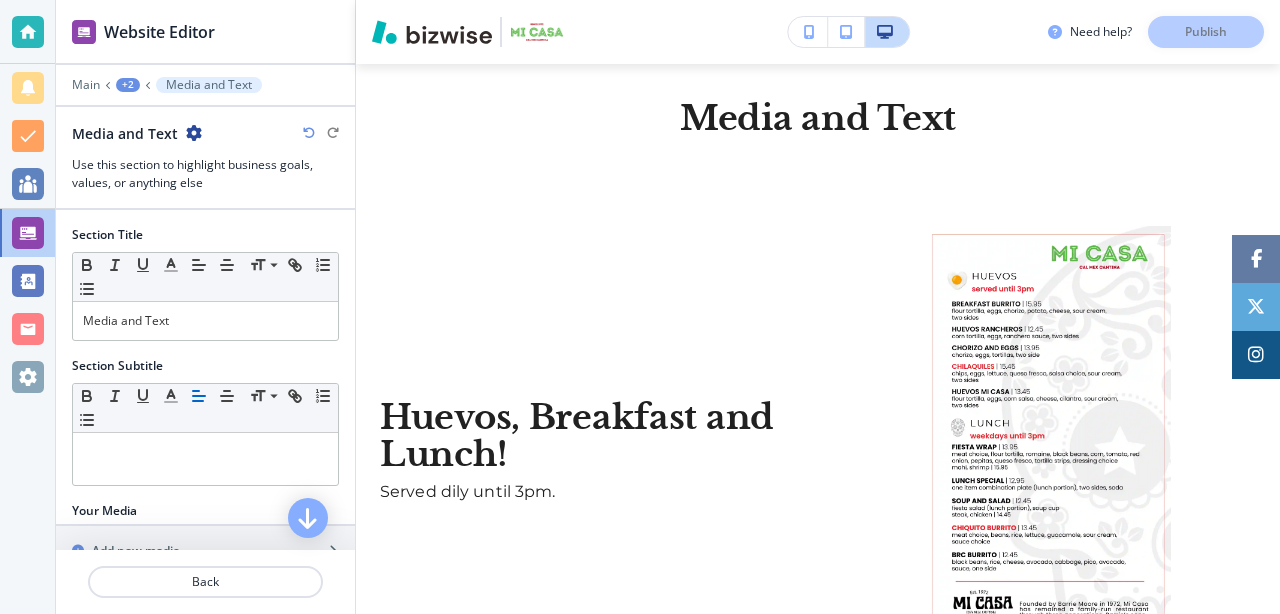click at bounding box center [194, 133] 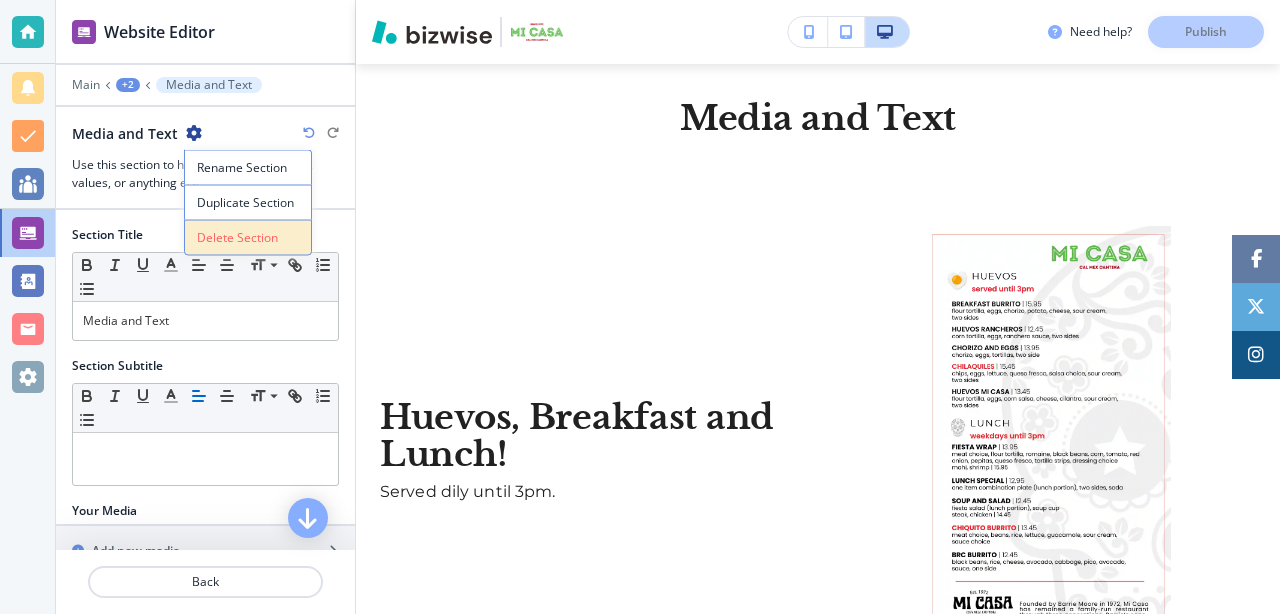 click on "Delete Section" at bounding box center (248, 238) 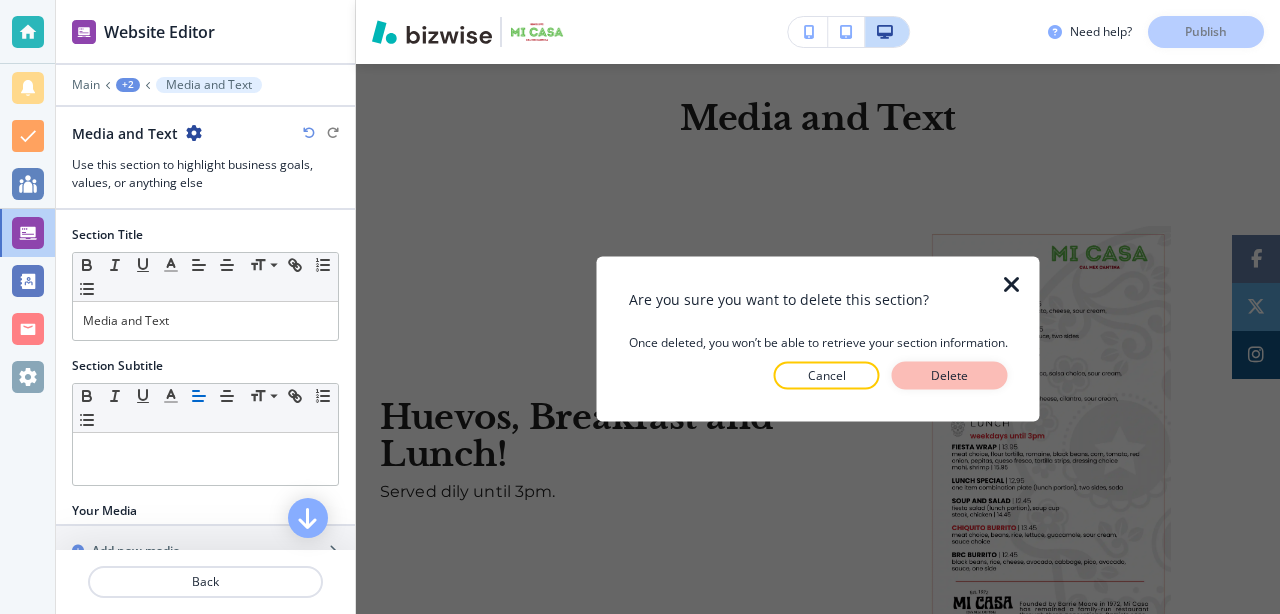 click on "Delete" at bounding box center (950, 376) 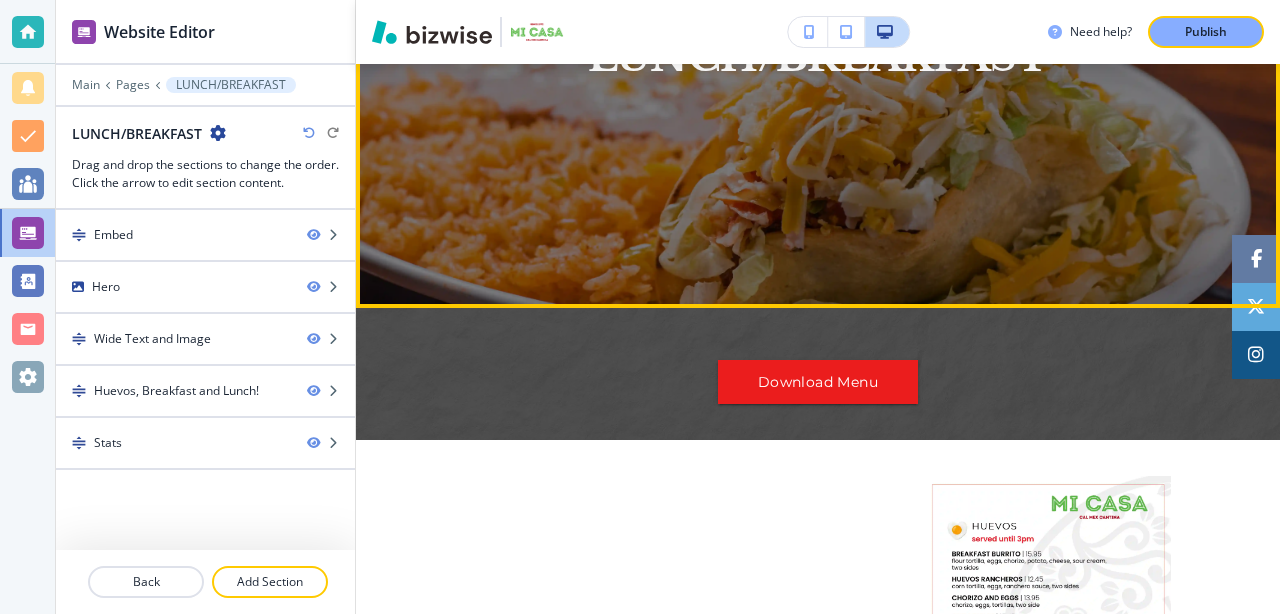 scroll, scrollTop: 216, scrollLeft: 0, axis: vertical 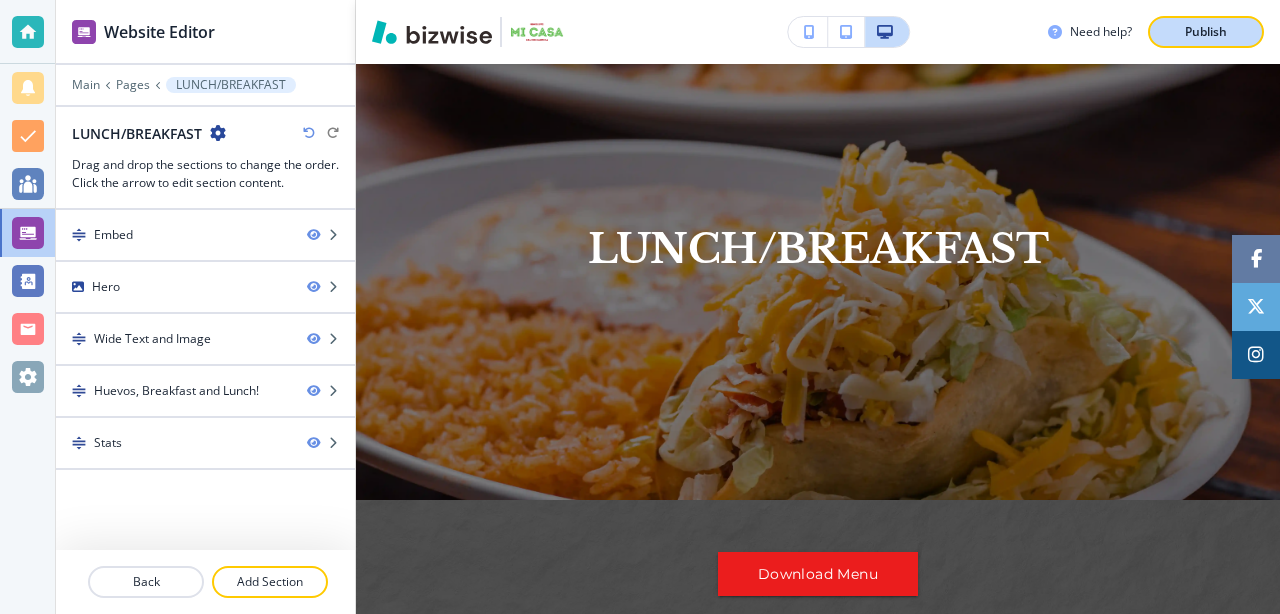 click on "Publish" at bounding box center (1206, 32) 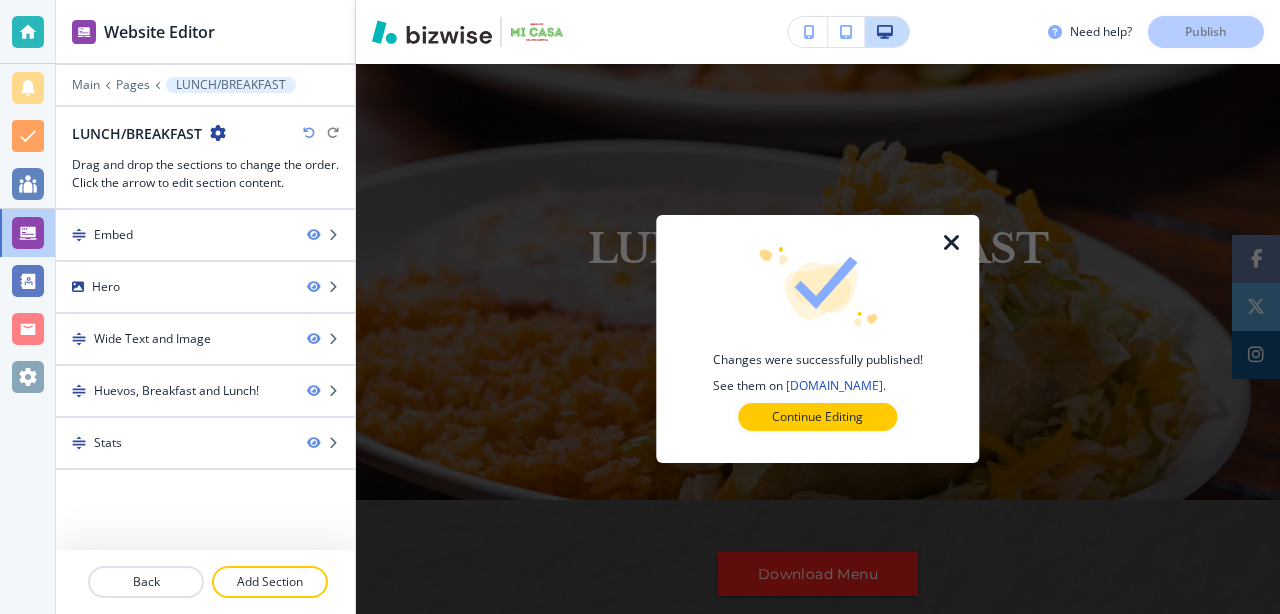 click at bounding box center (952, 243) 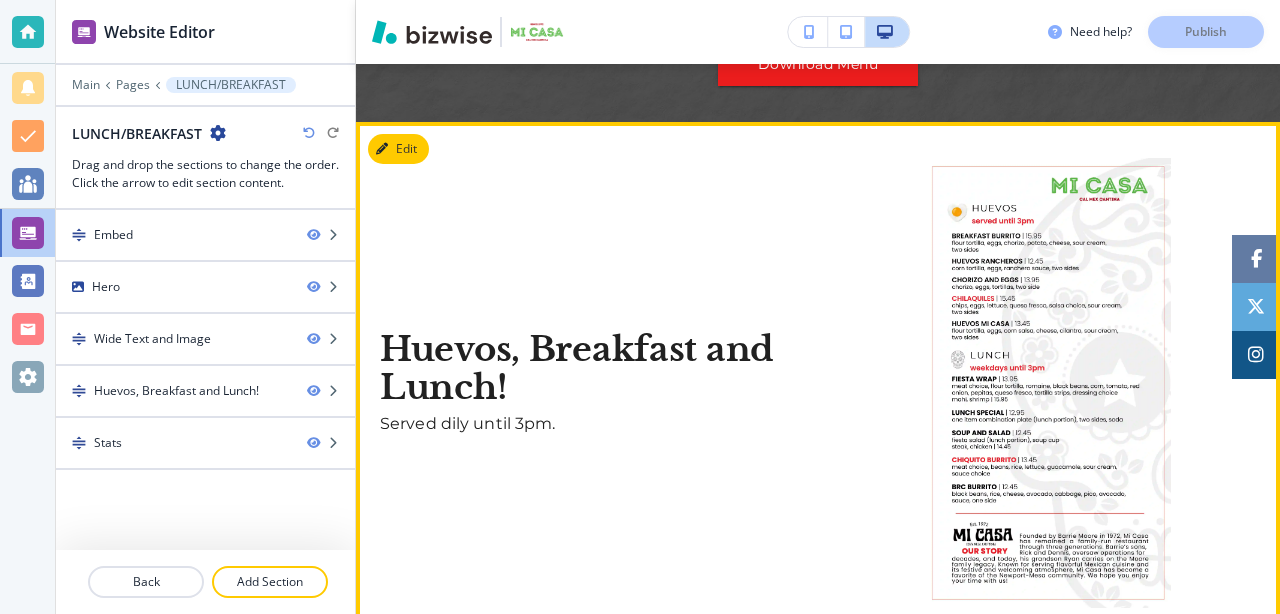 scroll, scrollTop: 723, scrollLeft: 0, axis: vertical 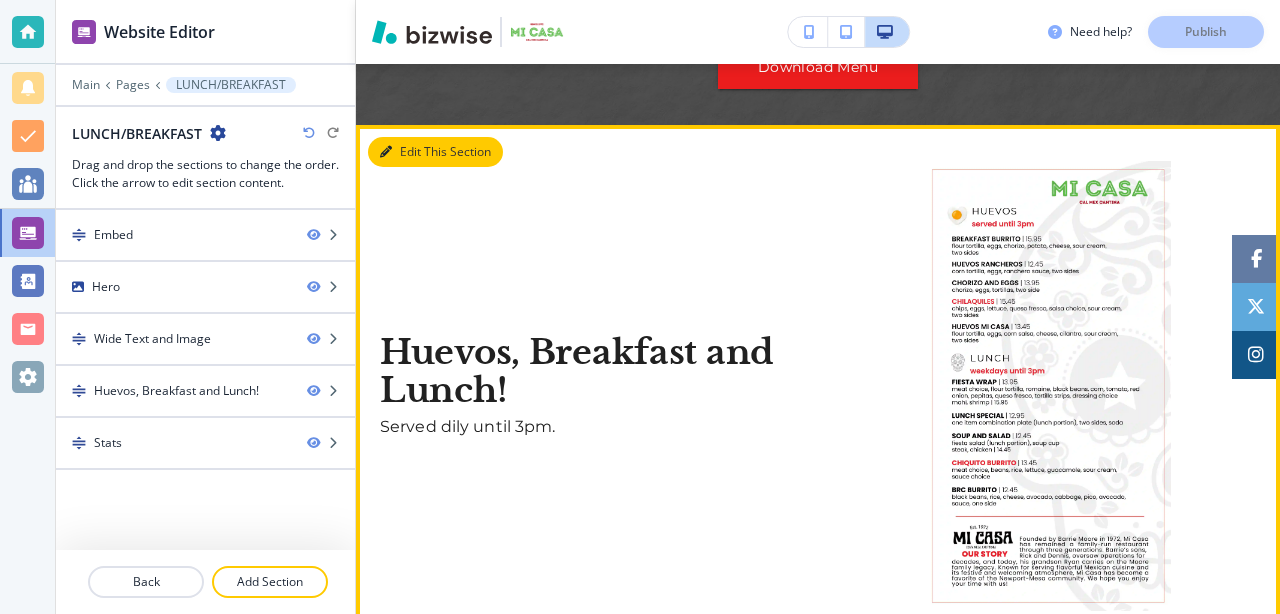click on "Edit This Section" at bounding box center (435, 152) 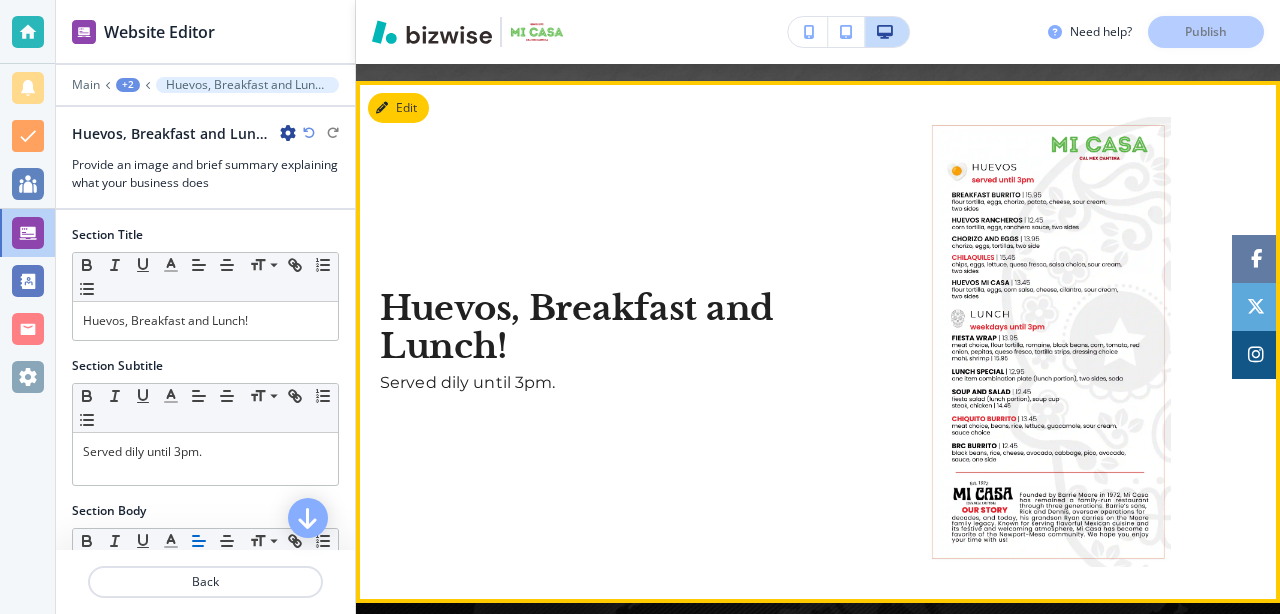 scroll, scrollTop: 784, scrollLeft: 0, axis: vertical 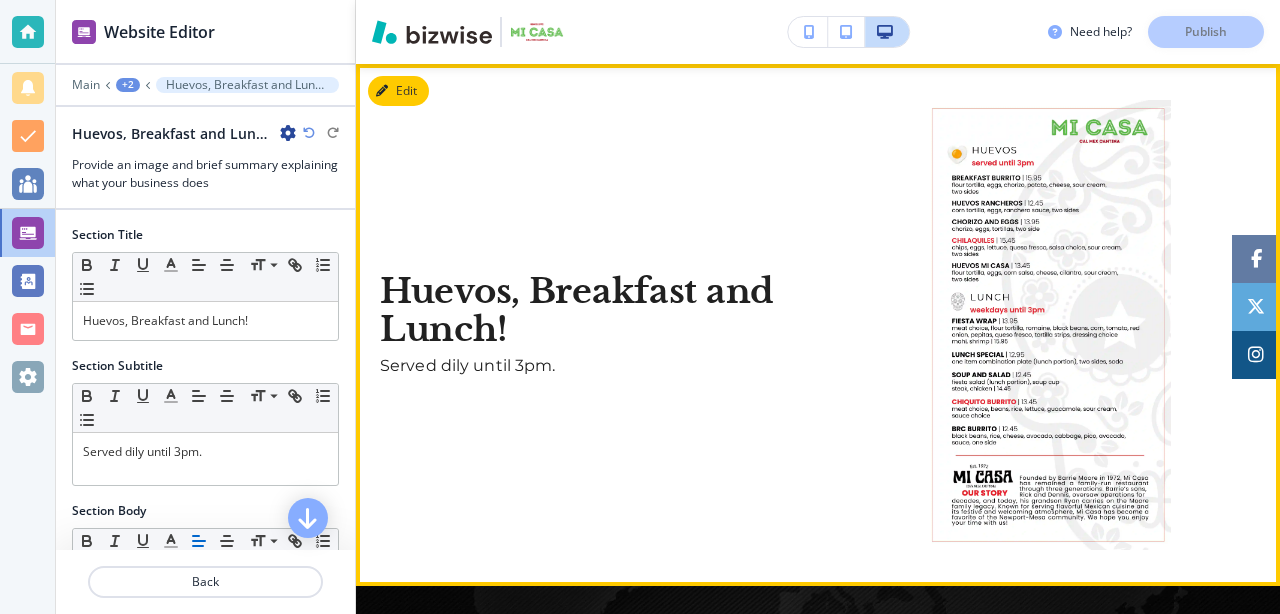 click on "Served dily until 3pm." at bounding box center (468, 366) 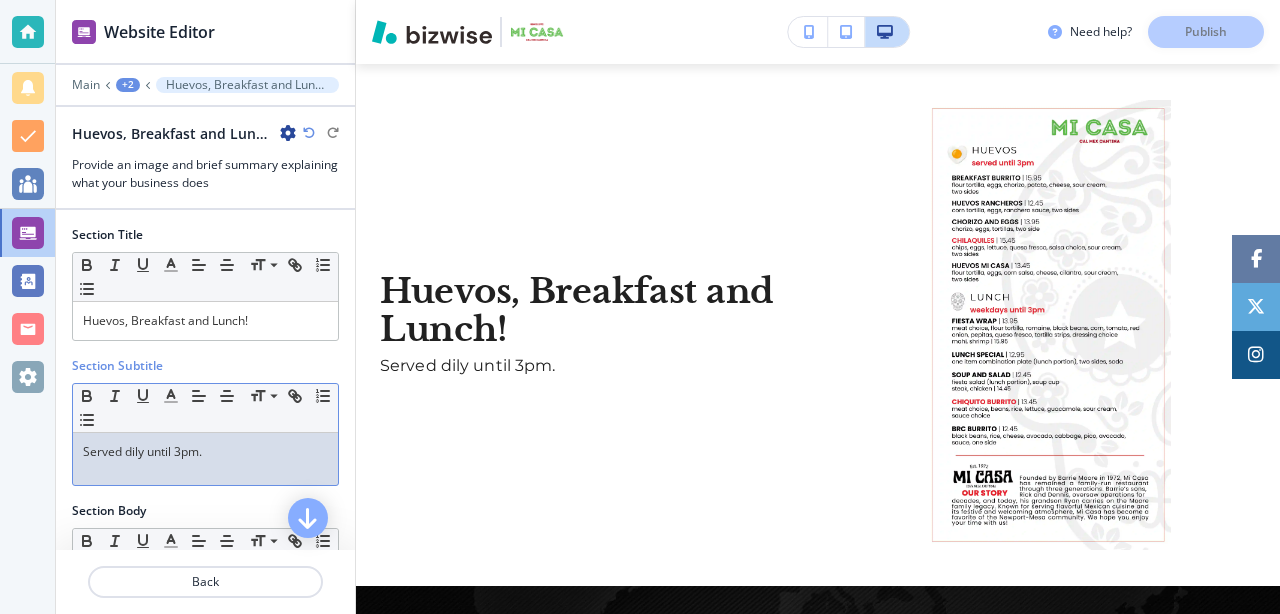 click on "Served dily until 3pm." at bounding box center (205, 452) 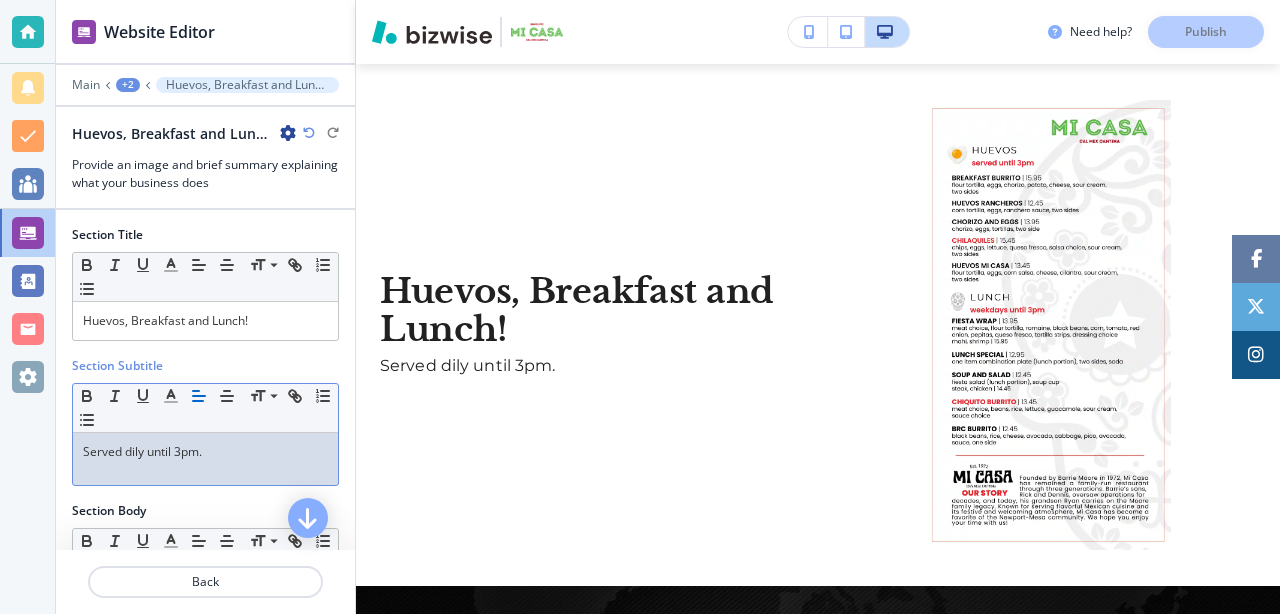 type 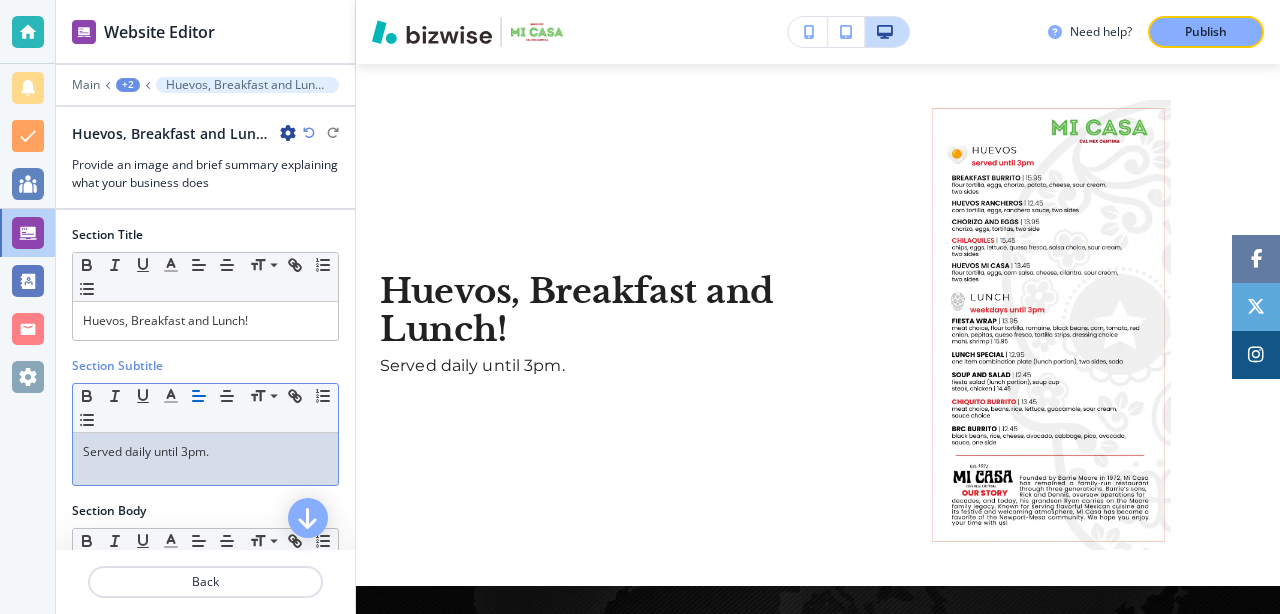 click on "Served daily until 3pm." at bounding box center (205, 459) 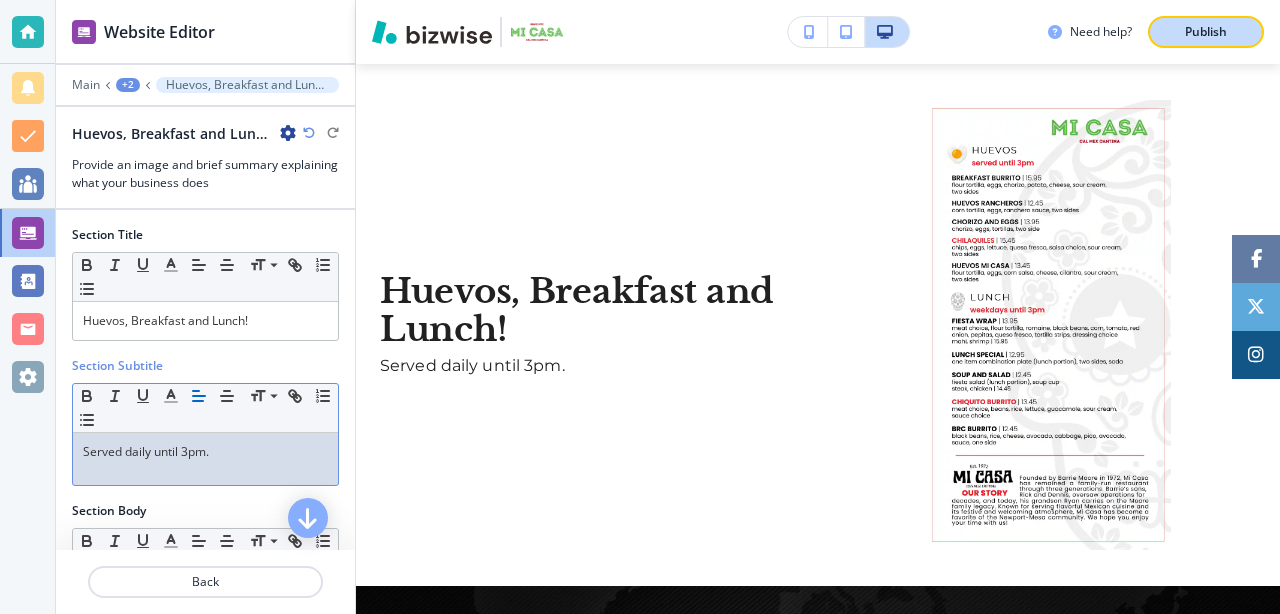 click on "Publish" at bounding box center (1206, 32) 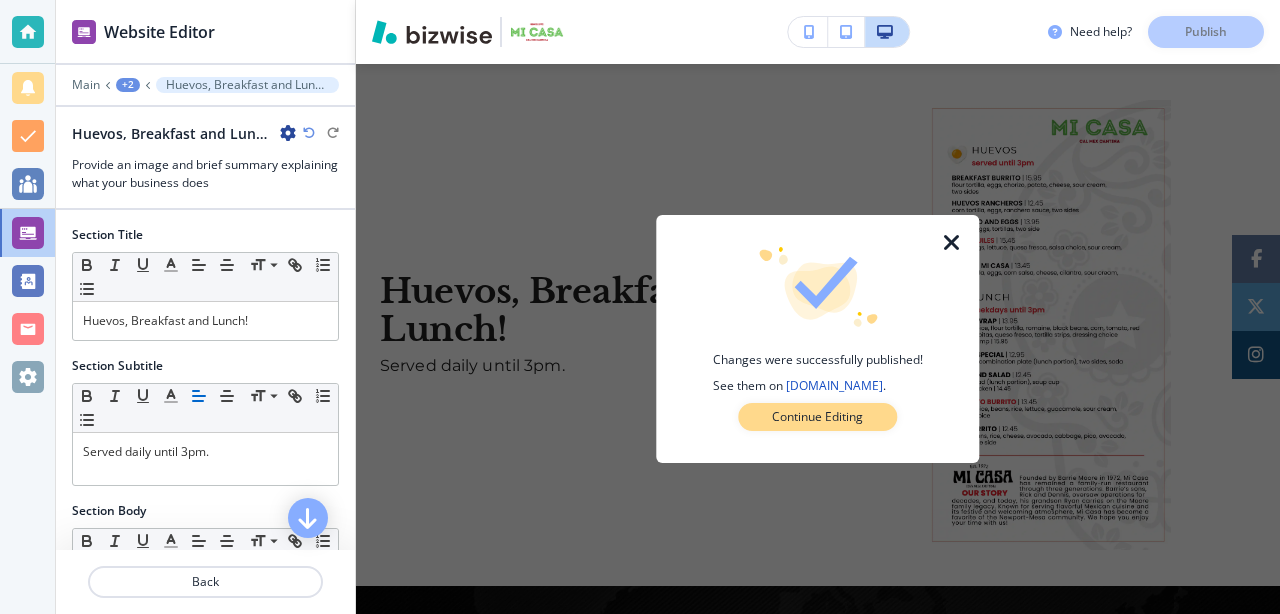 click on "Continue Editing" at bounding box center [817, 417] 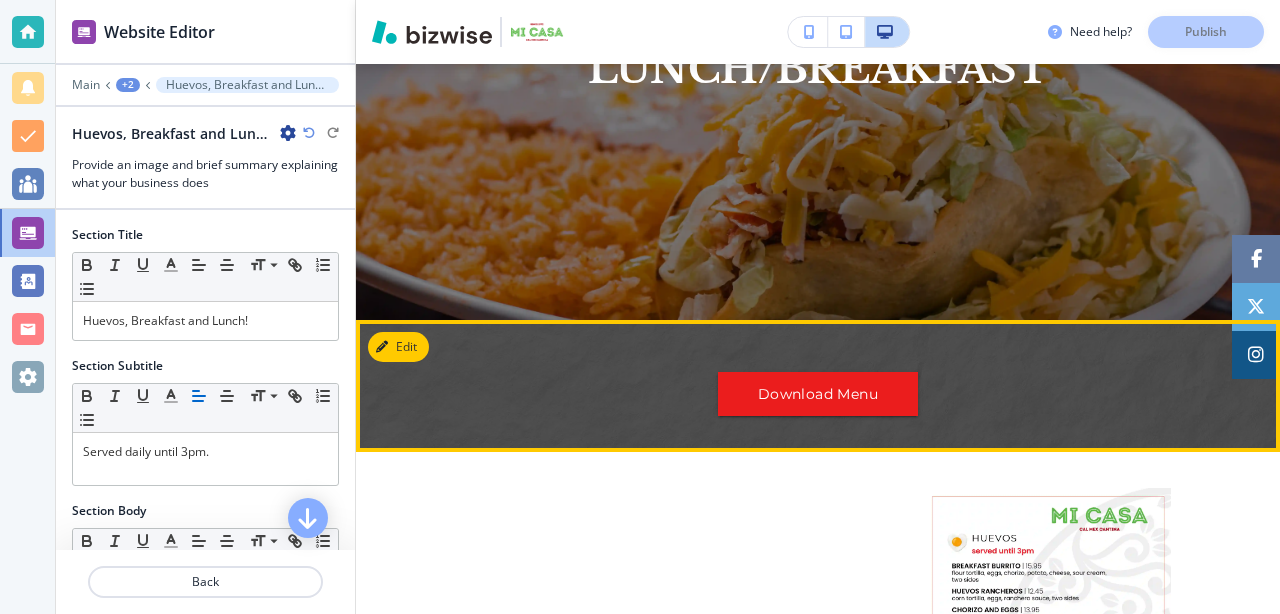 scroll, scrollTop: 0, scrollLeft: 0, axis: both 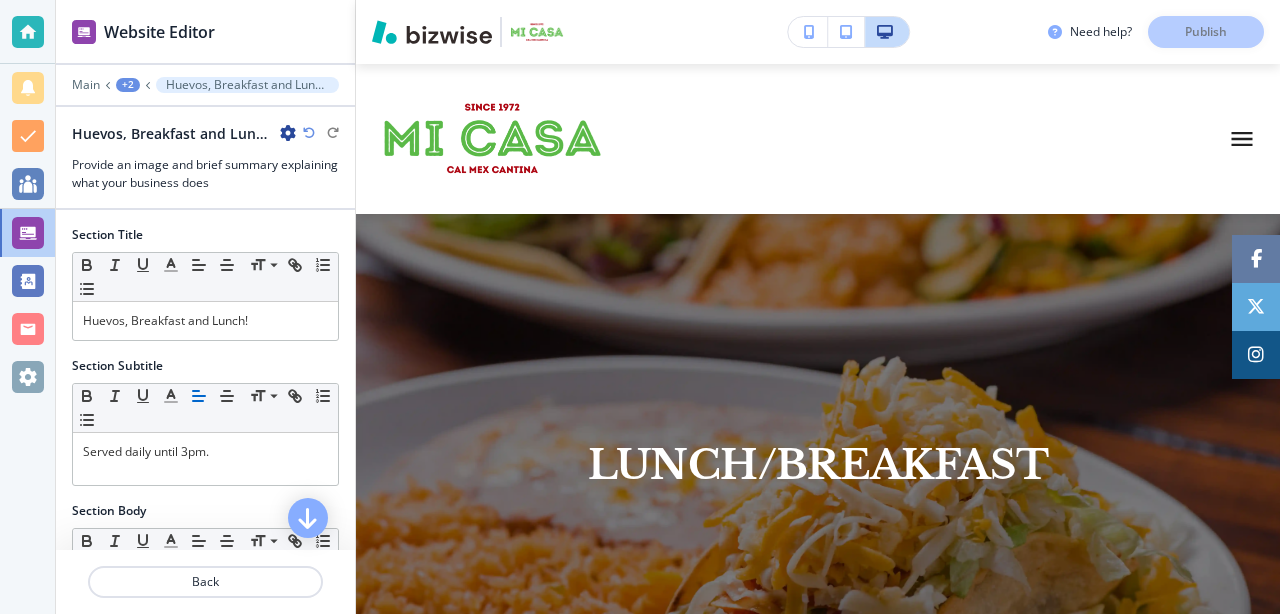 click on "+2" at bounding box center (128, 85) 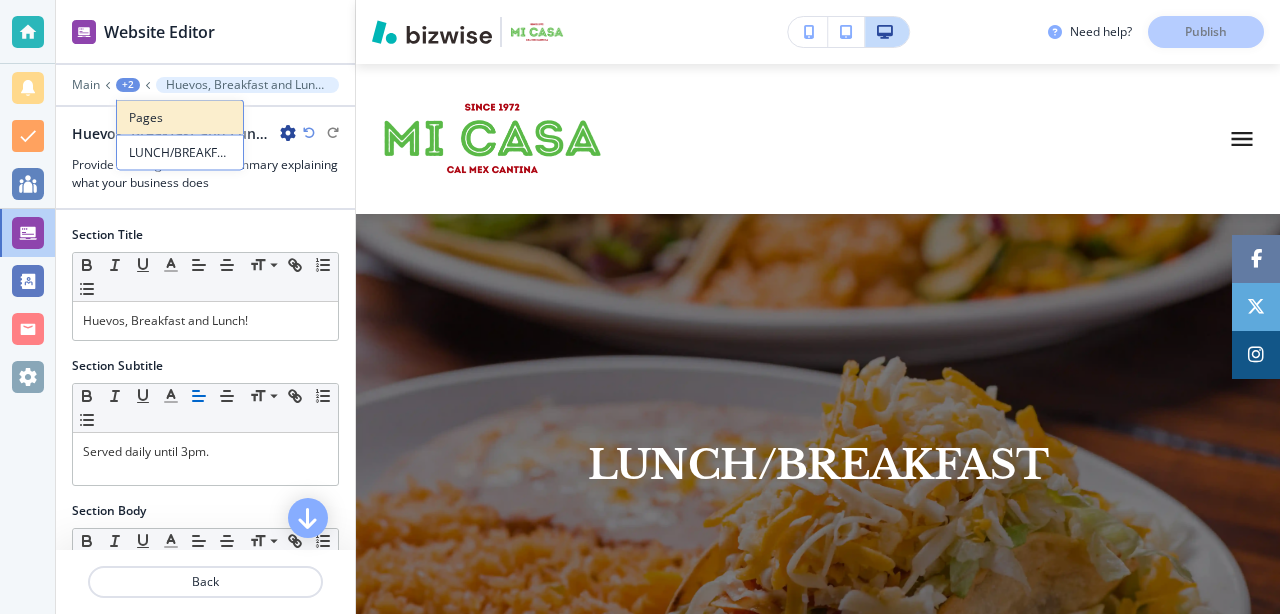 click on "Pages" at bounding box center (180, 118) 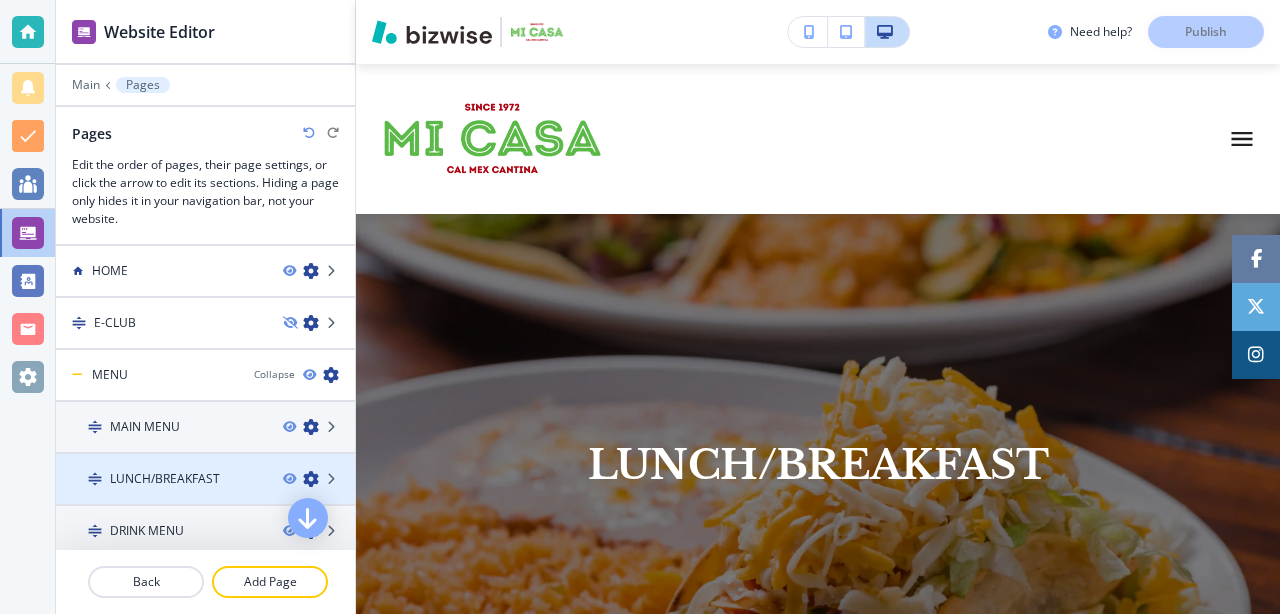 click on "LUNCH/BREAKFAST" at bounding box center [165, 479] 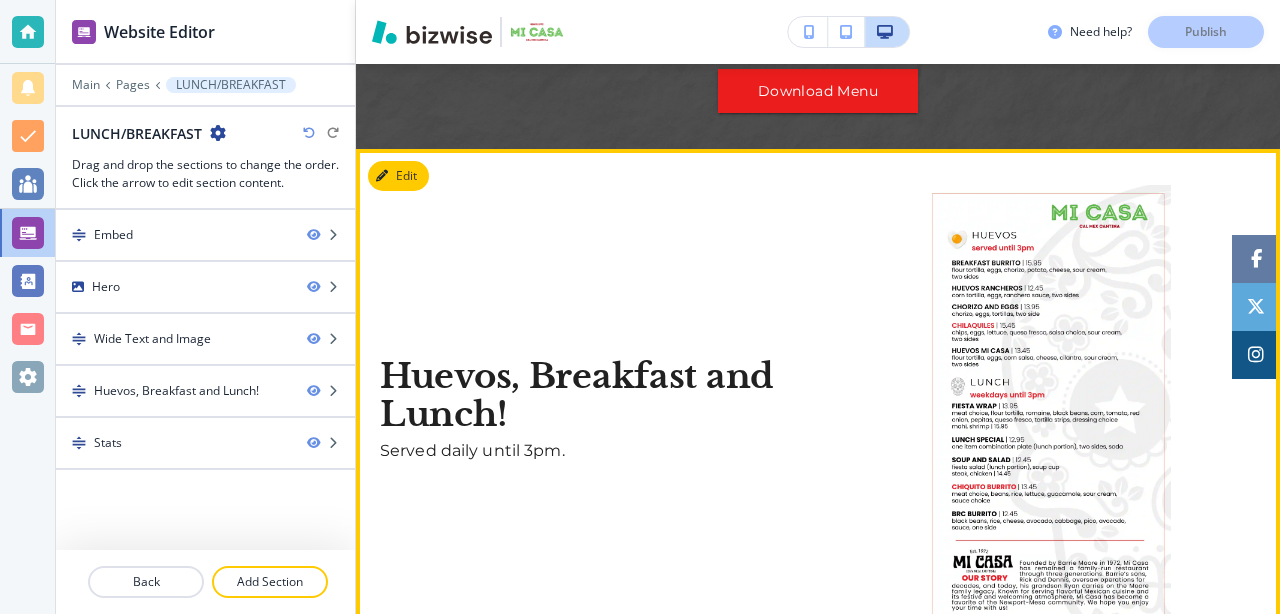 scroll, scrollTop: 700, scrollLeft: 0, axis: vertical 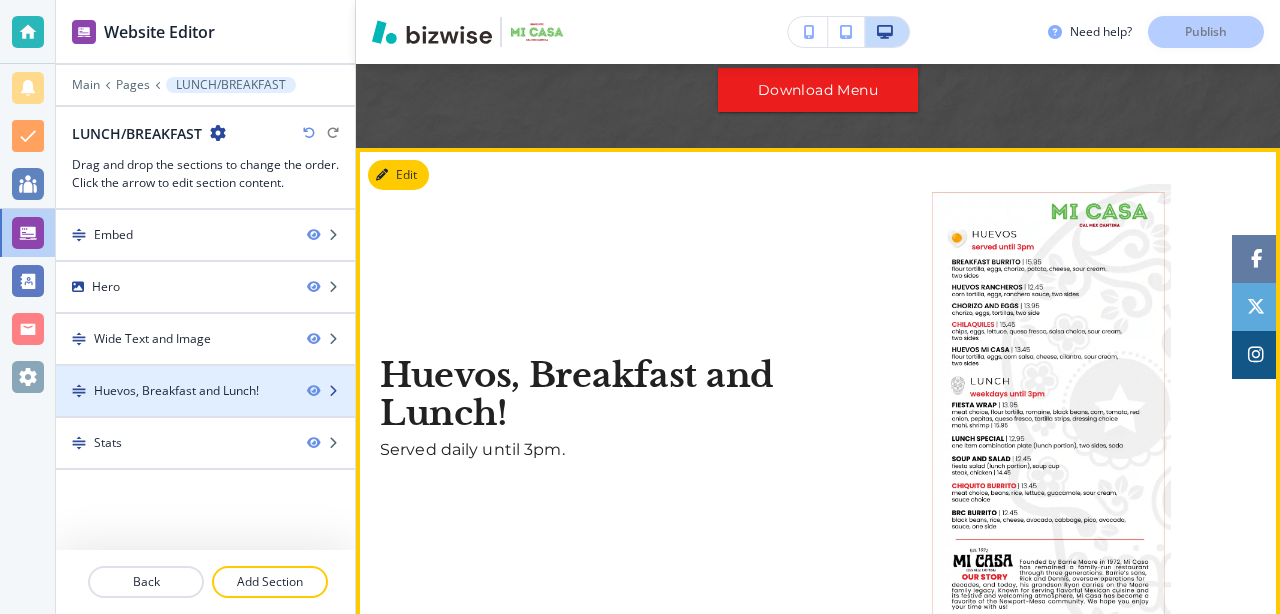 click on "Huevos, Breakfast and Lunch!" at bounding box center (176, 391) 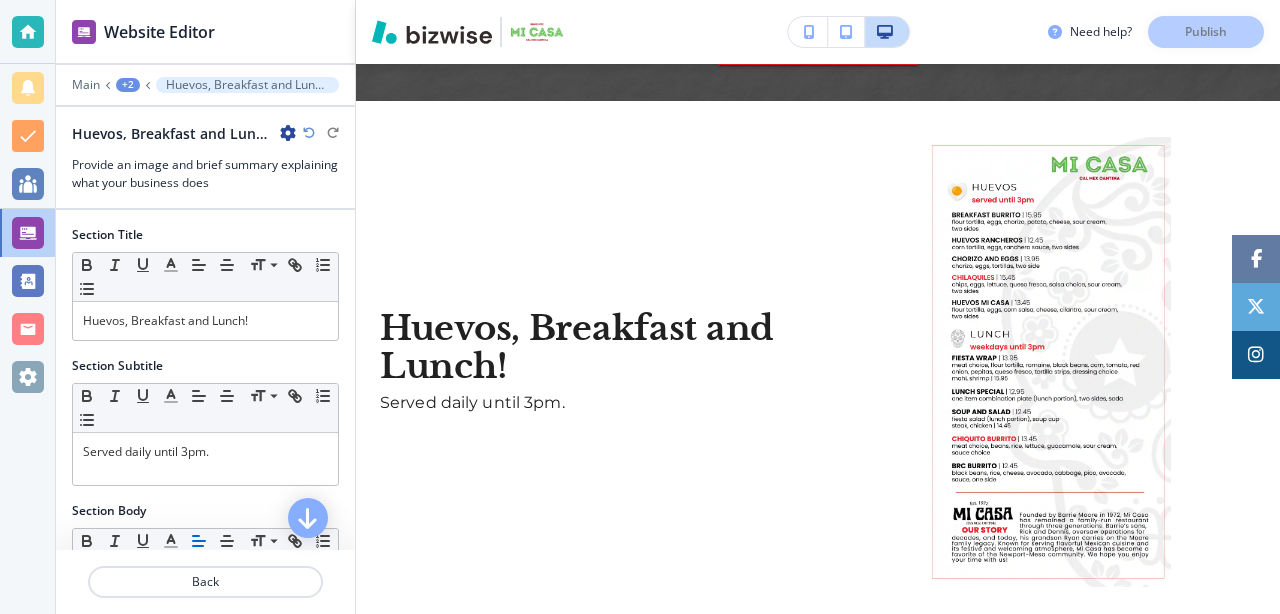 scroll, scrollTop: 784, scrollLeft: 0, axis: vertical 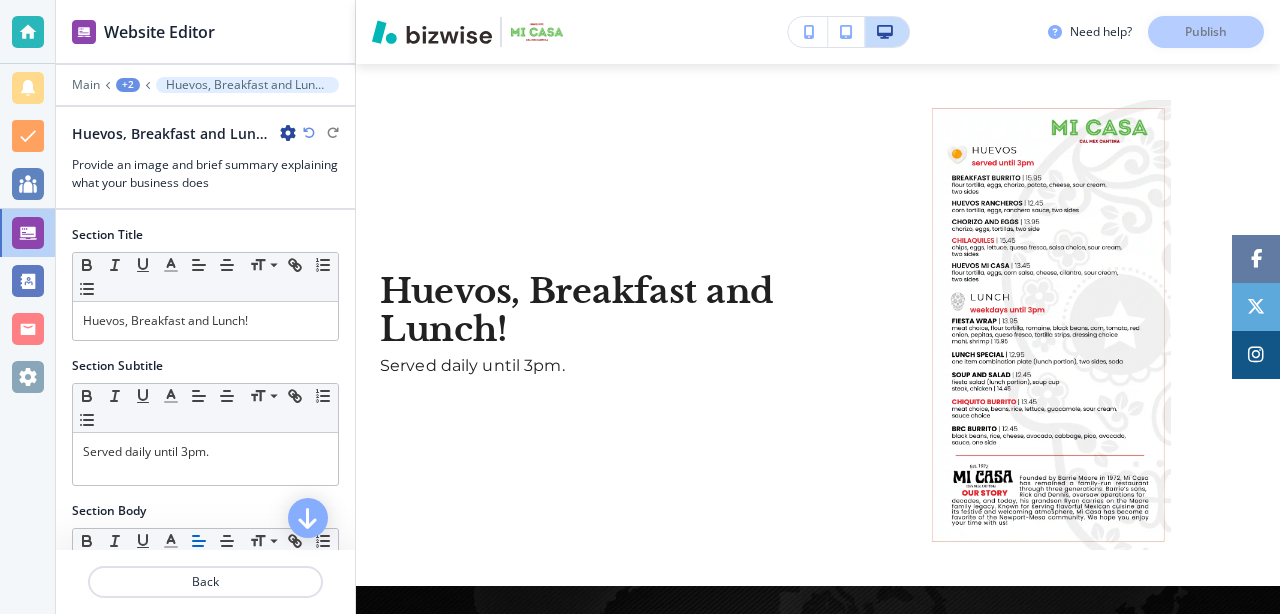 click on "+2" at bounding box center [128, 85] 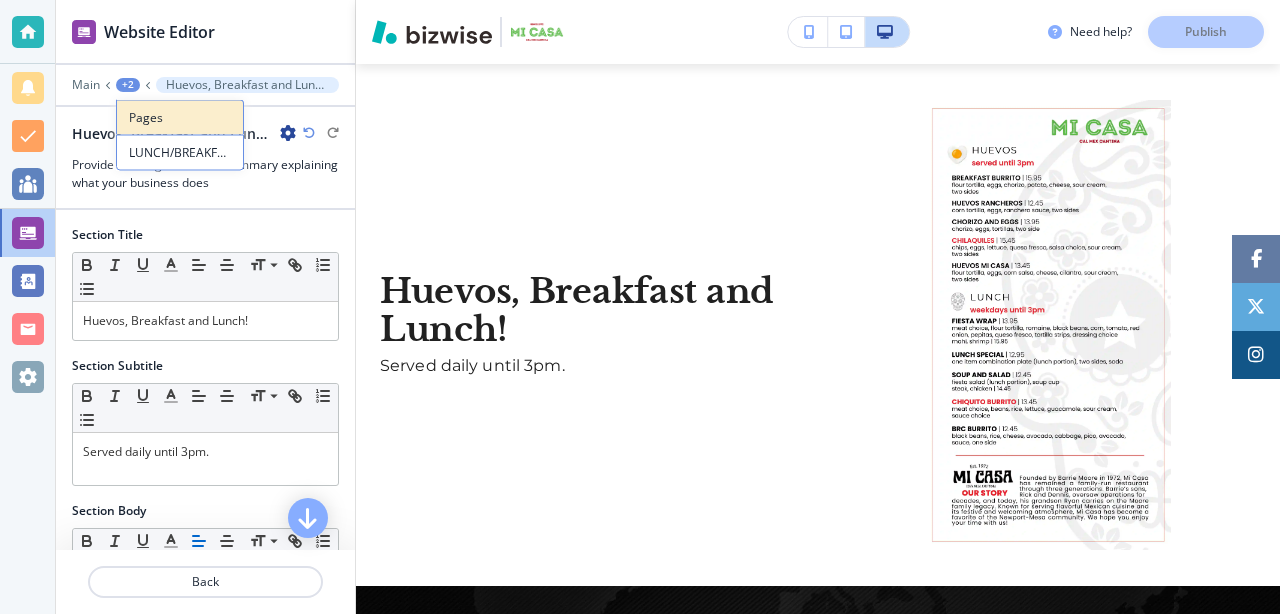 click on "Pages" at bounding box center (180, 118) 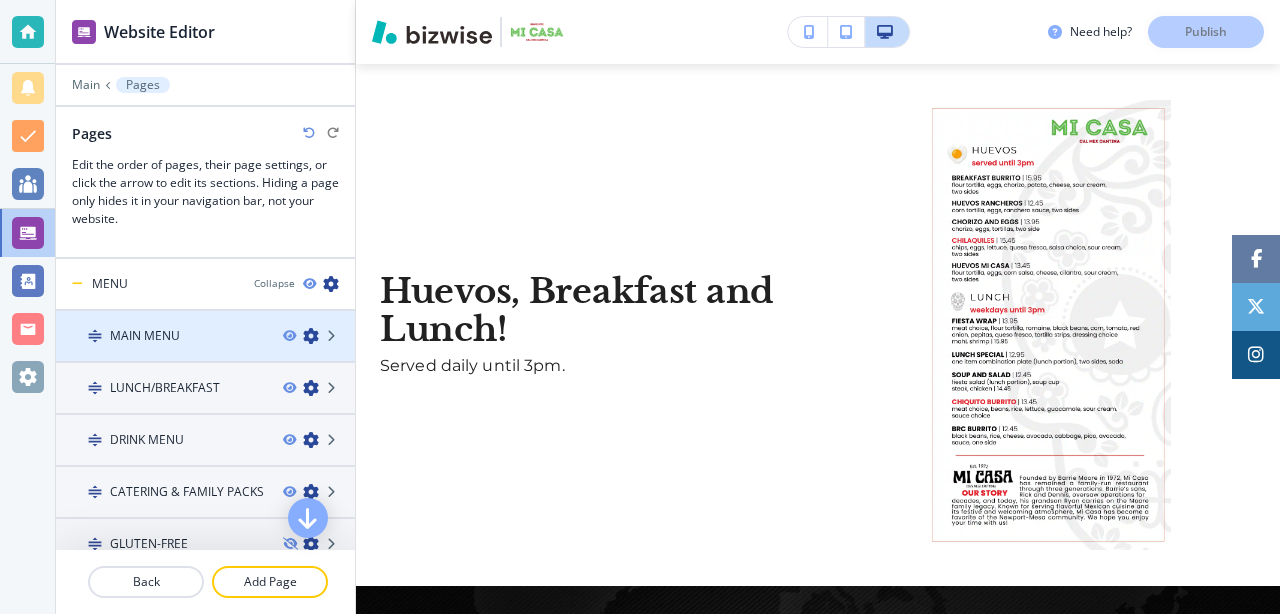 scroll, scrollTop: 96, scrollLeft: 0, axis: vertical 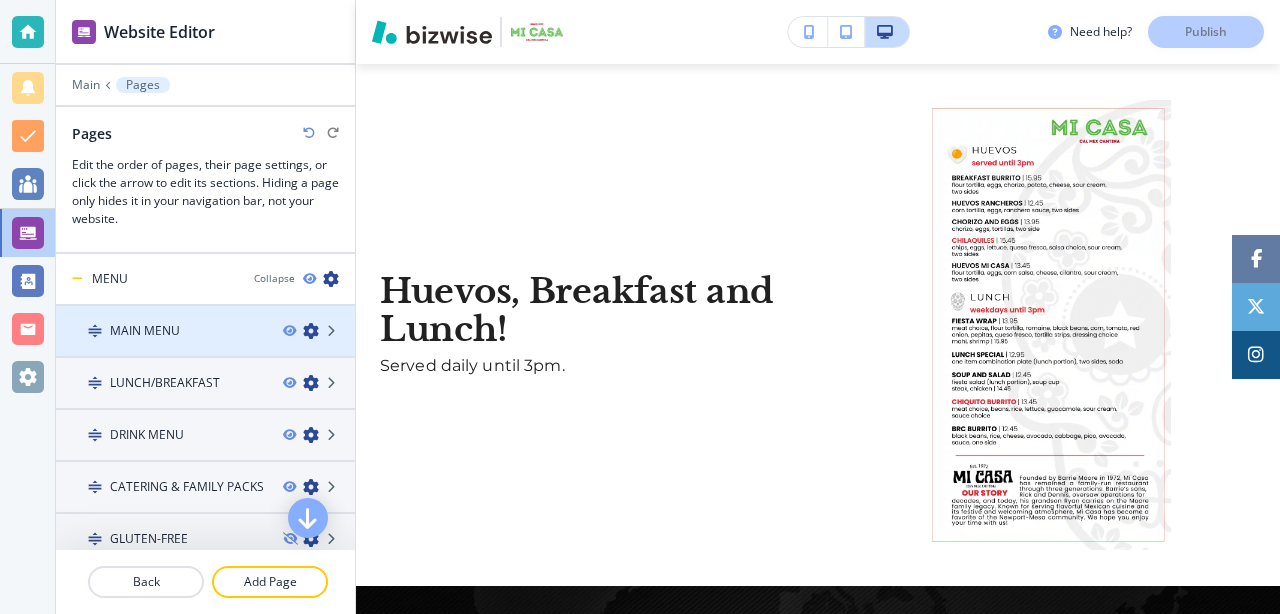 click at bounding box center [205, 452] 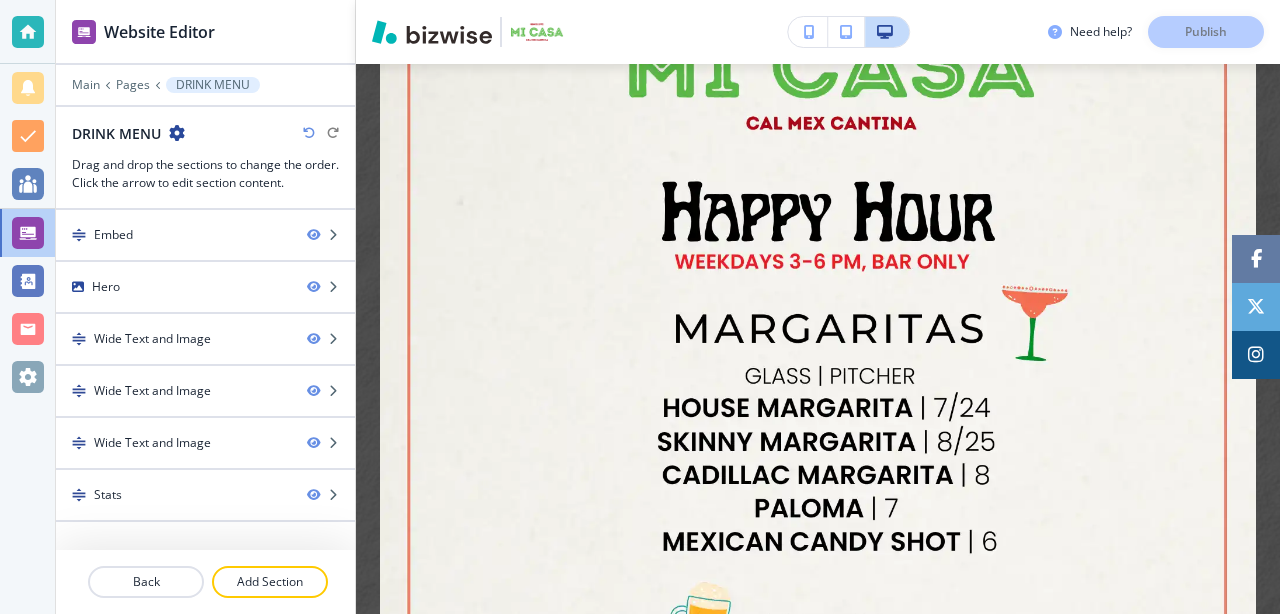 scroll, scrollTop: 0, scrollLeft: 0, axis: both 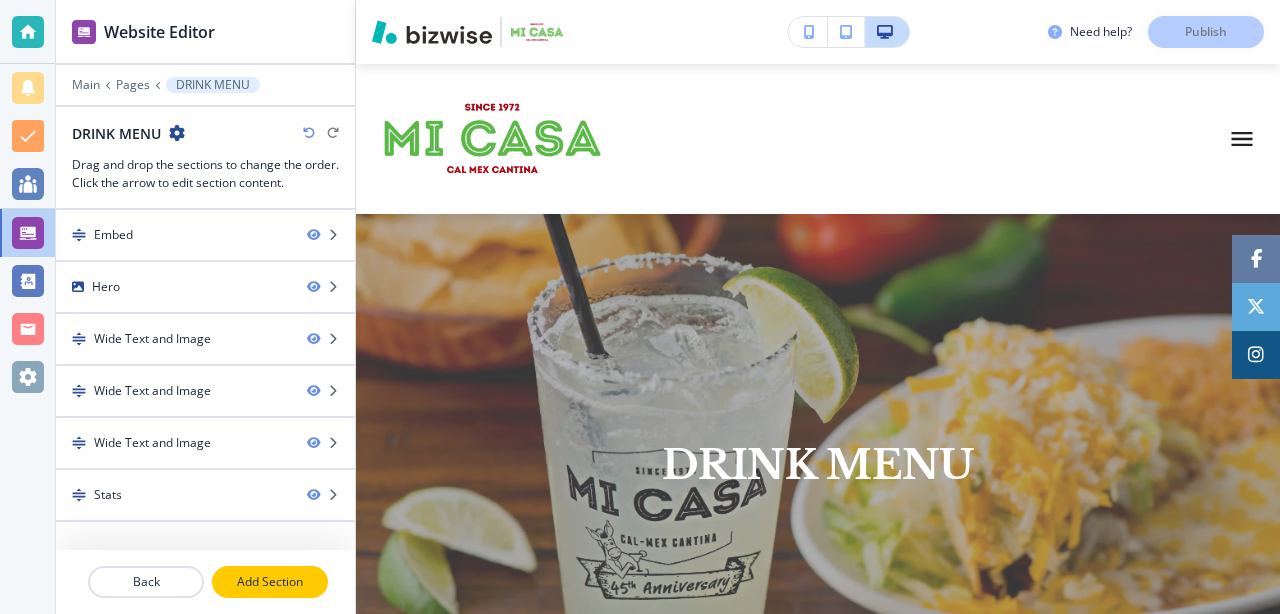 click on "Add Section" at bounding box center (270, 582) 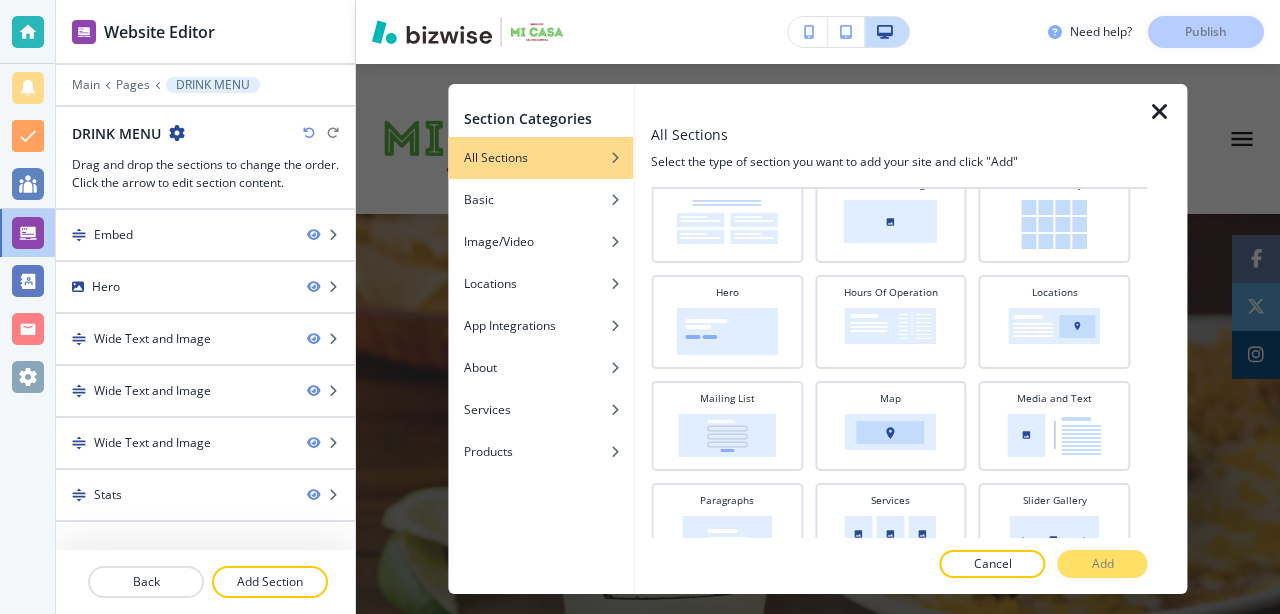 scroll, scrollTop: 0, scrollLeft: 0, axis: both 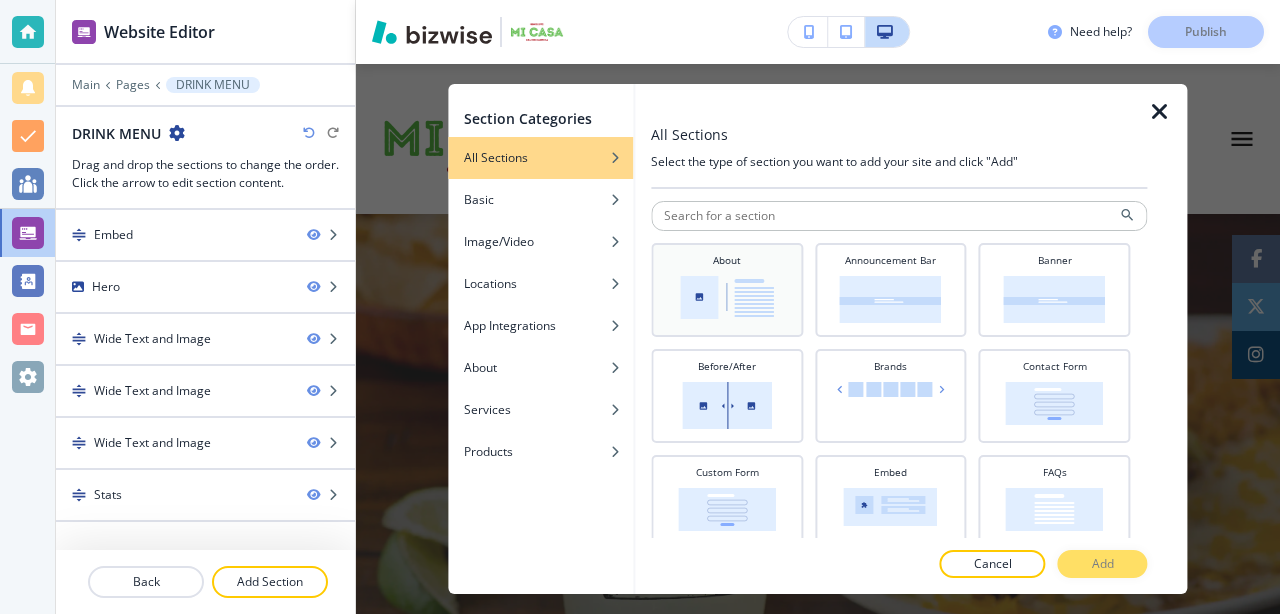 click at bounding box center (727, 297) 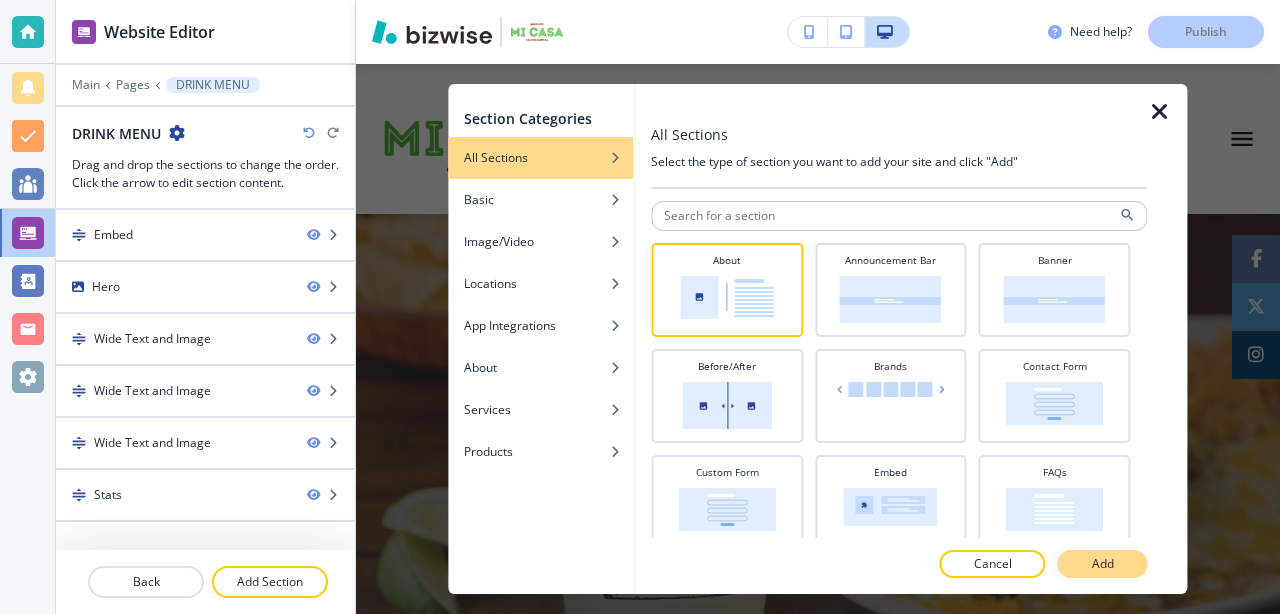 click on "Add" at bounding box center (1103, 564) 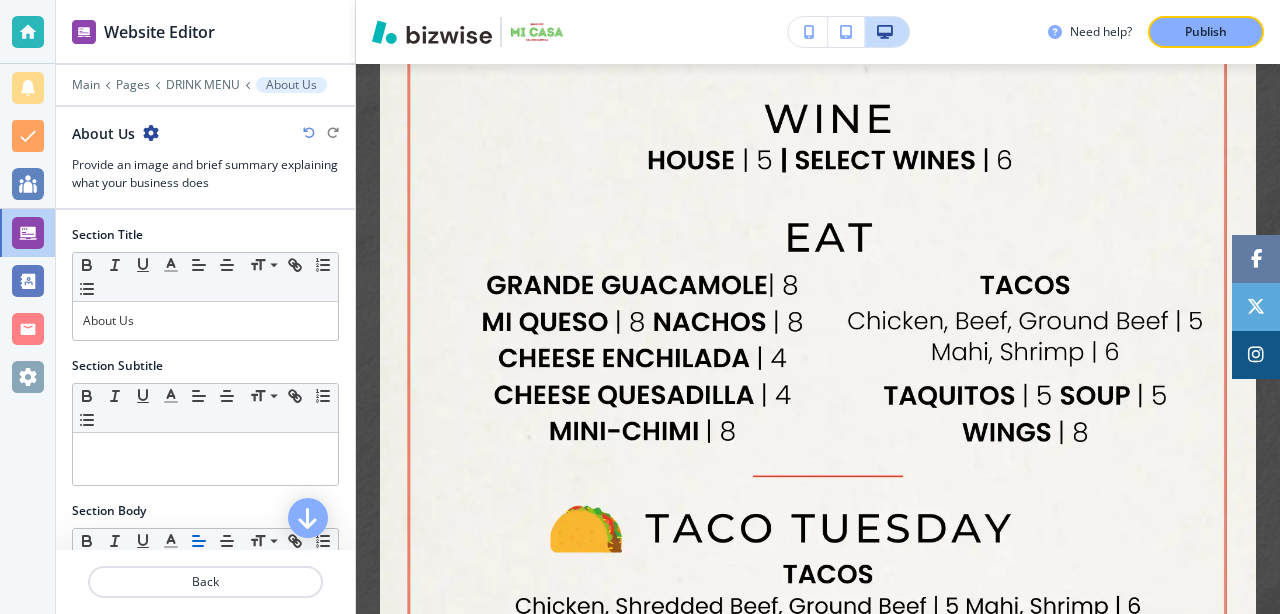 scroll, scrollTop: 6150, scrollLeft: 0, axis: vertical 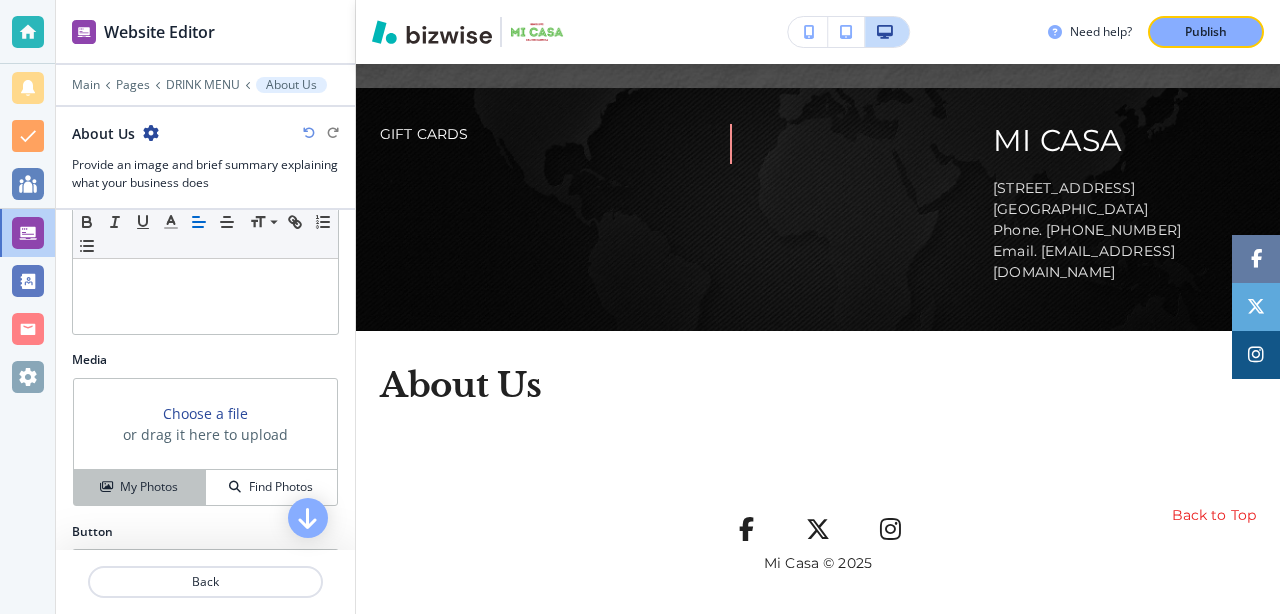 click on "My Photos" at bounding box center [149, 487] 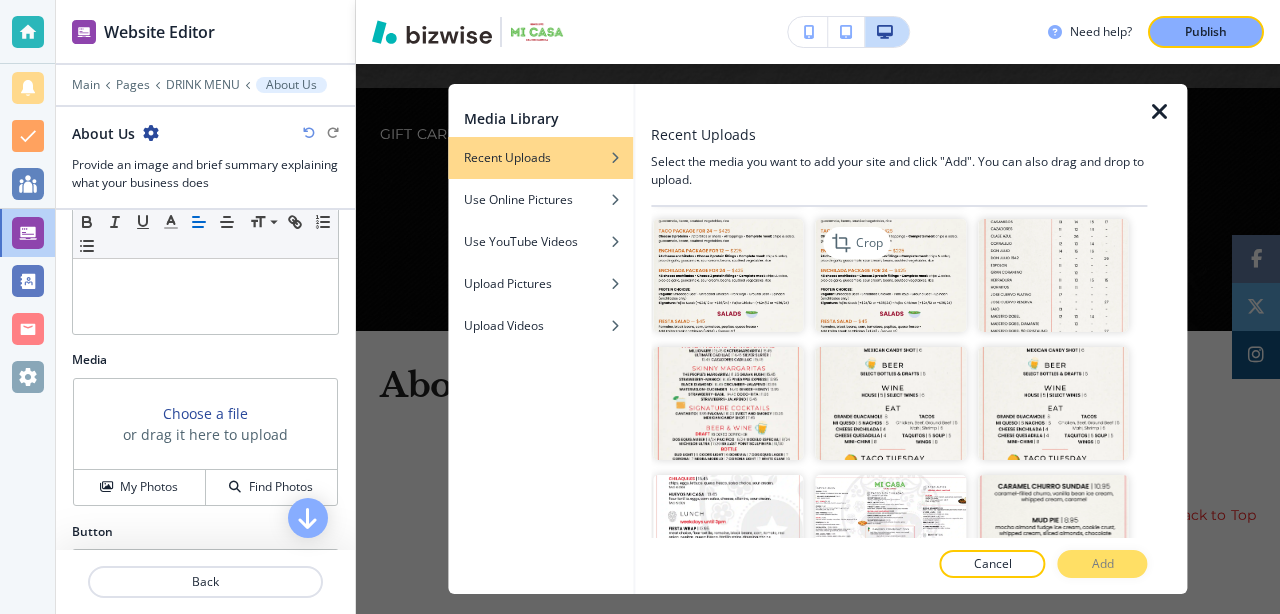 scroll, scrollTop: 127, scrollLeft: 0, axis: vertical 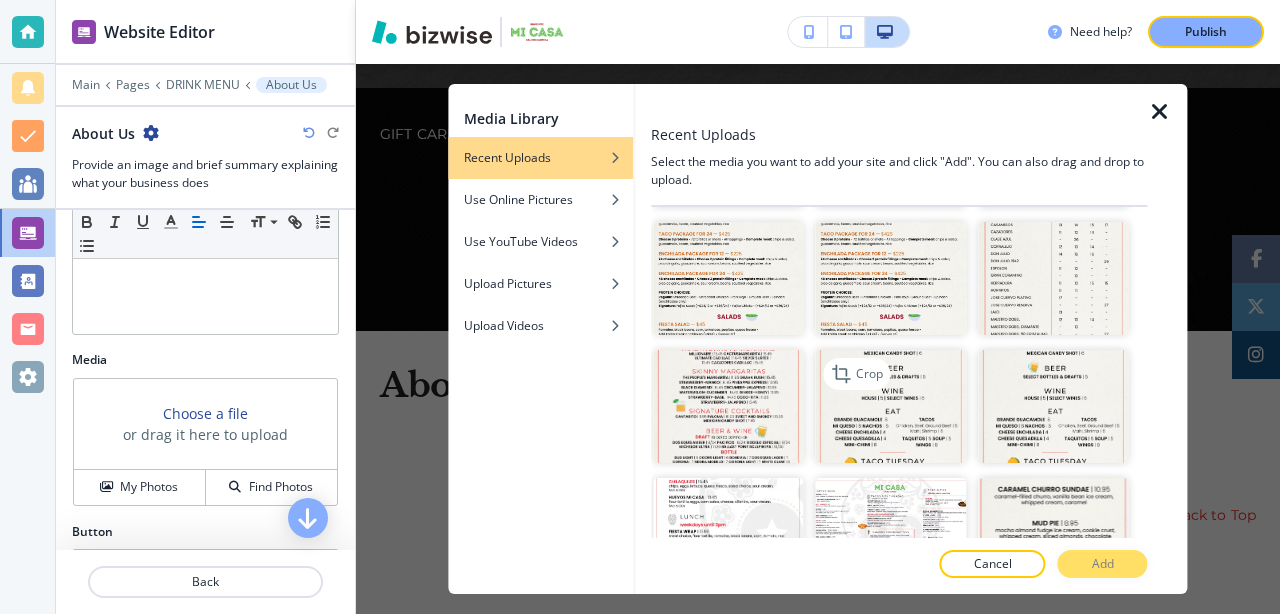 click at bounding box center (891, 406) 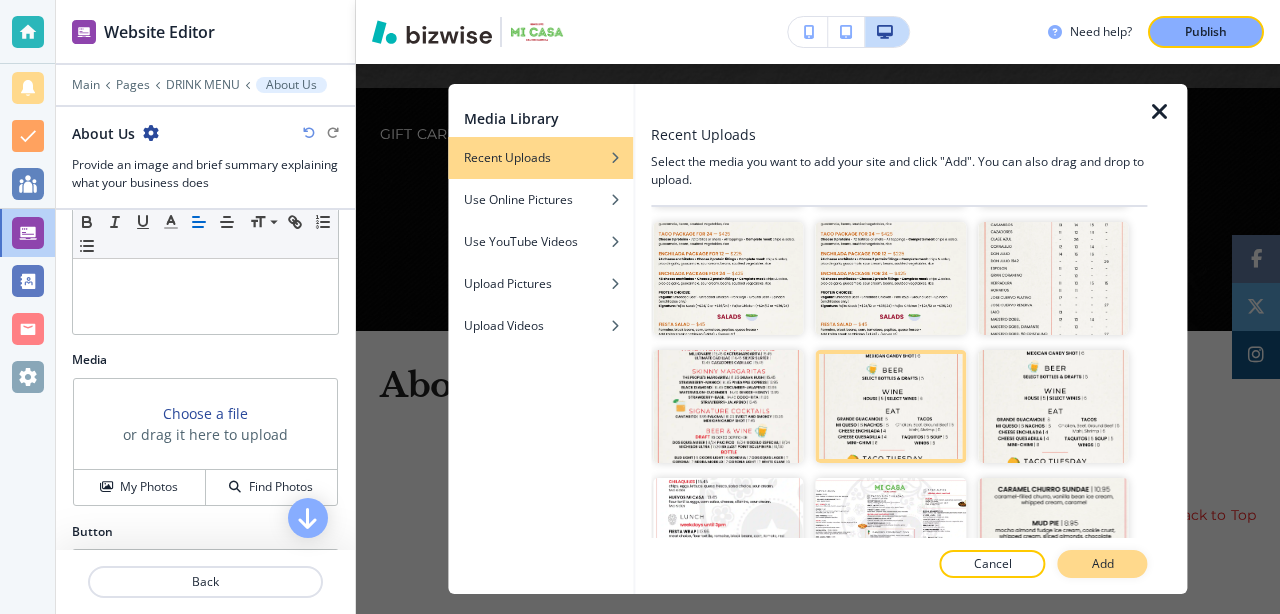 click on "Add" at bounding box center [1103, 564] 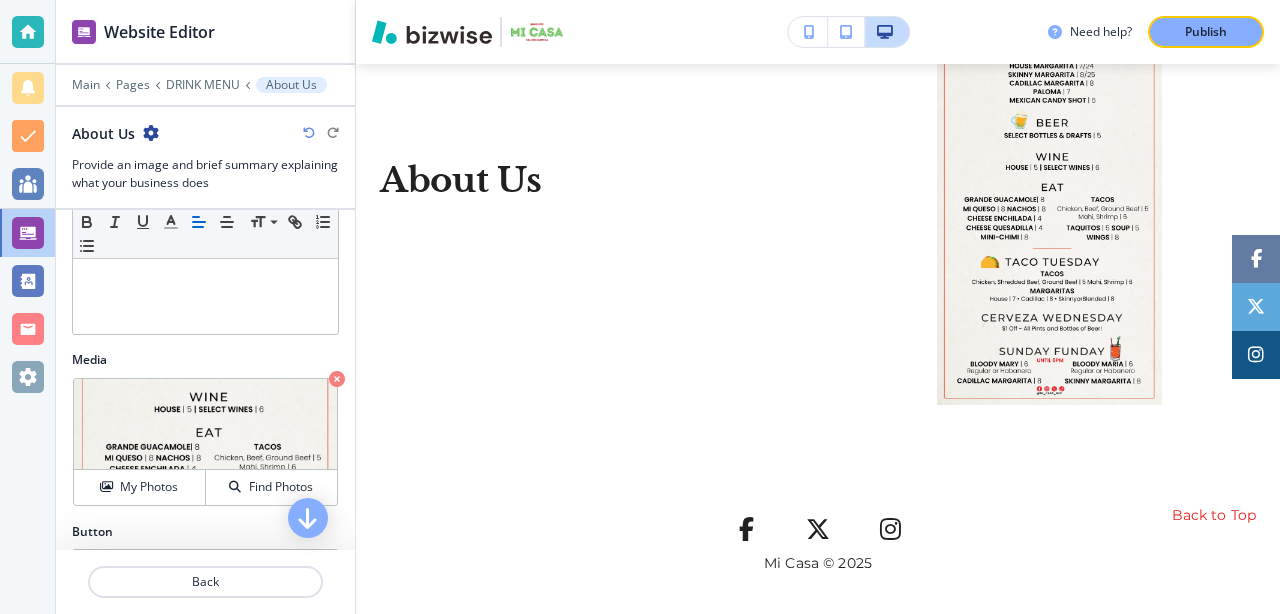 scroll, scrollTop: 6549, scrollLeft: 0, axis: vertical 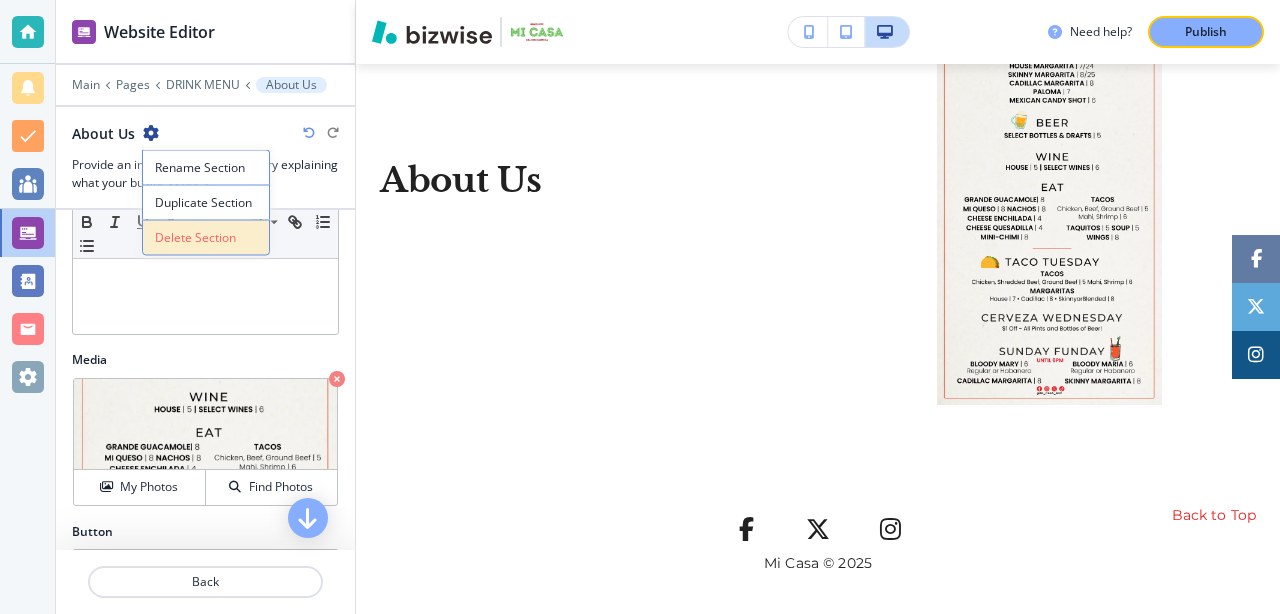 click on "Delete Section" at bounding box center (206, 238) 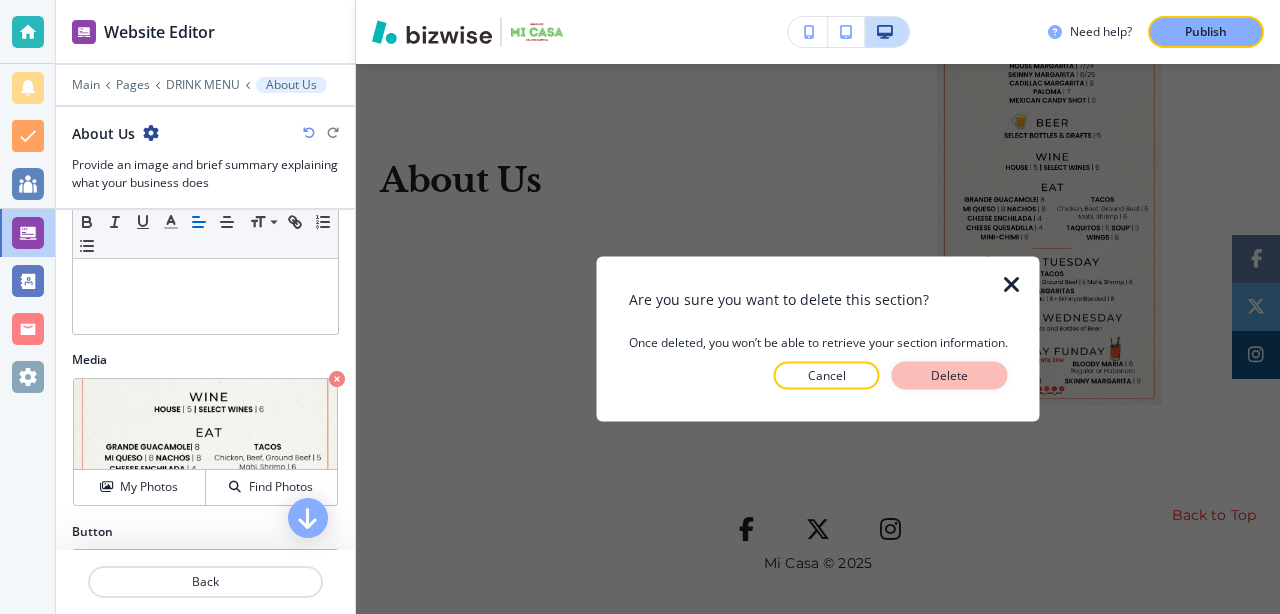 click on "Delete" at bounding box center (950, 376) 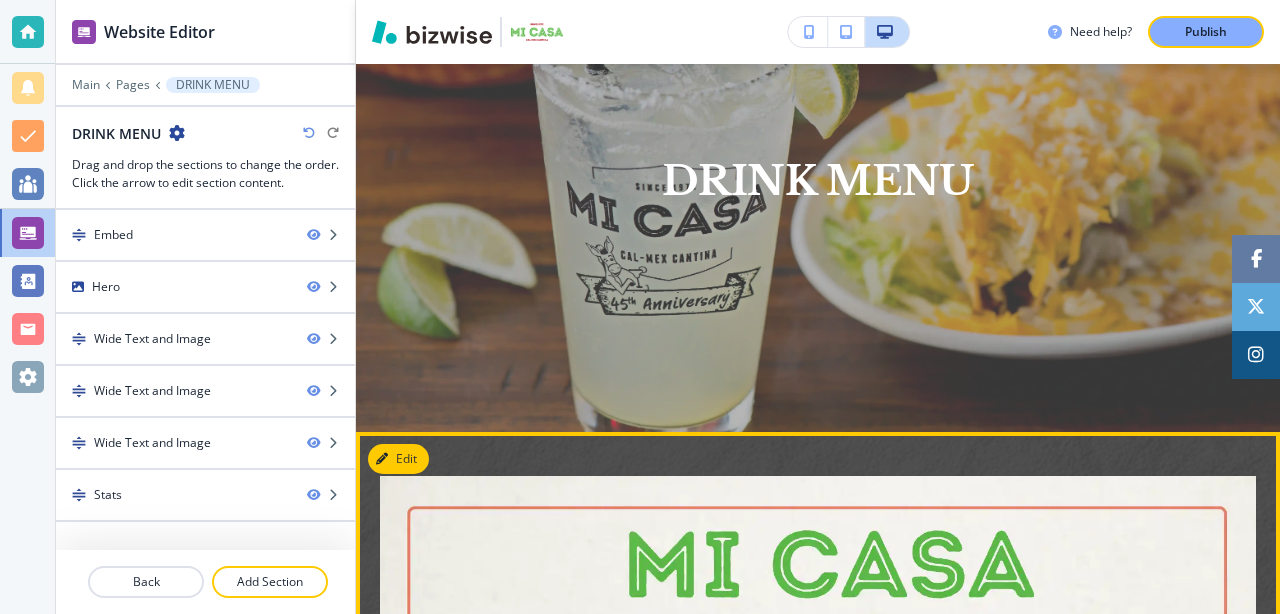 scroll, scrollTop: 0, scrollLeft: 0, axis: both 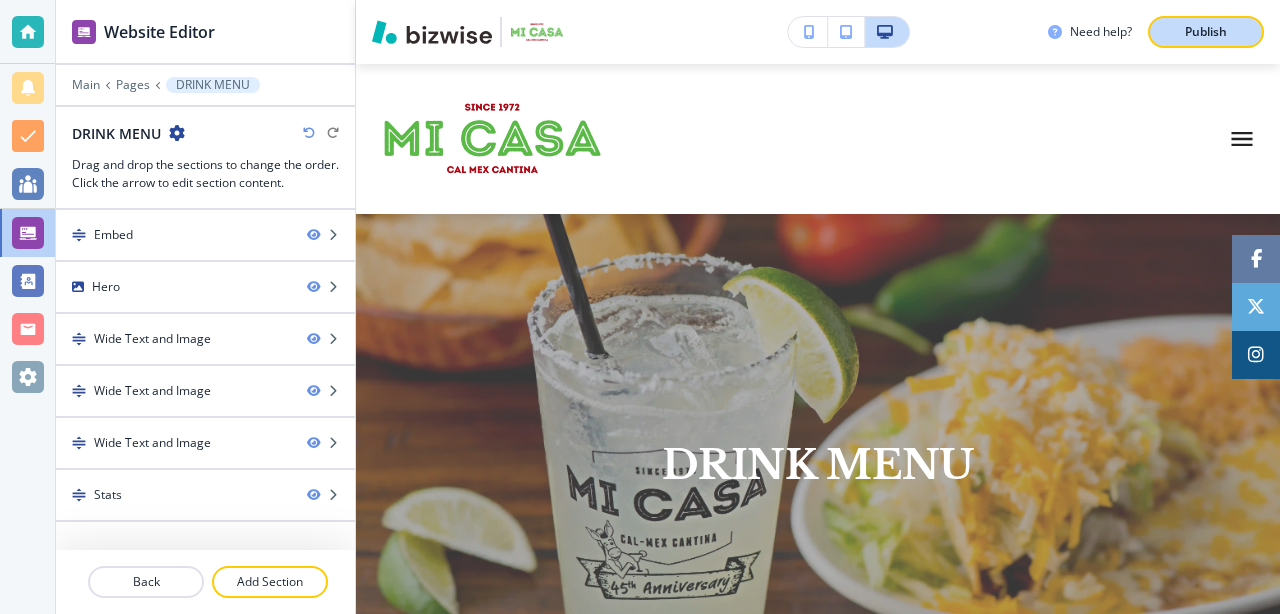 click on "Publish" at bounding box center (1206, 32) 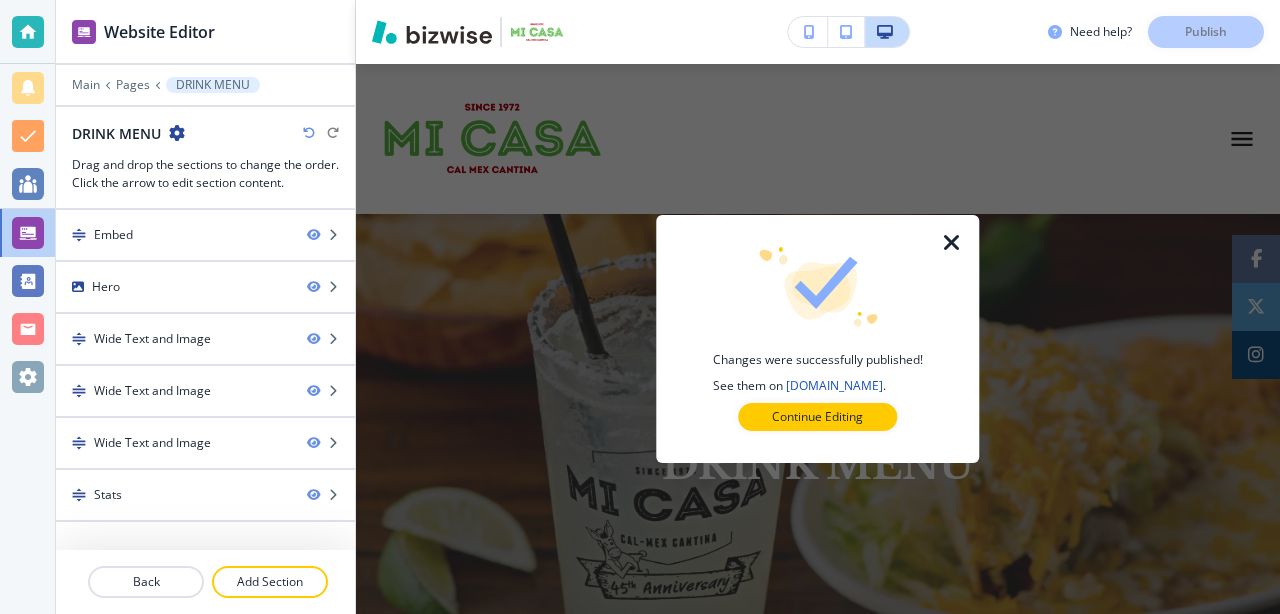 click at bounding box center (952, 243) 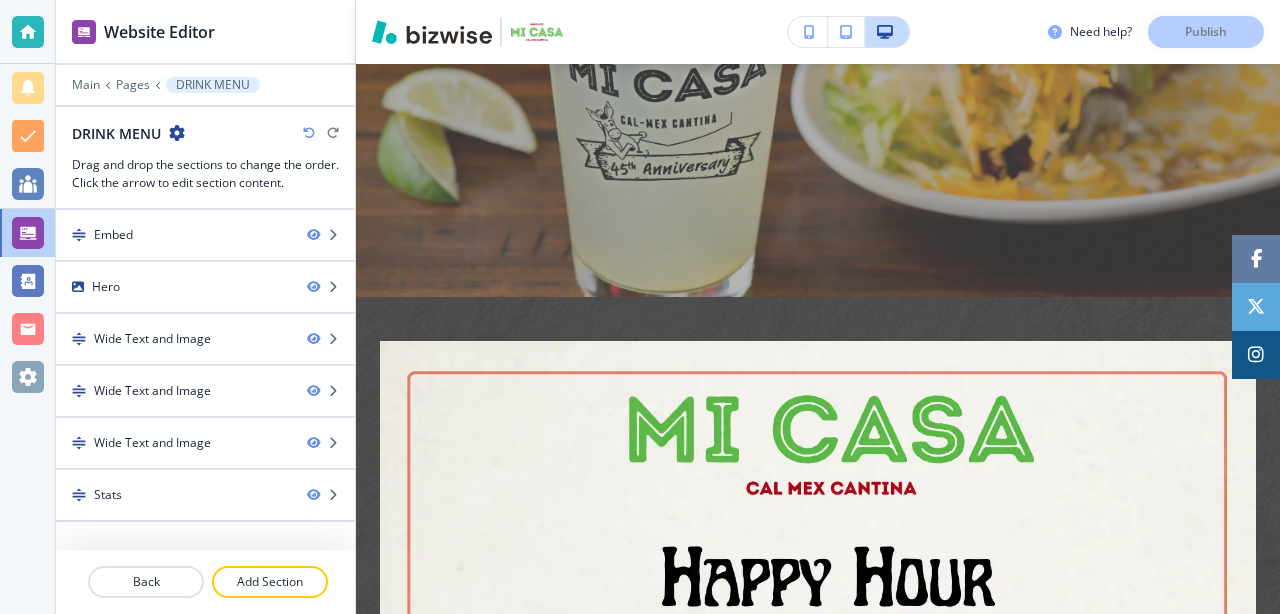 scroll, scrollTop: 0, scrollLeft: 0, axis: both 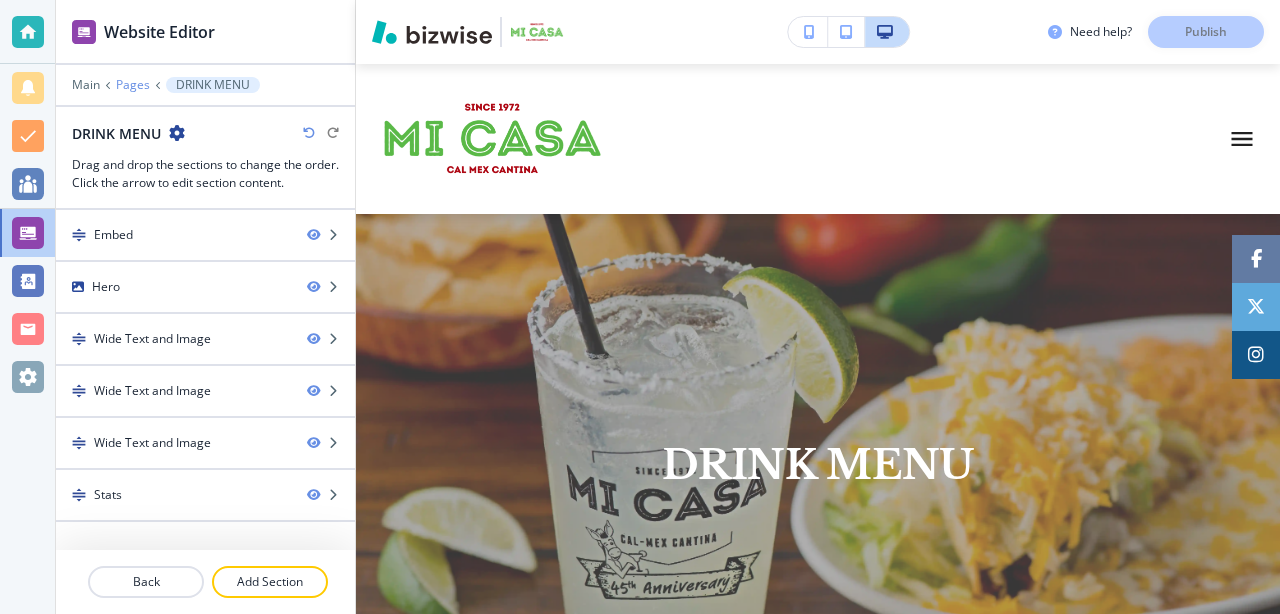 click on "Pages" at bounding box center (133, 85) 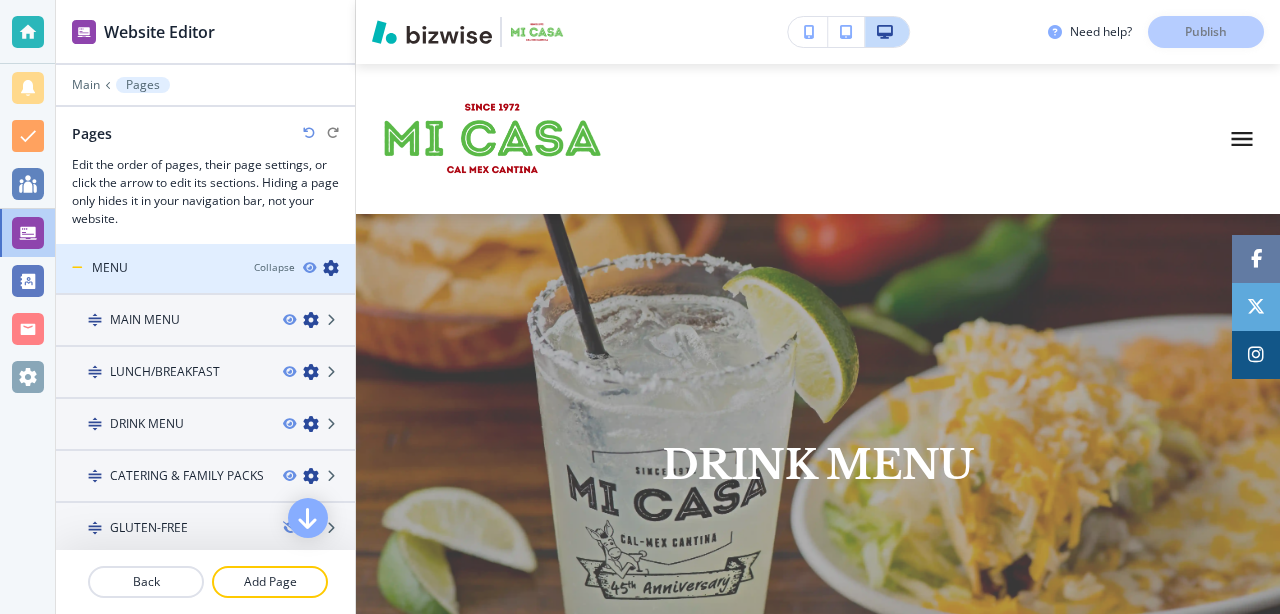 scroll, scrollTop: 115, scrollLeft: 0, axis: vertical 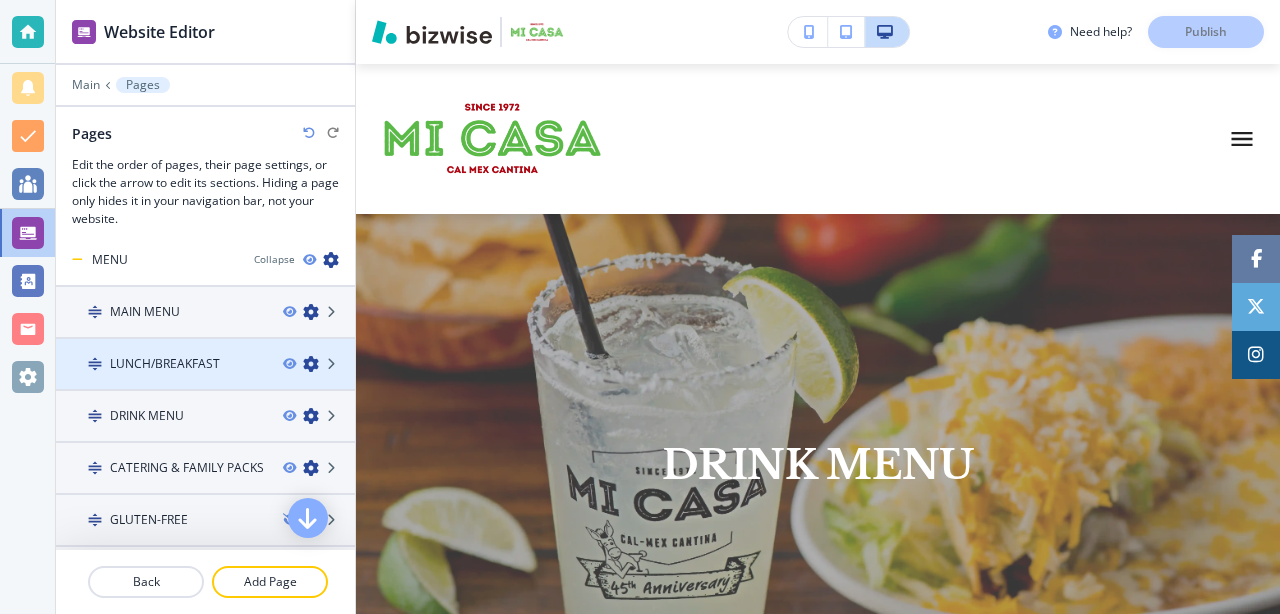 click at bounding box center (205, 381) 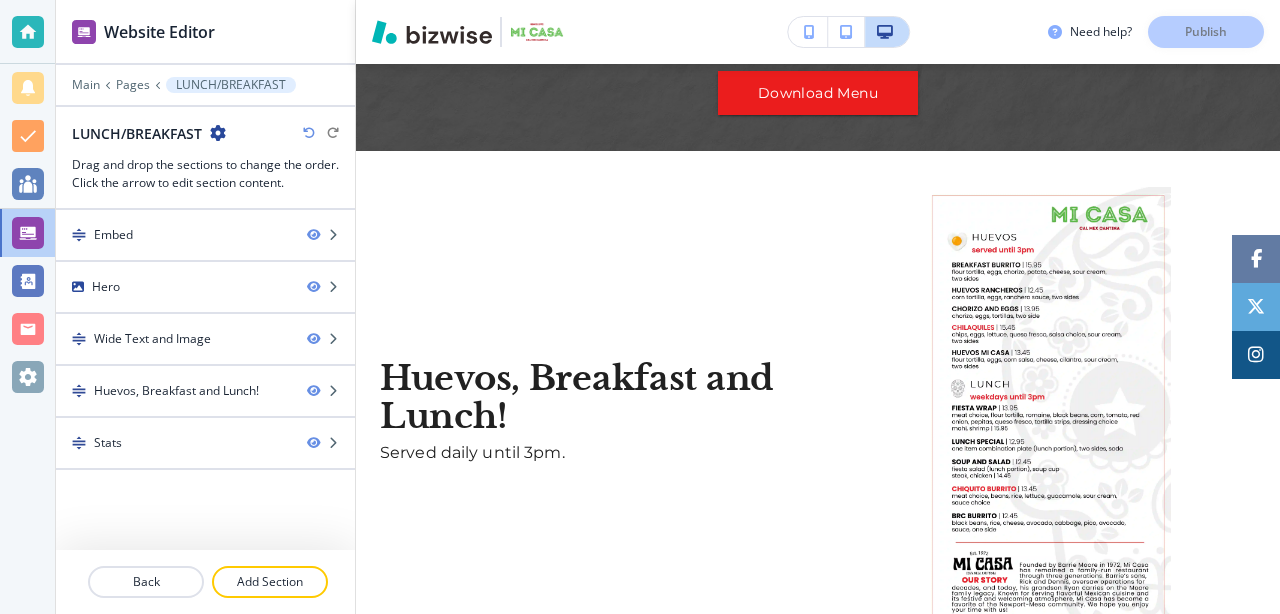scroll, scrollTop: 720, scrollLeft: 0, axis: vertical 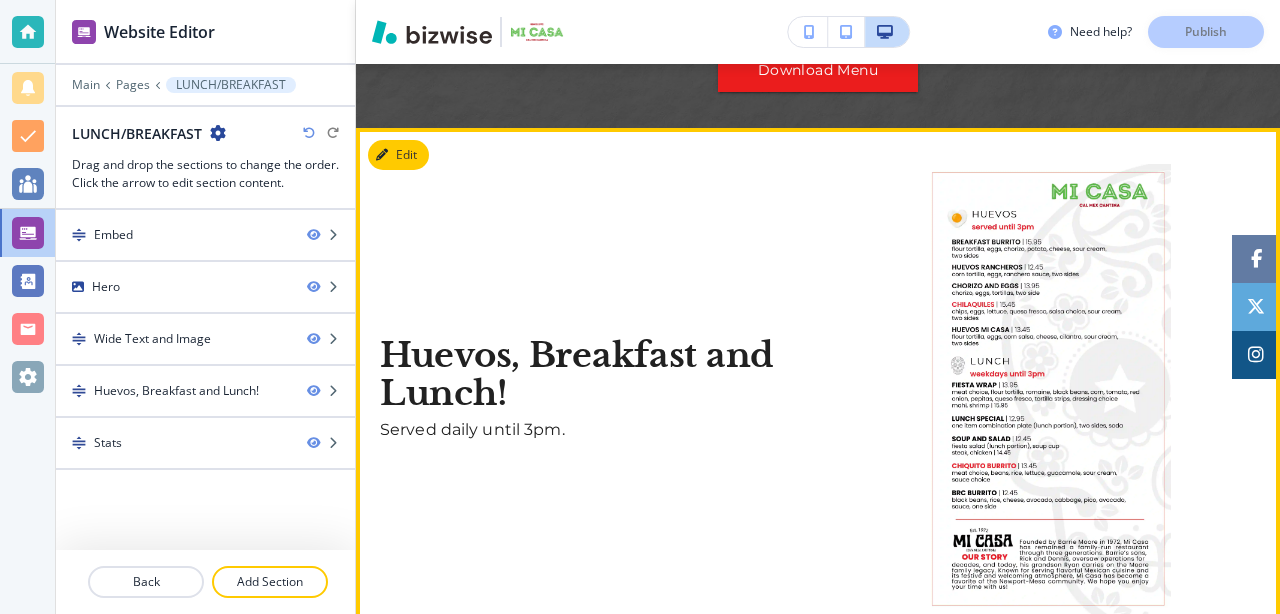 click on "Huevos, Breakfast and Lunch!" at bounding box center [587, 374] 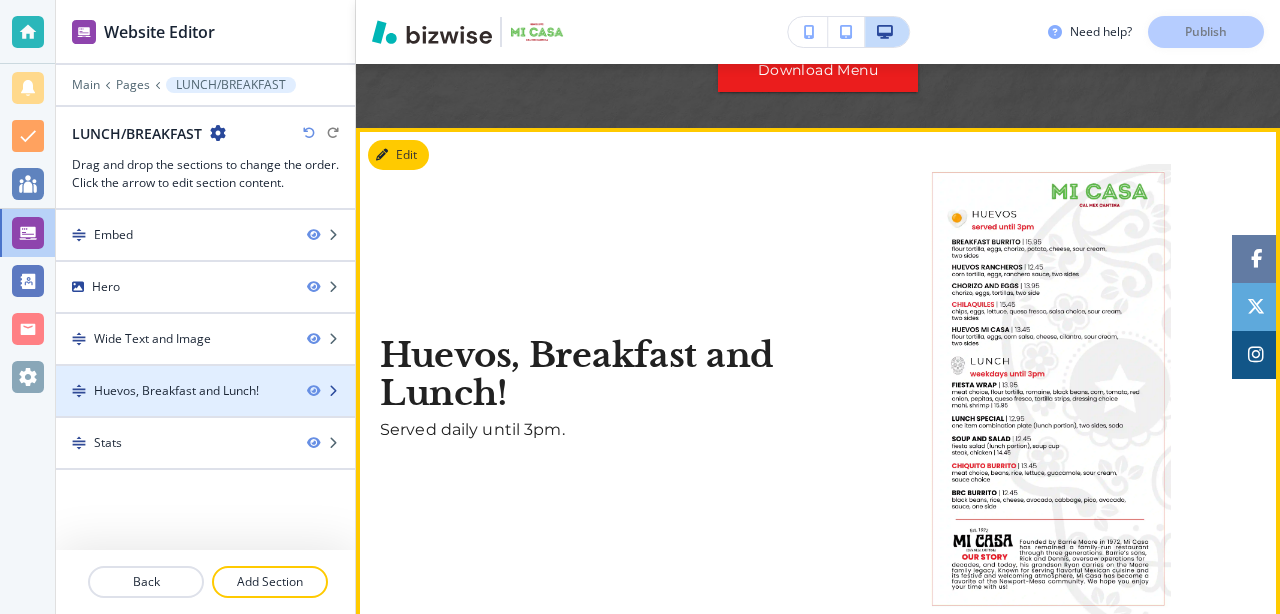 click on "Huevos, Breakfast and Lunch!" at bounding box center [176, 391] 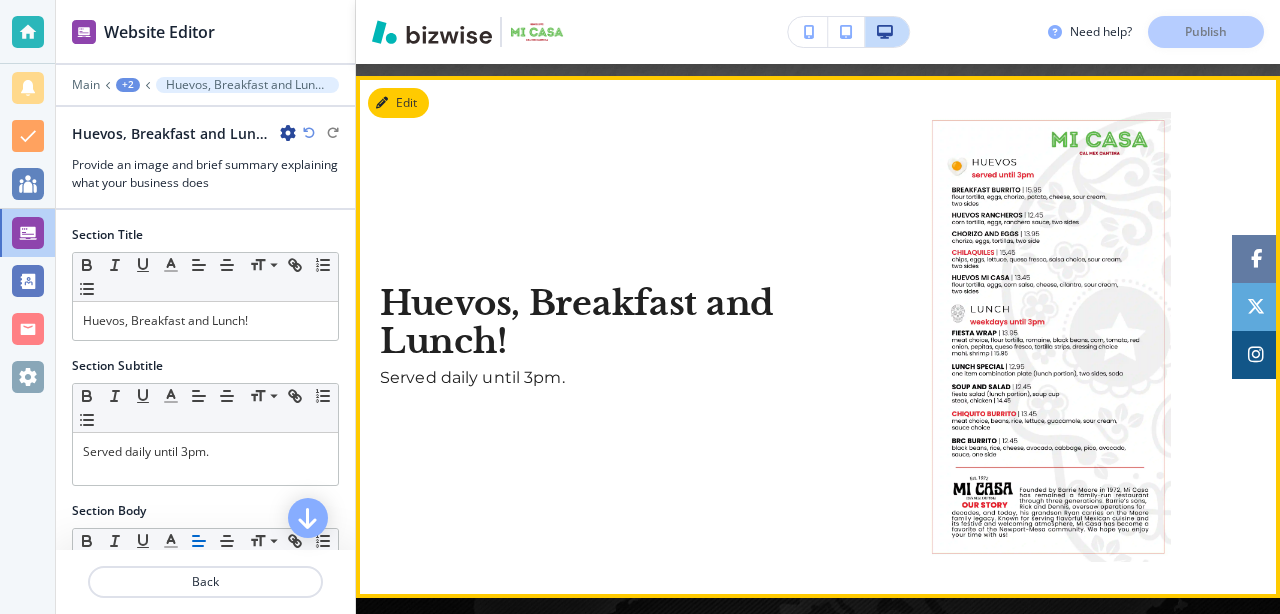 scroll, scrollTop: 784, scrollLeft: 0, axis: vertical 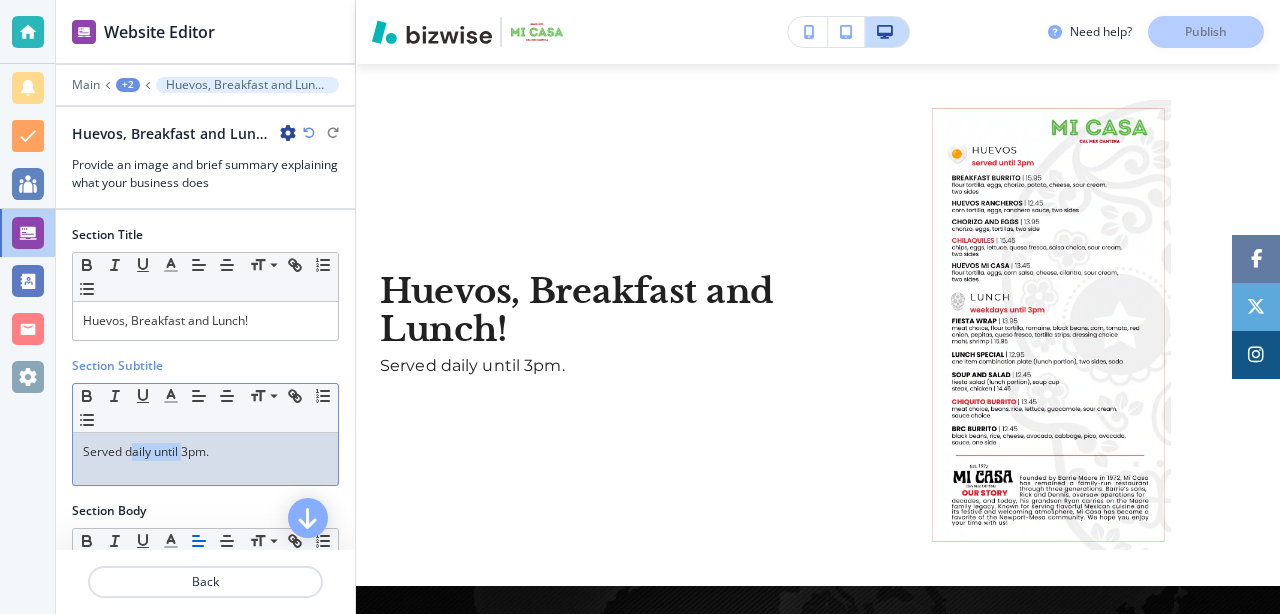 drag, startPoint x: 181, startPoint y: 452, endPoint x: 130, endPoint y: 452, distance: 51 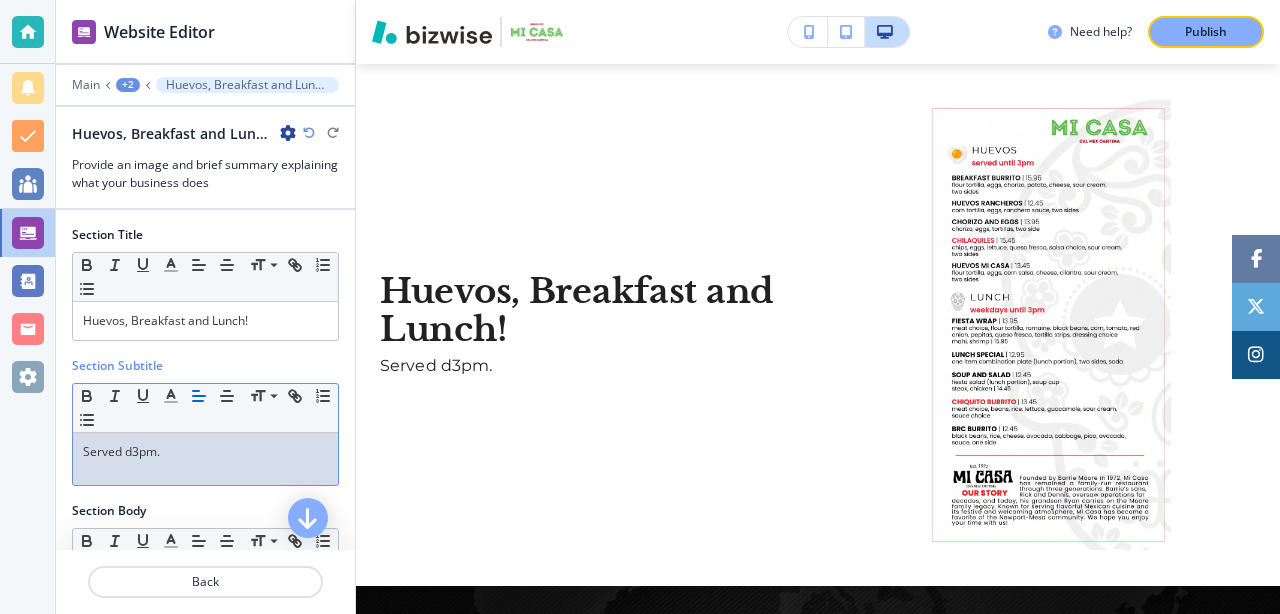 type 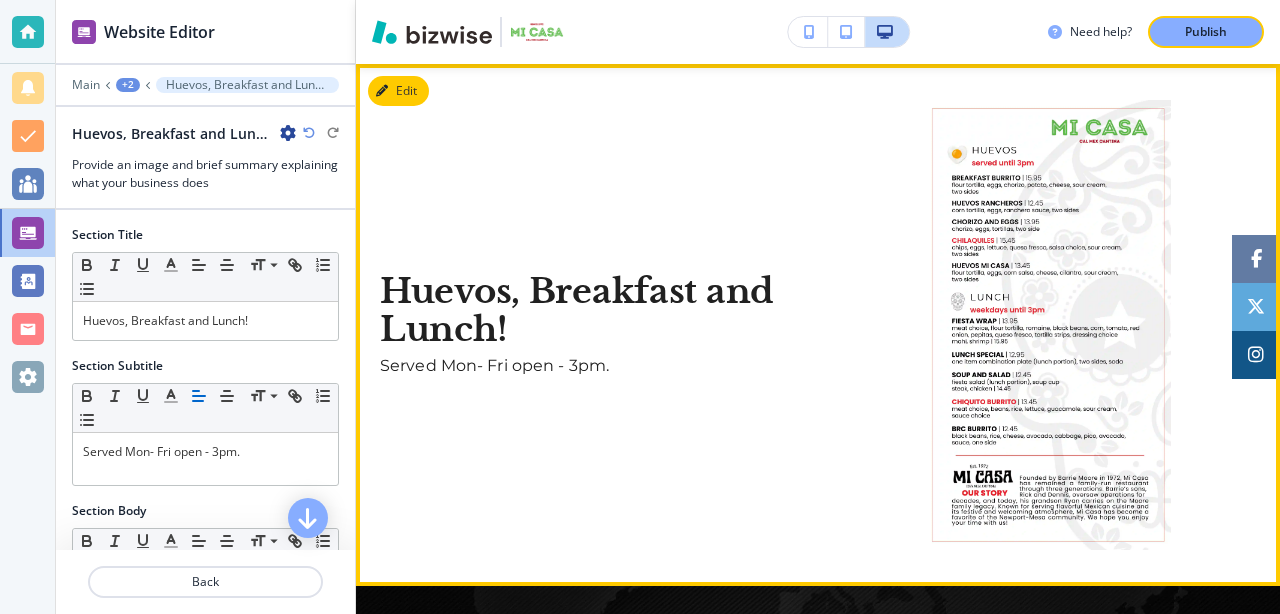 click on "Served Mon- Fri open - 3pm." at bounding box center (494, 366) 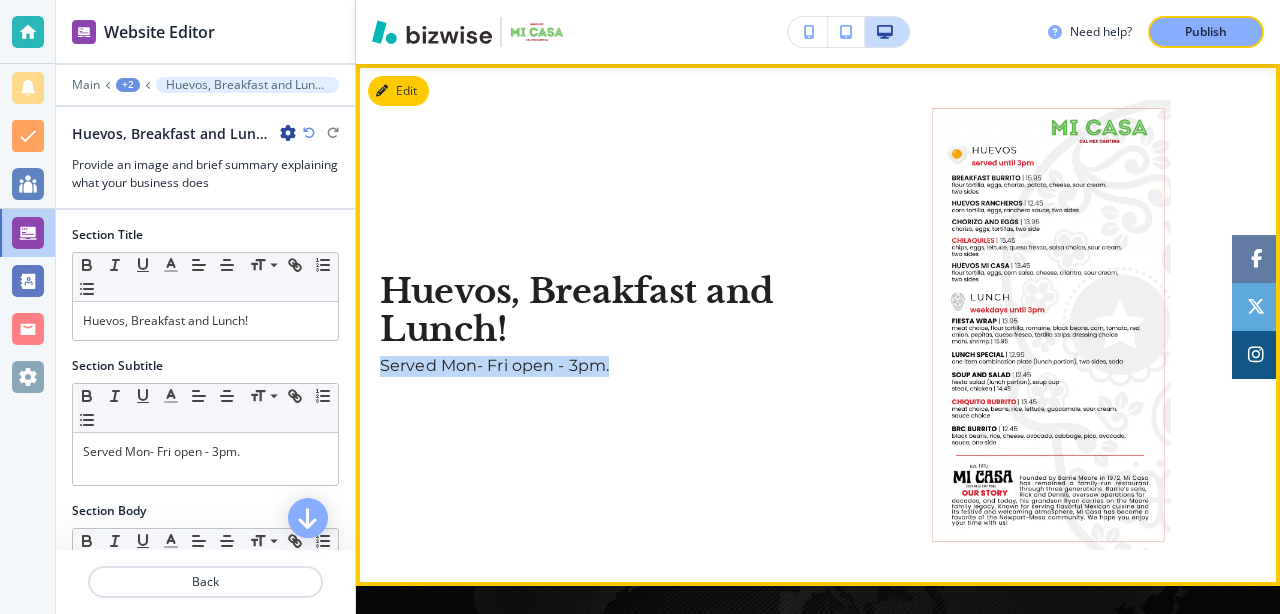 drag, startPoint x: 611, startPoint y: 366, endPoint x: 365, endPoint y: 361, distance: 246.05081 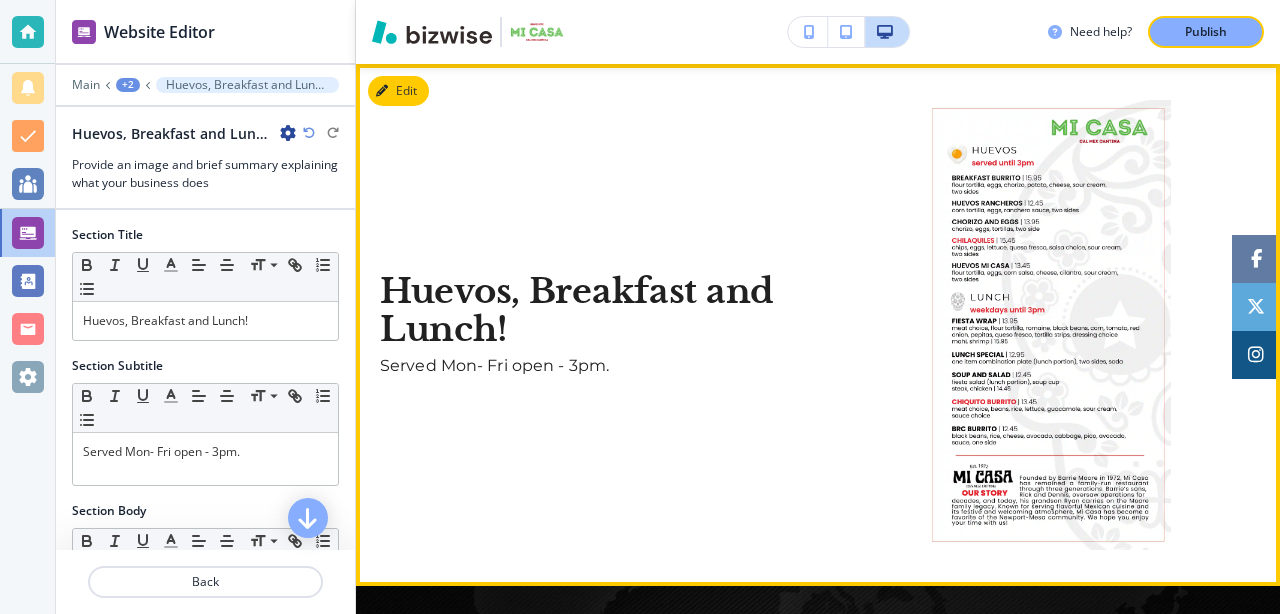 click on "Huevos, Breakfast and Lunch!   Served Mon- Fri open - 3pm." at bounding box center [587, 325] 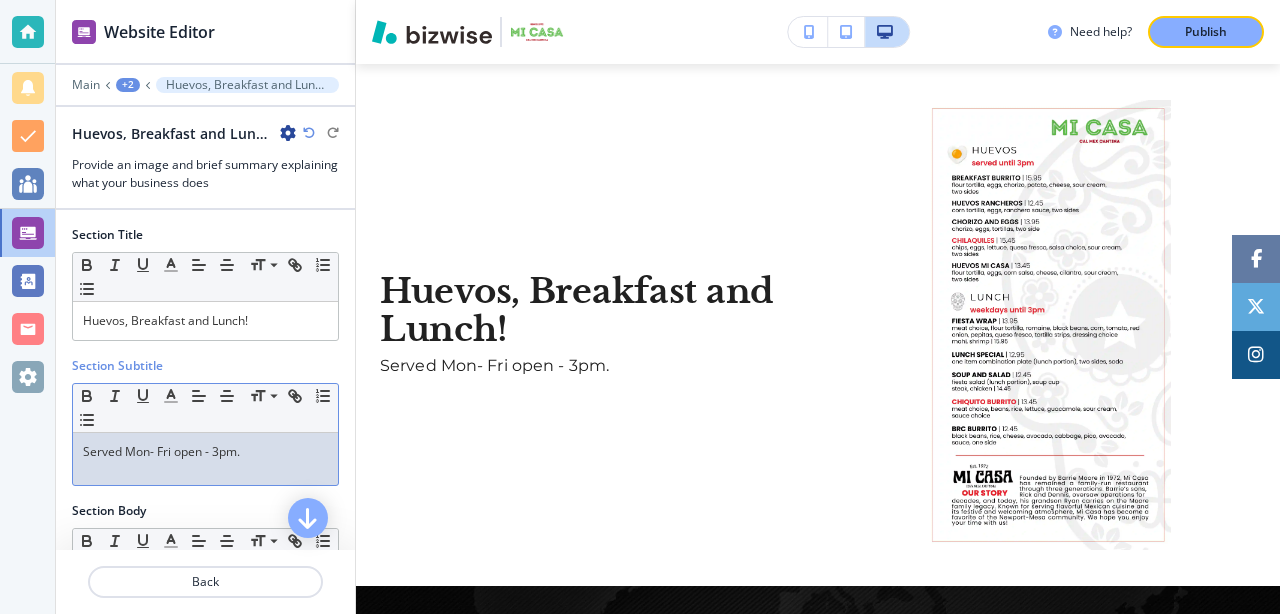 drag, startPoint x: 249, startPoint y: 457, endPoint x: 45, endPoint y: 421, distance: 207.15211 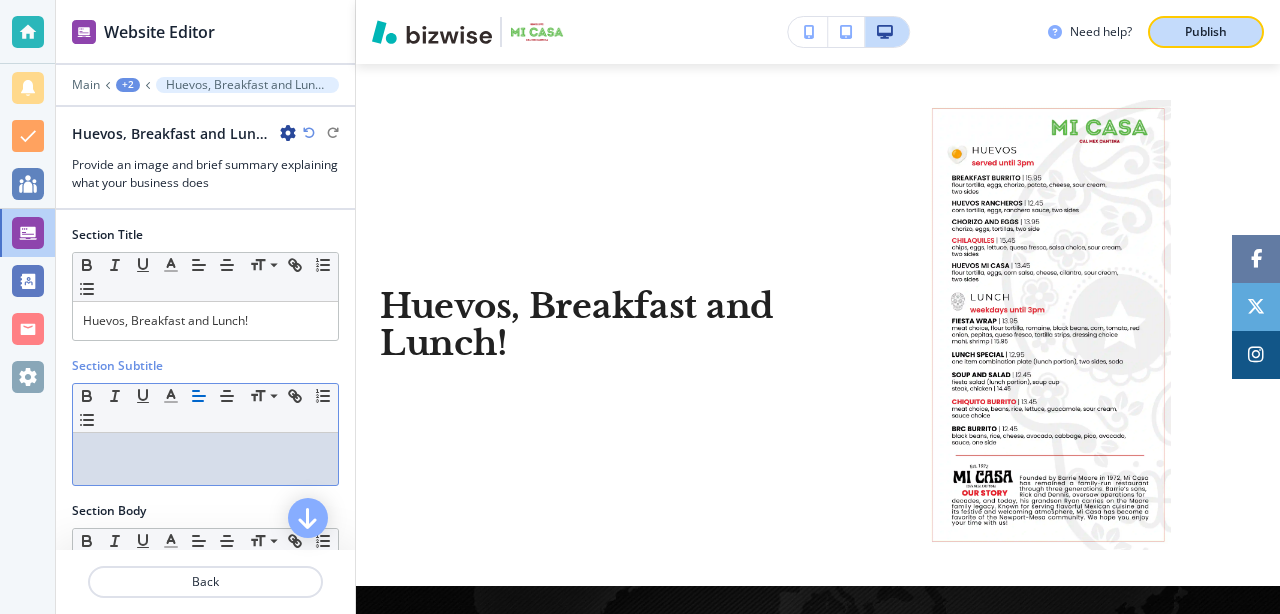 click on "Publish" at bounding box center [1206, 32] 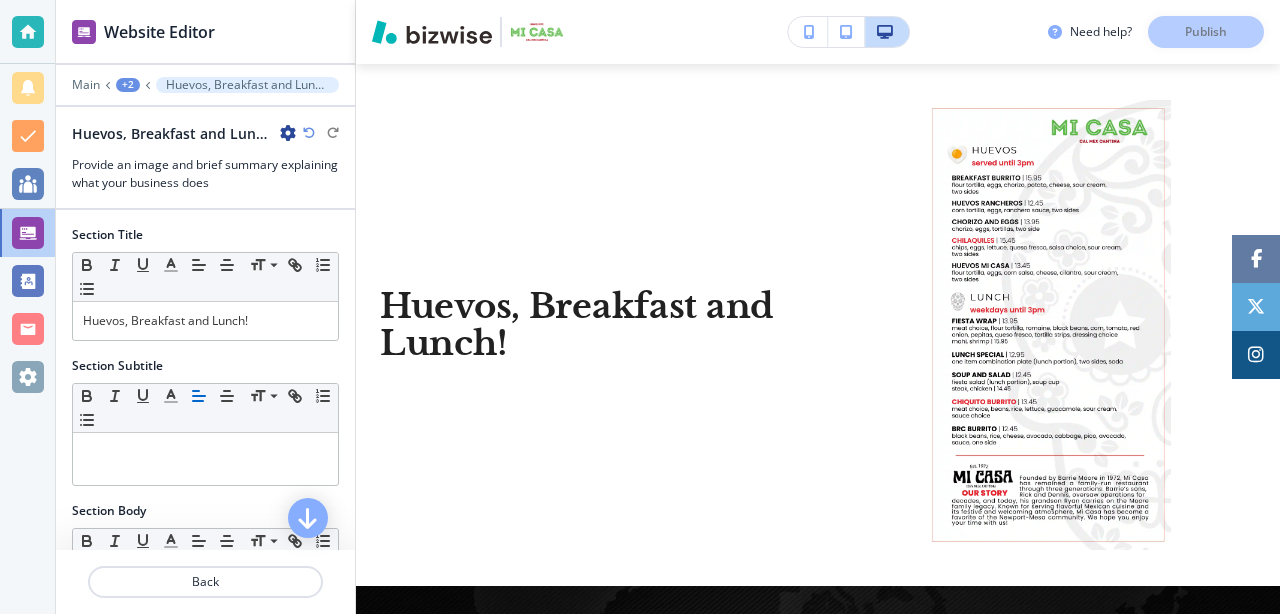 click on "+2" at bounding box center [128, 85] 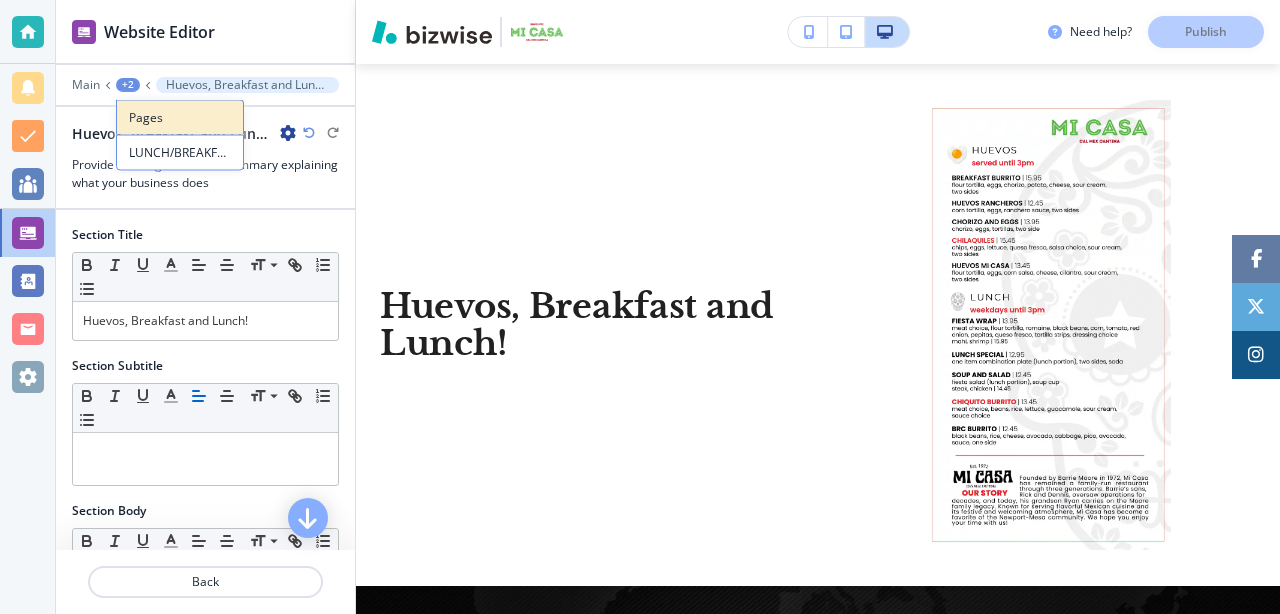 click on "Pages" at bounding box center (180, 117) 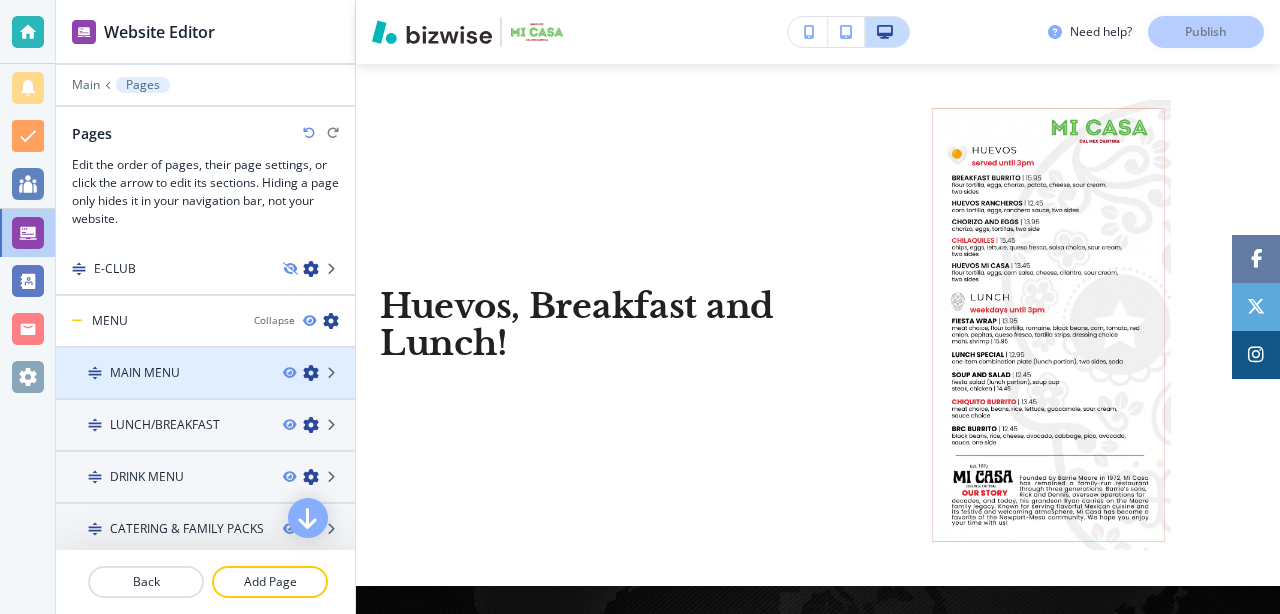 scroll, scrollTop: 58, scrollLeft: 0, axis: vertical 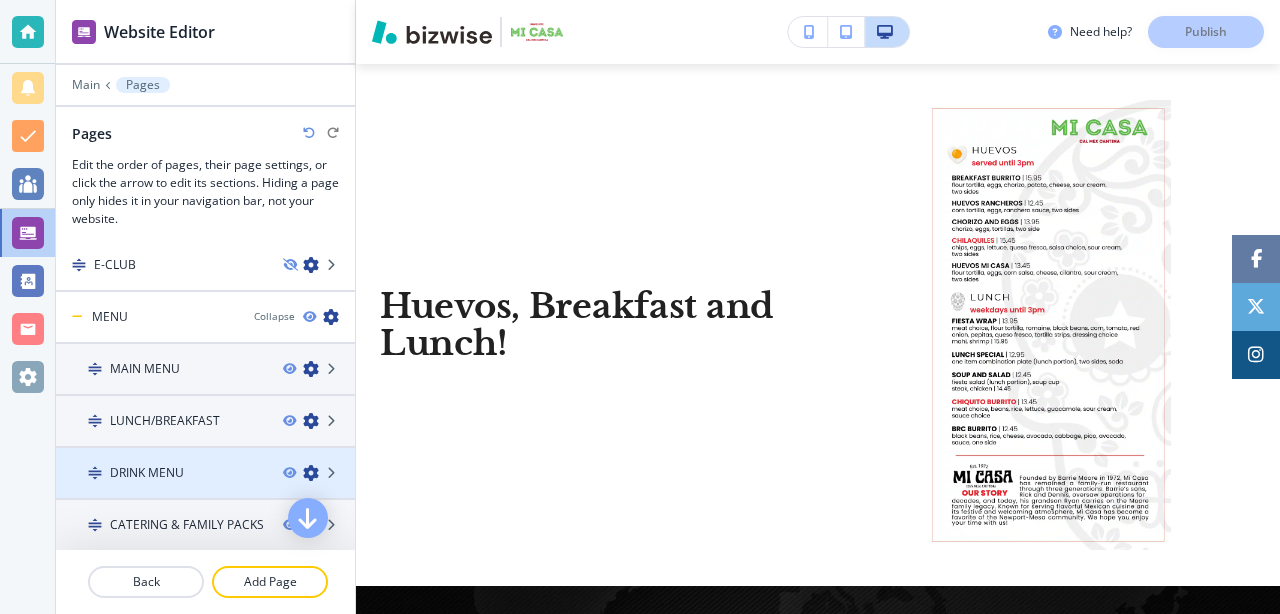 click on "DRINK MENU" at bounding box center [147, 473] 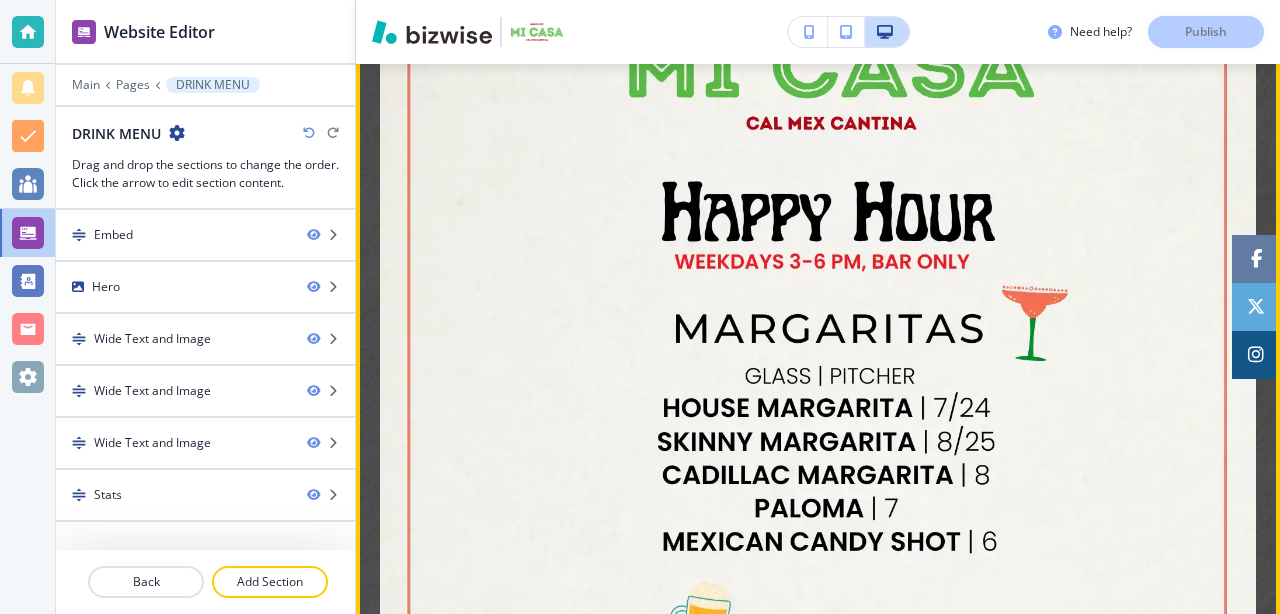 scroll, scrollTop: 784, scrollLeft: 0, axis: vertical 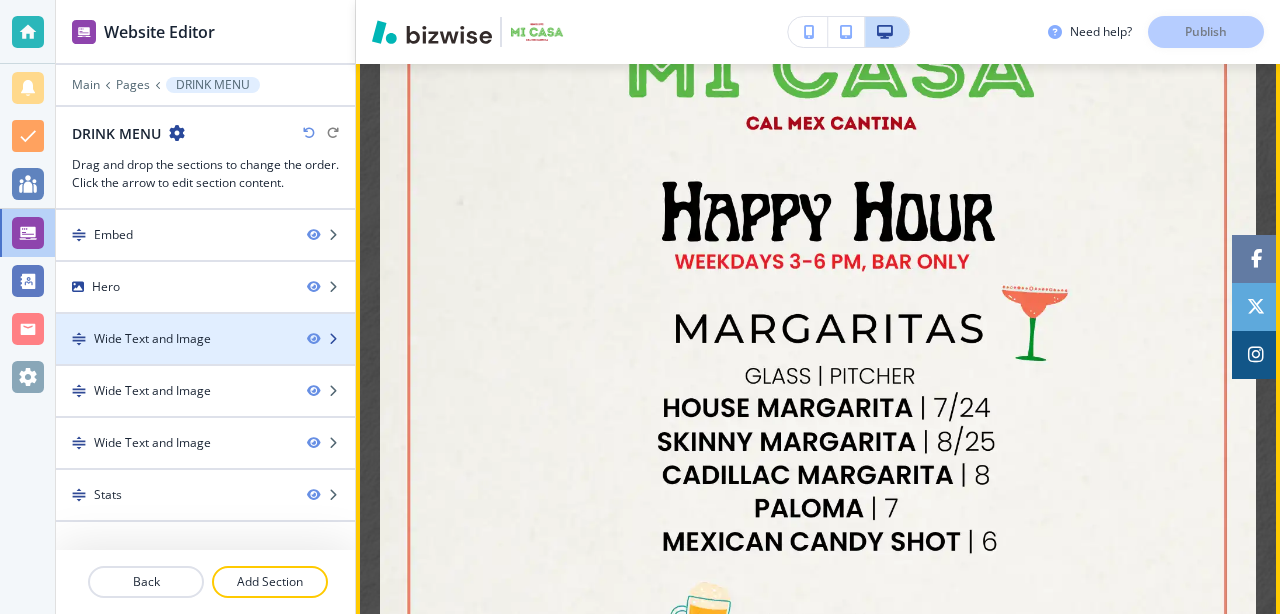 click at bounding box center (333, 339) 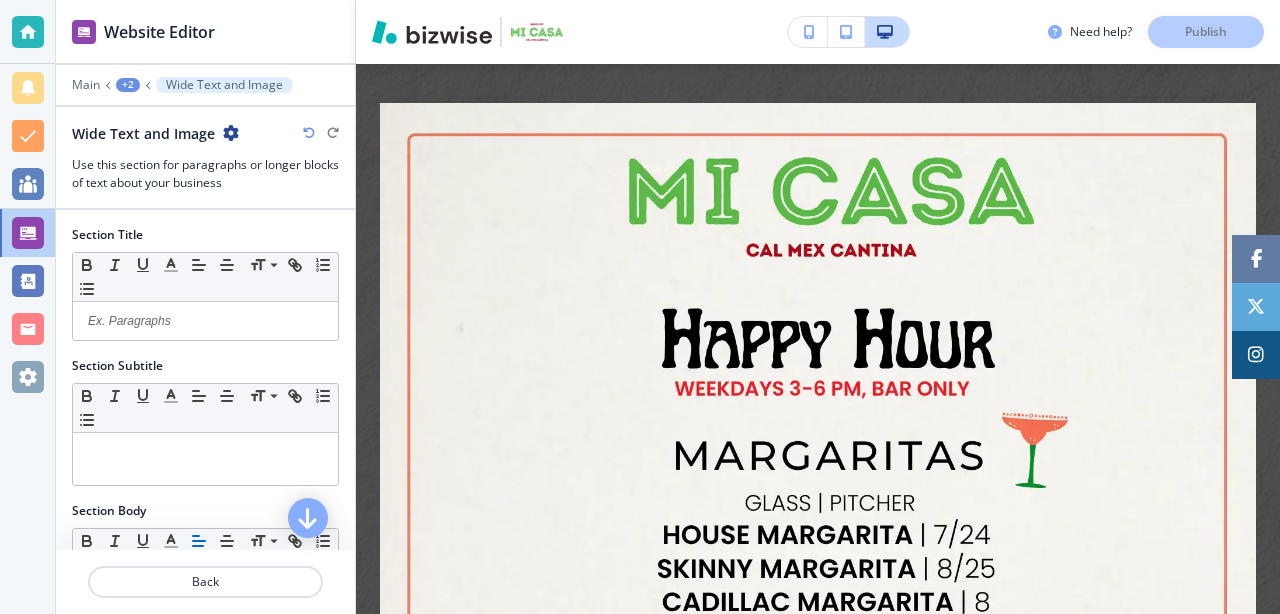 scroll, scrollTop: 652, scrollLeft: 0, axis: vertical 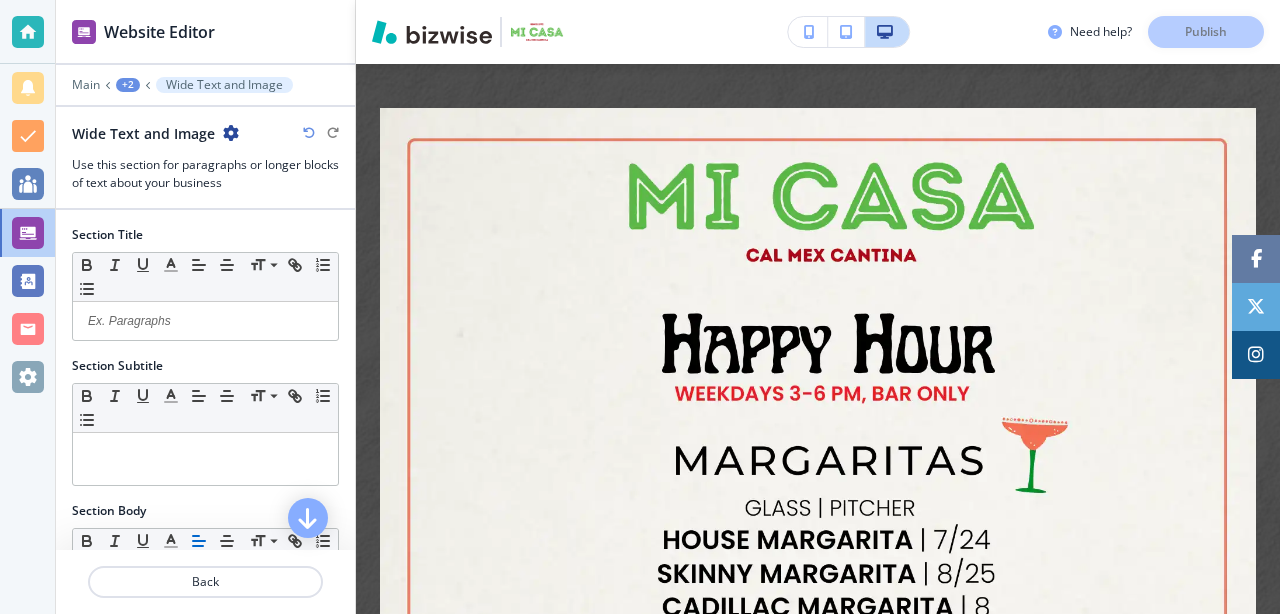 click at bounding box center (231, 133) 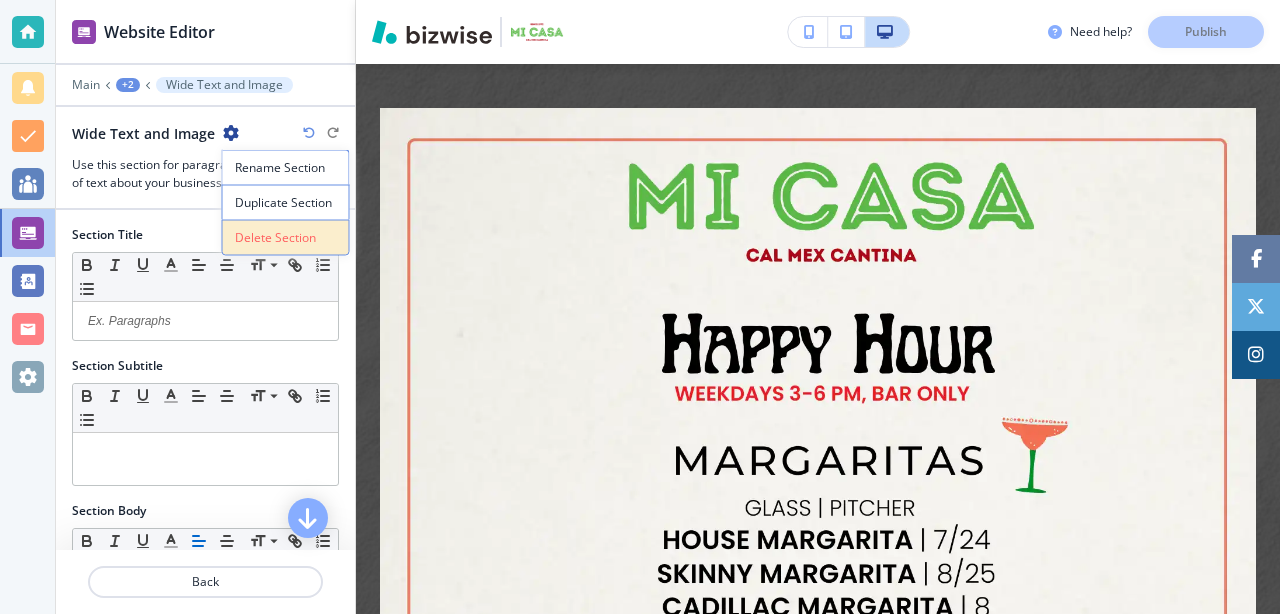 click on "Delete Section" at bounding box center (286, 238) 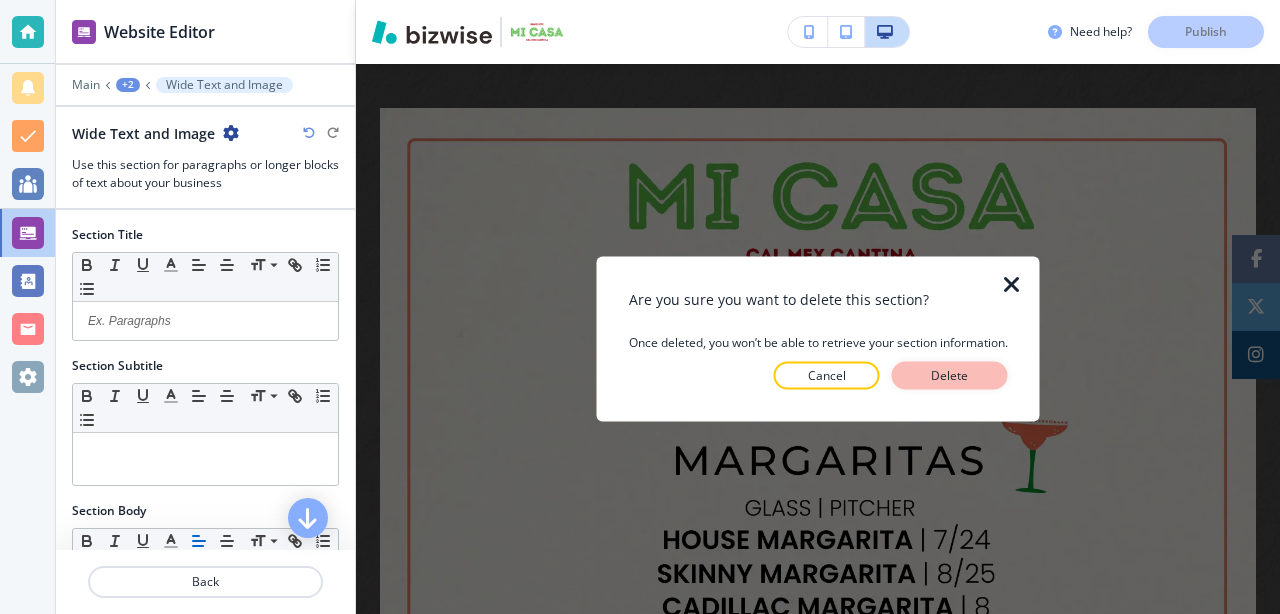 click on "Delete" at bounding box center [950, 376] 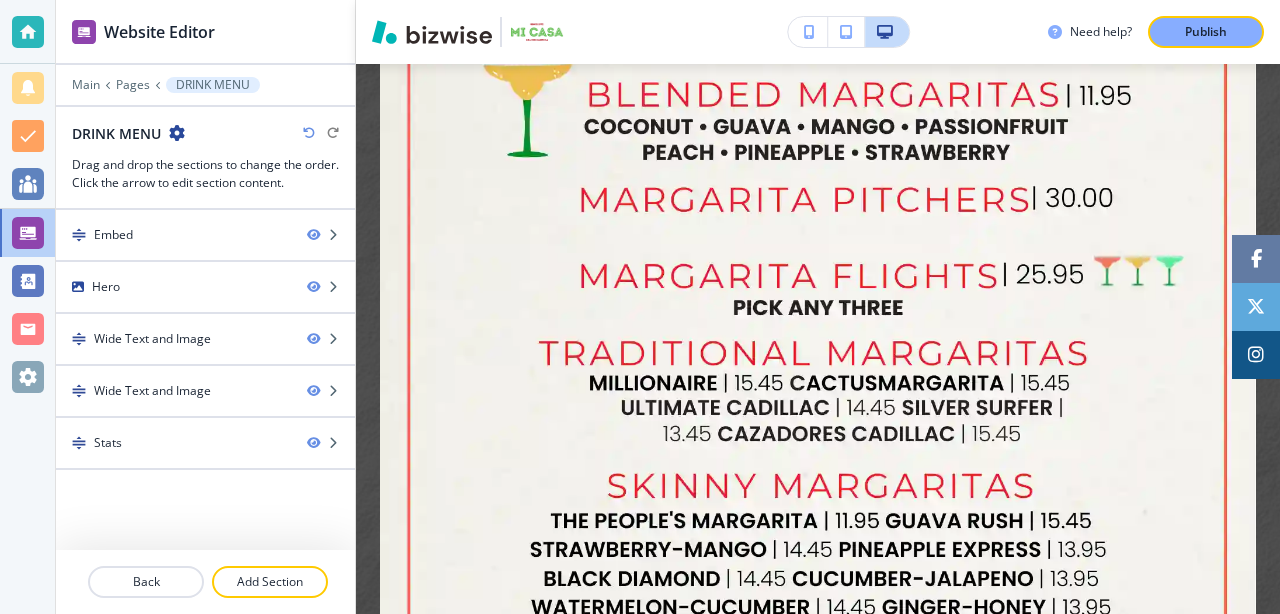 scroll, scrollTop: 1029, scrollLeft: 0, axis: vertical 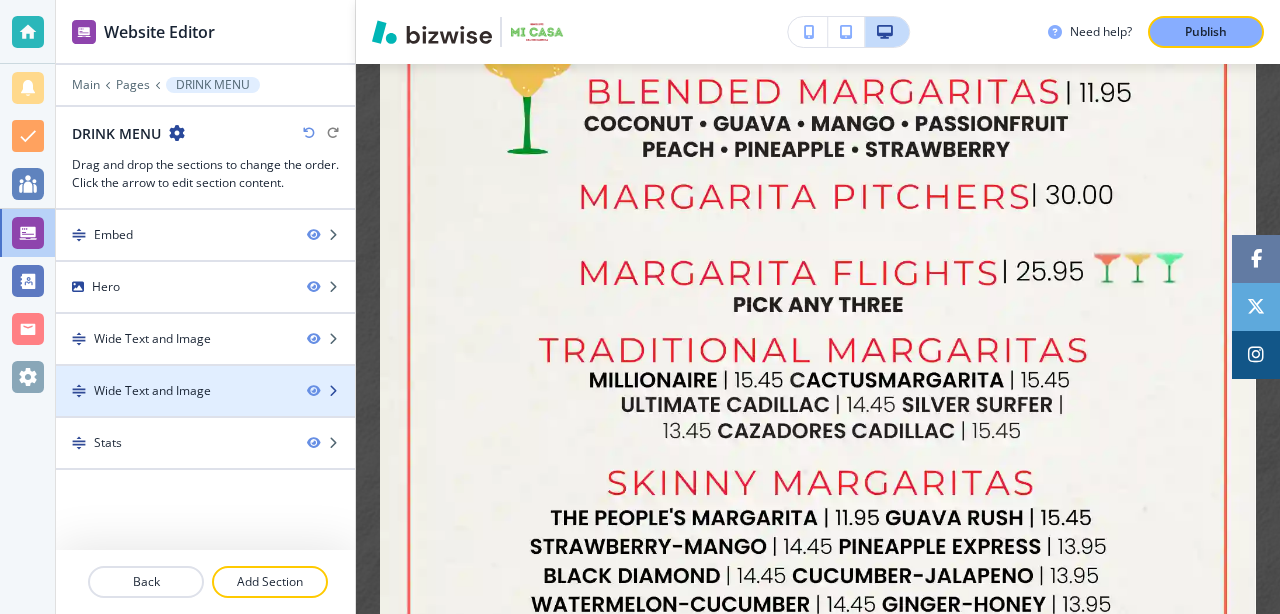 type 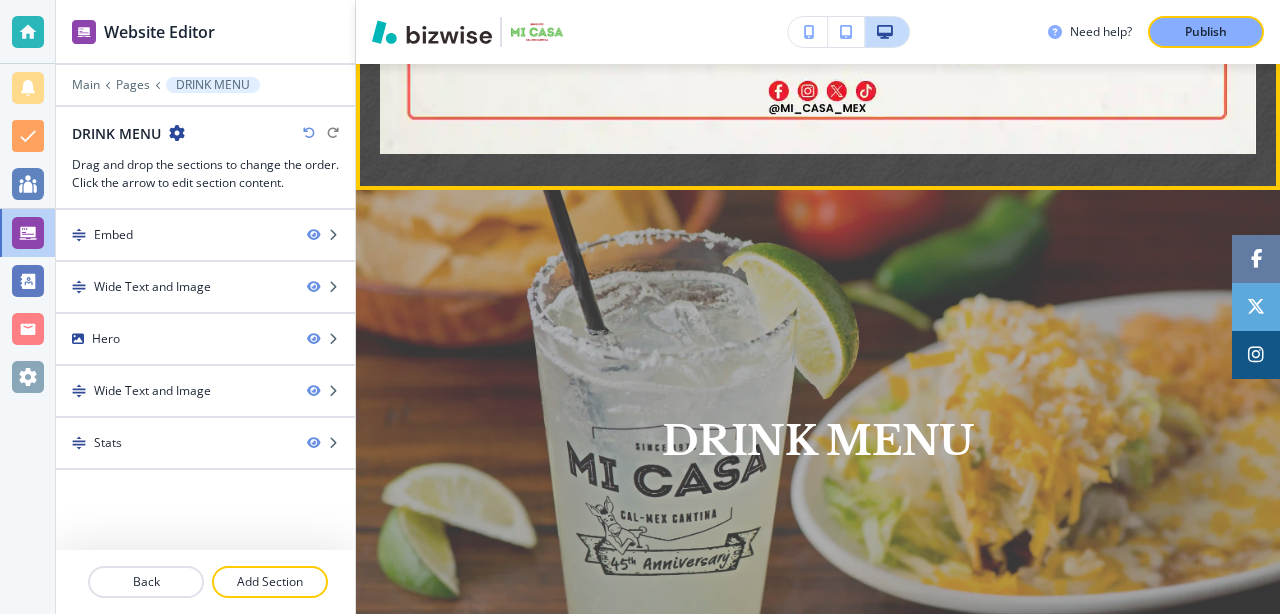 scroll, scrollTop: 1864, scrollLeft: 0, axis: vertical 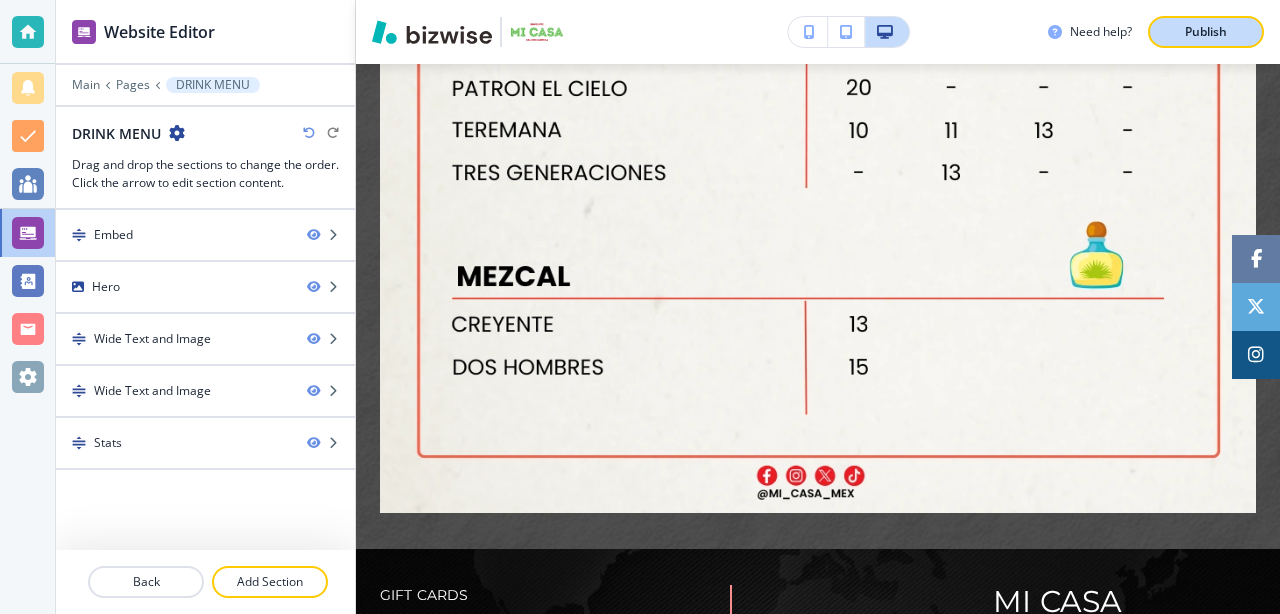 click on "Publish" at bounding box center (1206, 32) 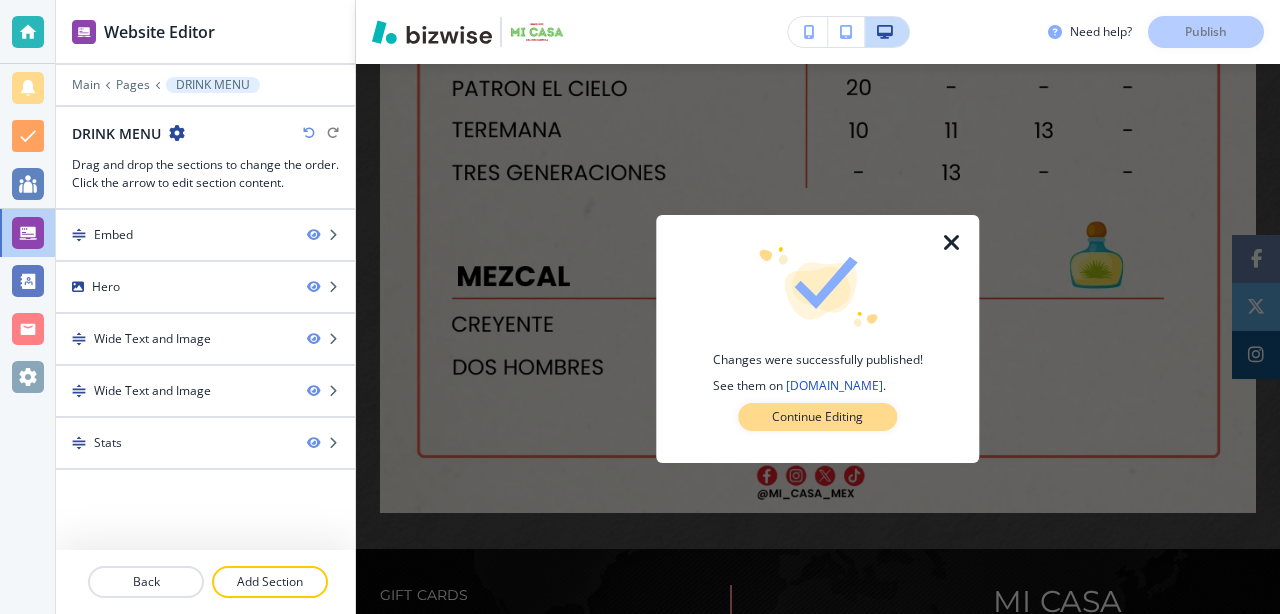 click on "Continue Editing" at bounding box center (817, 417) 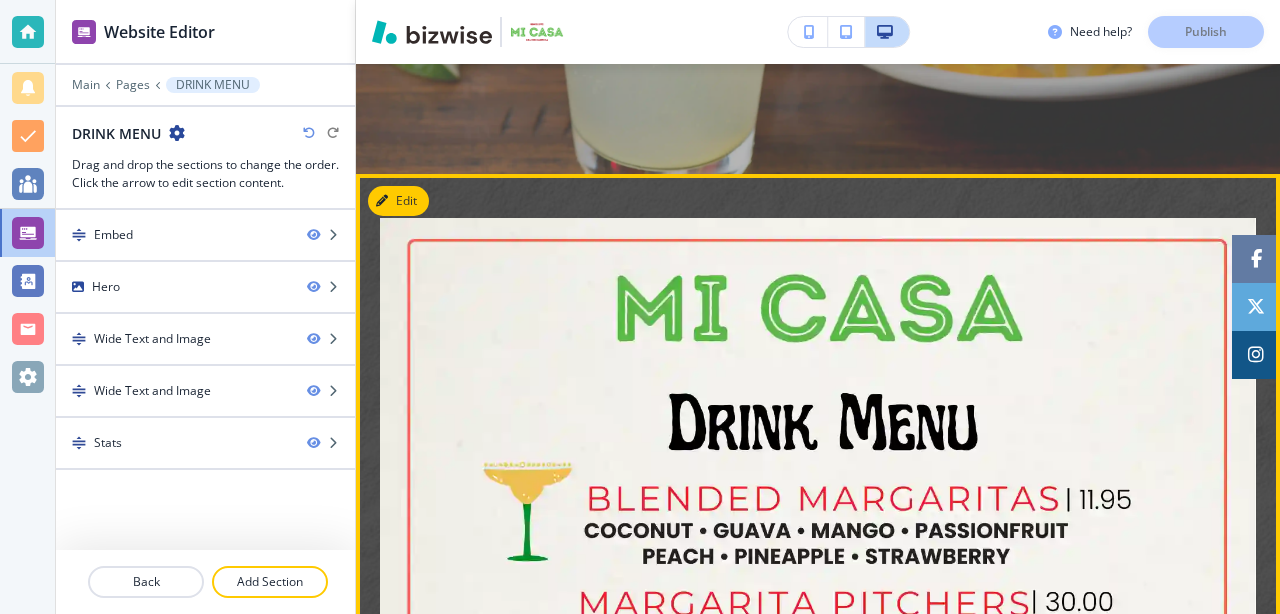 scroll, scrollTop: 544, scrollLeft: 0, axis: vertical 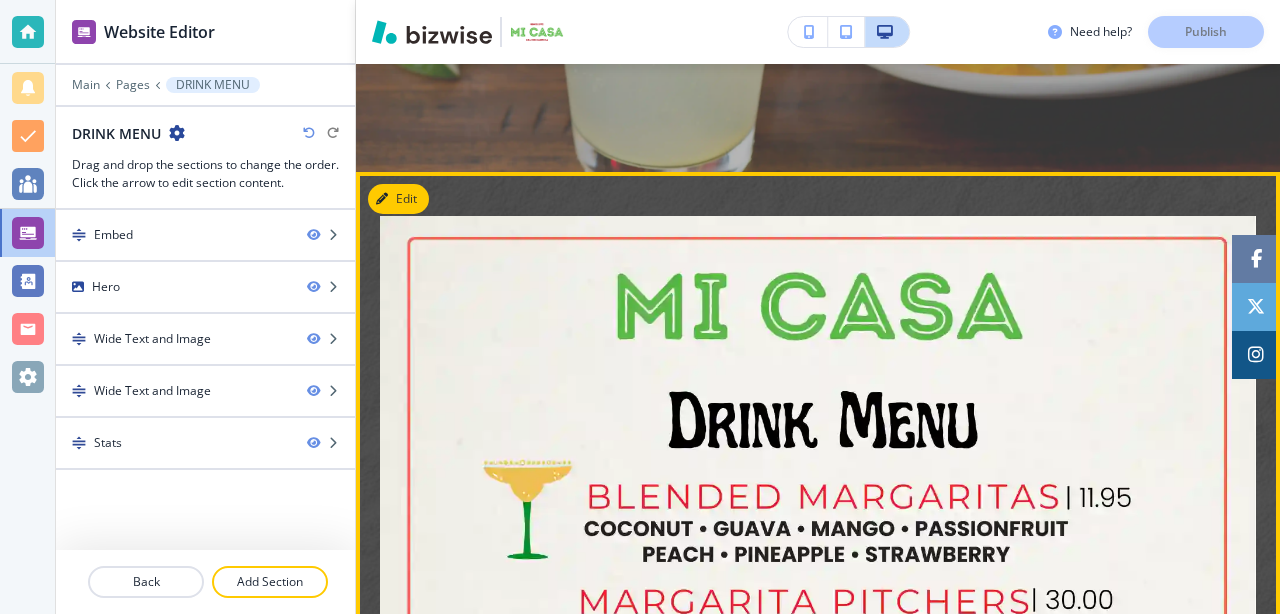 click at bounding box center [818, 1092] 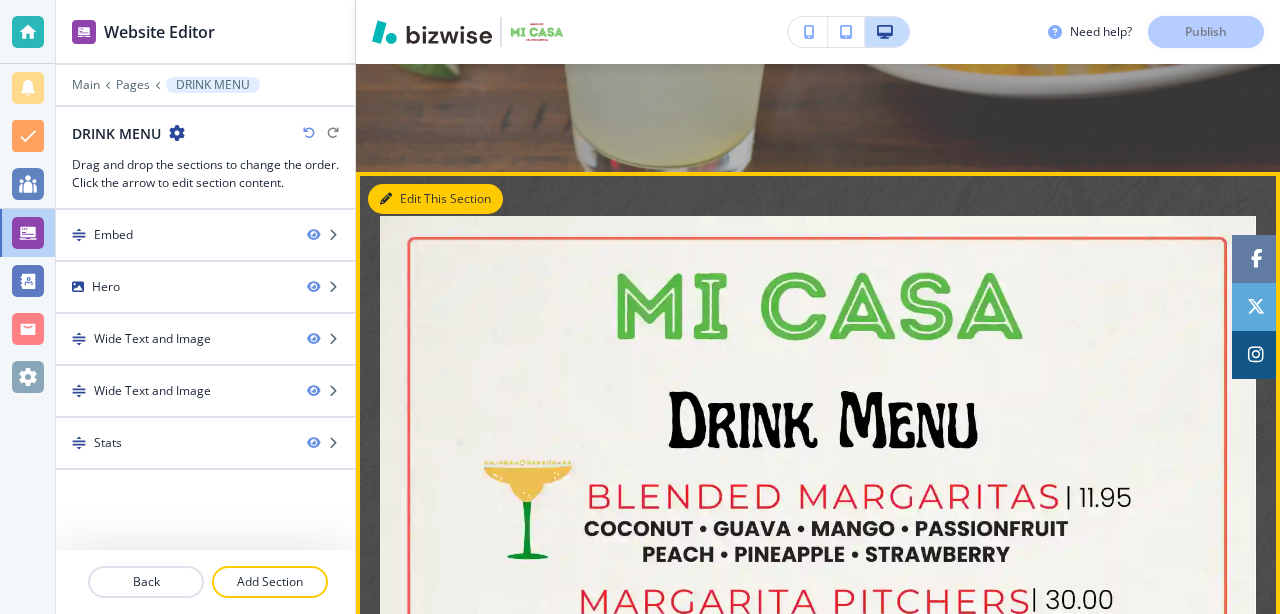 click on "Edit This Section" at bounding box center (435, 199) 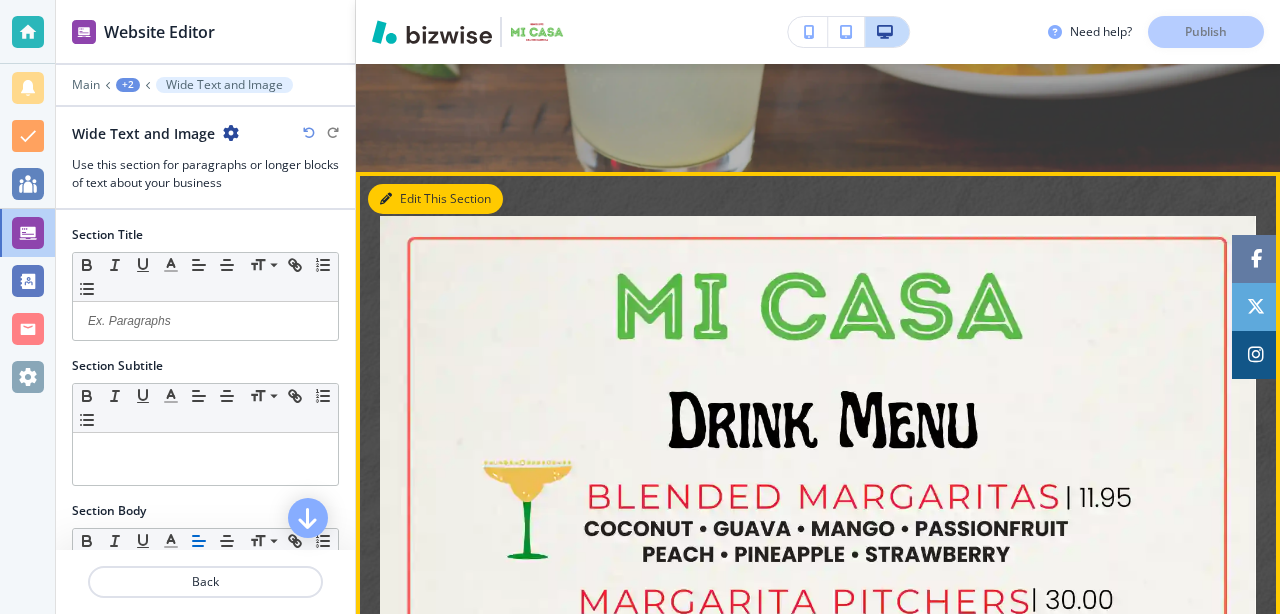 scroll, scrollTop: 652, scrollLeft: 0, axis: vertical 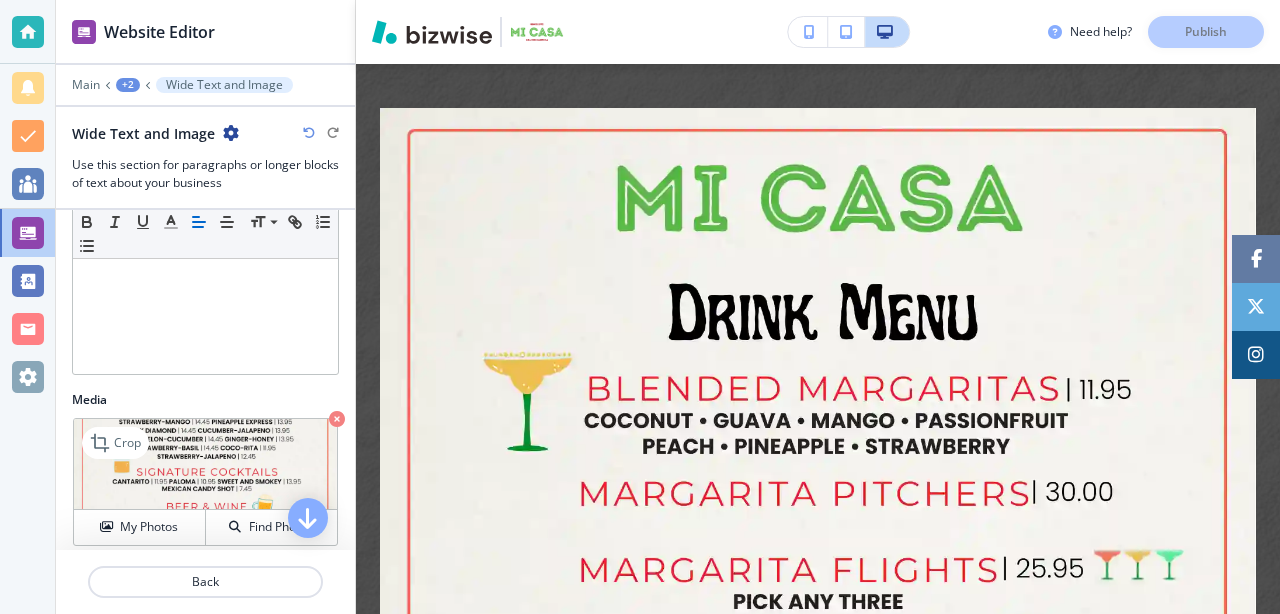click at bounding box center (337, 419) 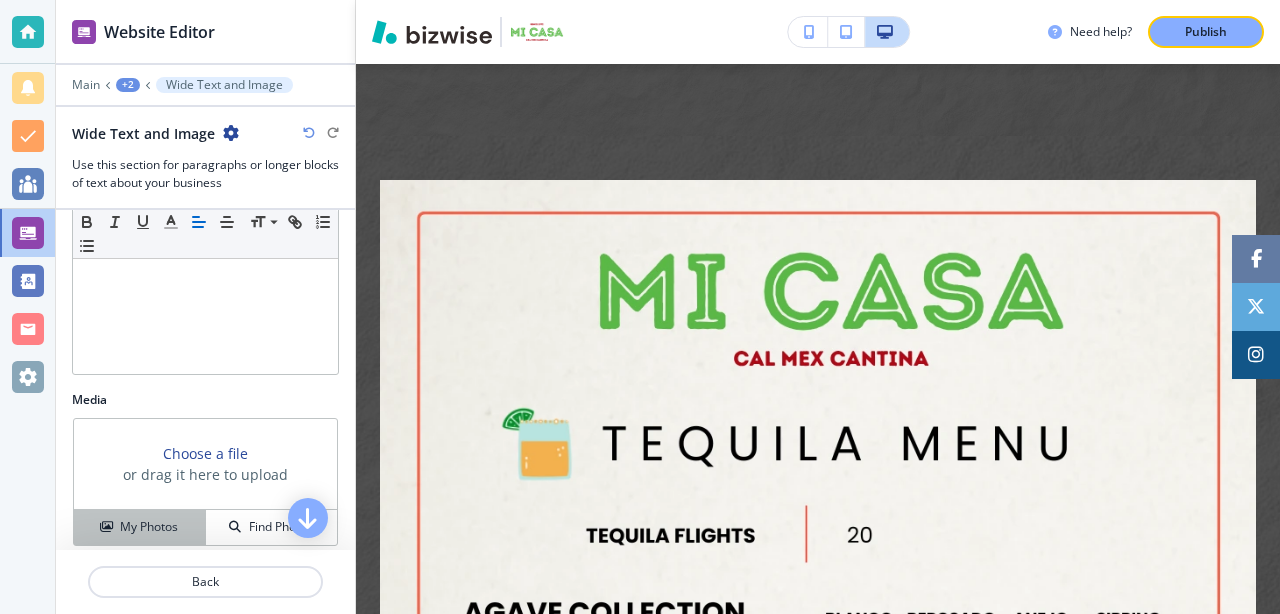 click on "My Photos" at bounding box center [149, 527] 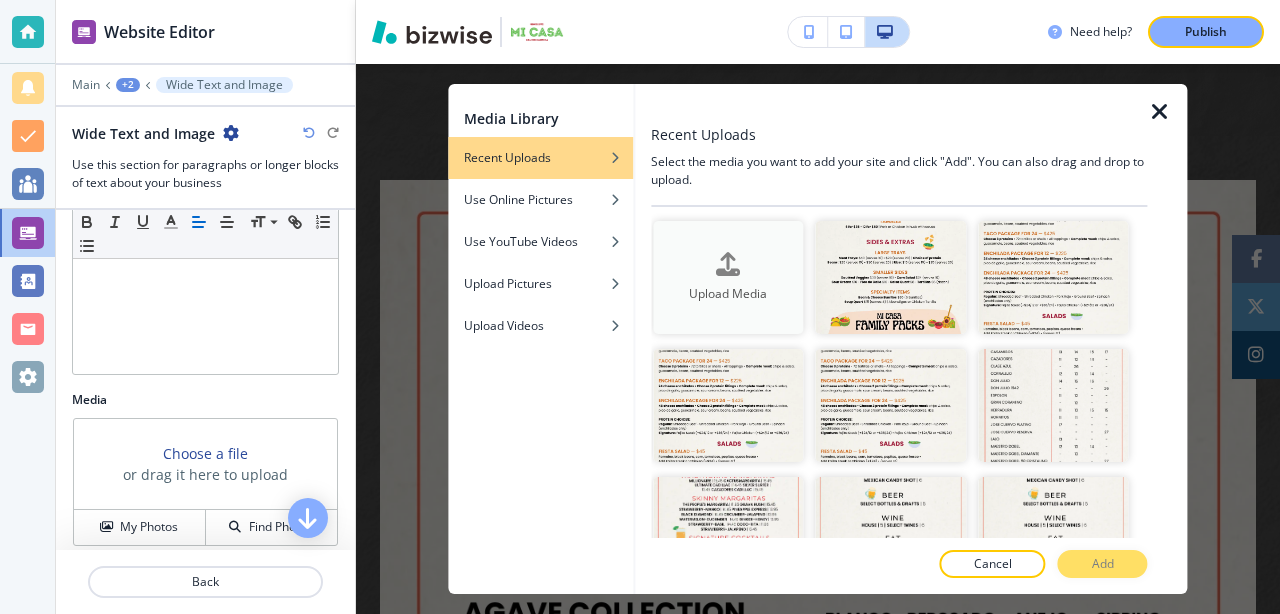 click on "Upload Media" at bounding box center (728, 277) 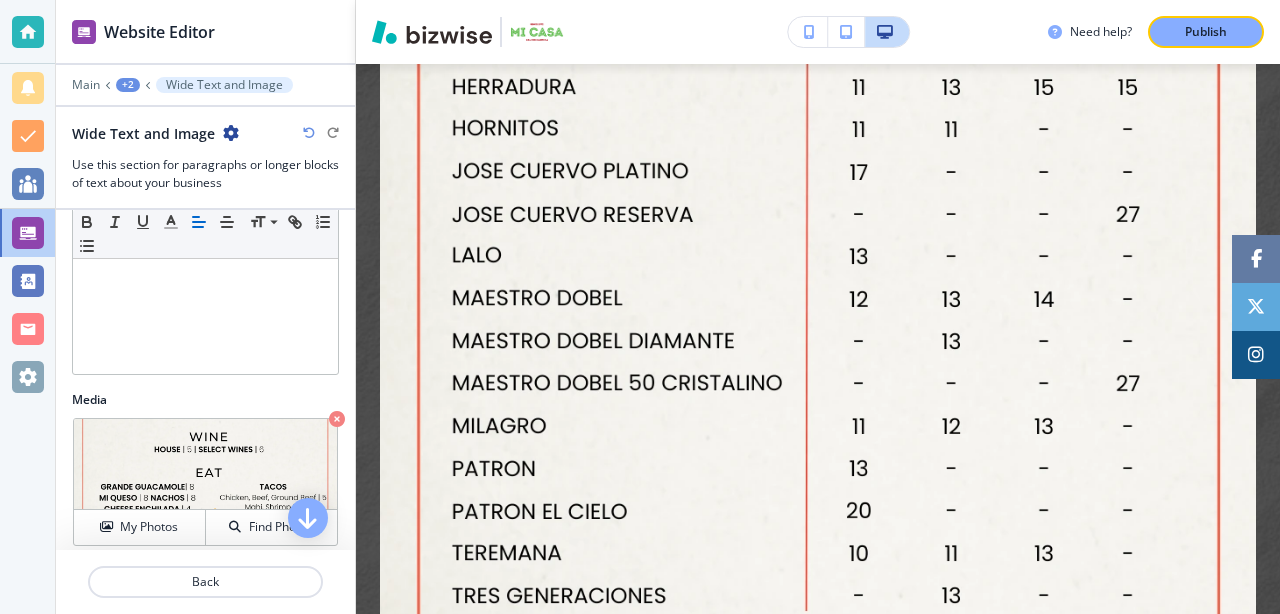 scroll, scrollTop: 1662, scrollLeft: 0, axis: vertical 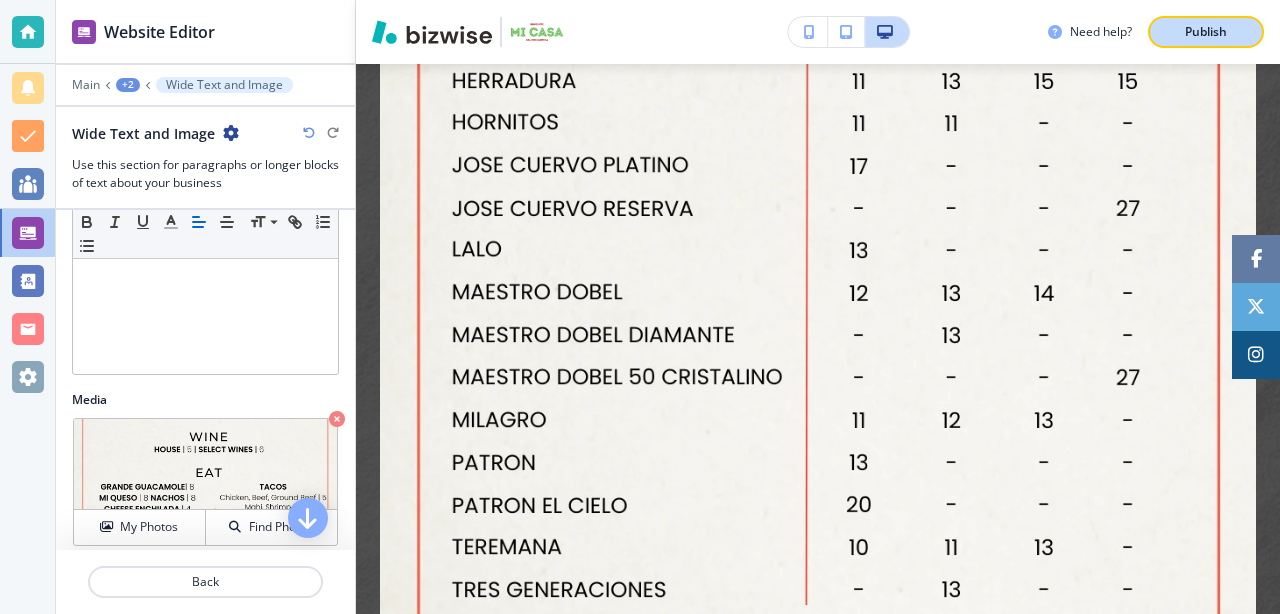 click on "Publish" at bounding box center (1206, 32) 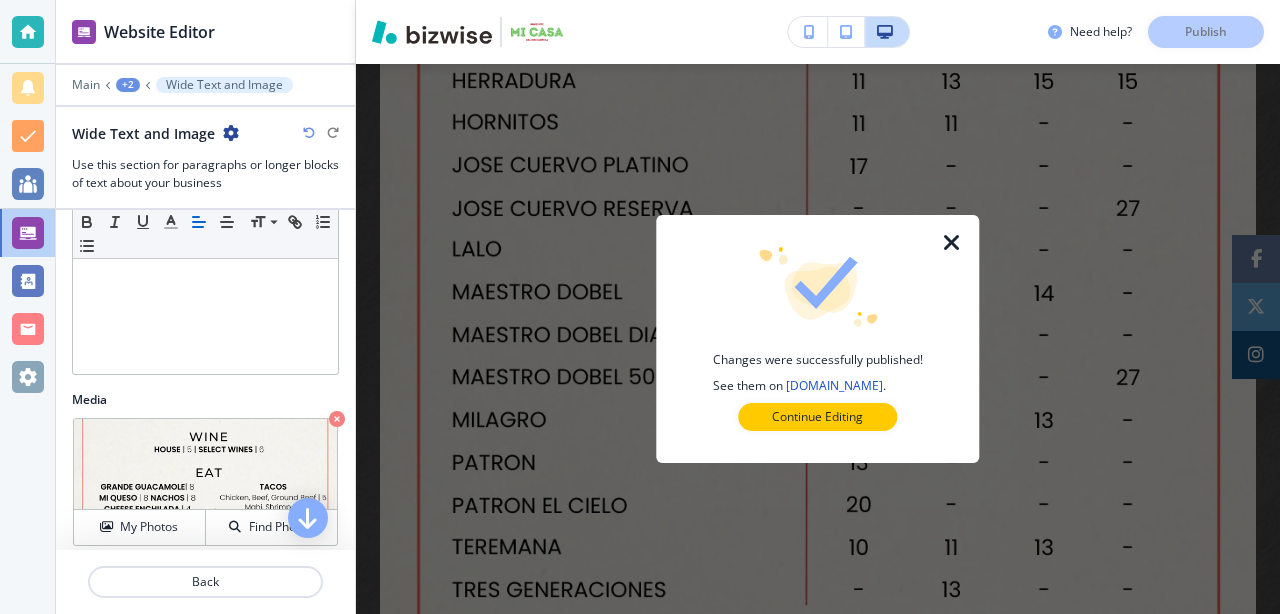 click at bounding box center [952, 243] 